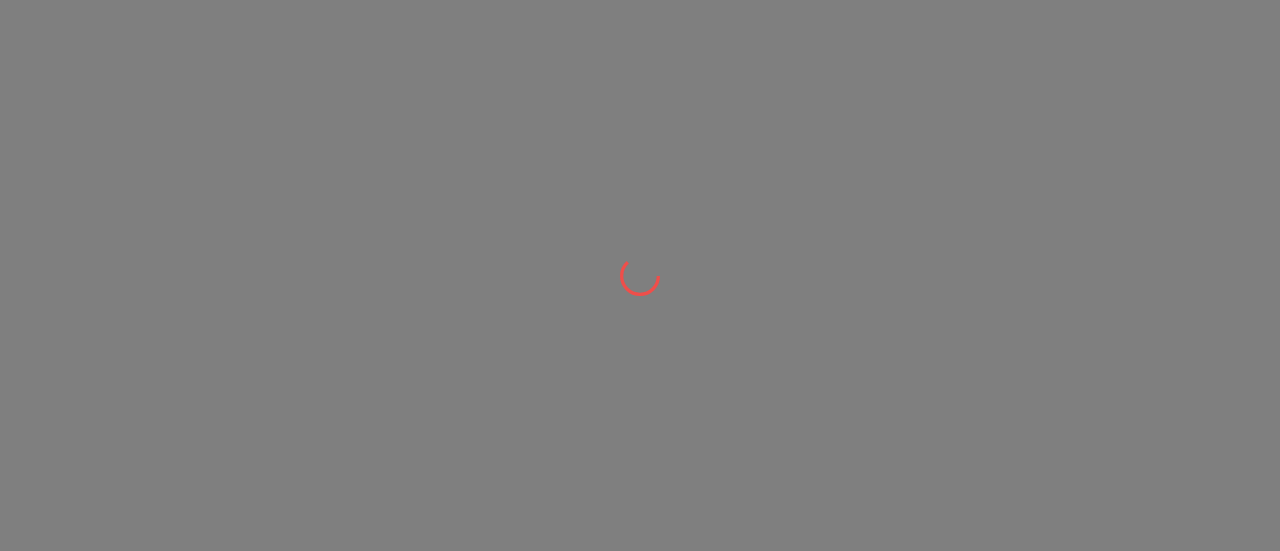 scroll, scrollTop: 0, scrollLeft: 0, axis: both 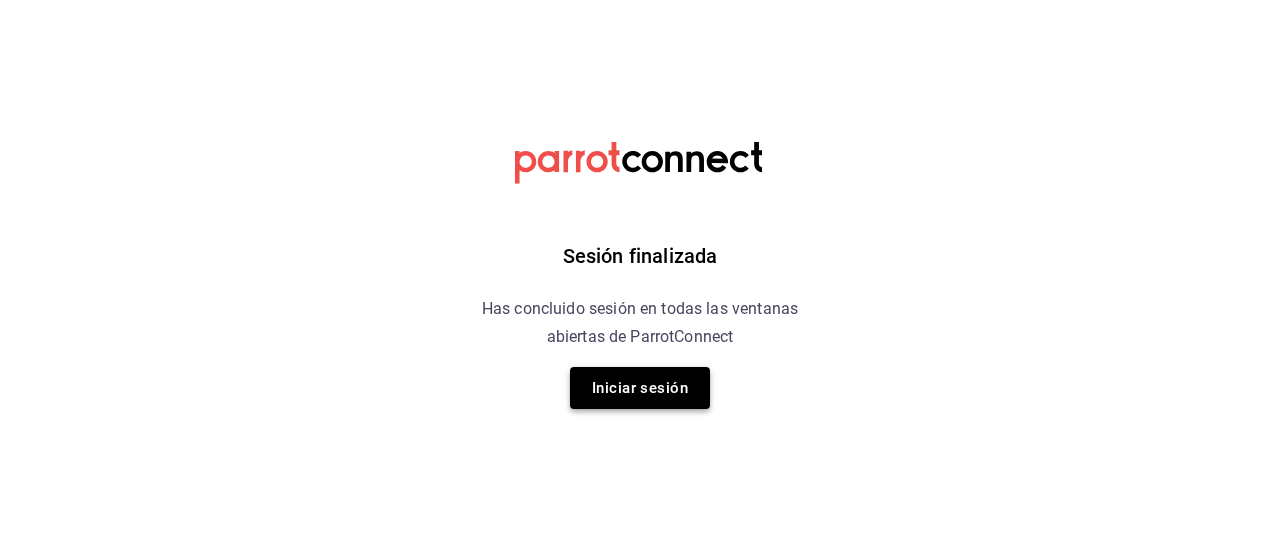 click on "Iniciar sesión" at bounding box center (640, 388) 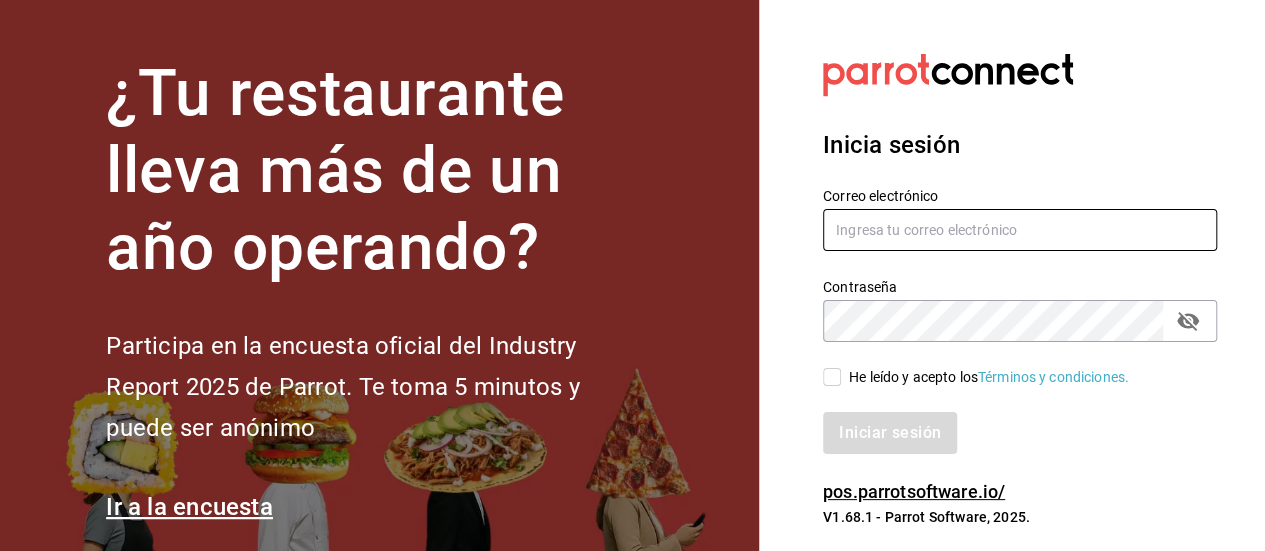 click at bounding box center (1020, 230) 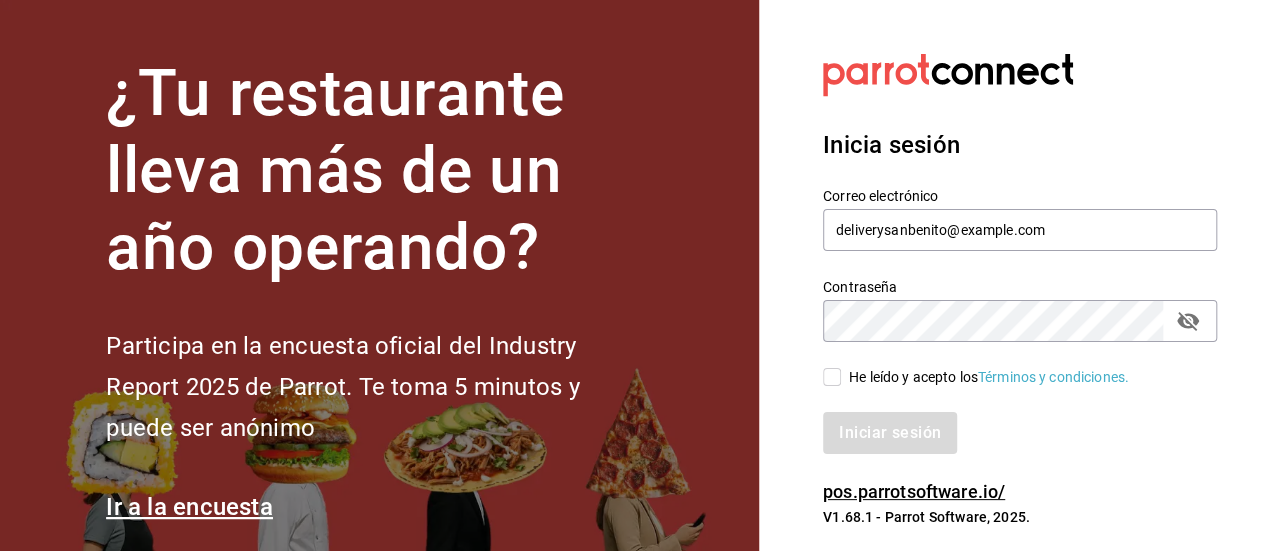 click on "He leído y acepto los  Términos y condiciones." at bounding box center [832, 377] 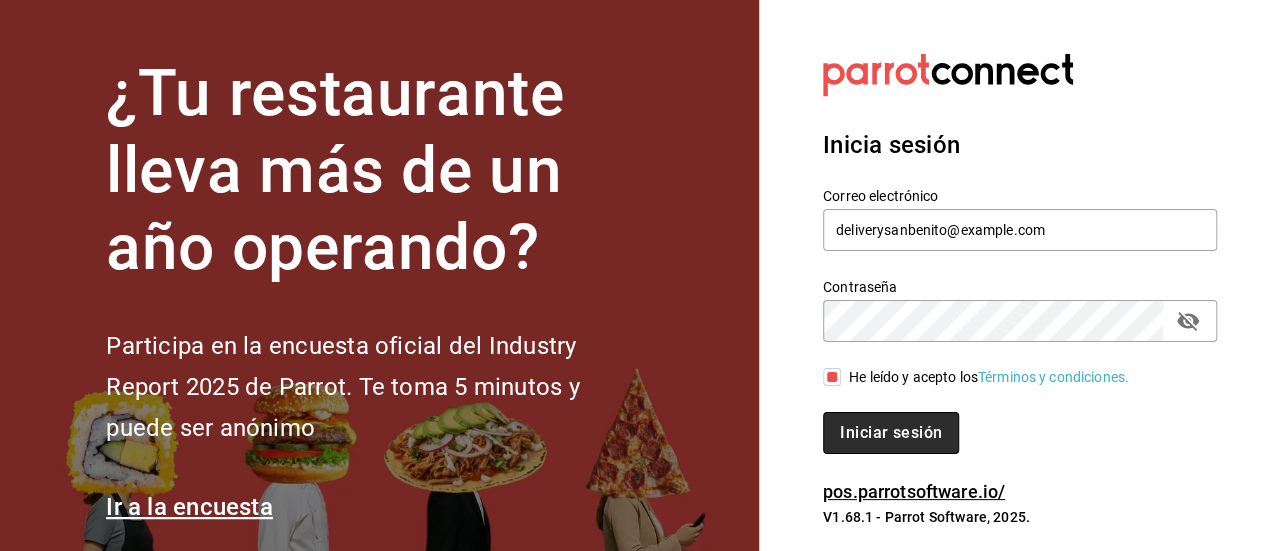 click on "Iniciar sesión" at bounding box center (891, 433) 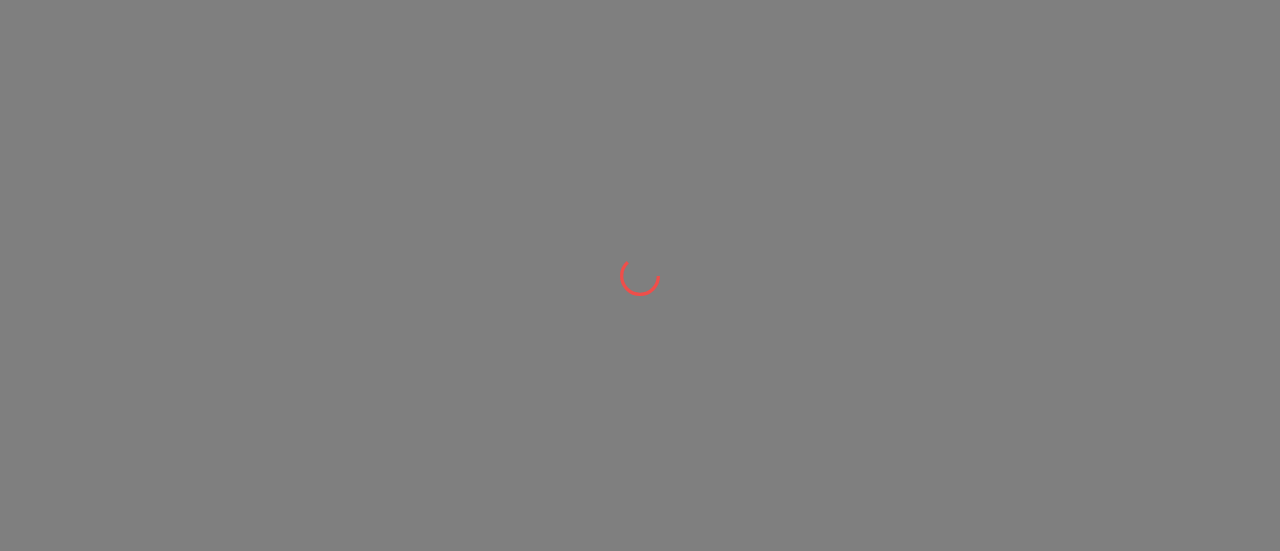 scroll, scrollTop: 0, scrollLeft: 0, axis: both 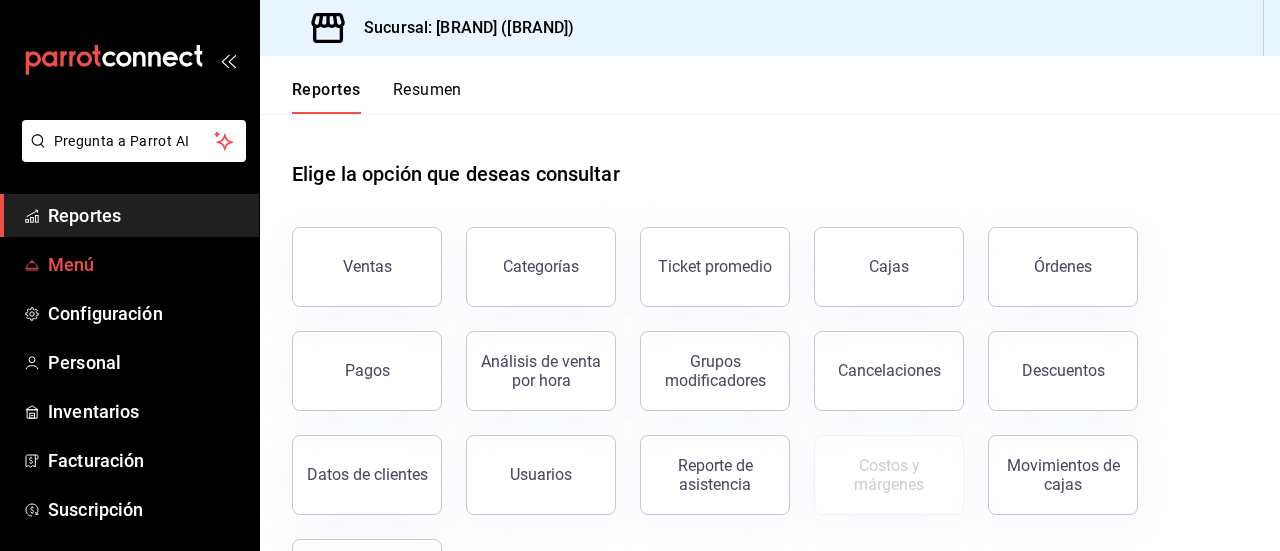 click on "Menú" at bounding box center [145, 264] 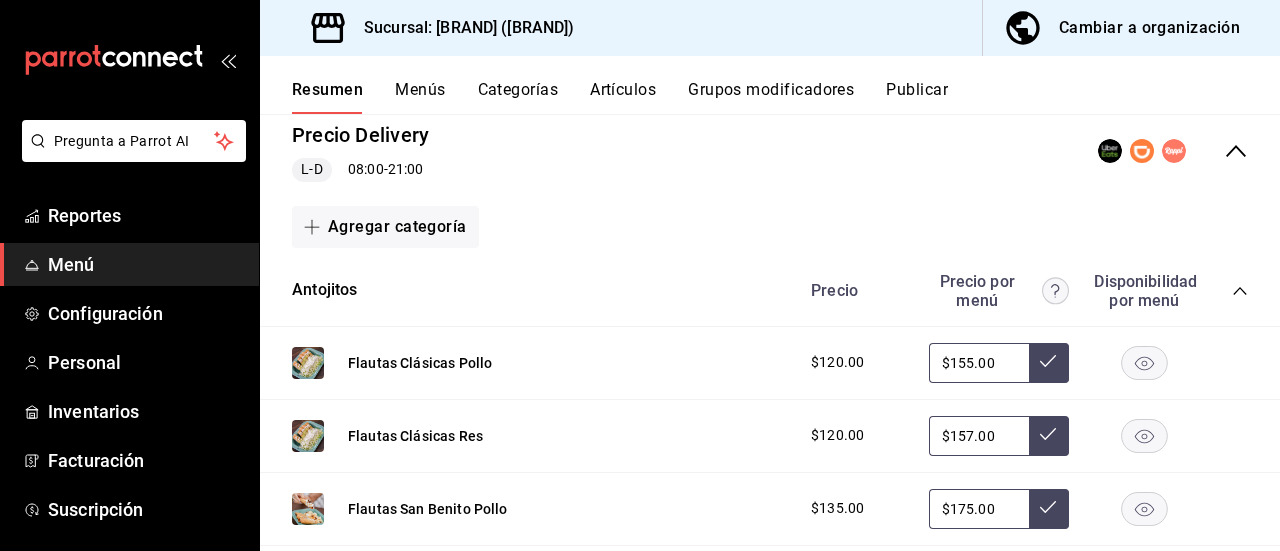 scroll, scrollTop: 0, scrollLeft: 0, axis: both 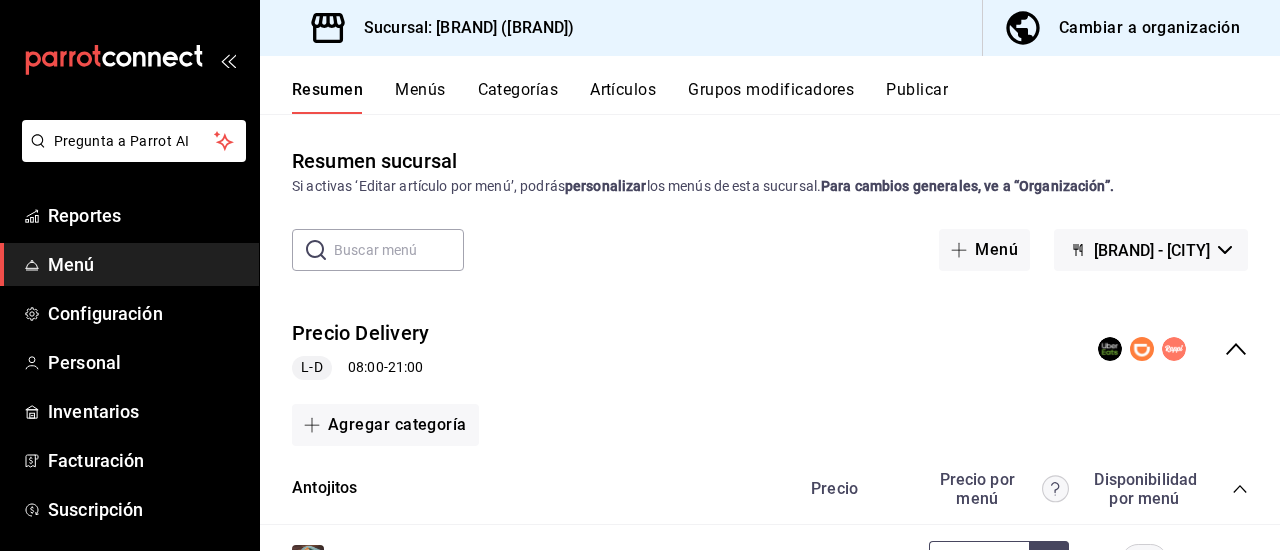 click on "Cambiar a organización" at bounding box center [1149, 28] 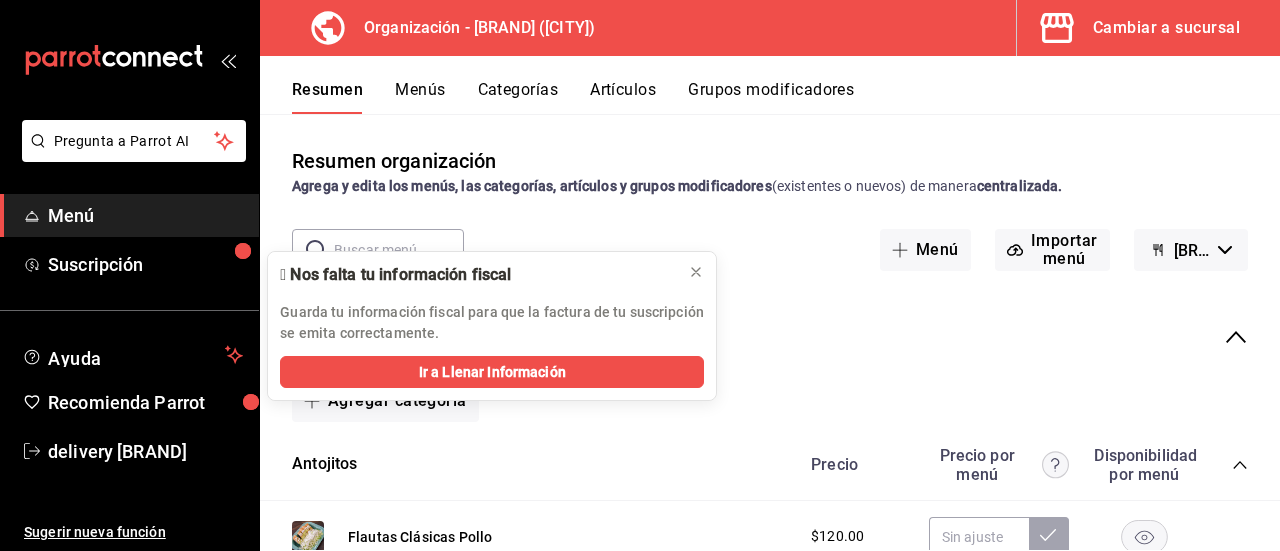 click 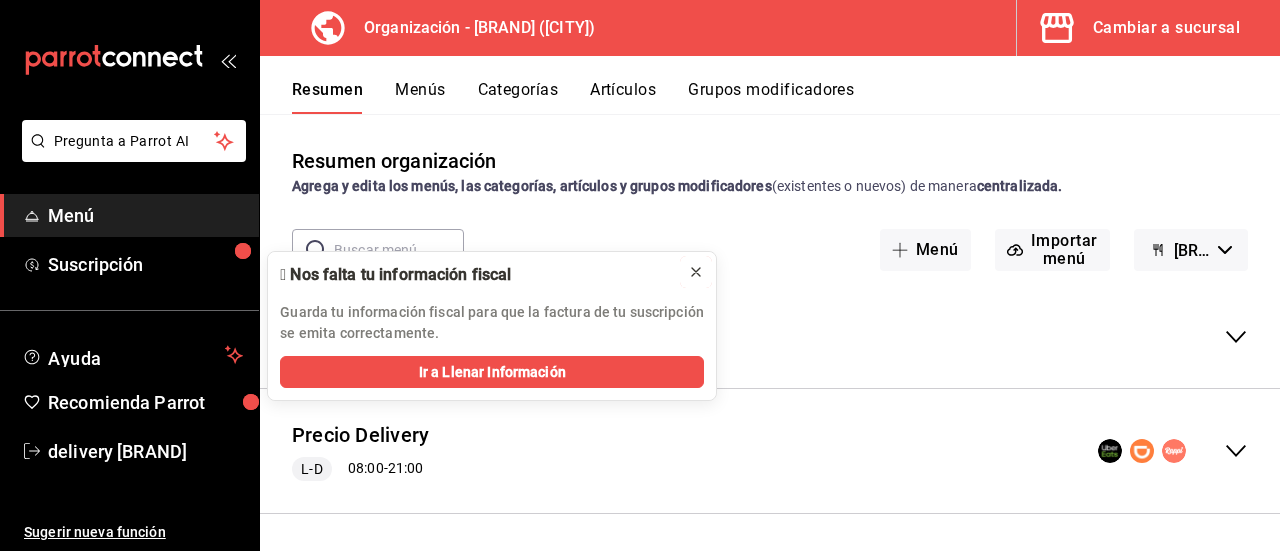 click 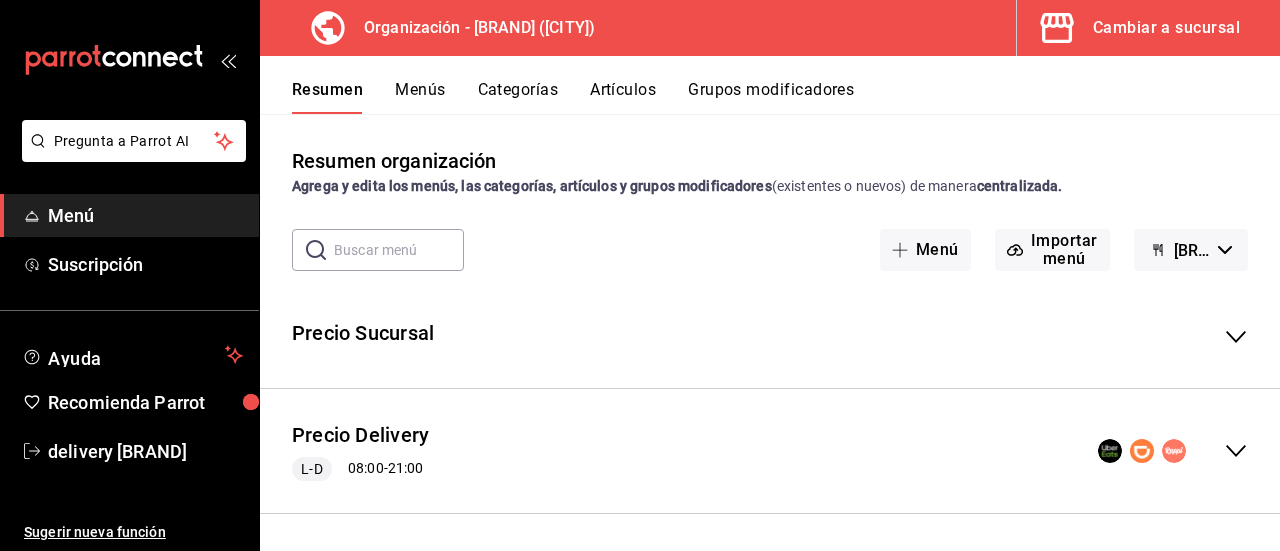 scroll, scrollTop: 2, scrollLeft: 0, axis: vertical 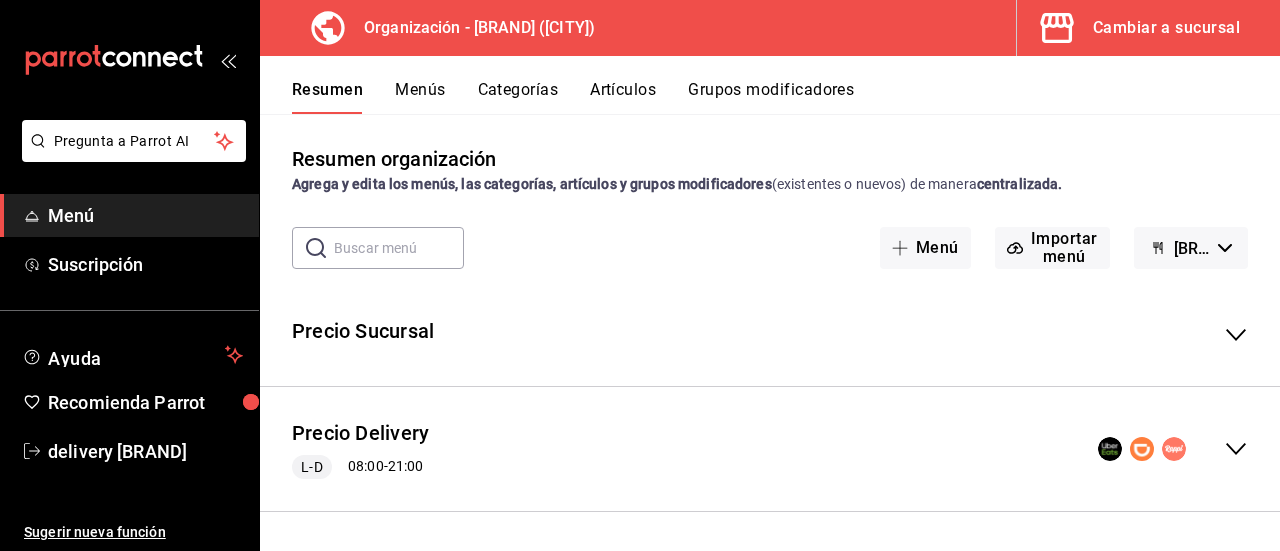click 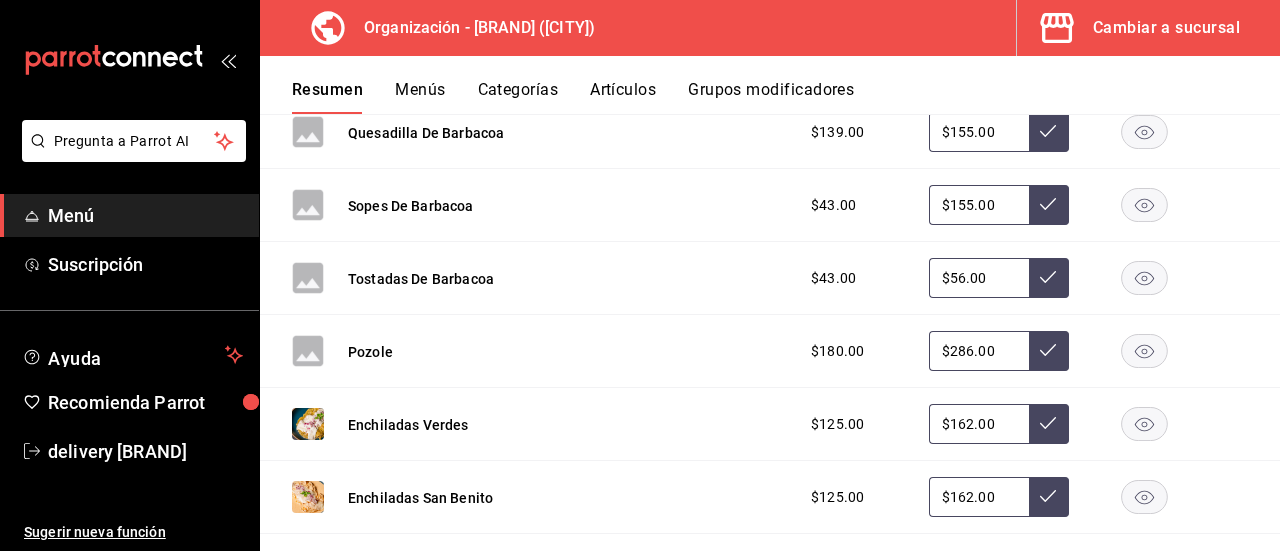 scroll, scrollTop: 1201, scrollLeft: 0, axis: vertical 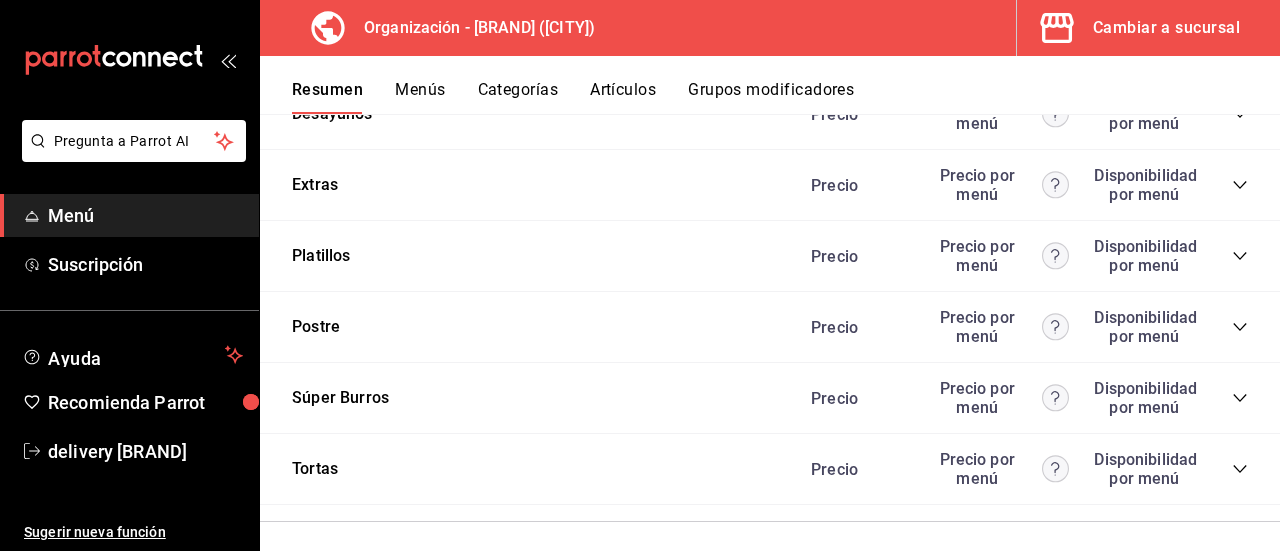 click 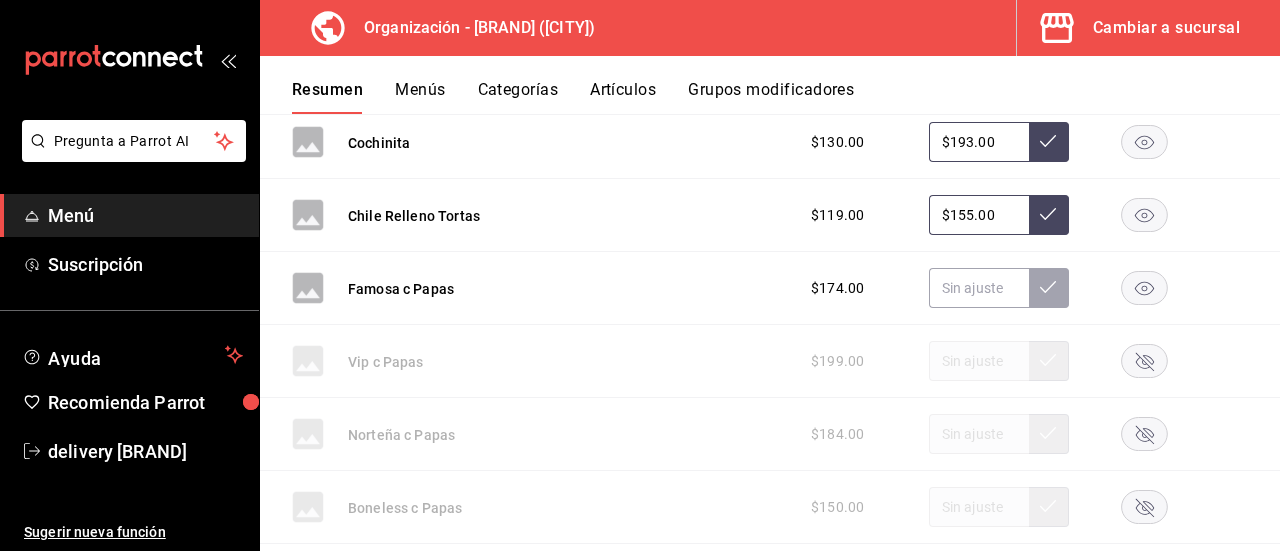 scroll, scrollTop: 4542, scrollLeft: 0, axis: vertical 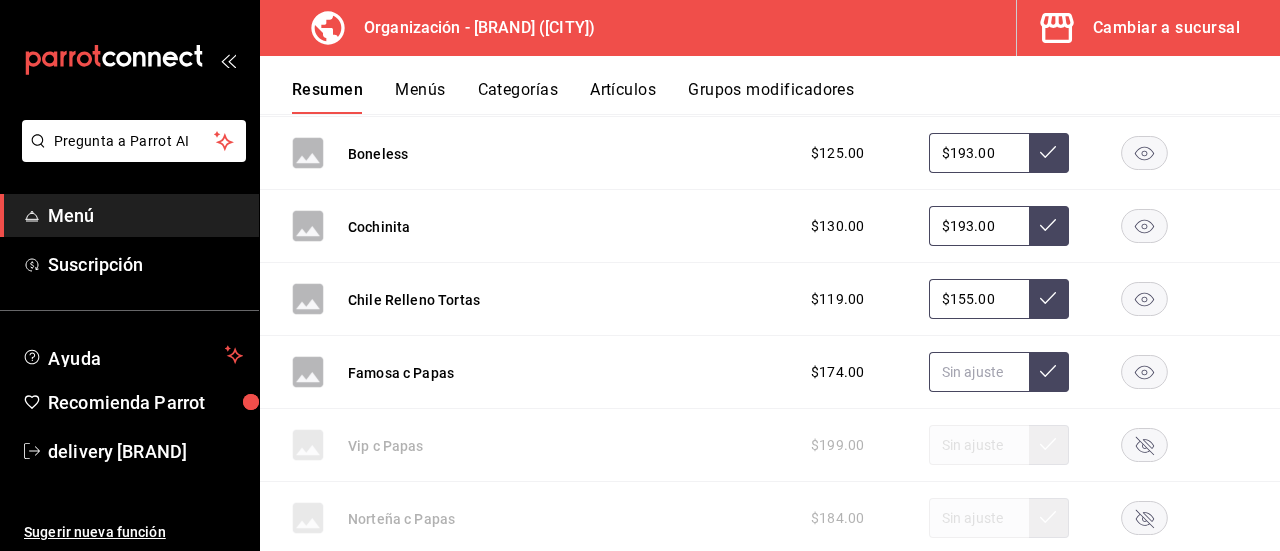 click 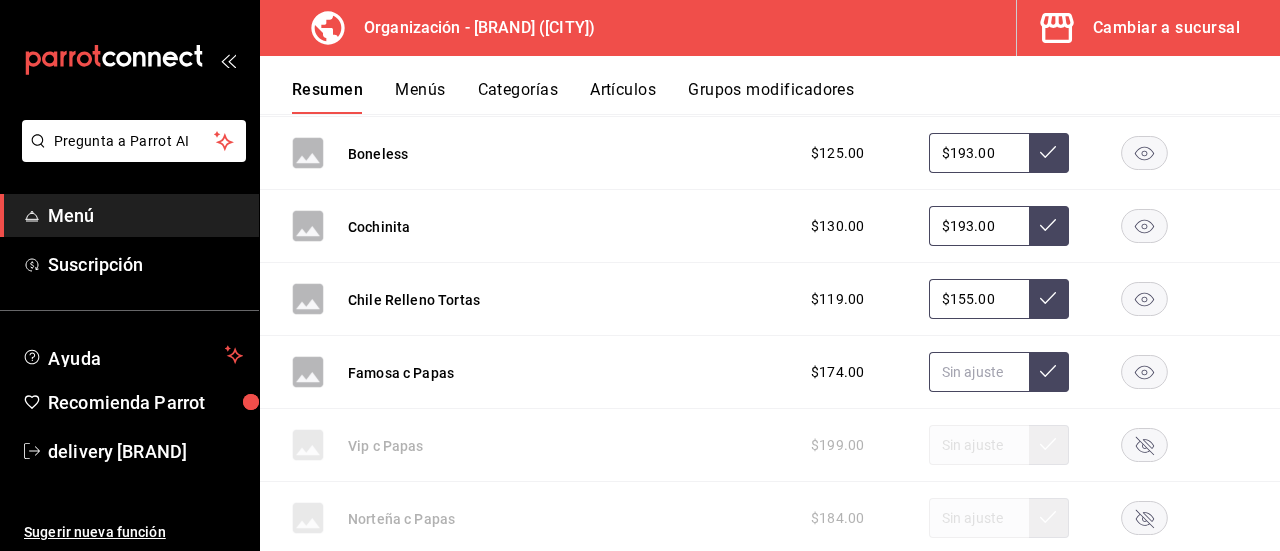 click at bounding box center [979, 372] 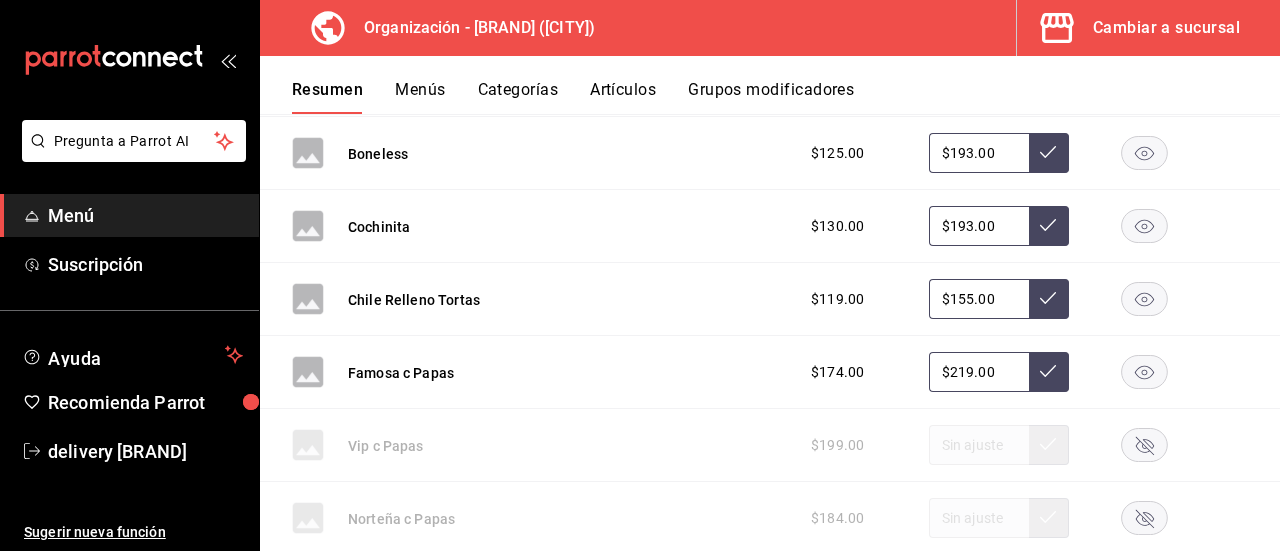 type on "$219.00" 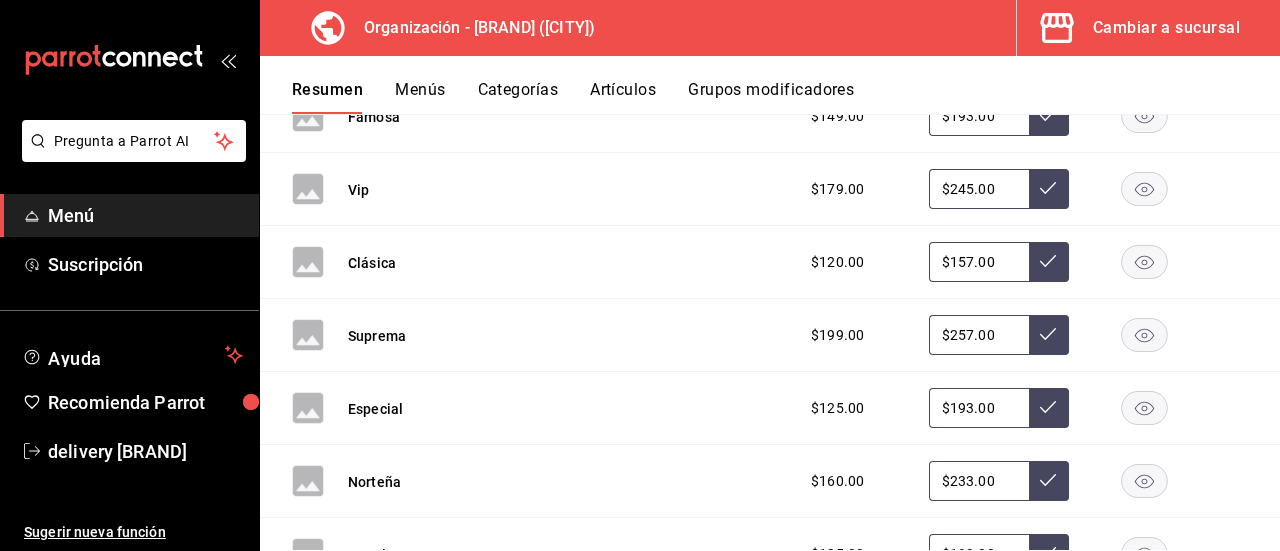 scroll, scrollTop: 3587, scrollLeft: 0, axis: vertical 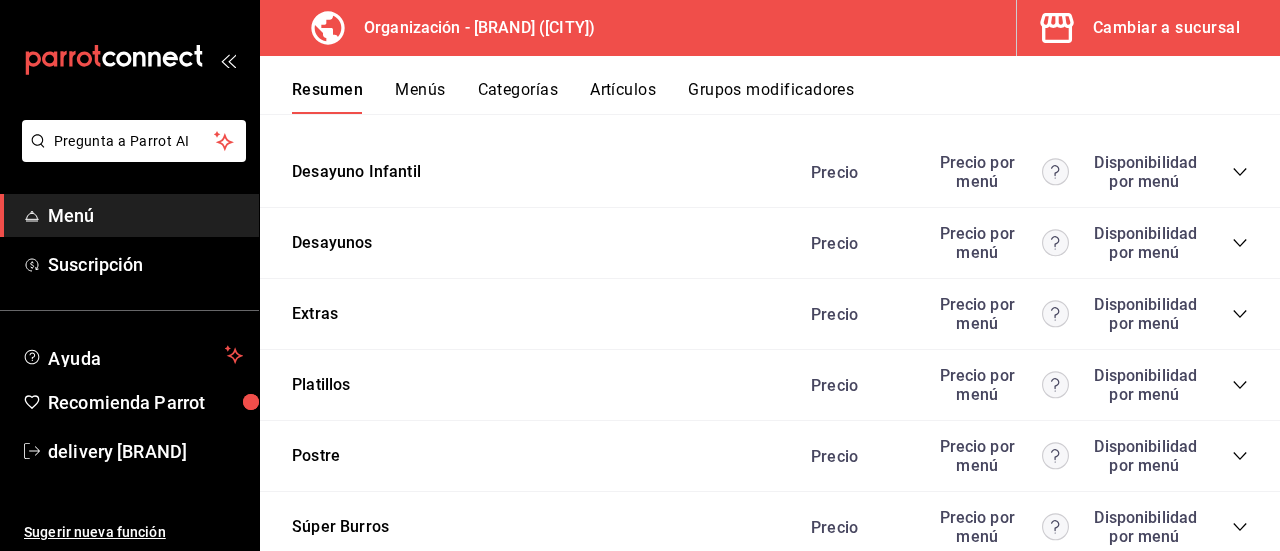 click on "Categorías" at bounding box center (518, 97) 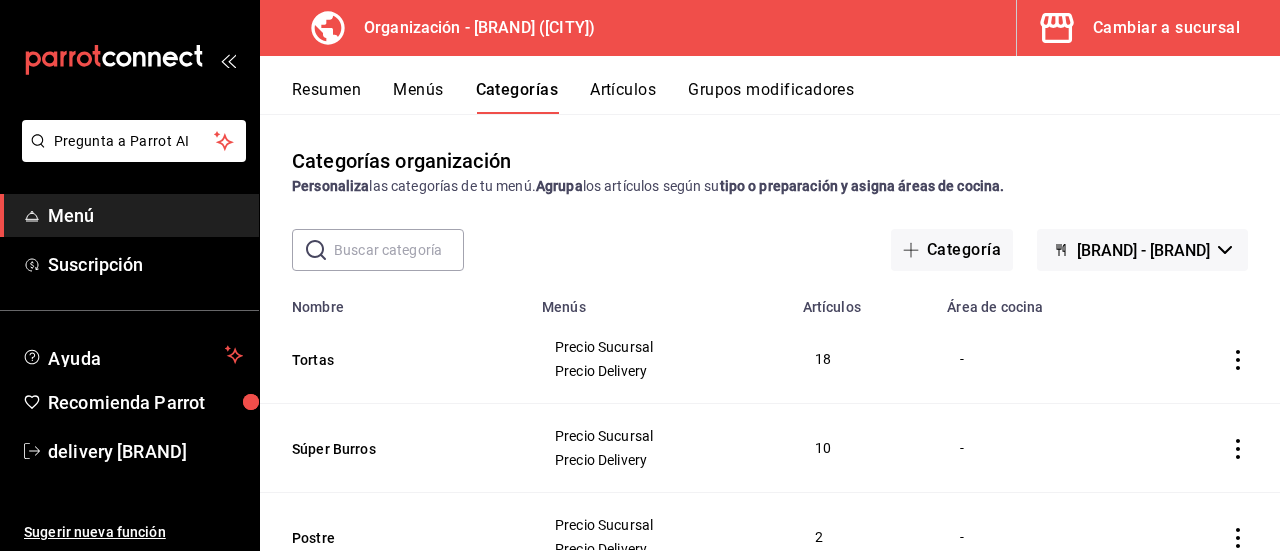 click on "[BUSINESS_NAME] - Borrador" at bounding box center (1142, 250) 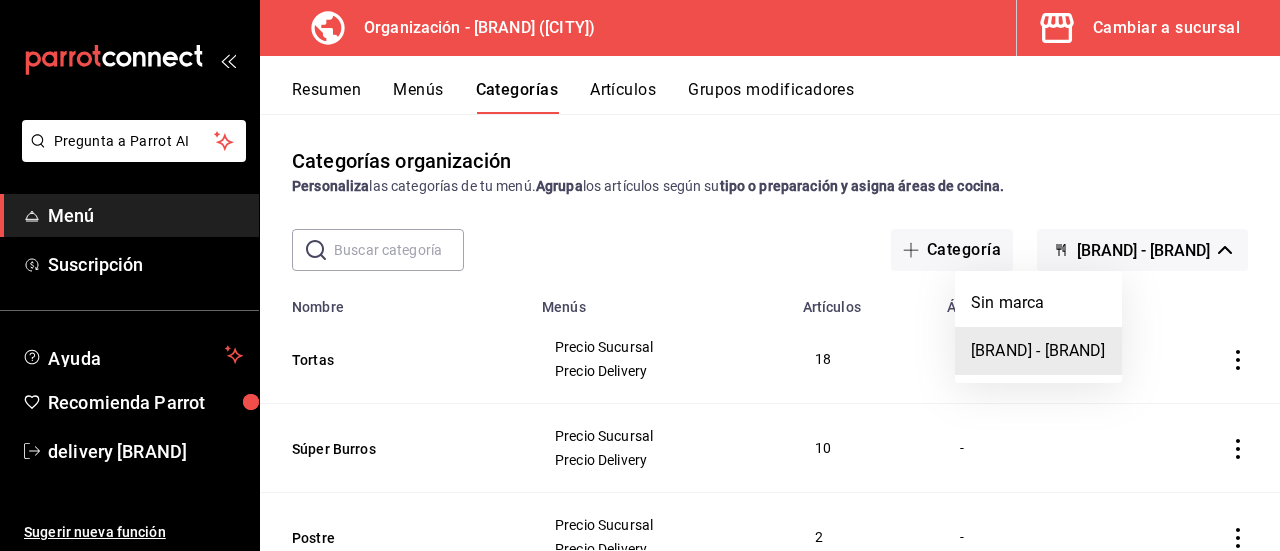 click at bounding box center [640, 275] 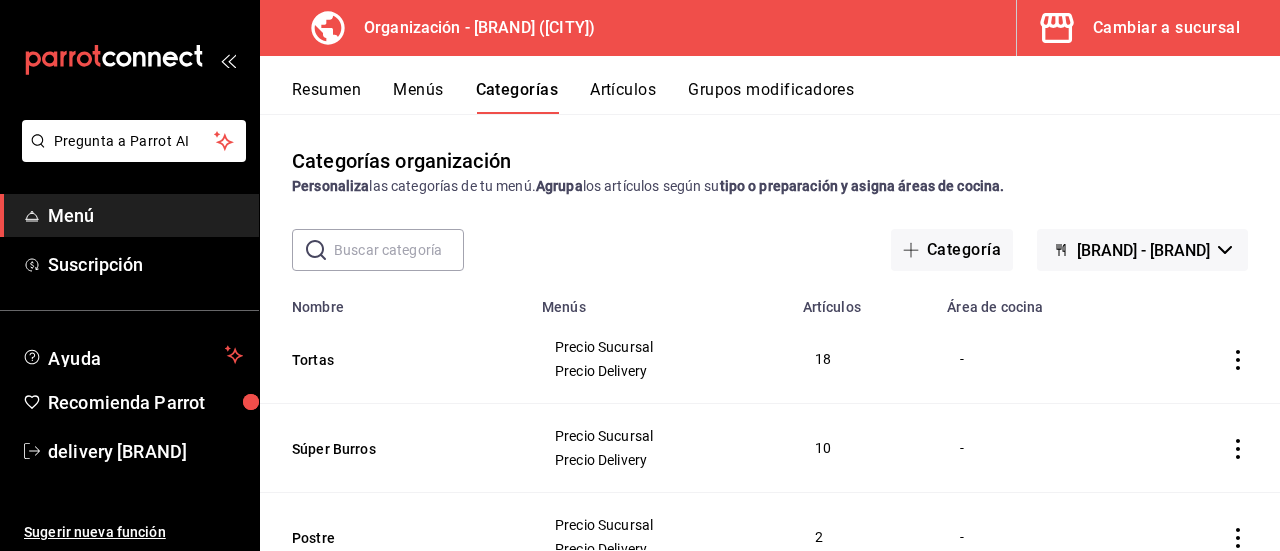 click on "Resumen" at bounding box center [326, 97] 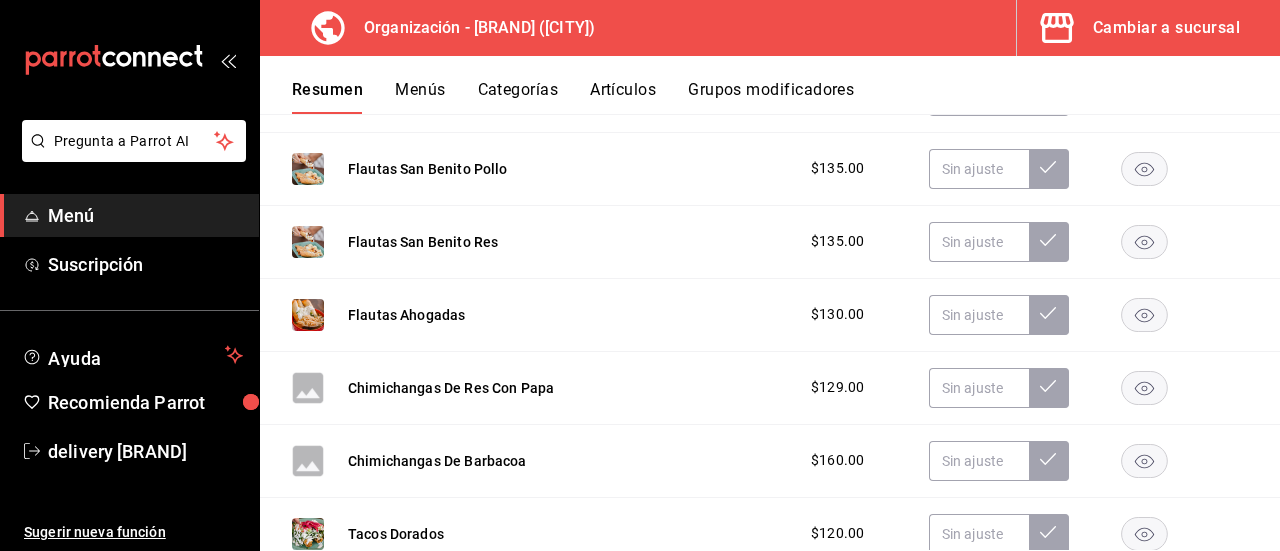 scroll, scrollTop: 508, scrollLeft: 0, axis: vertical 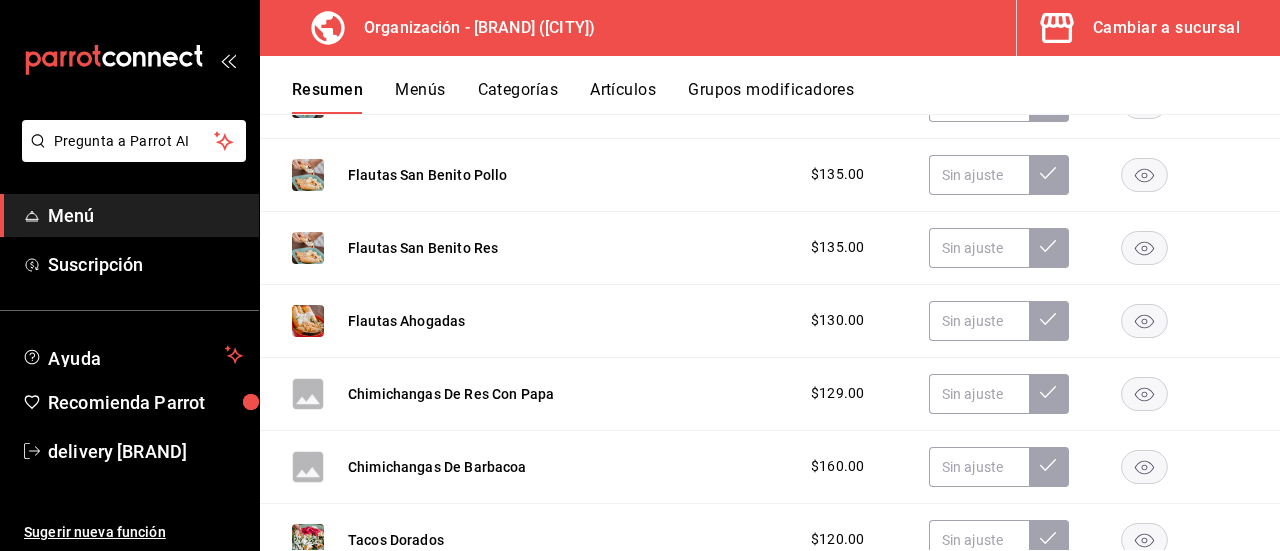 click 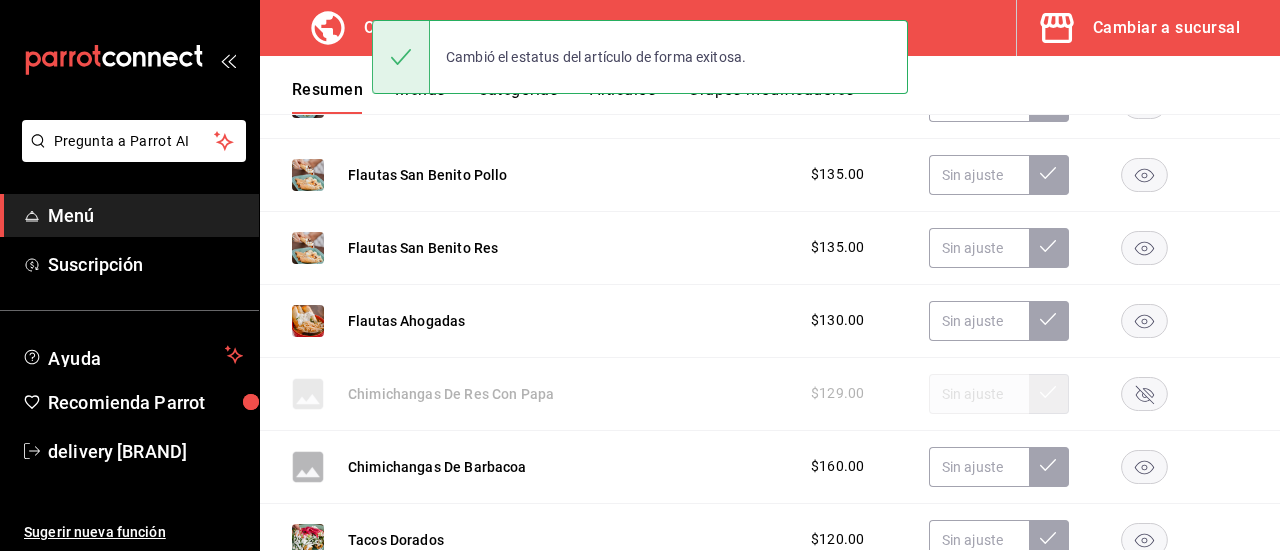 click 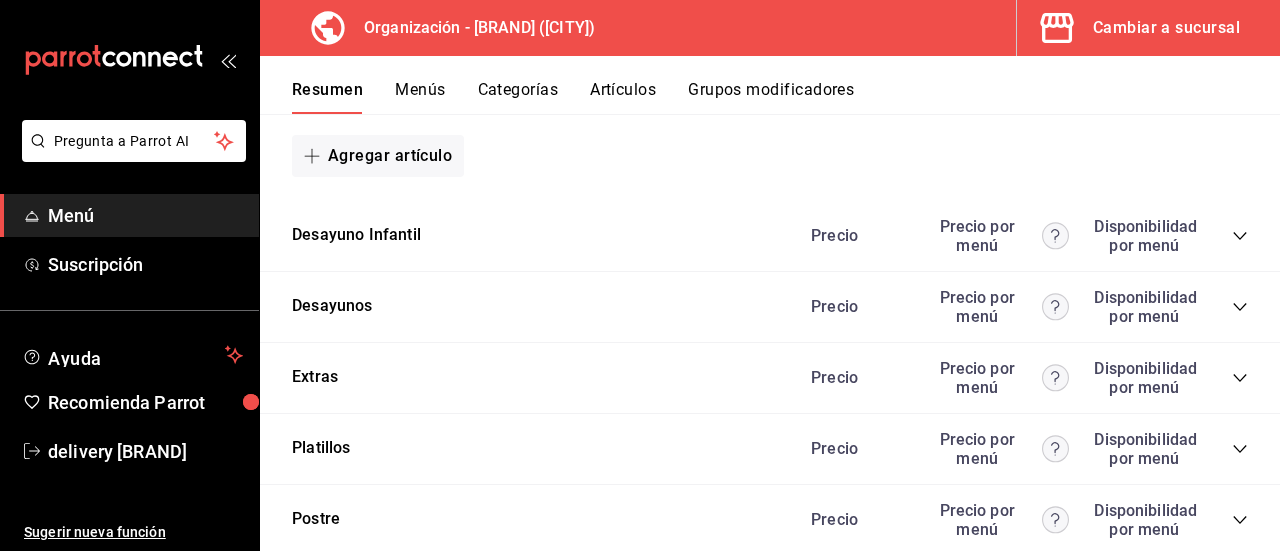 scroll, scrollTop: 3378, scrollLeft: 0, axis: vertical 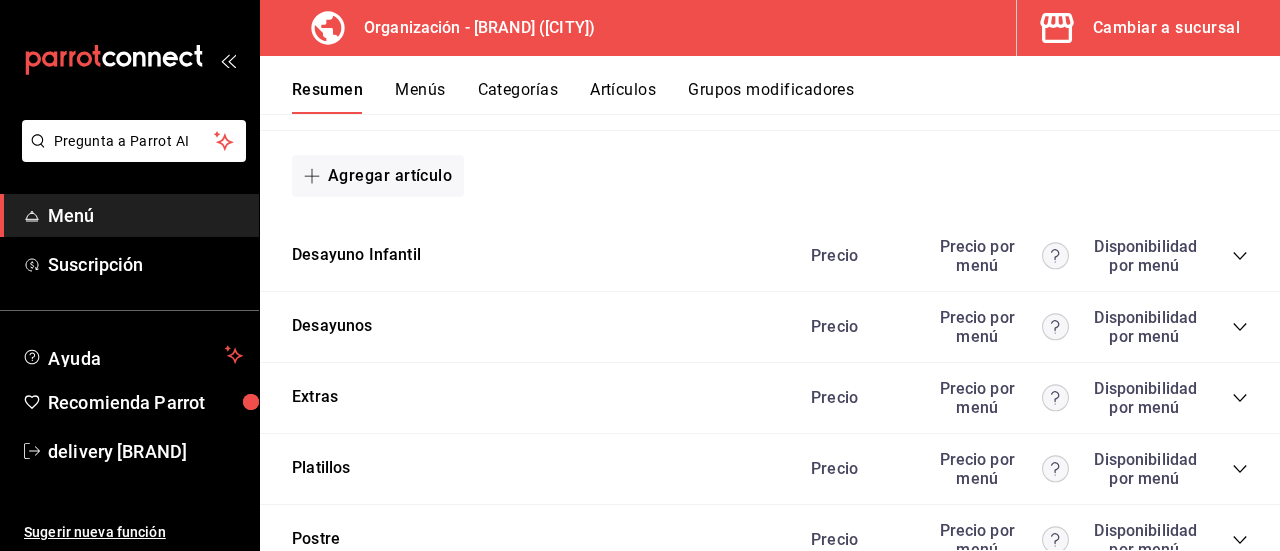 click 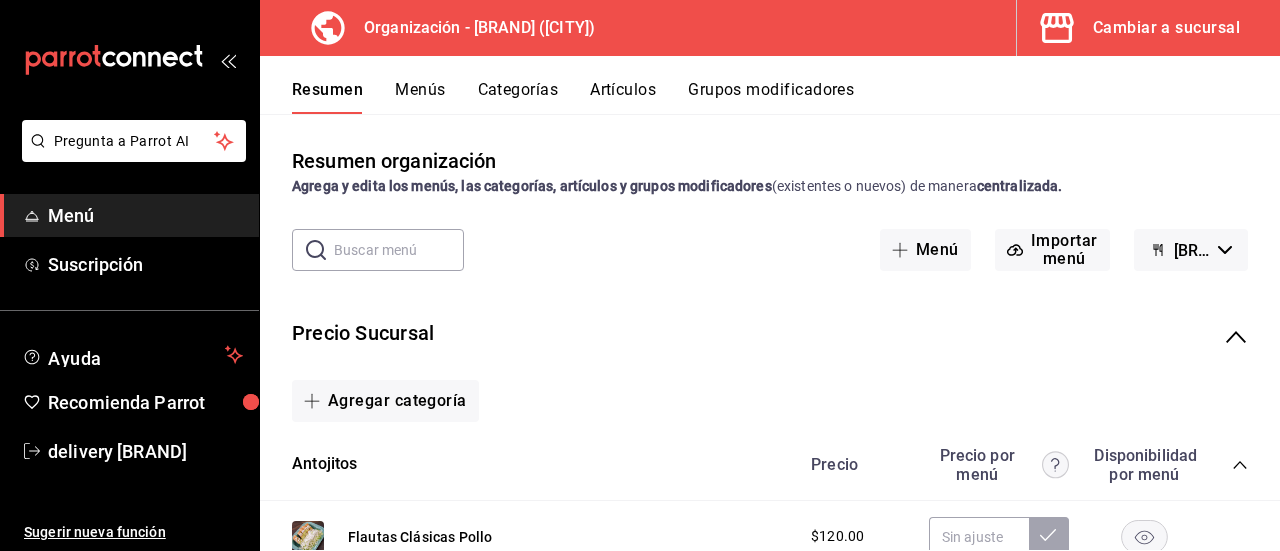 scroll, scrollTop: 12, scrollLeft: 0, axis: vertical 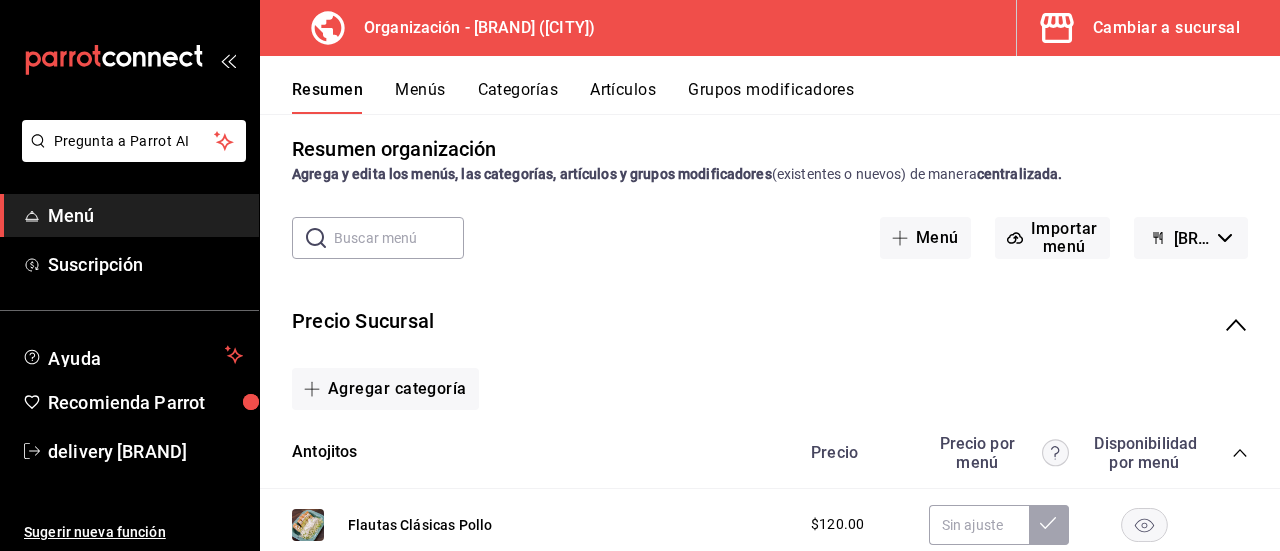 click on "Menús" at bounding box center (420, 97) 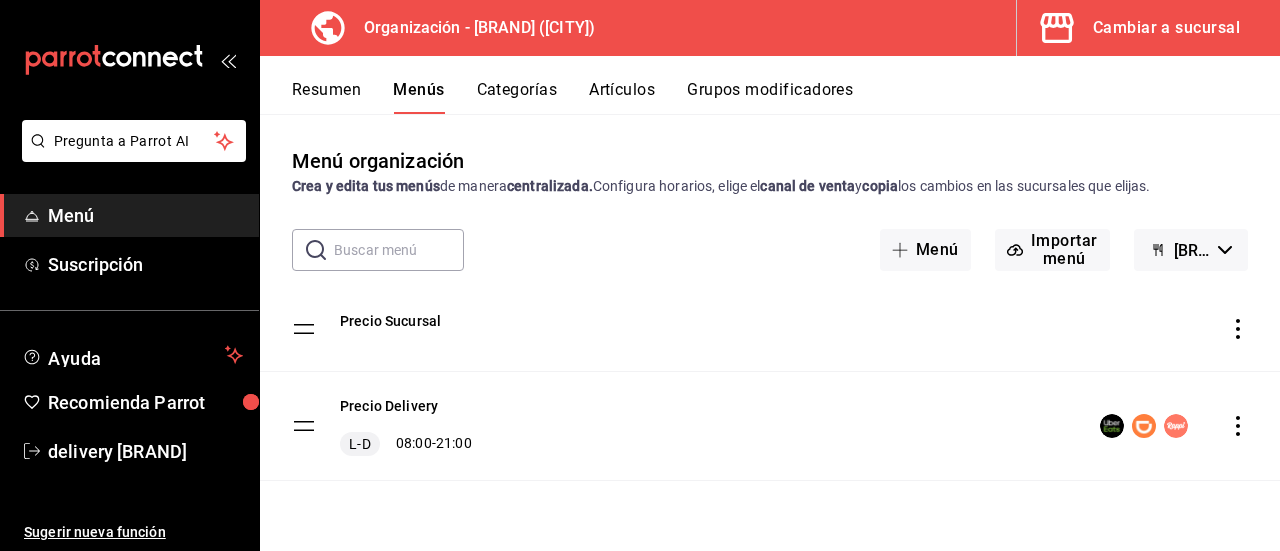 click 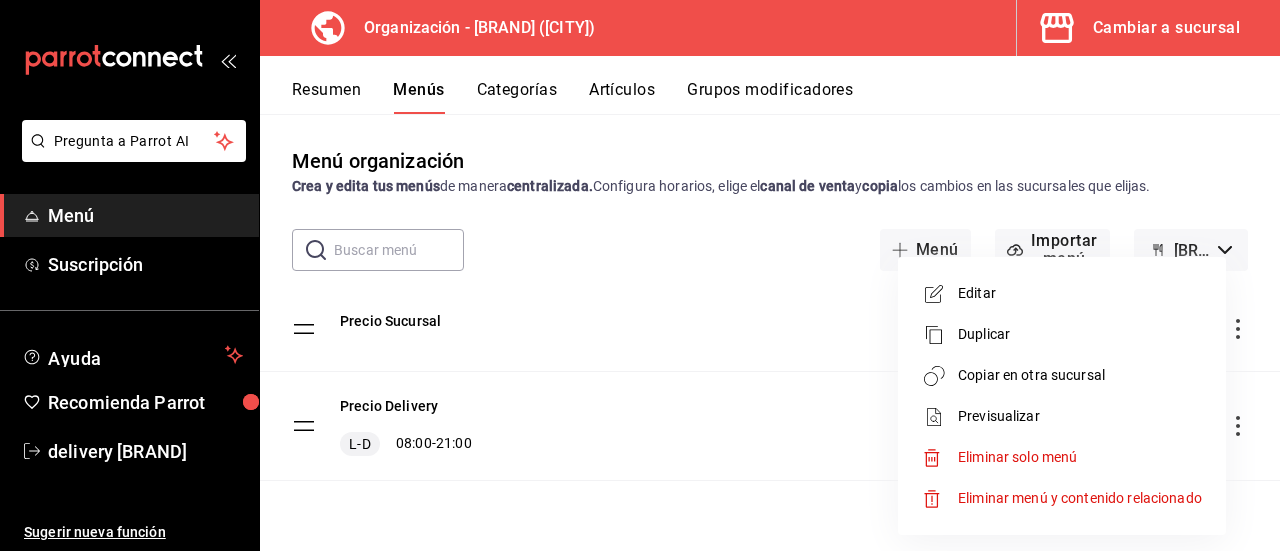 click at bounding box center [640, 275] 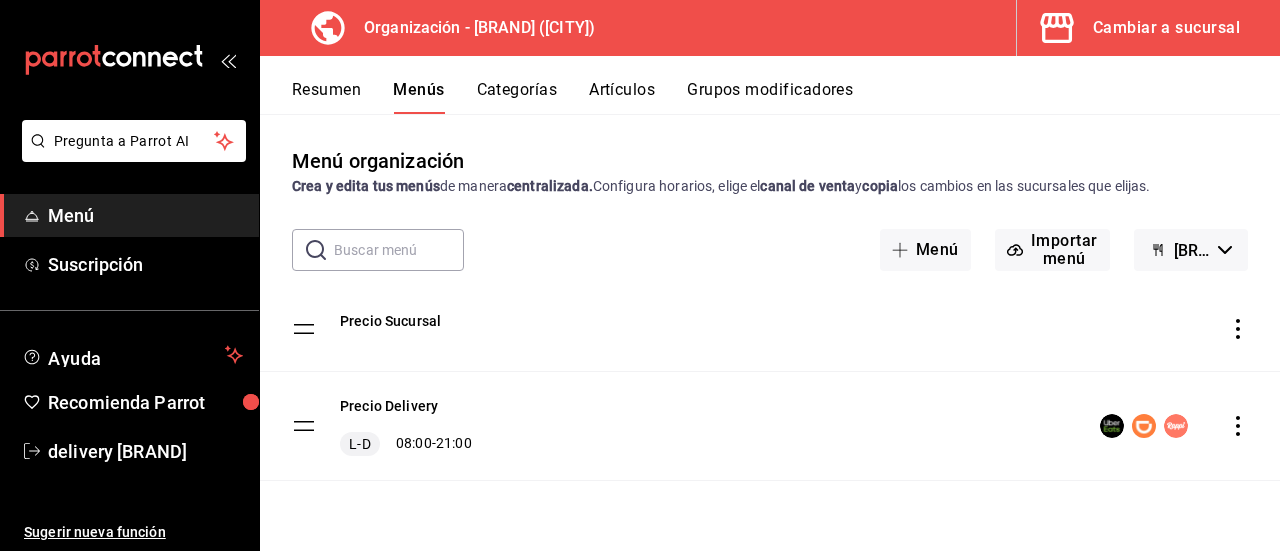 click on "Resumen" at bounding box center (326, 97) 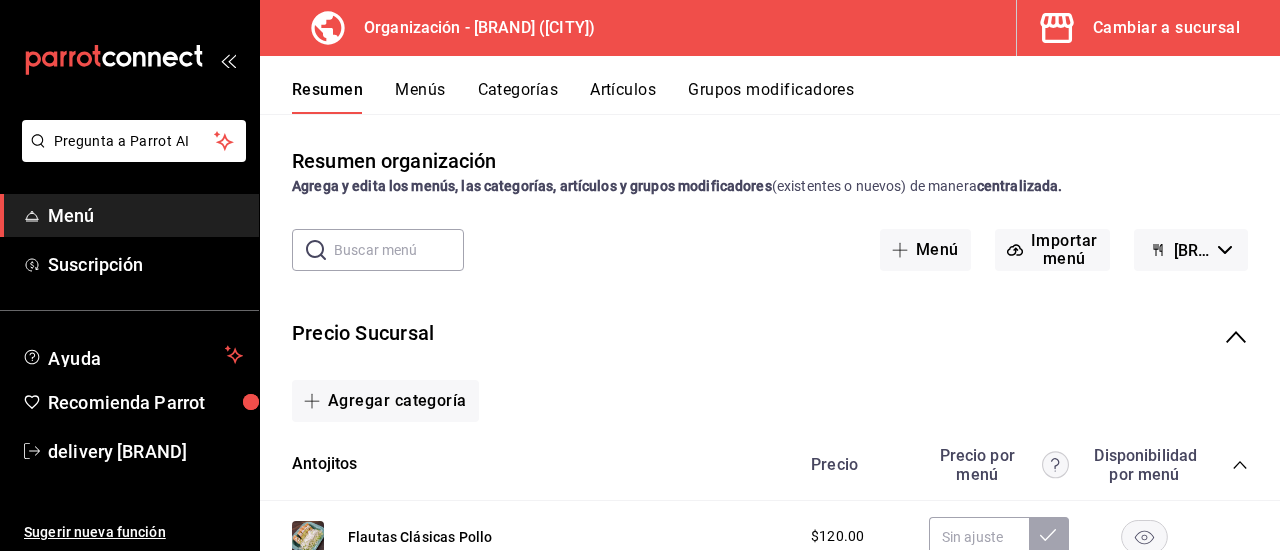 click on "Menú" at bounding box center [145, 215] 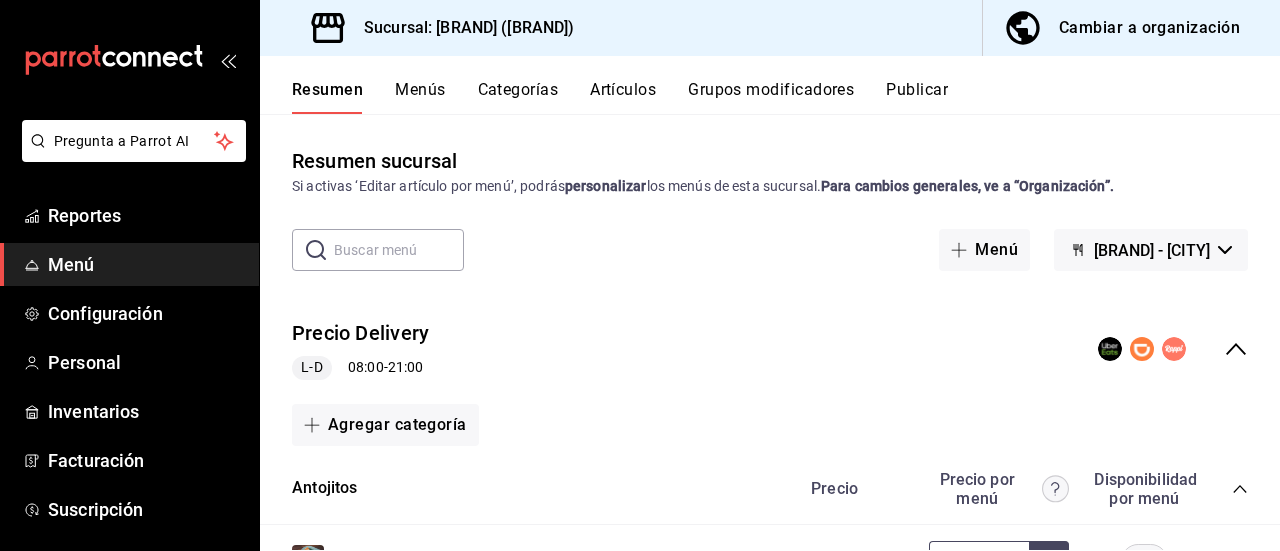 click on "Cambiar a organización" at bounding box center (1149, 28) 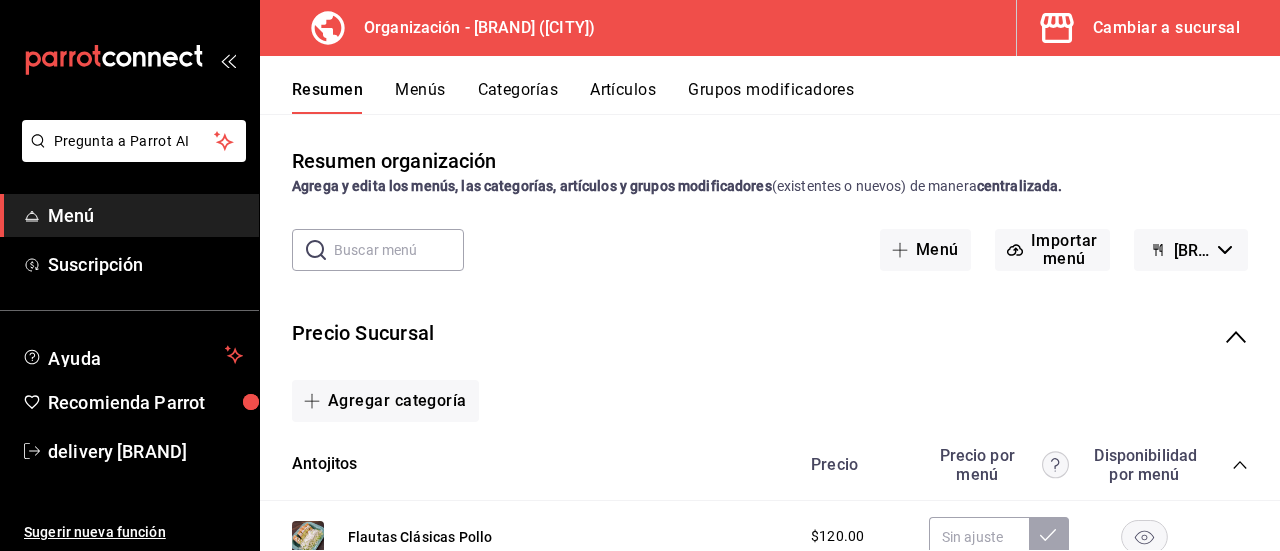 click on "Cambiar a sucursal" at bounding box center [1140, 28] 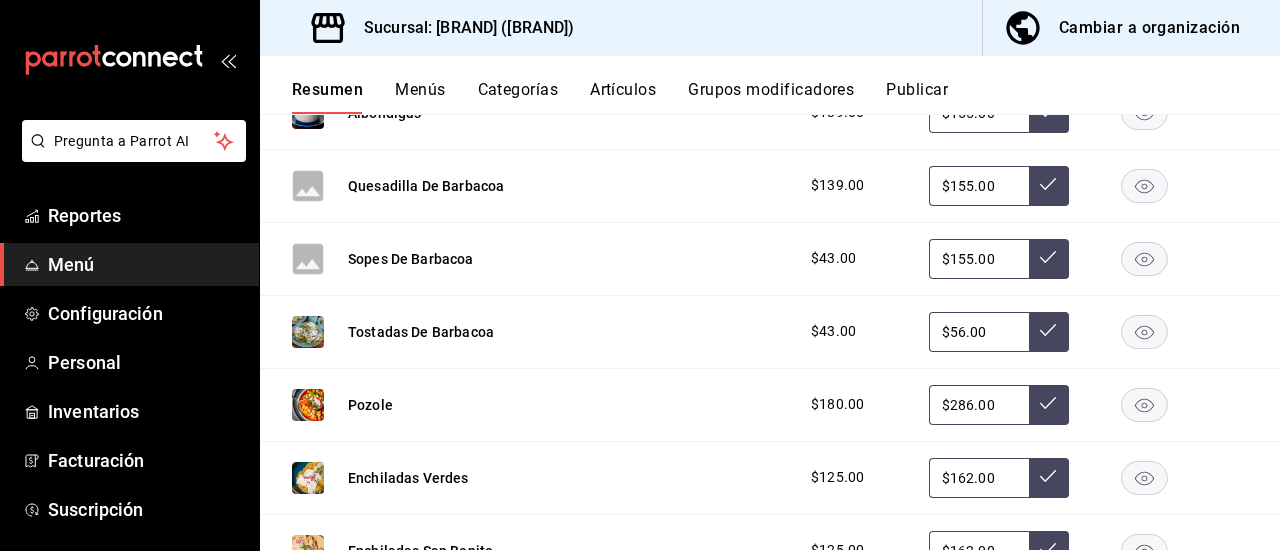 scroll, scrollTop: 1039, scrollLeft: 0, axis: vertical 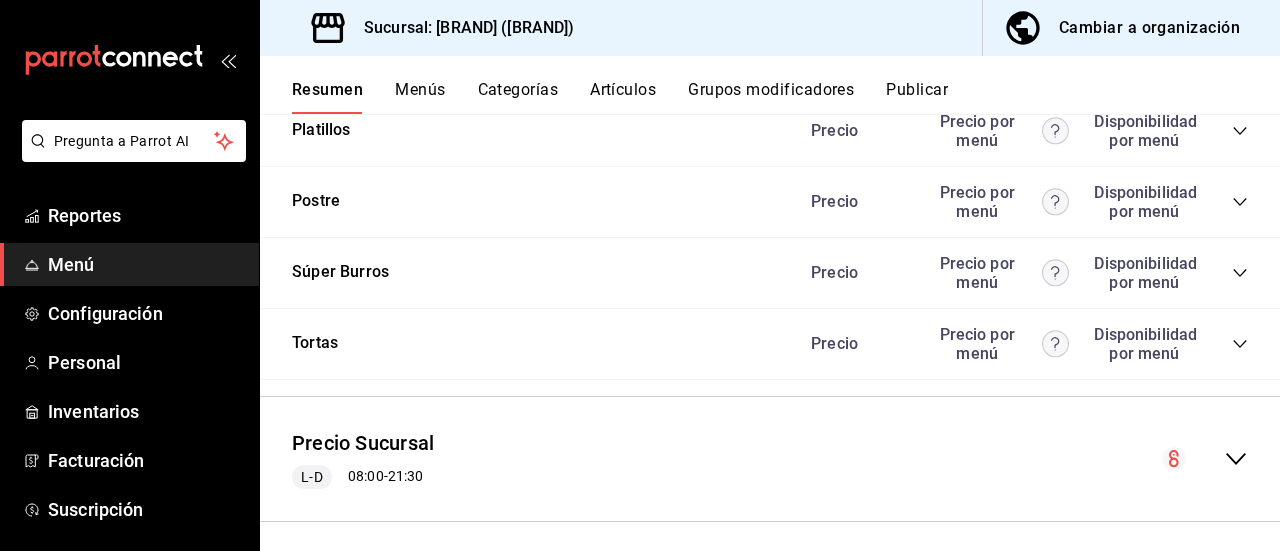 click 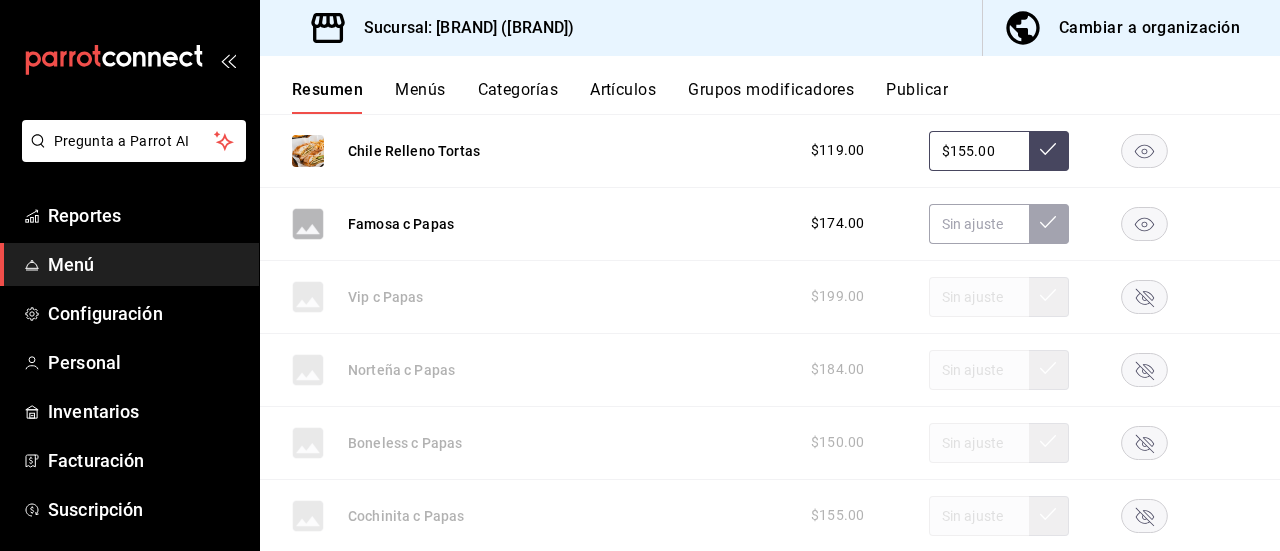 scroll, scrollTop: 4561, scrollLeft: 0, axis: vertical 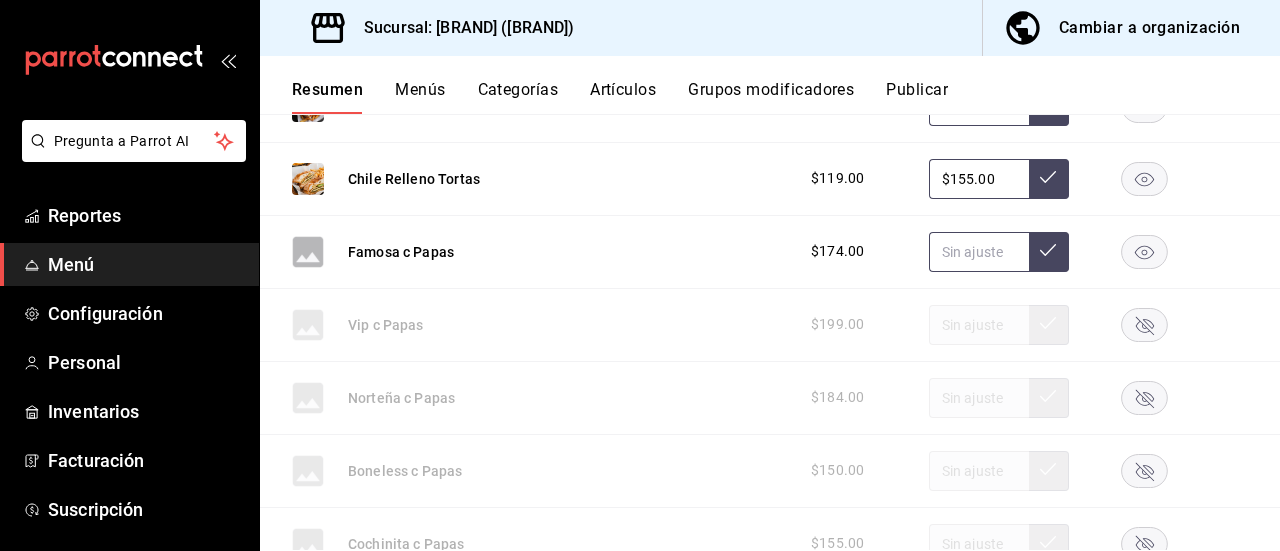 click at bounding box center [979, 252] 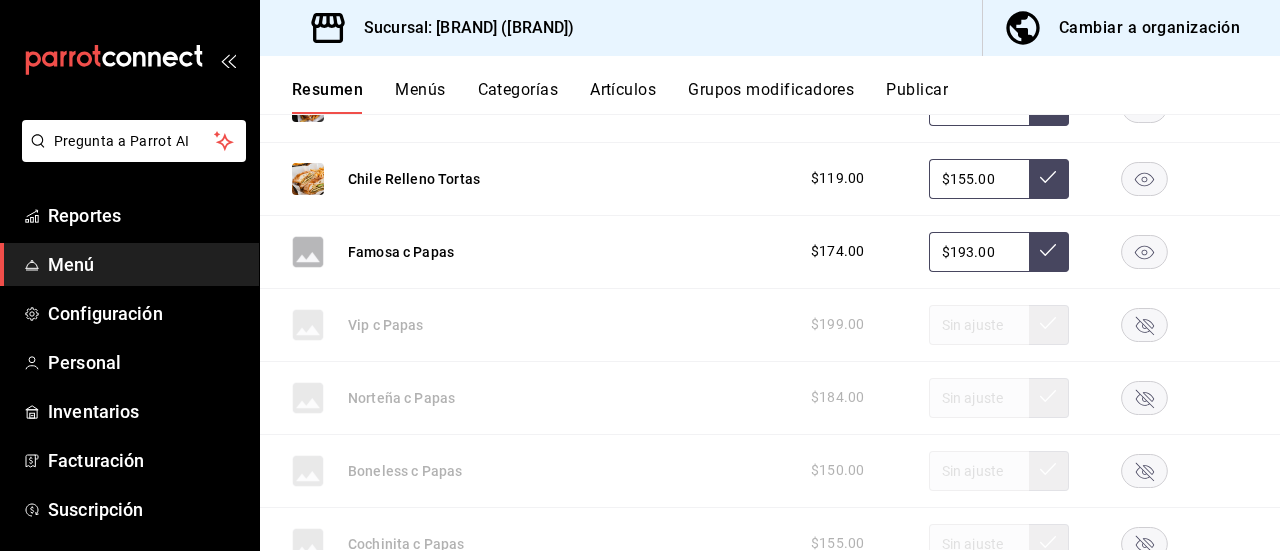 type on "$193.00" 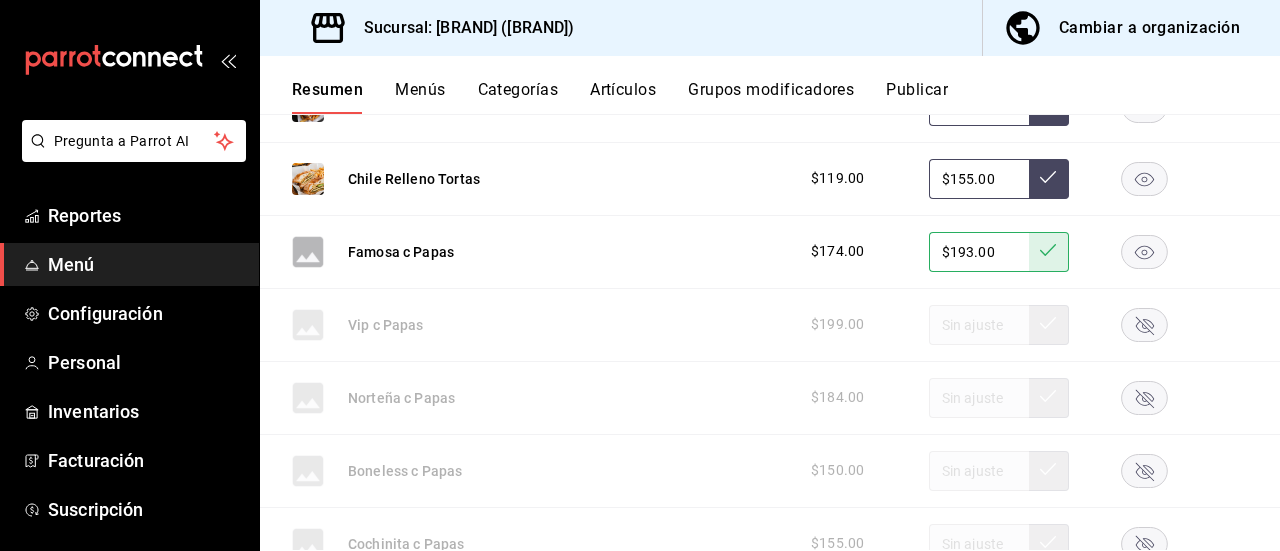 click on "Publicar" at bounding box center (917, 97) 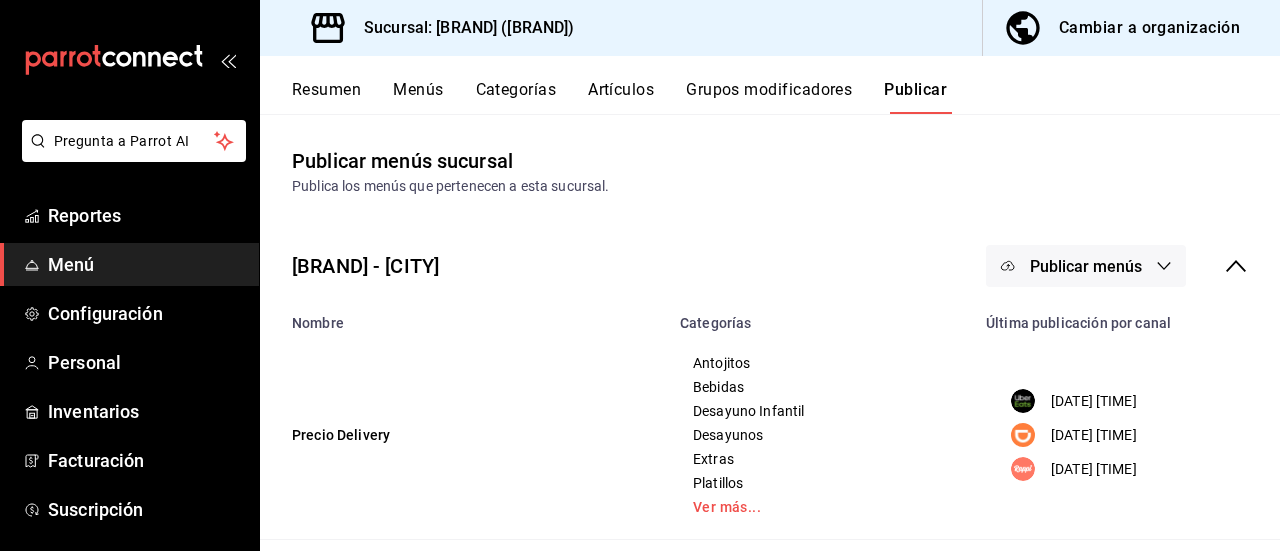 click on "Publicar menús" at bounding box center [1086, 266] 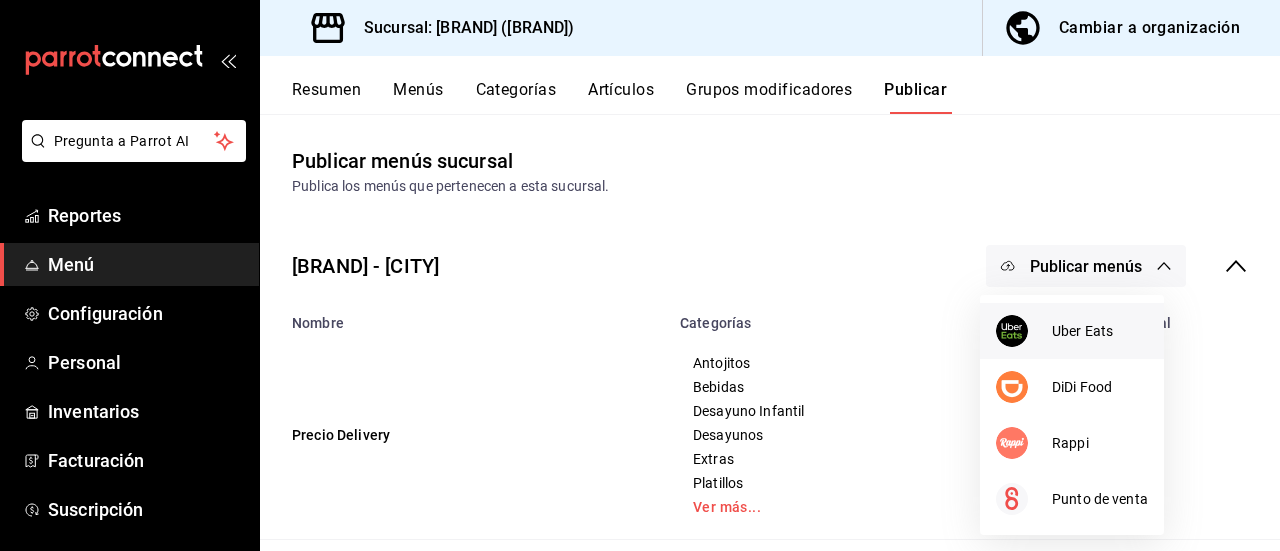 click on "Uber Eats" at bounding box center [1100, 331] 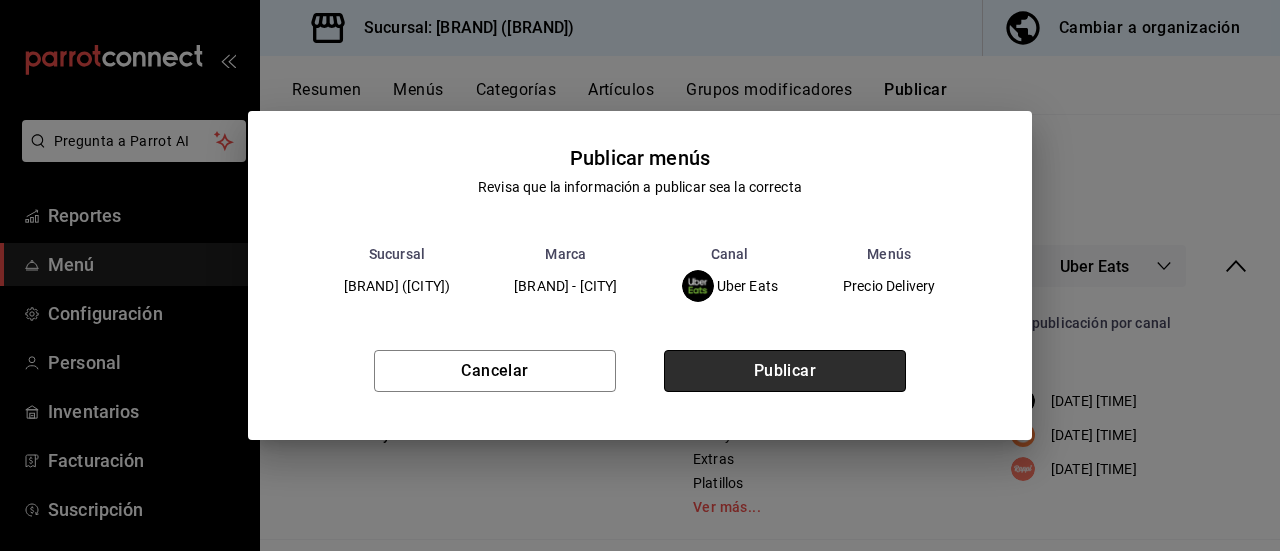 click on "Publicar" at bounding box center [785, 371] 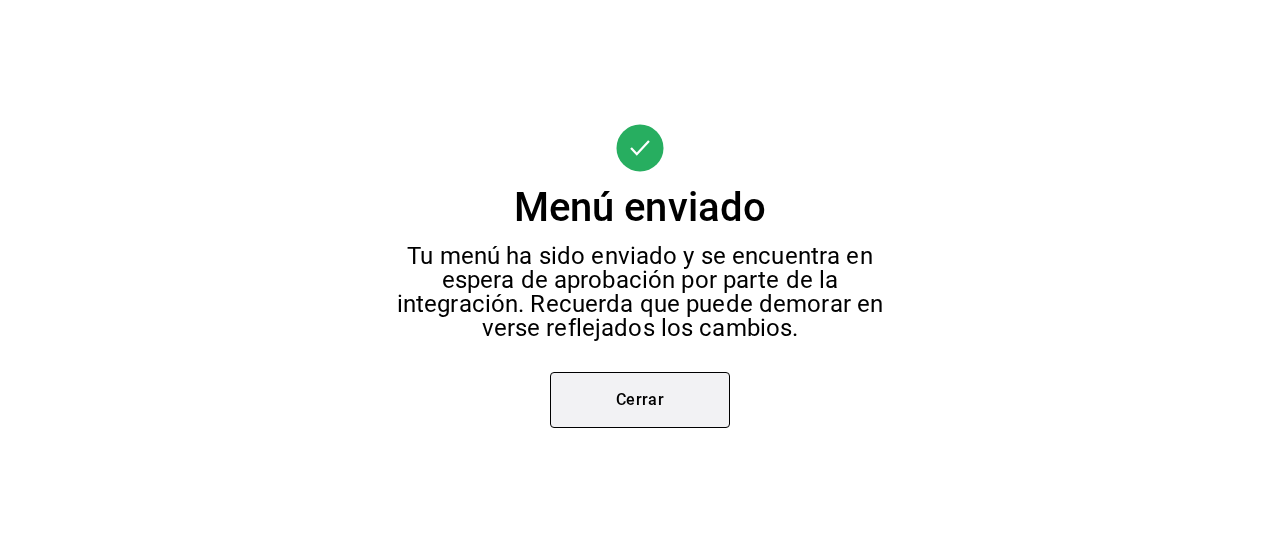 click on "Cerrar" at bounding box center [640, 400] 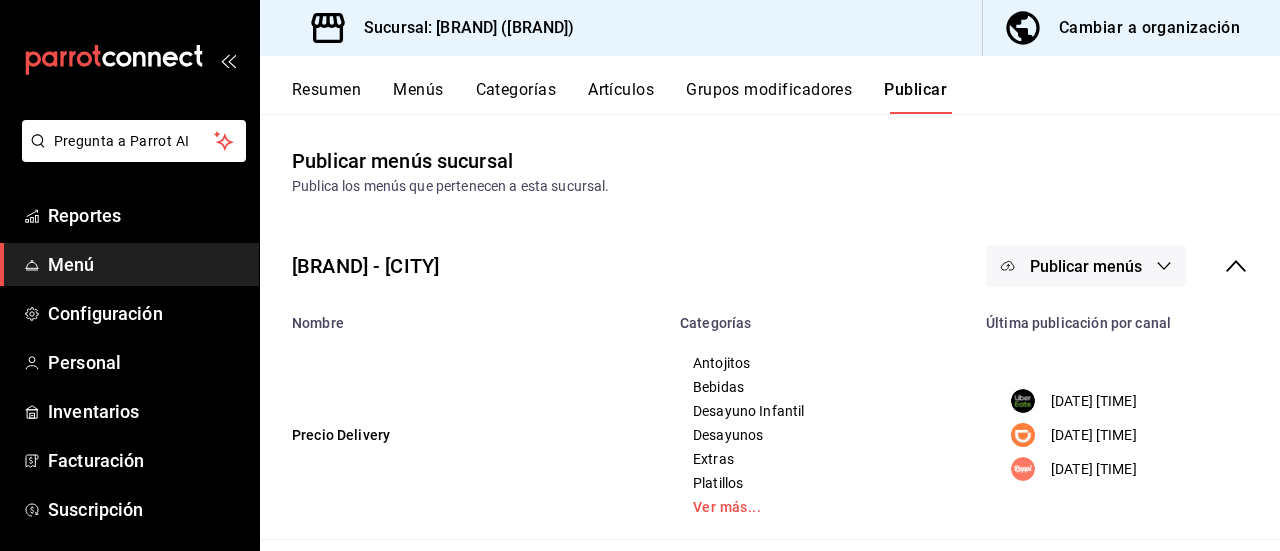 click on "Publicar menús" at bounding box center (1086, 266) 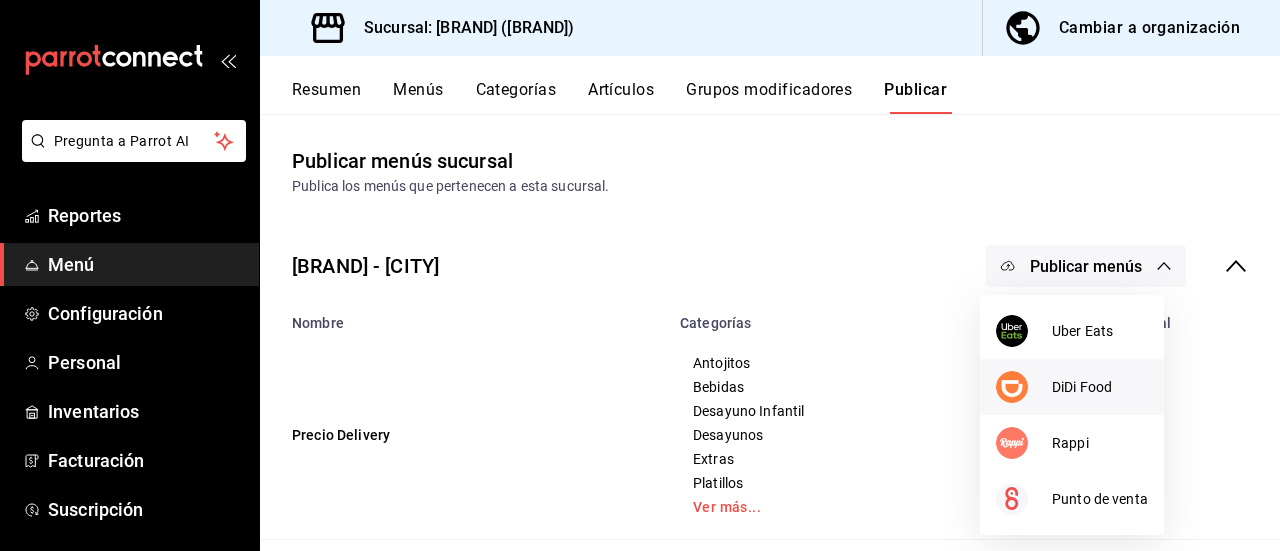 click on "DiDi Food" at bounding box center [1100, 387] 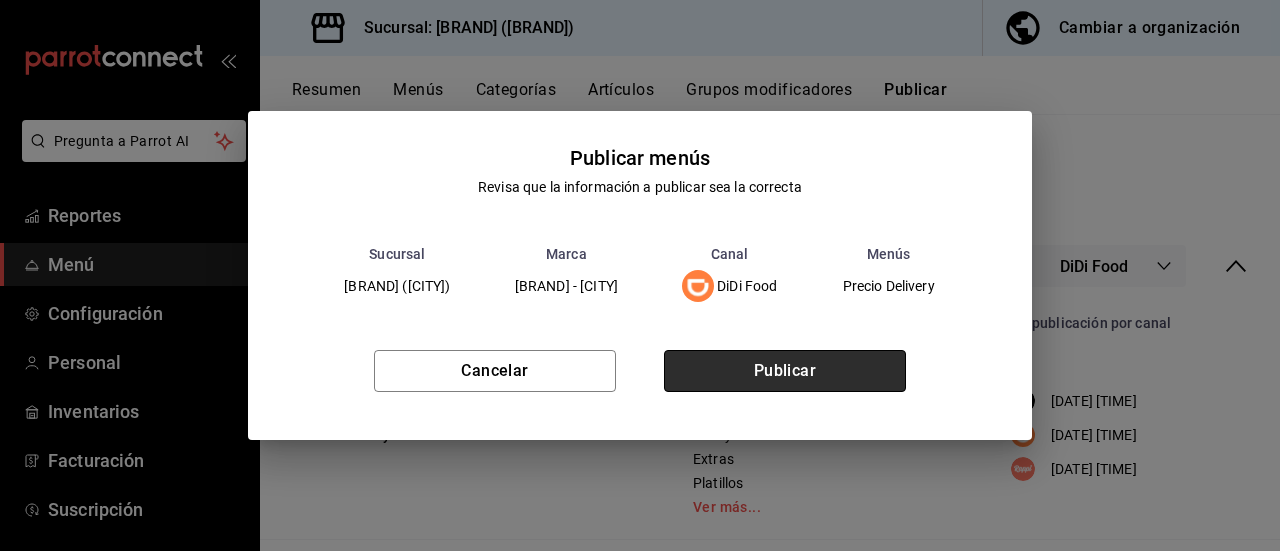 click on "Publicar" at bounding box center (785, 371) 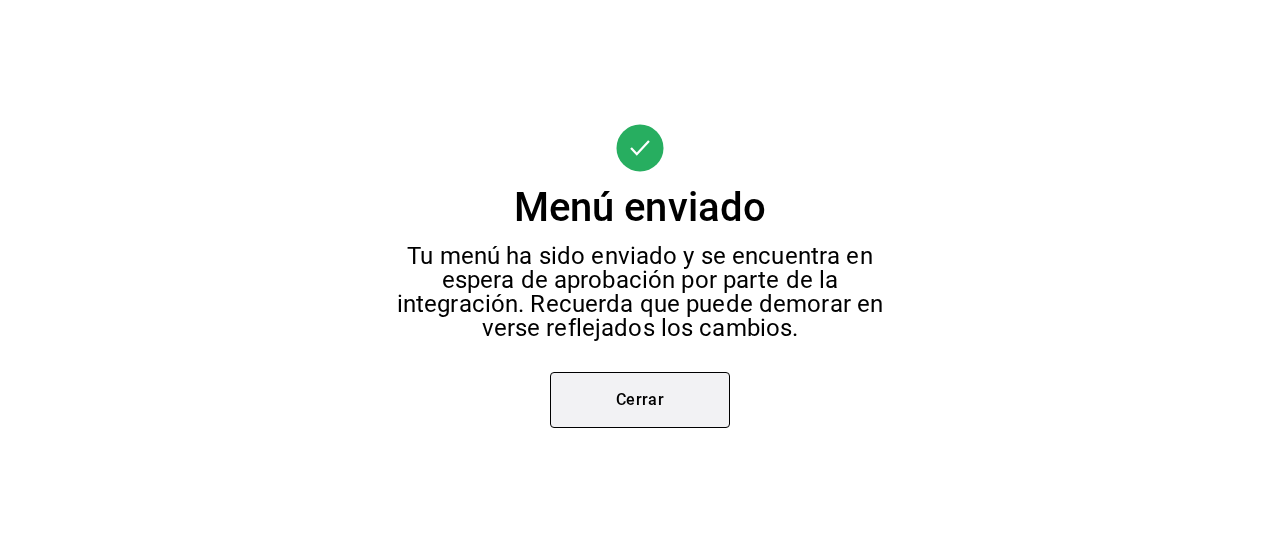 click on "Cerrar" at bounding box center (640, 400) 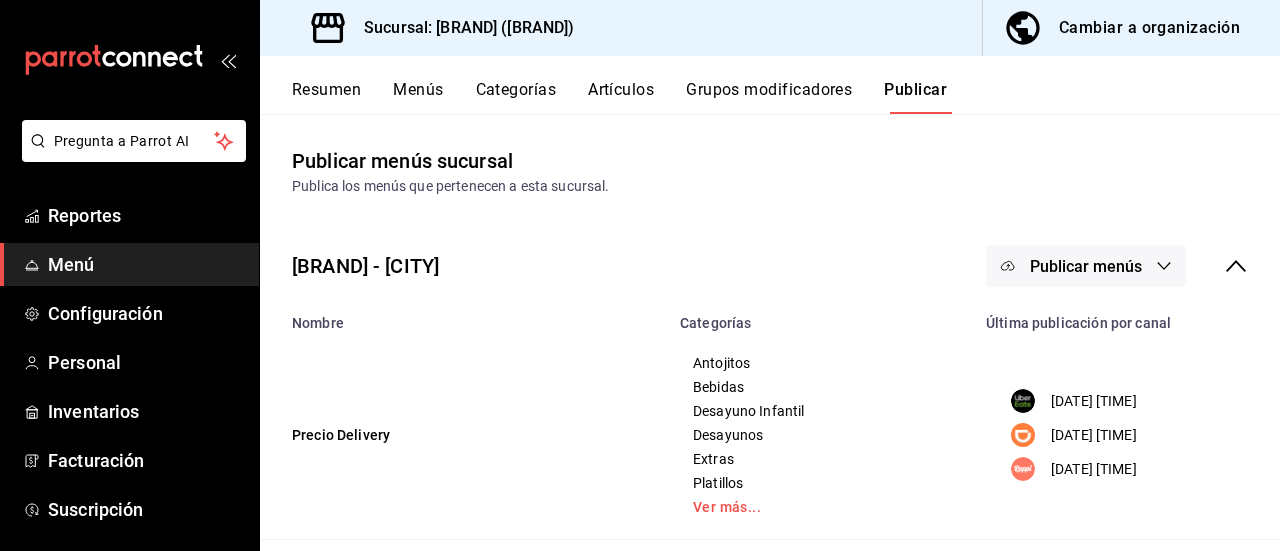 click on "Publicar menús" at bounding box center [1086, 266] 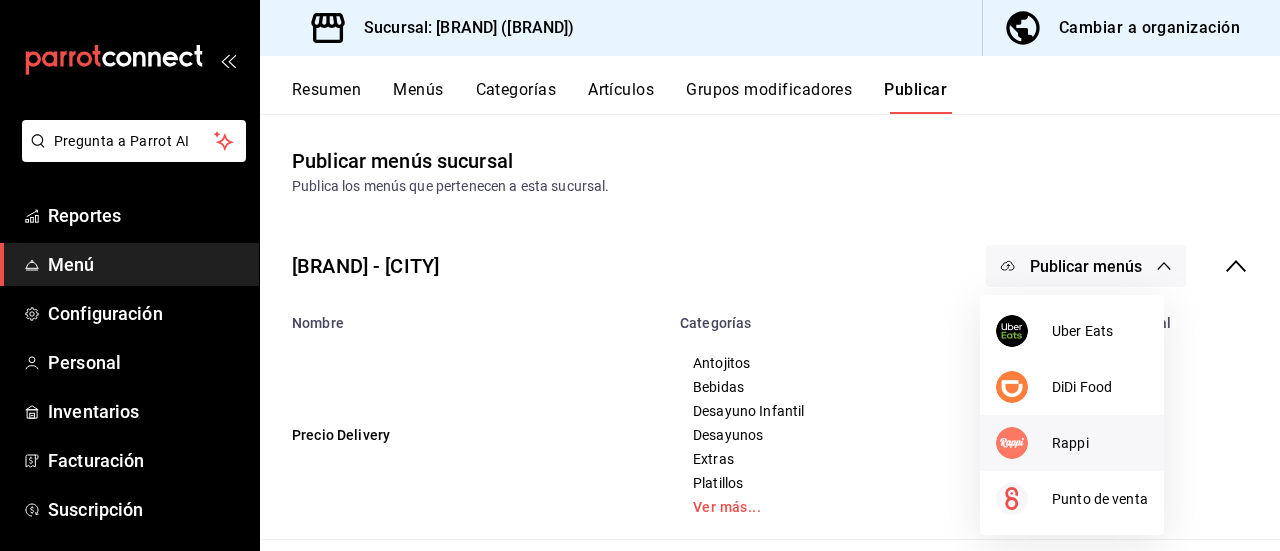 click on "Rappi" at bounding box center [1100, 443] 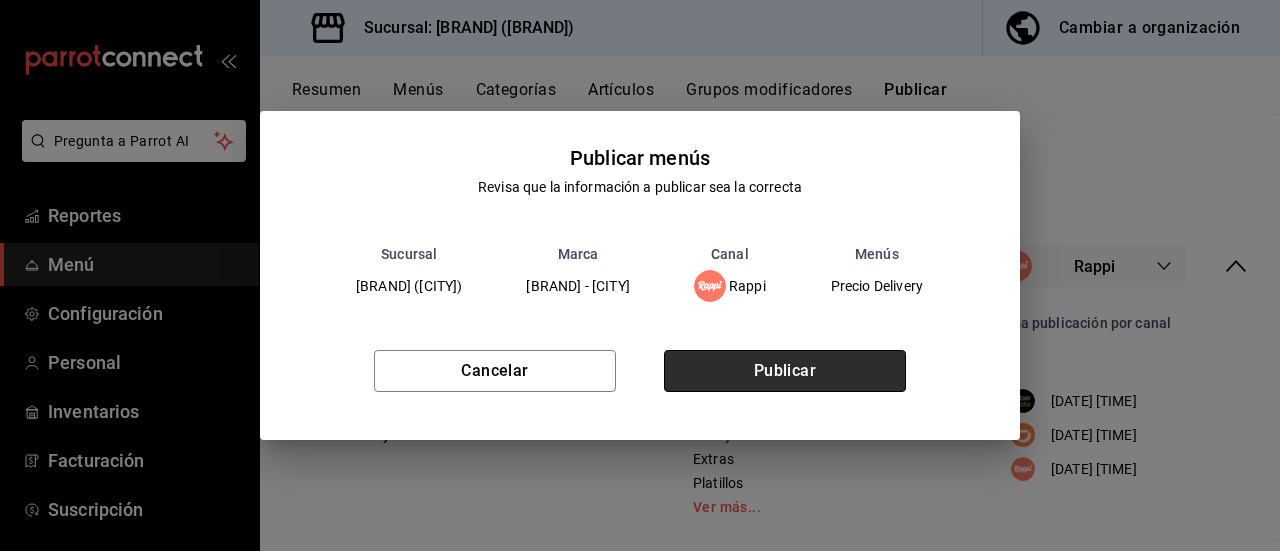 click on "Publicar" at bounding box center [785, 371] 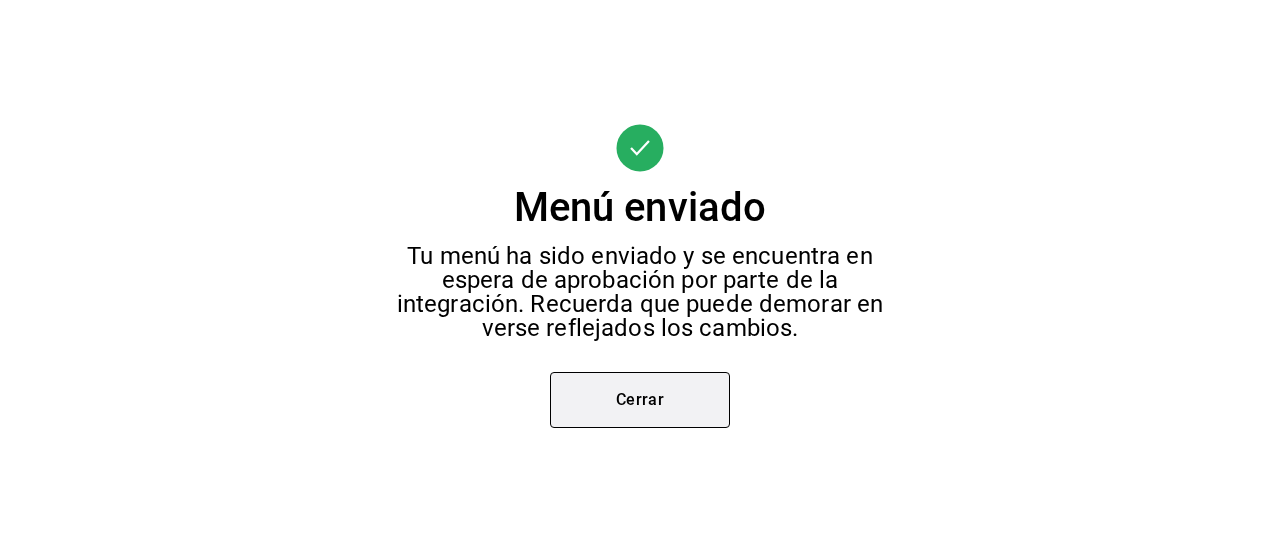 click on "Cerrar" at bounding box center [640, 400] 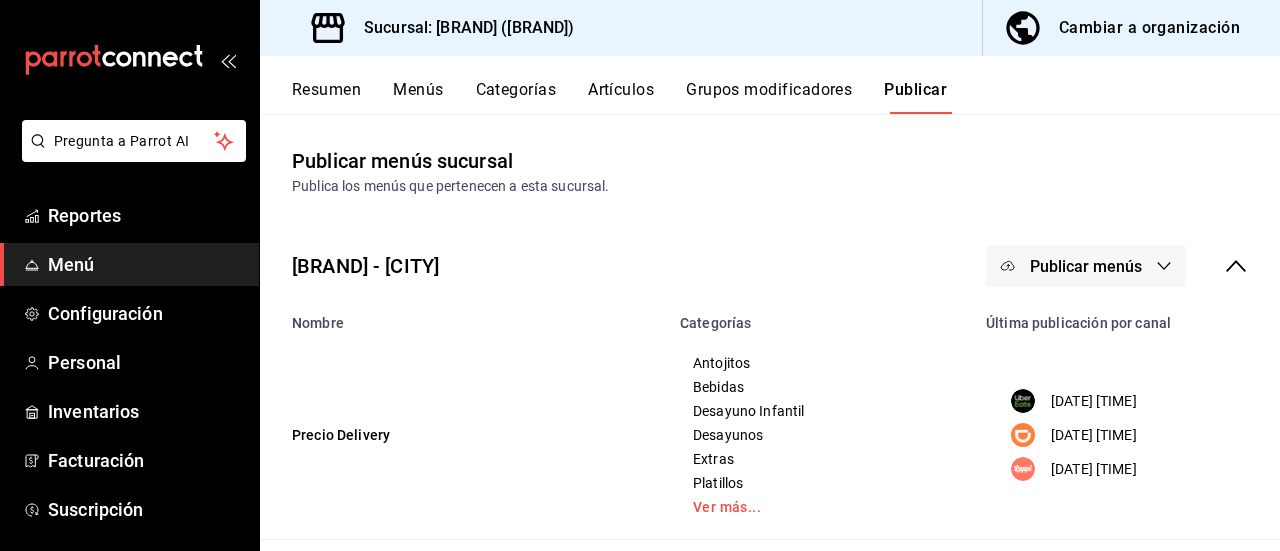 click on "Resumen" at bounding box center [326, 97] 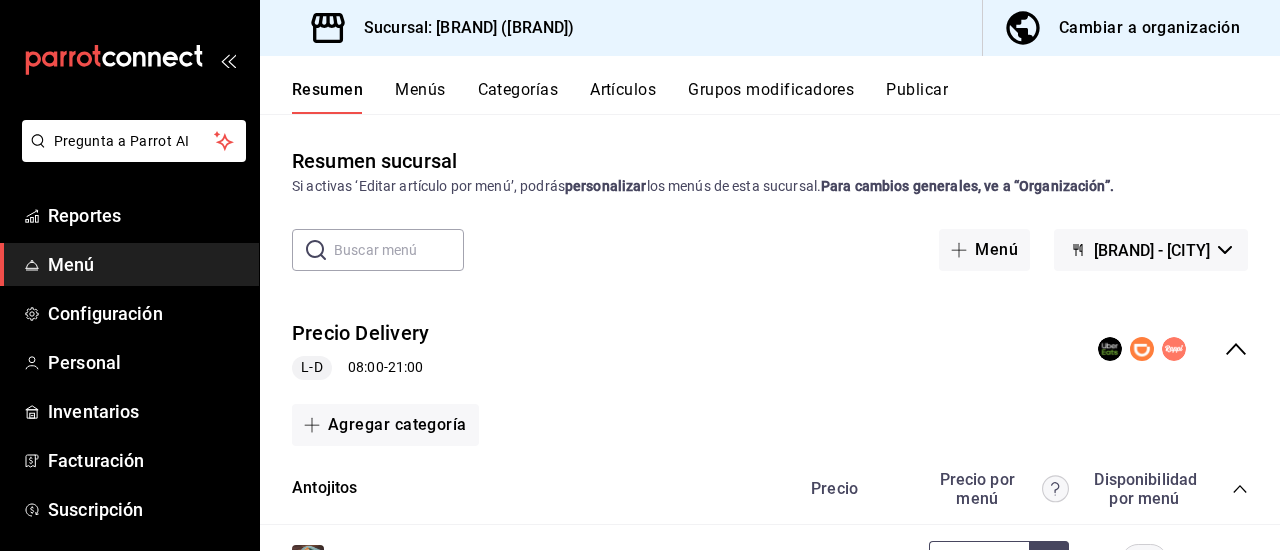 click 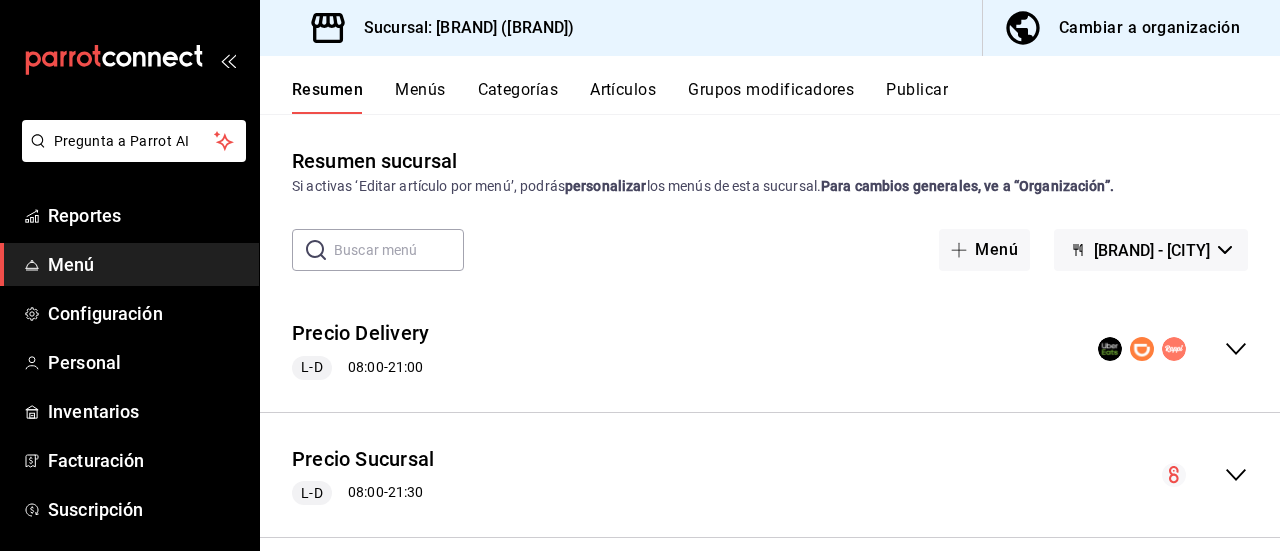 click 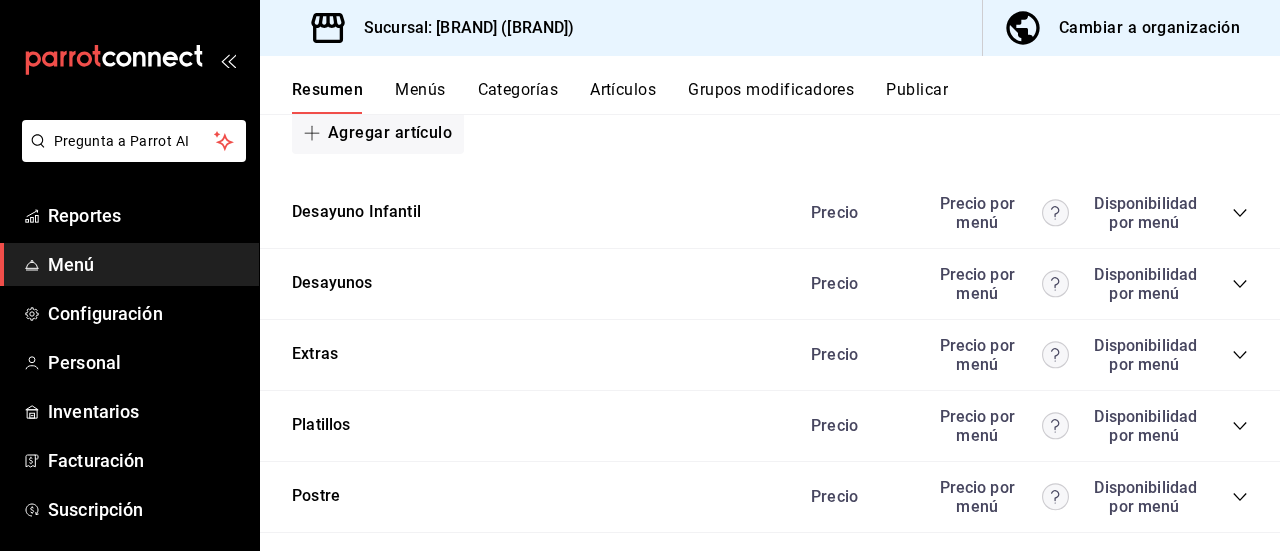 scroll, scrollTop: 3452, scrollLeft: 0, axis: vertical 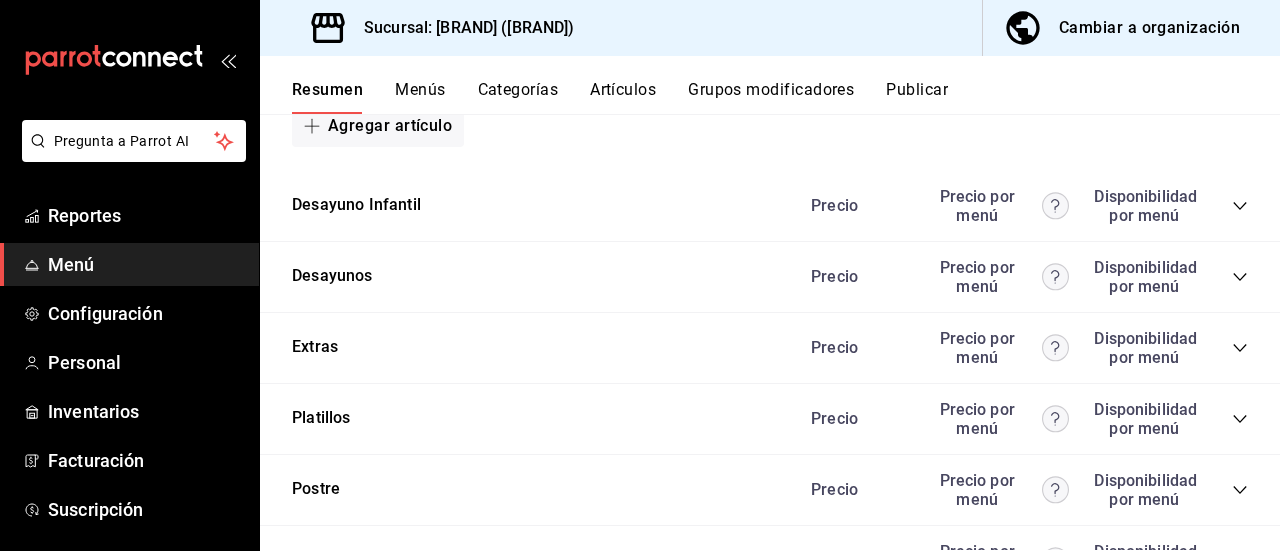 click 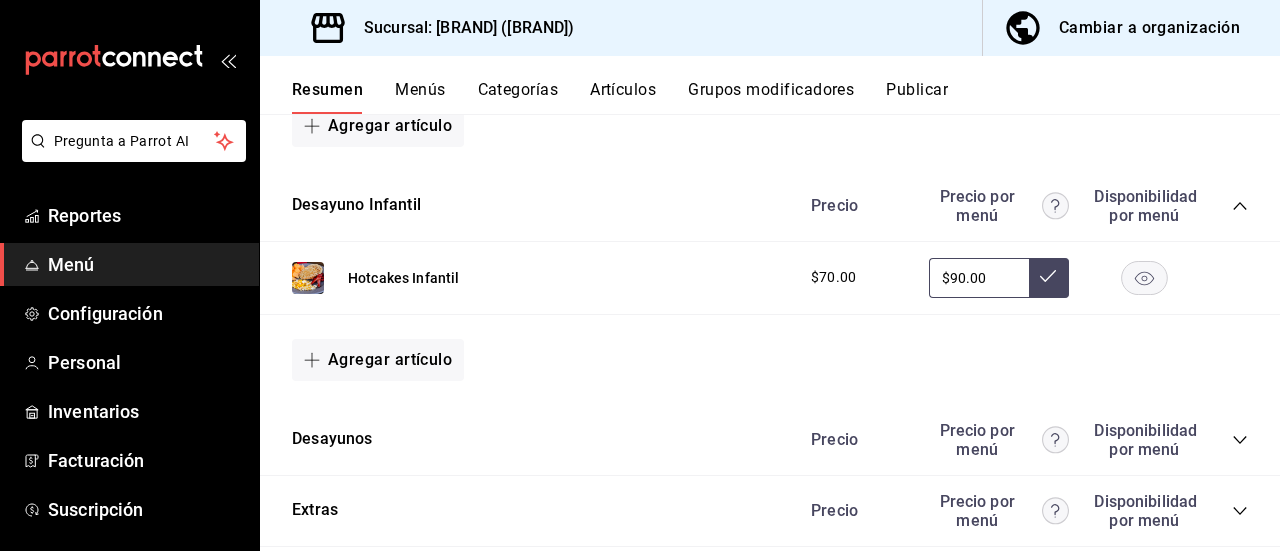 click 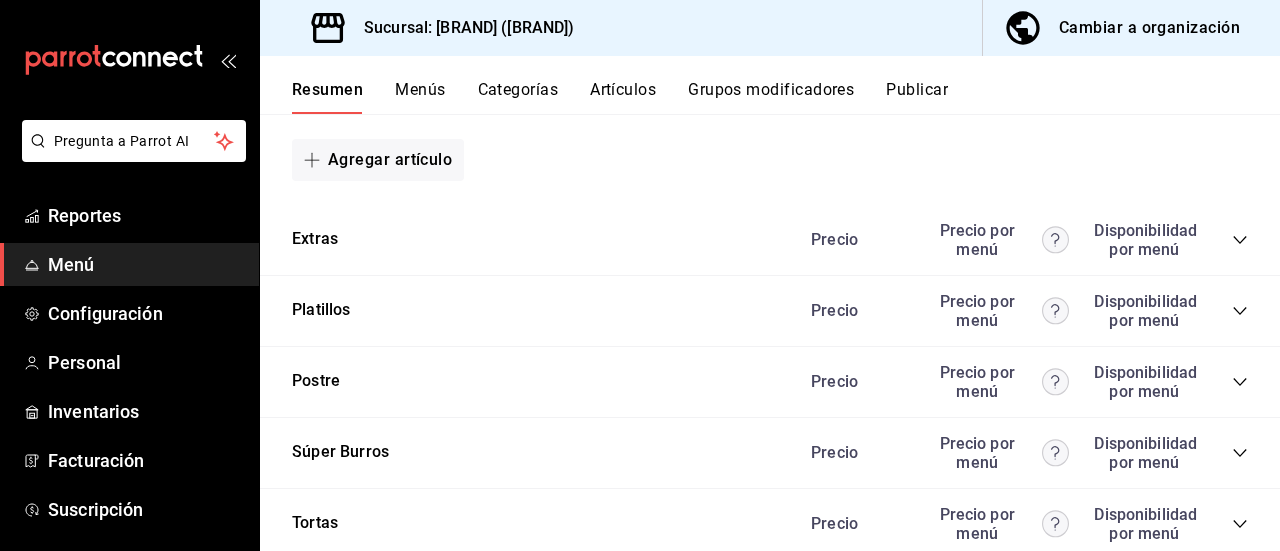 scroll, scrollTop: 4849, scrollLeft: 0, axis: vertical 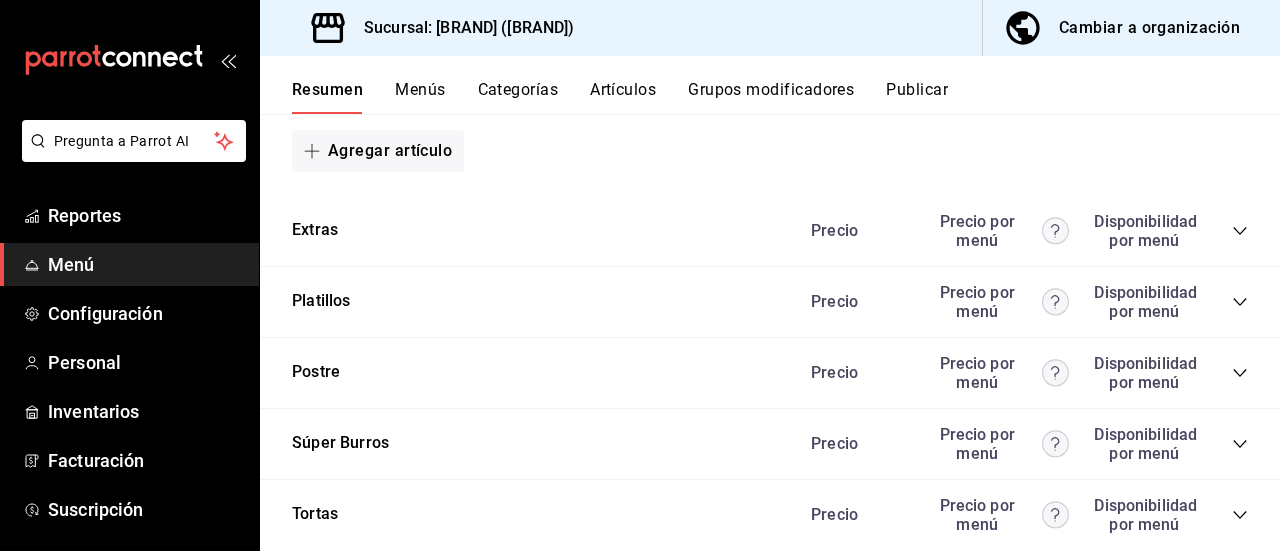 click 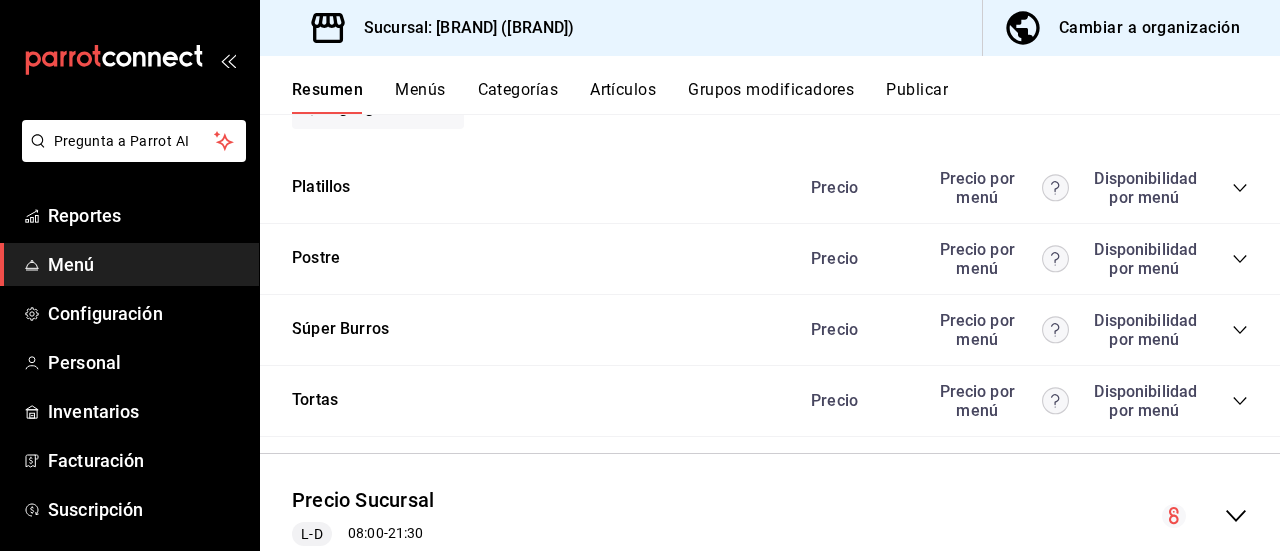 scroll, scrollTop: 5878, scrollLeft: 0, axis: vertical 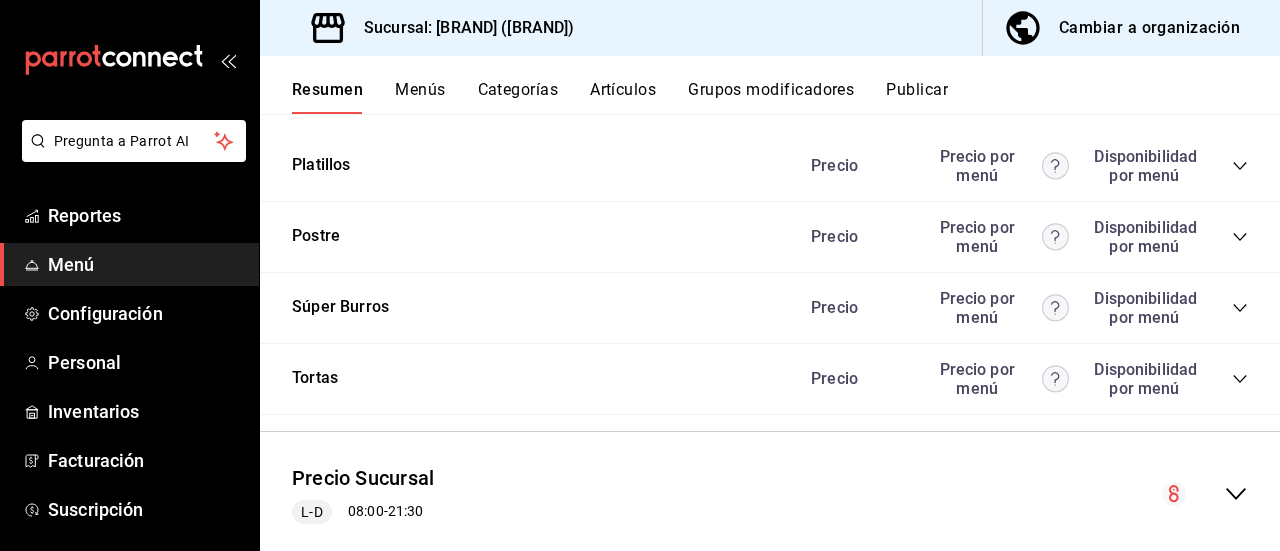 click 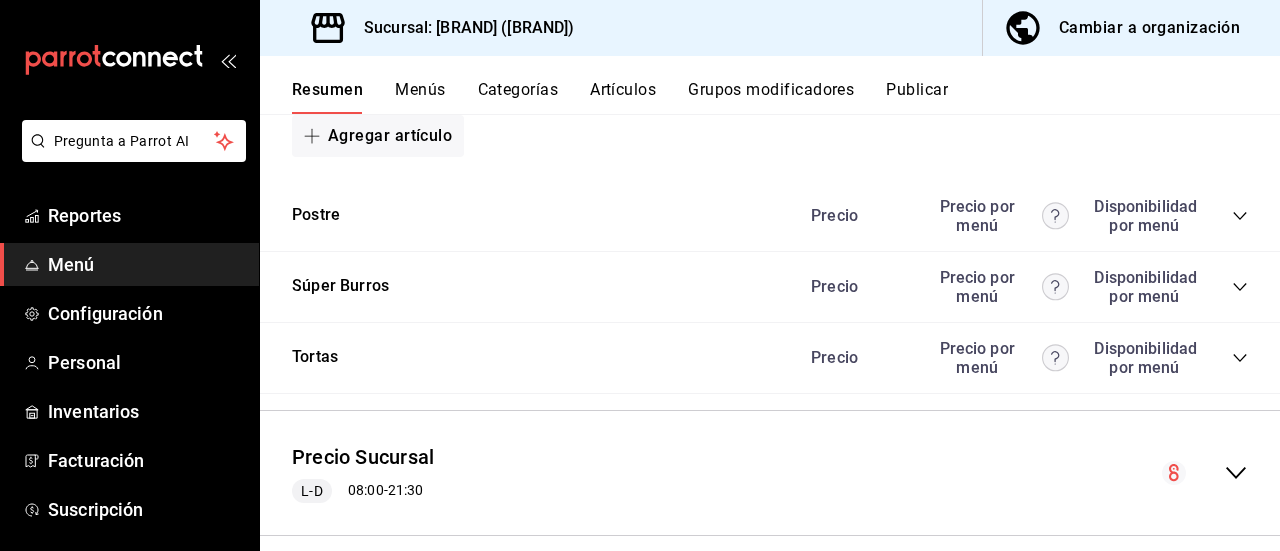 scroll, scrollTop: 6142, scrollLeft: 0, axis: vertical 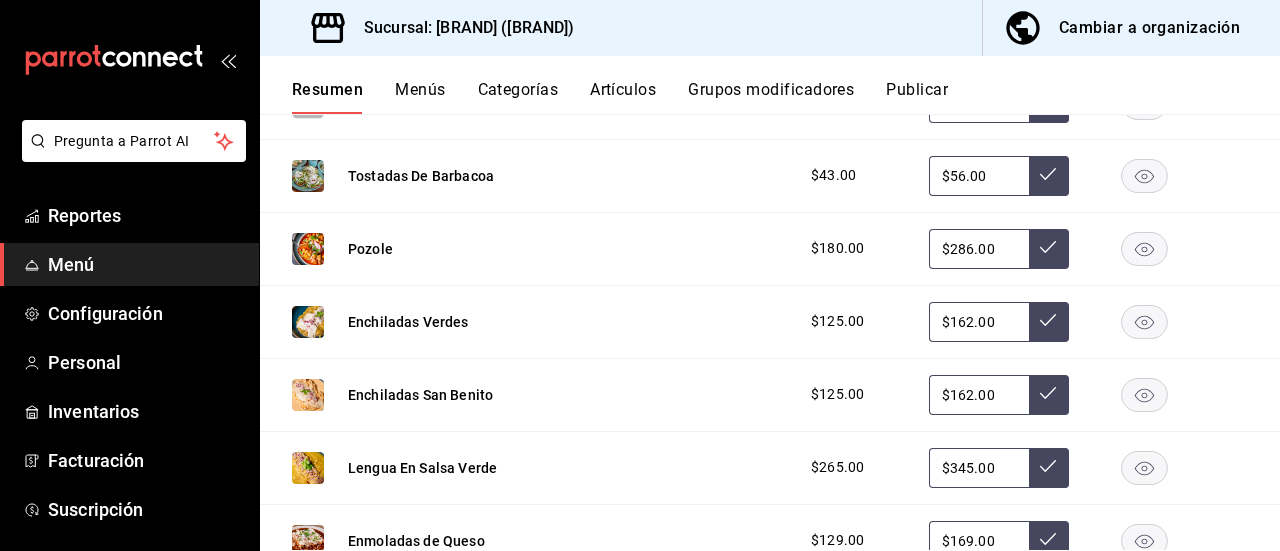 click on "Cambiar a organización" at bounding box center [1149, 28] 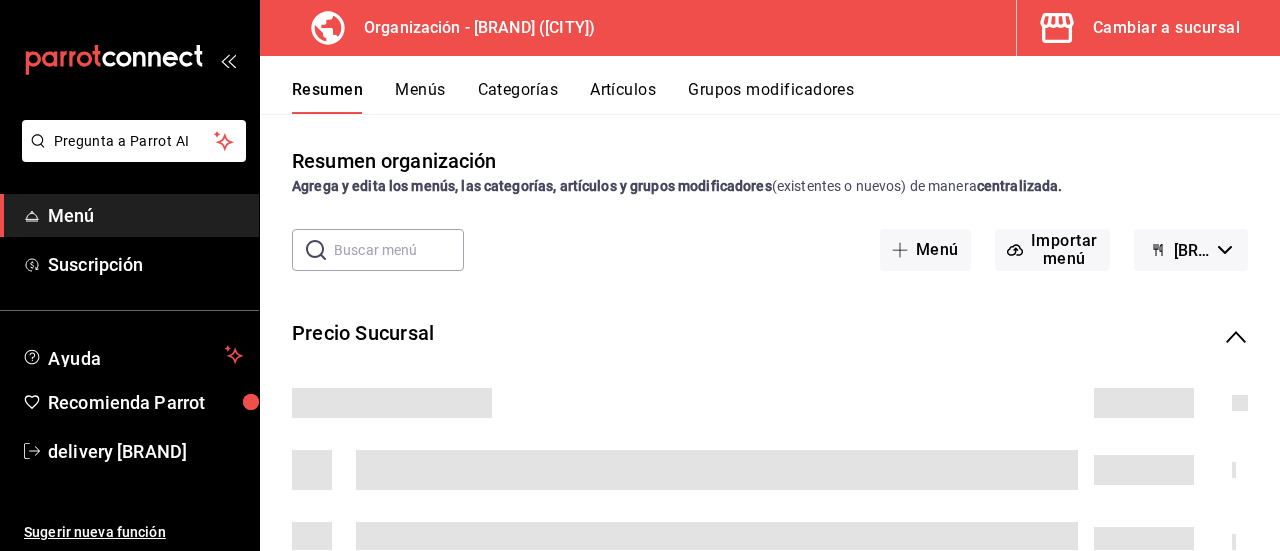 click on "Menús" at bounding box center [420, 97] 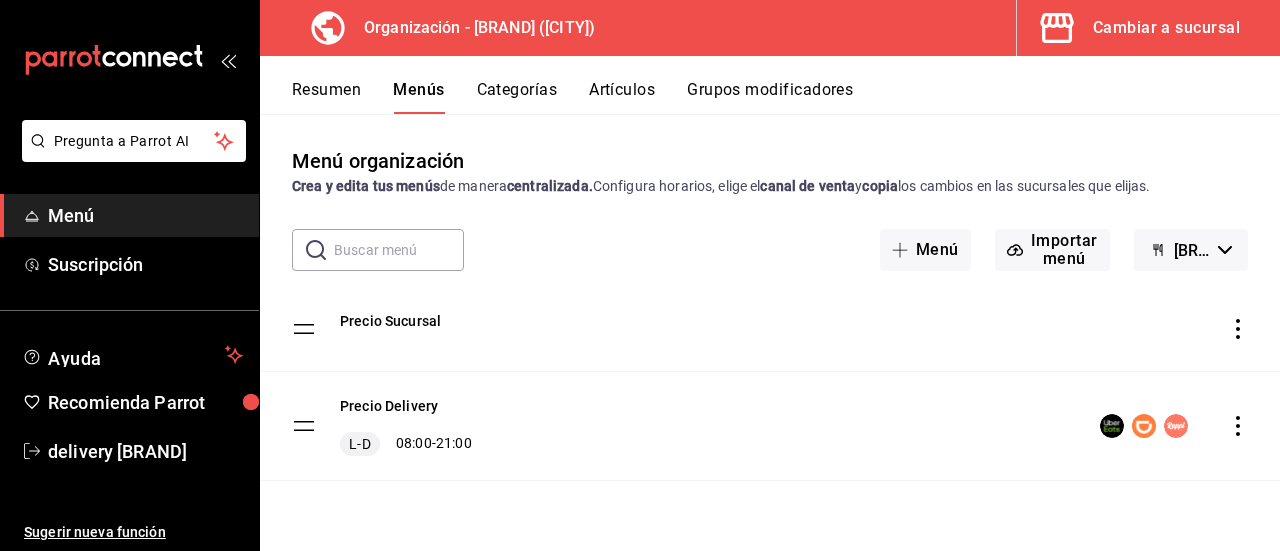 click on "[BUSINESS_NAME] - Borrador" at bounding box center [1192, 250] 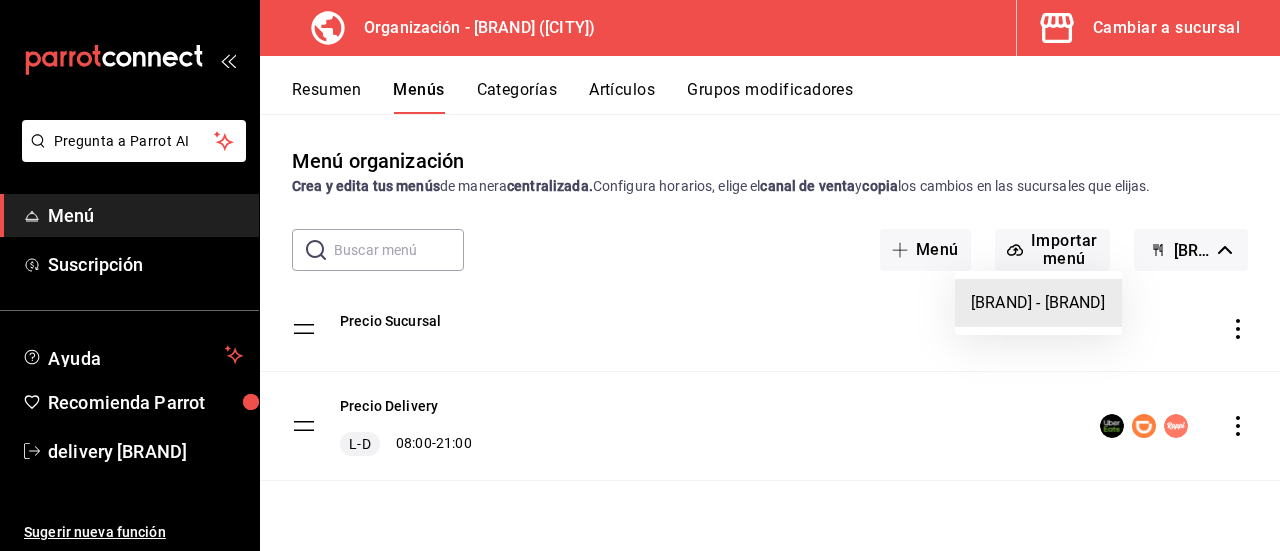 click at bounding box center [640, 275] 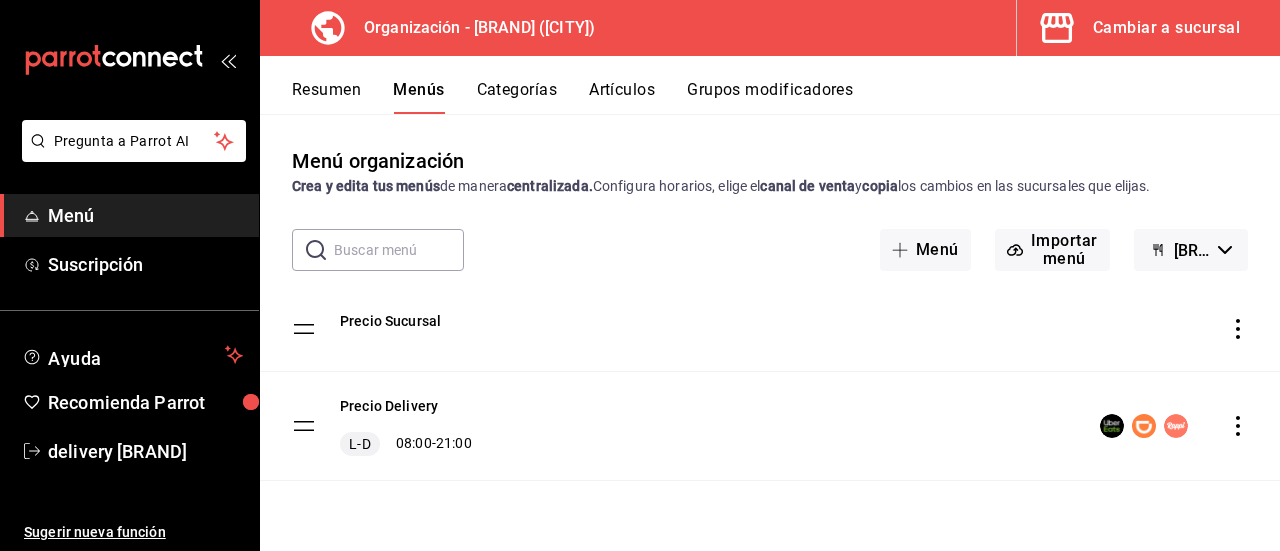 click on "Resumen" at bounding box center (326, 97) 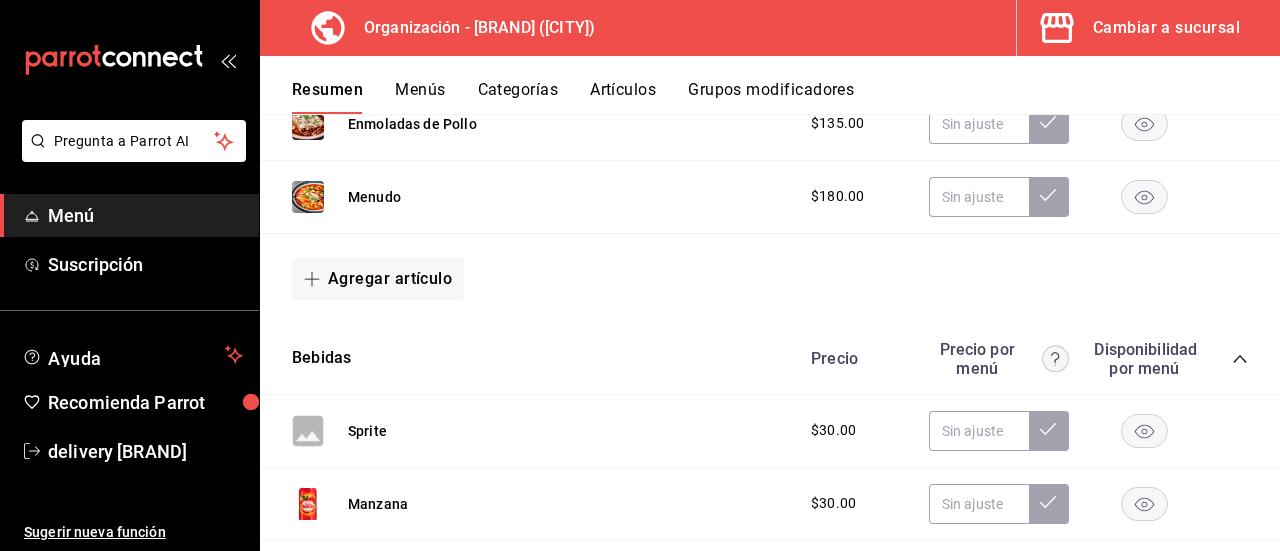 scroll, scrollTop: 1875, scrollLeft: 0, axis: vertical 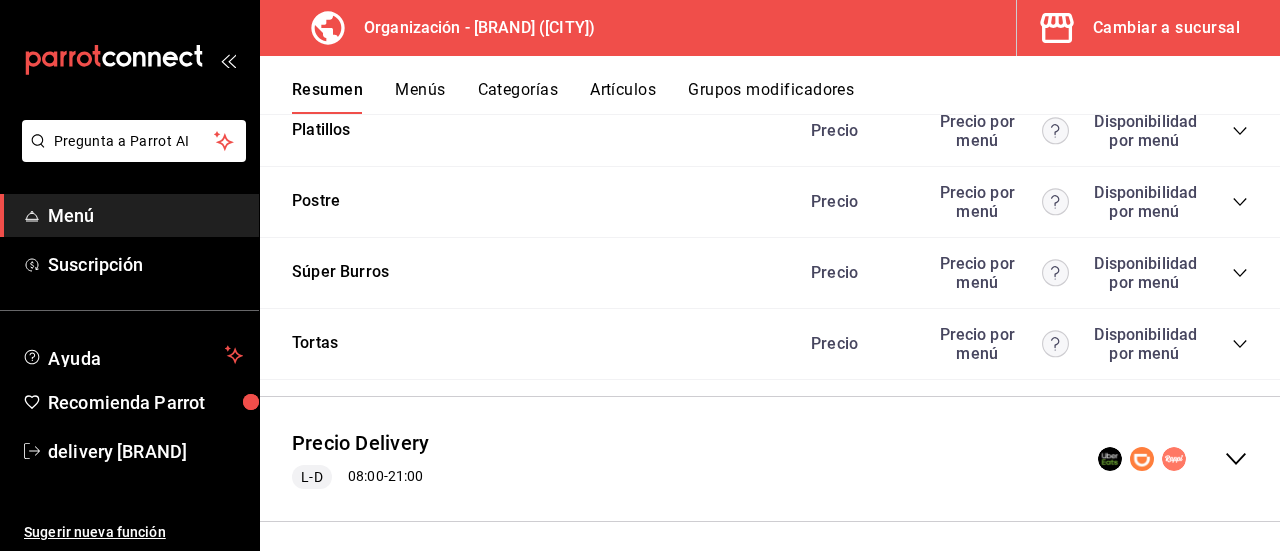 click 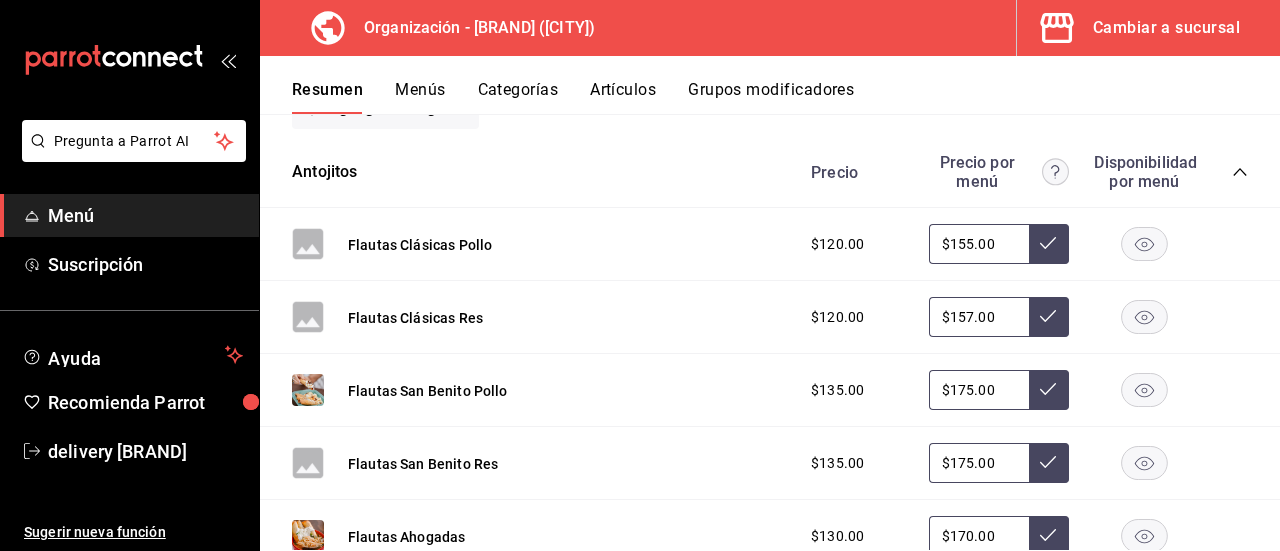 scroll, scrollTop: 4076, scrollLeft: 0, axis: vertical 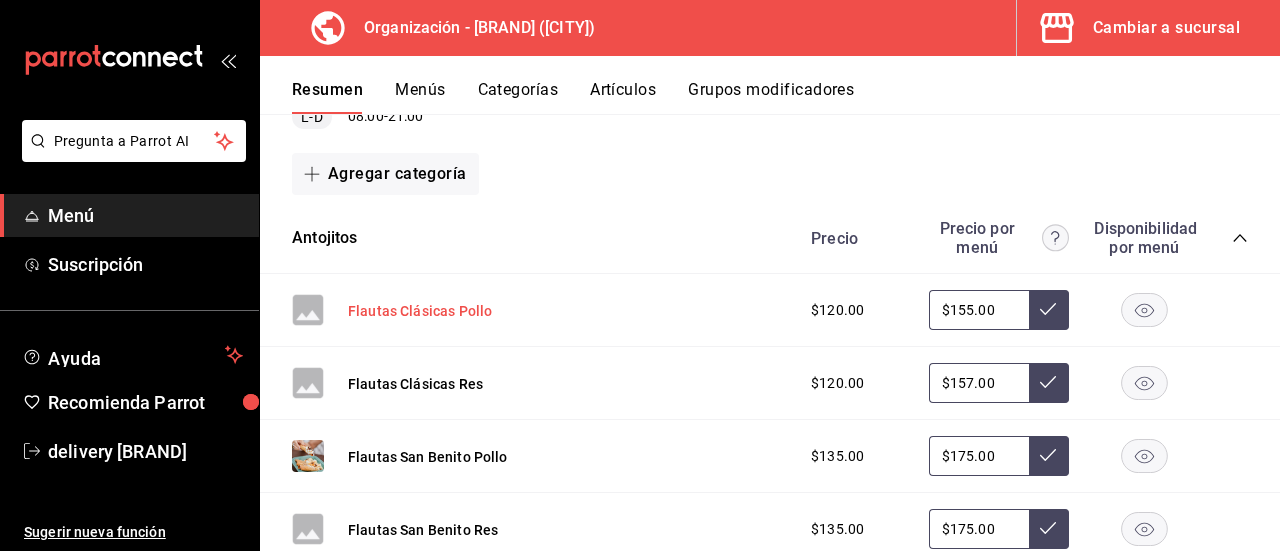 click on "Flautas Clásicas Pollo" at bounding box center (420, 311) 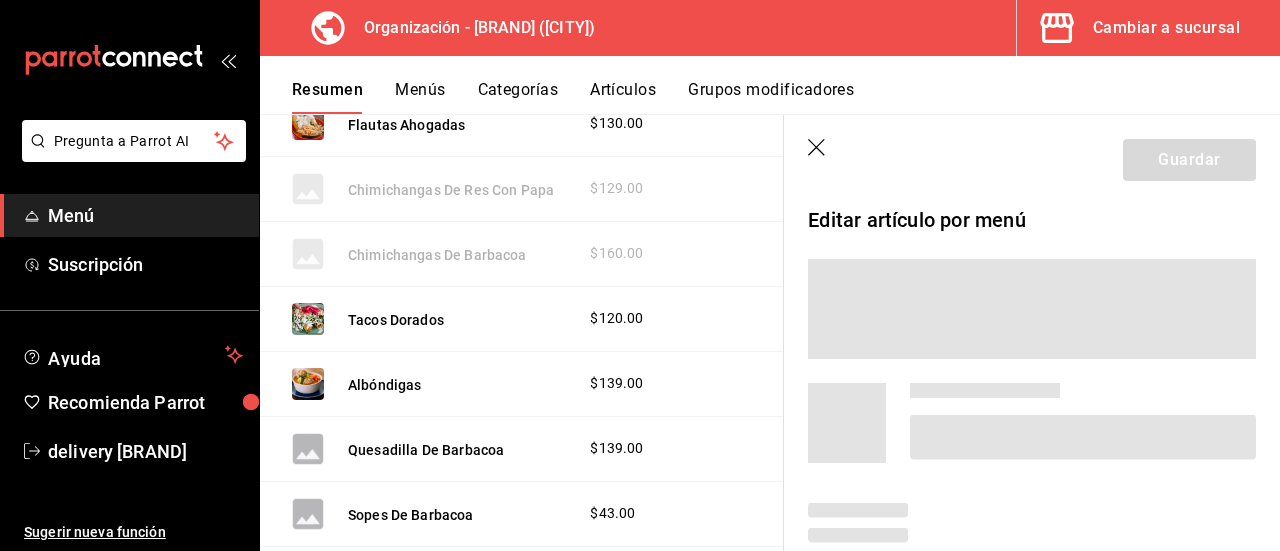 scroll, scrollTop: 3622, scrollLeft: 0, axis: vertical 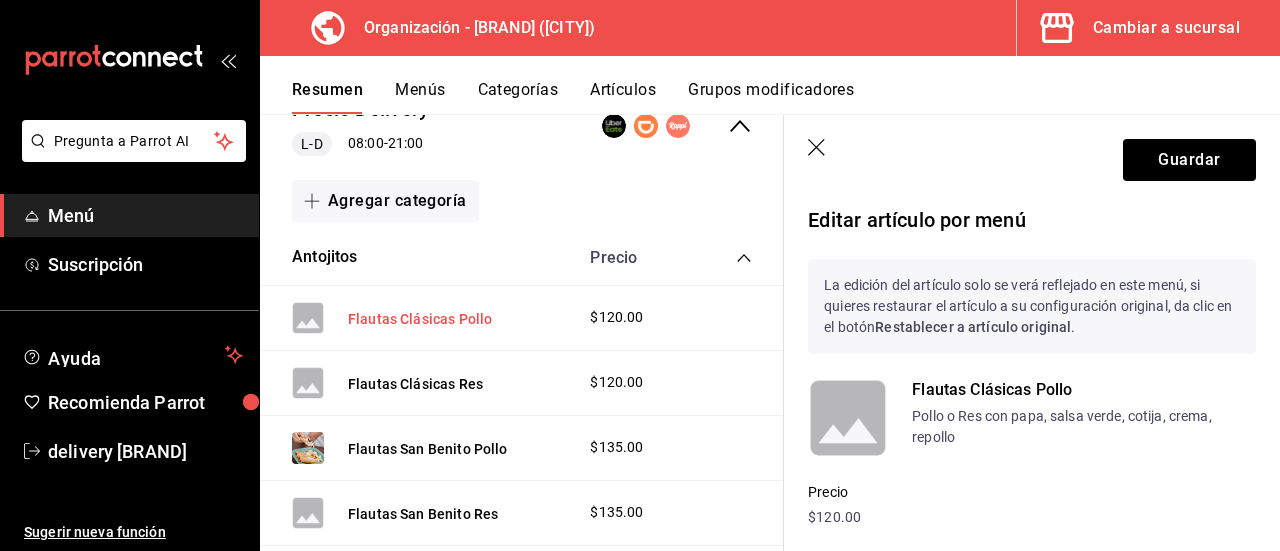type on "$155.00" 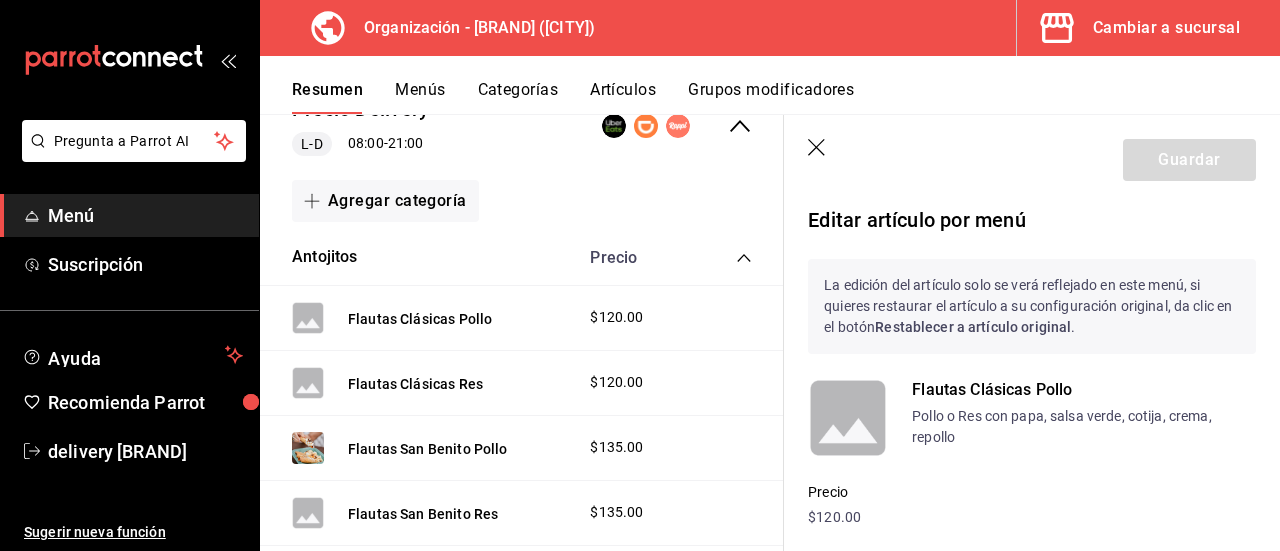 click on "Menús" at bounding box center (420, 97) 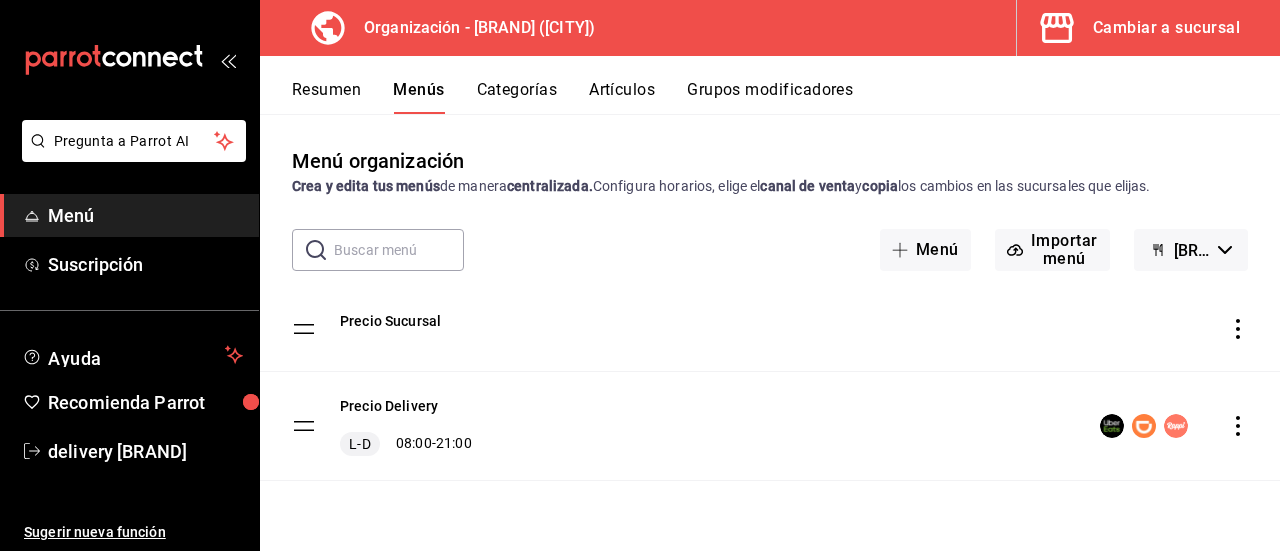 click at bounding box center (1174, 426) 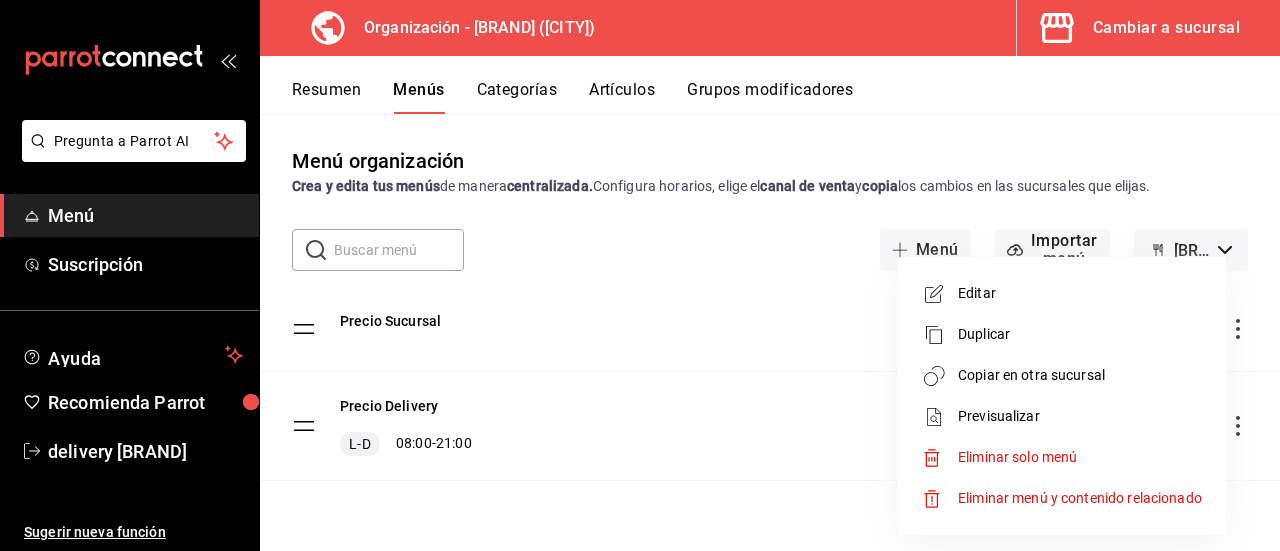 click on "Copiar en otra sucursal" at bounding box center [1080, 375] 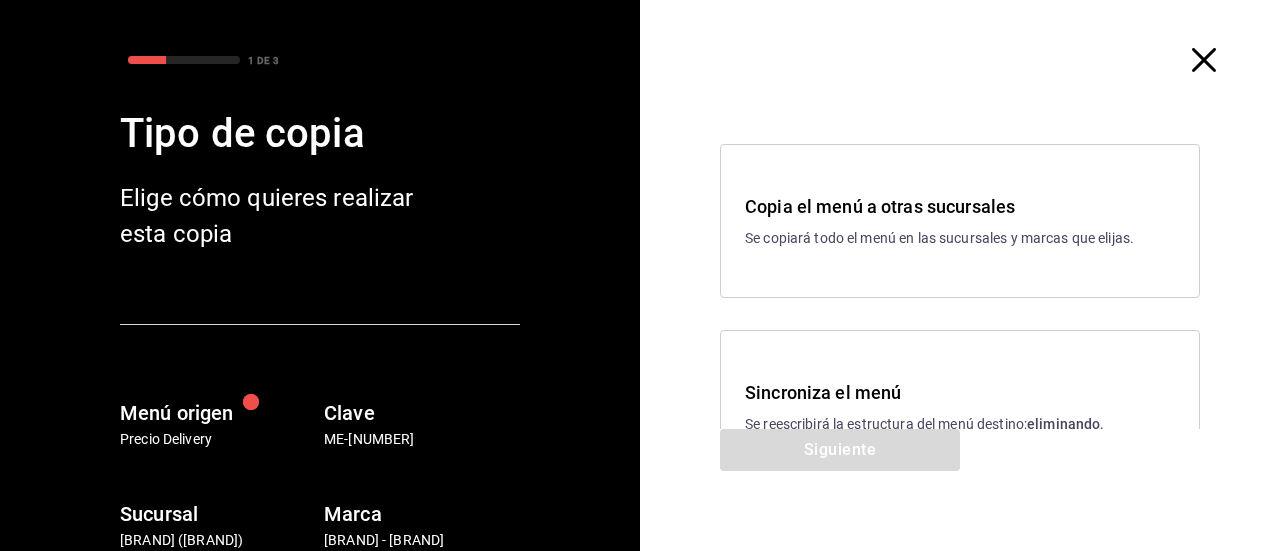 click on "Siguiente" at bounding box center (840, 490) 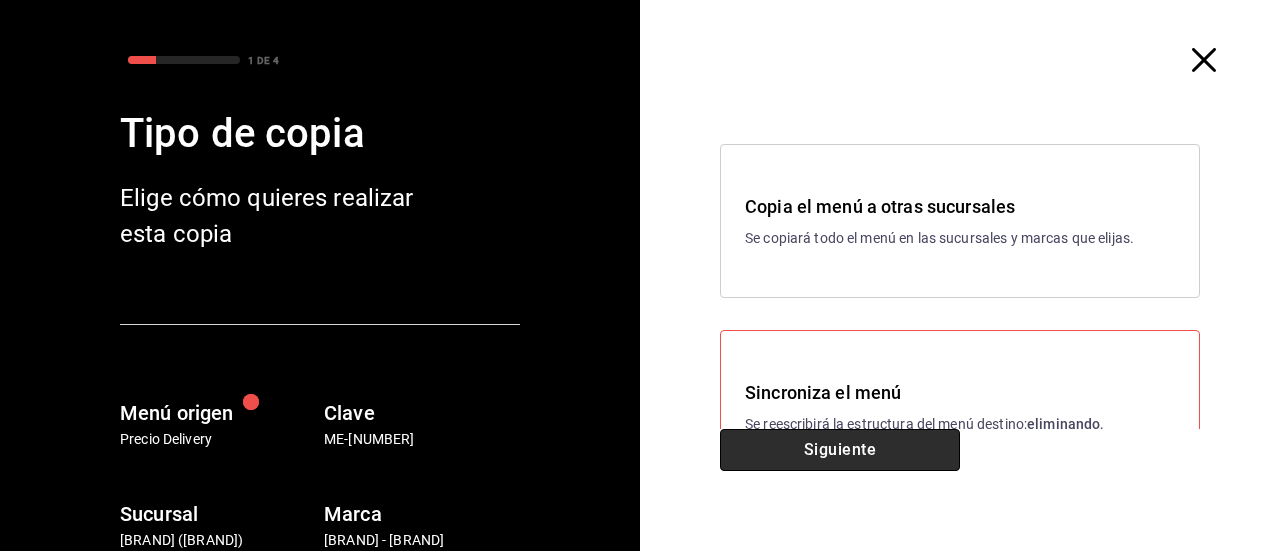 click on "Siguiente" at bounding box center [840, 450] 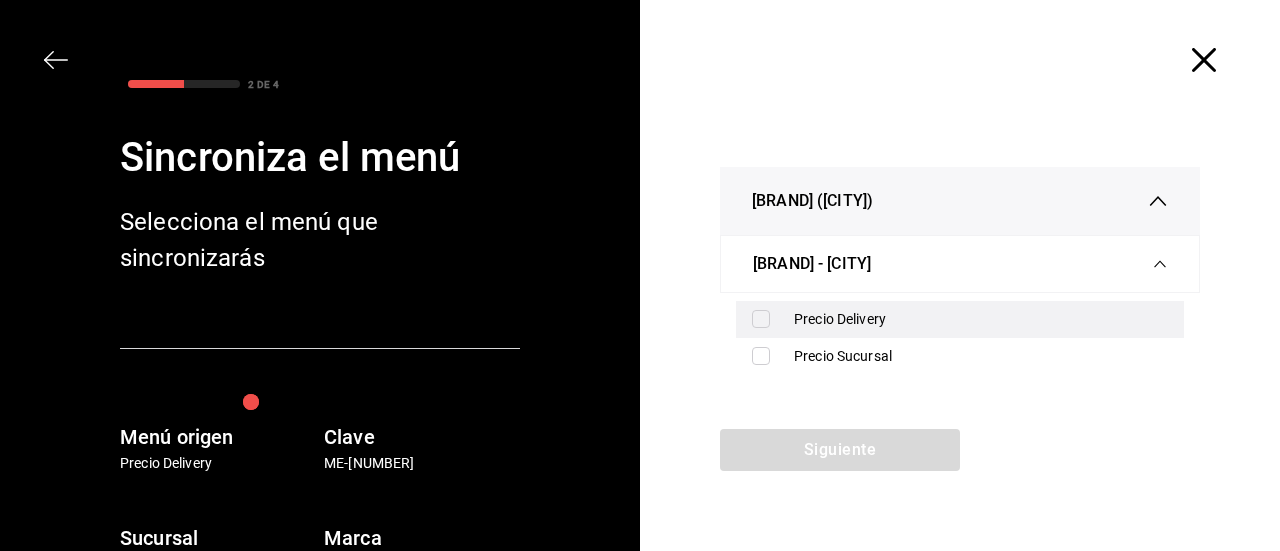 click at bounding box center (761, 319) 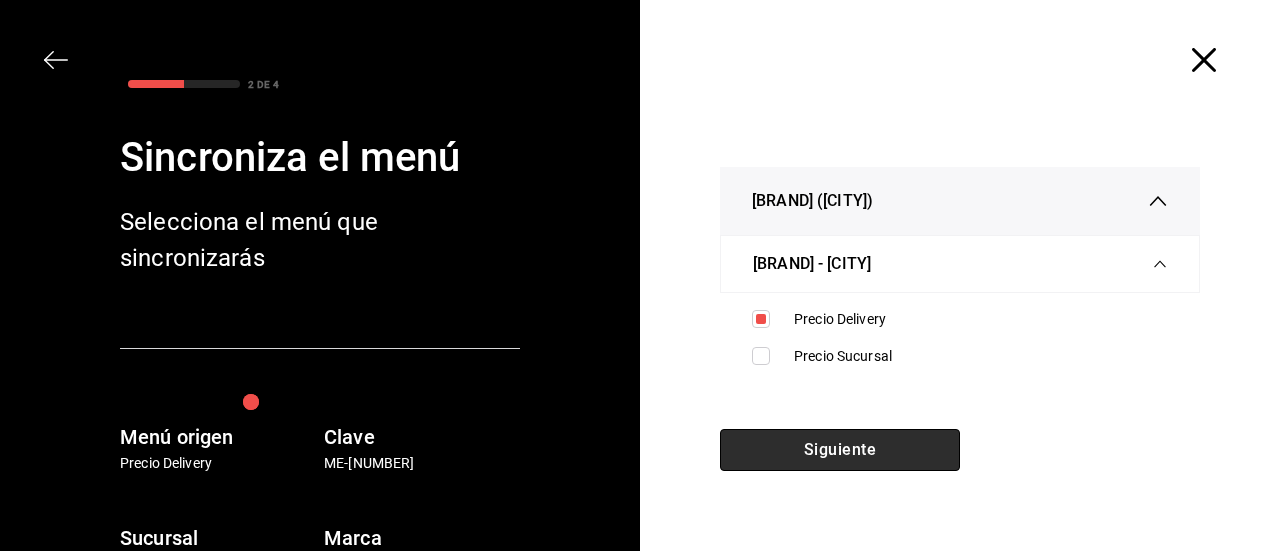 click on "Siguiente" at bounding box center [840, 450] 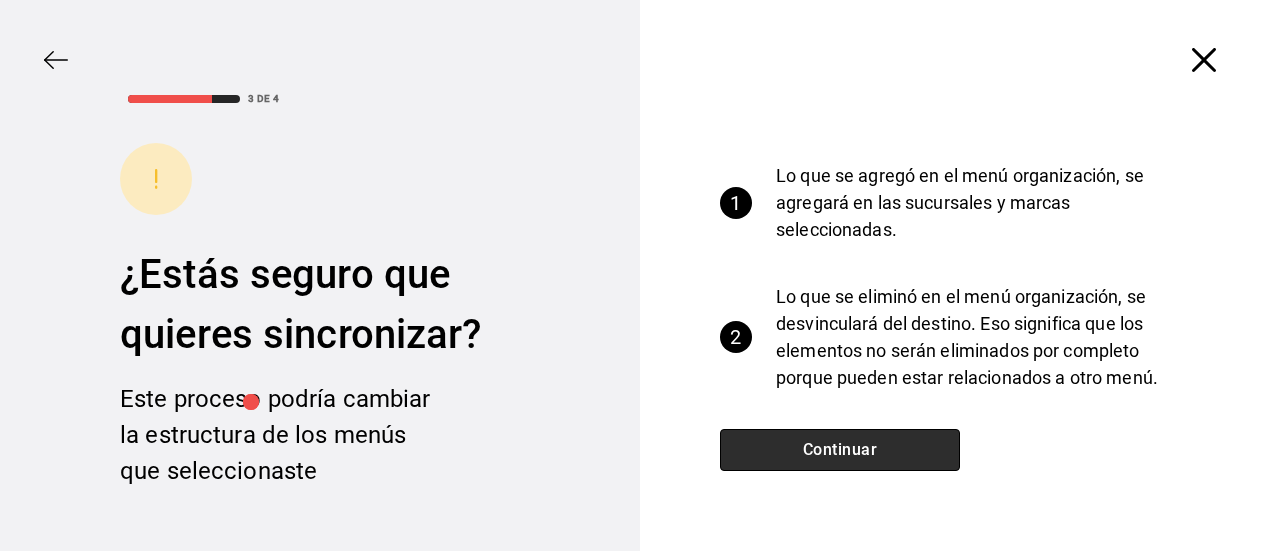 click on "Continuar" at bounding box center [840, 450] 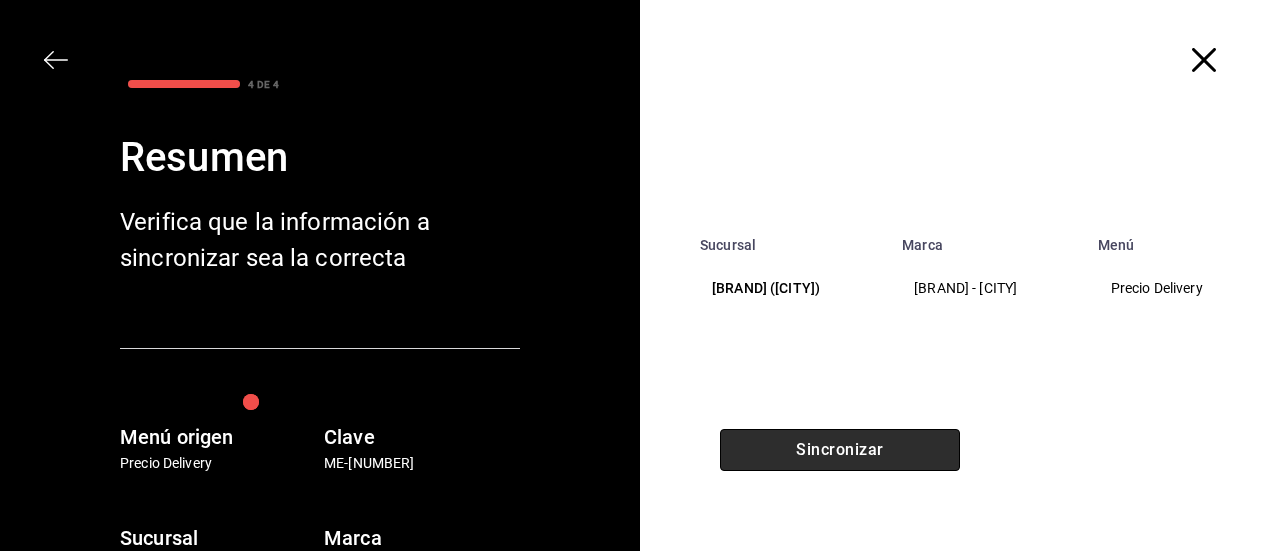click on "Sincronizar" at bounding box center [840, 450] 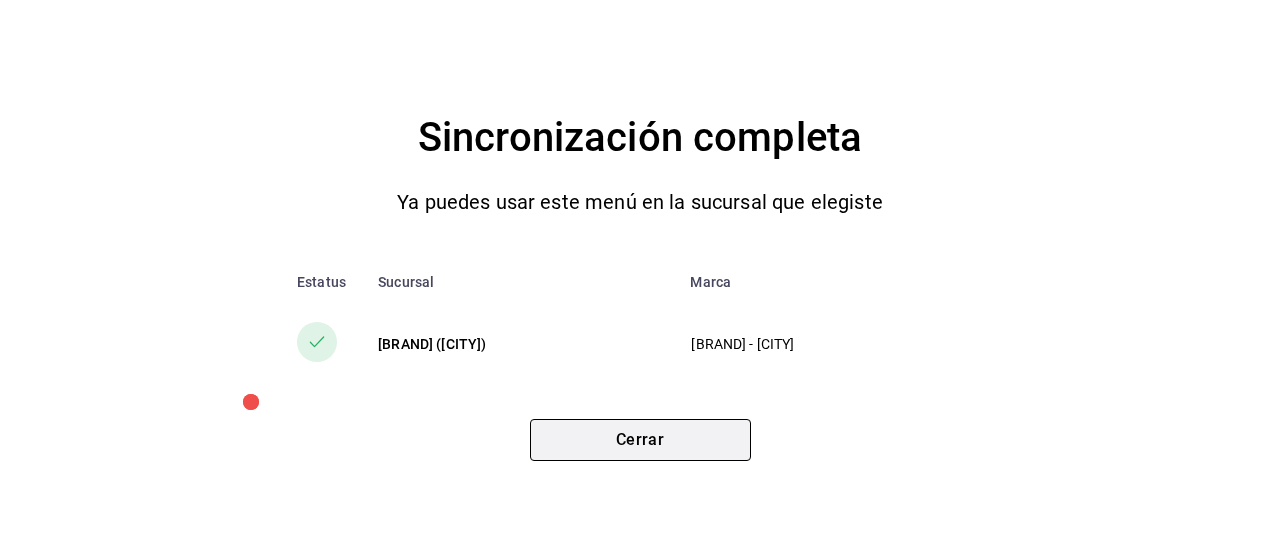 click on "Cerrar" at bounding box center (640, 440) 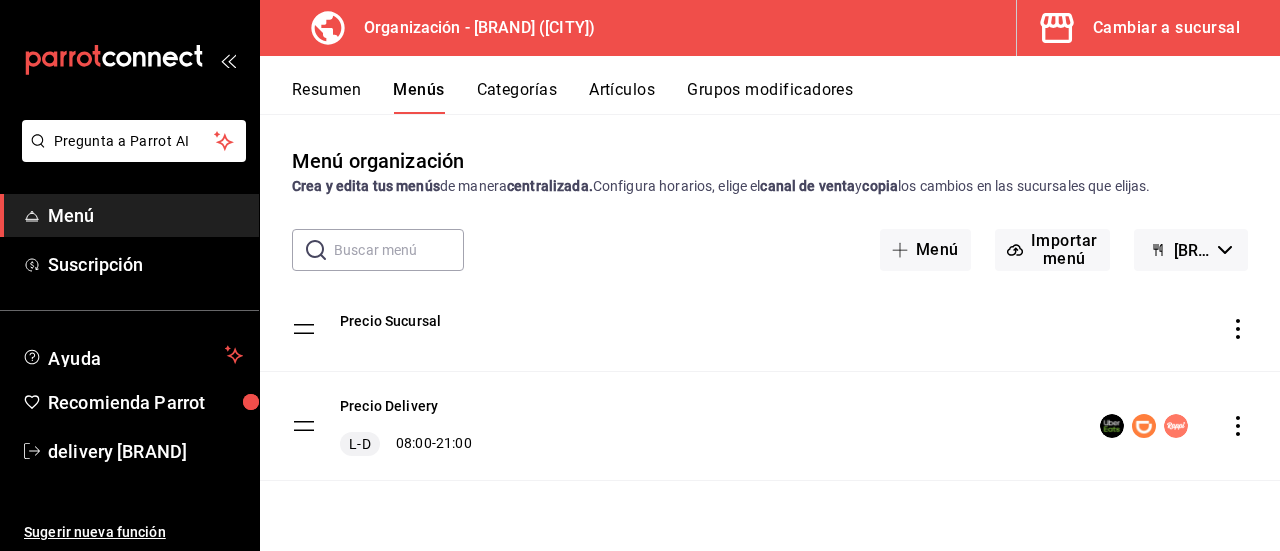 click on "Resumen" at bounding box center [326, 97] 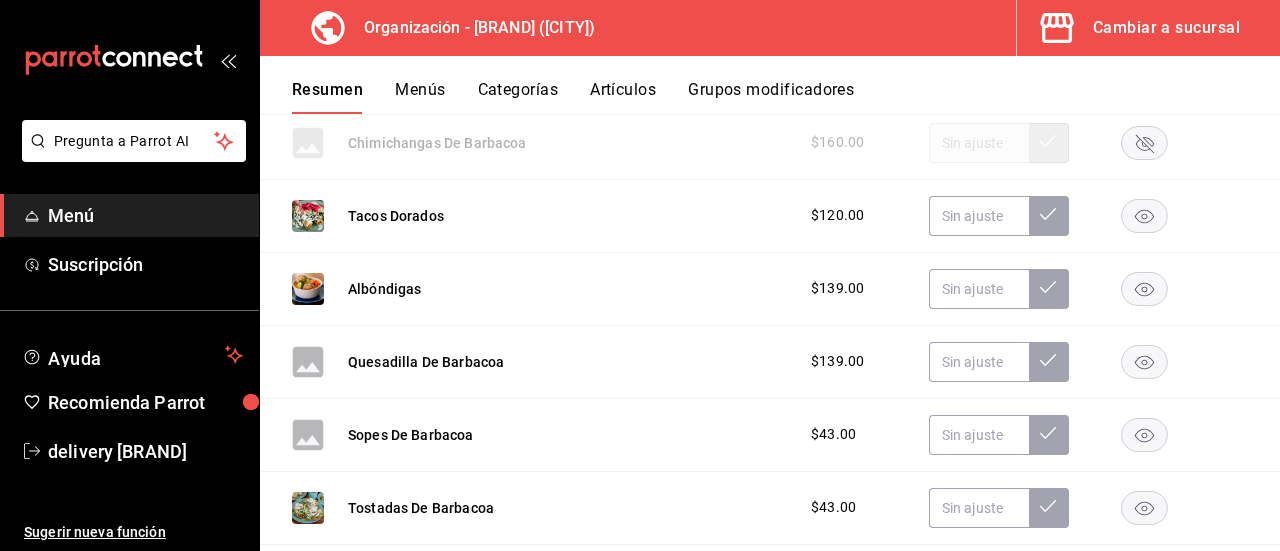scroll, scrollTop: 839, scrollLeft: 0, axis: vertical 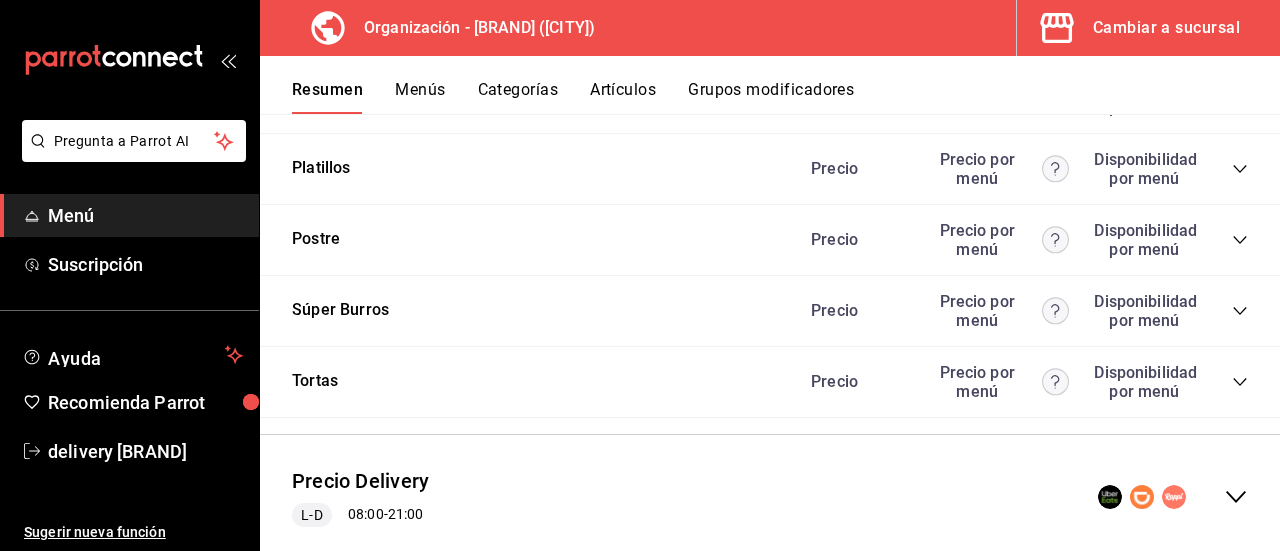 click 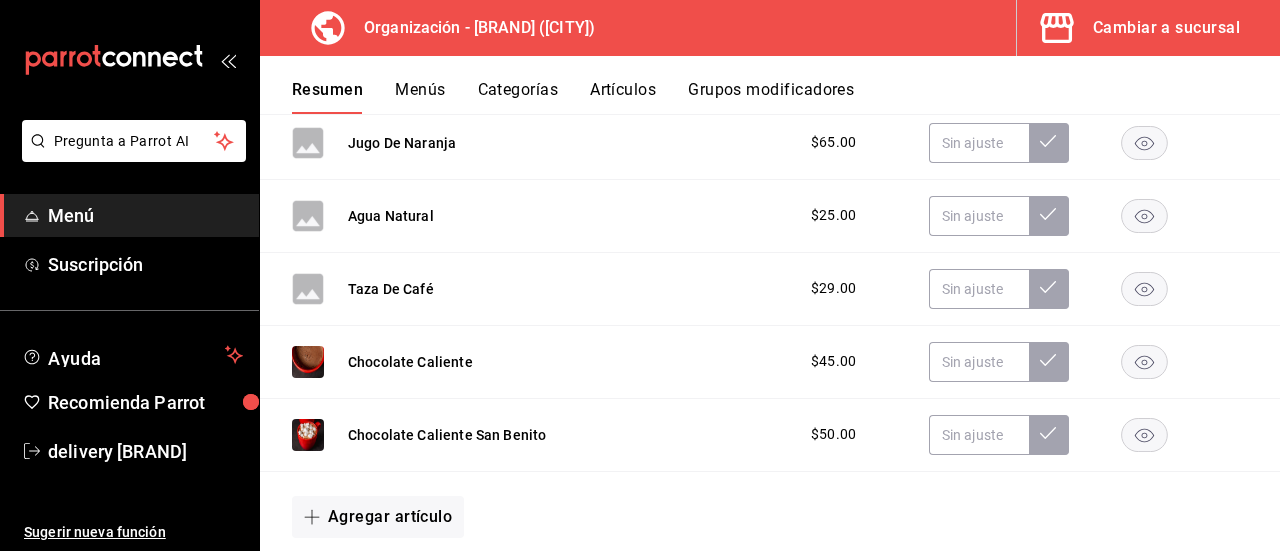 scroll, scrollTop: 2870, scrollLeft: 0, axis: vertical 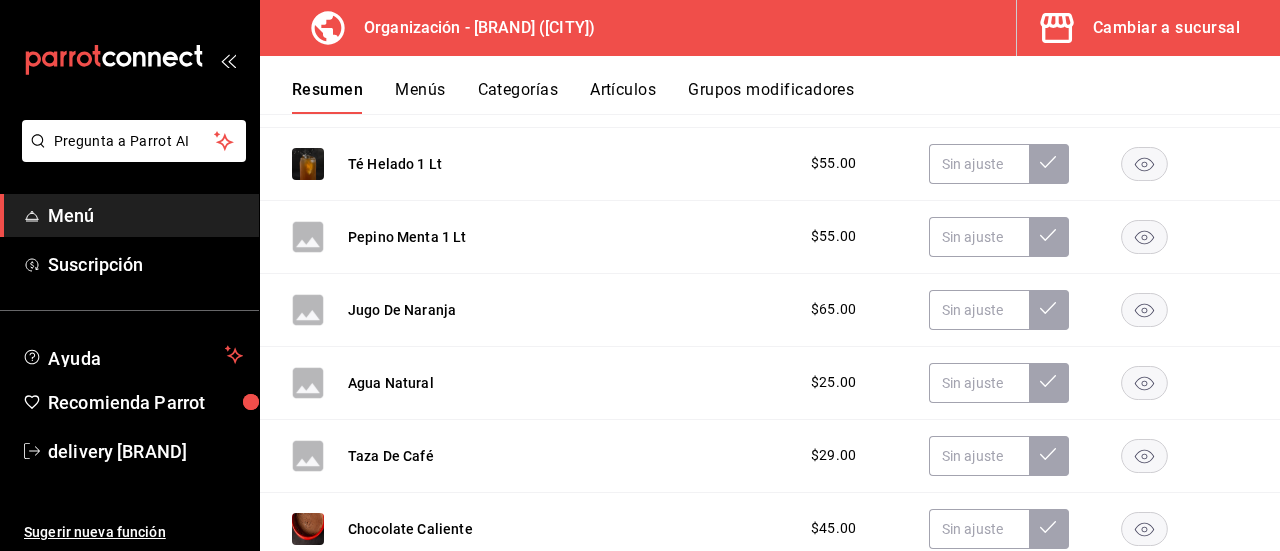 click on "Cambiar a sucursal" at bounding box center [1166, 28] 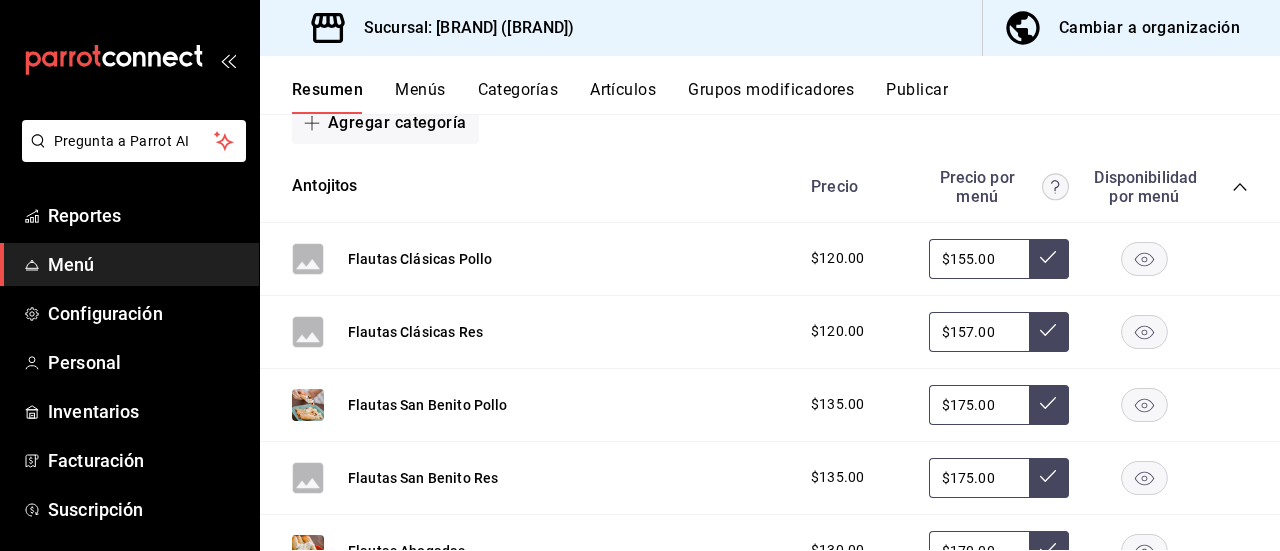 scroll, scrollTop: 344, scrollLeft: 0, axis: vertical 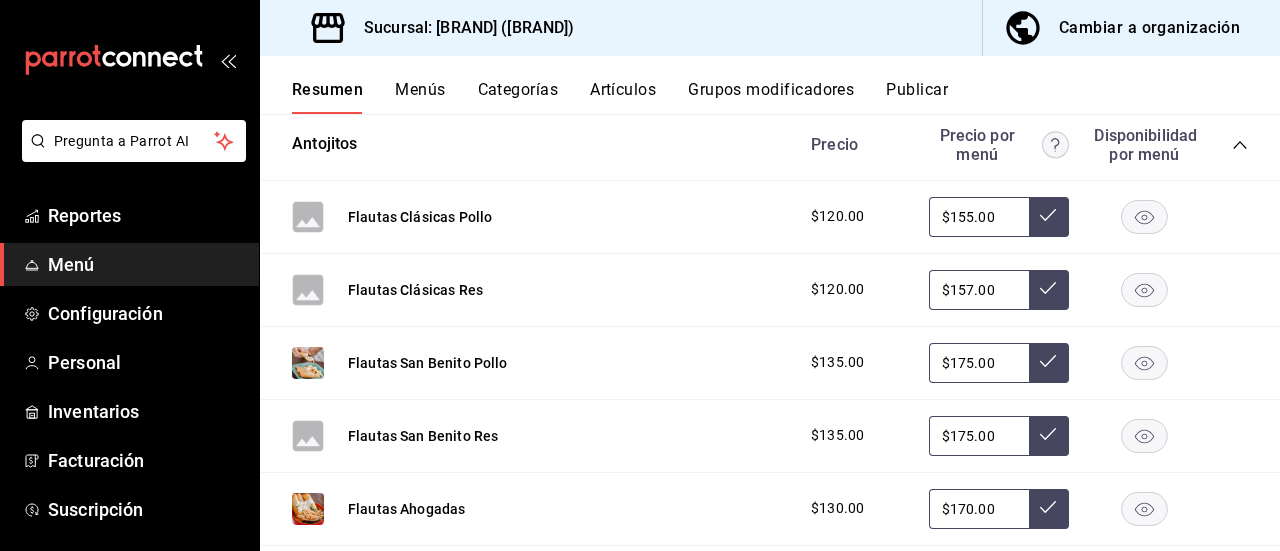 click on "Cambiar a organización" at bounding box center (1149, 28) 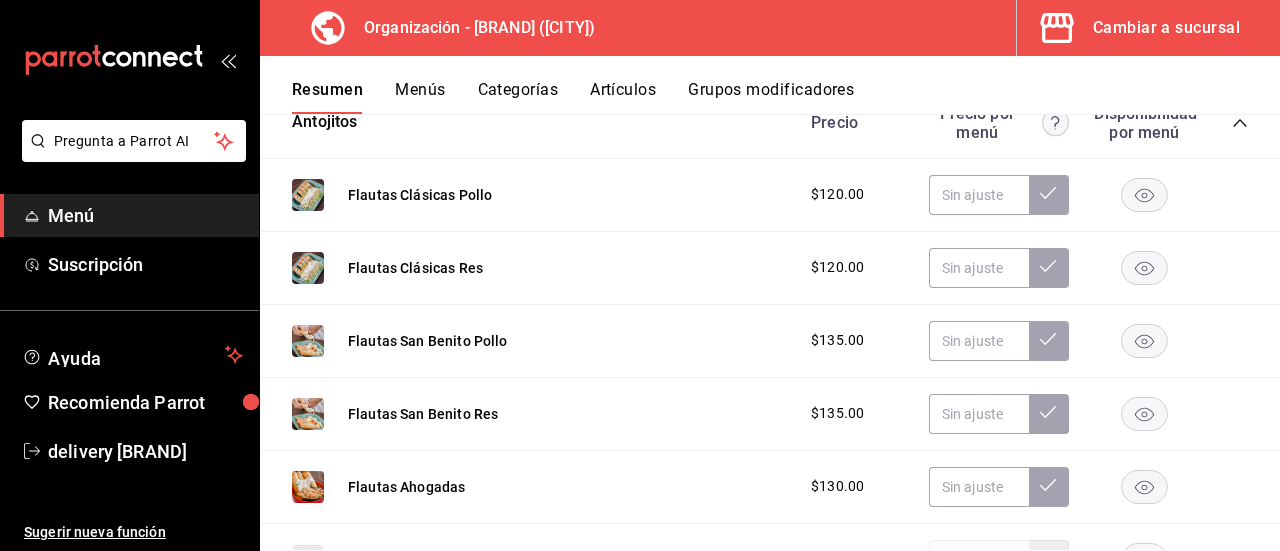 scroll, scrollTop: 348, scrollLeft: 0, axis: vertical 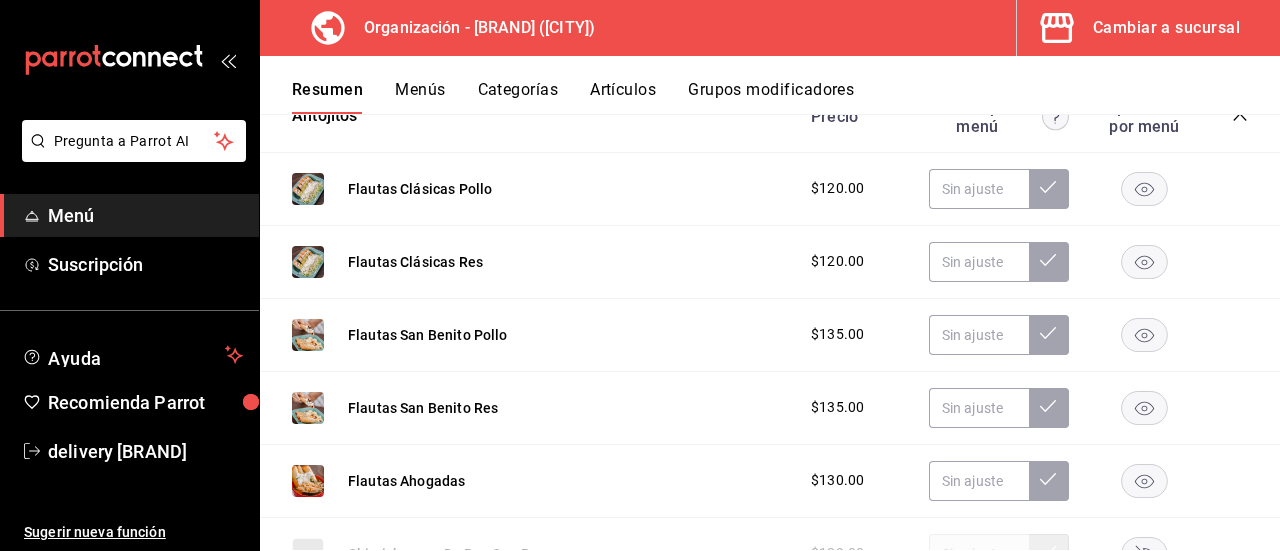 click on "Cambiar a sucursal" at bounding box center [1140, 28] 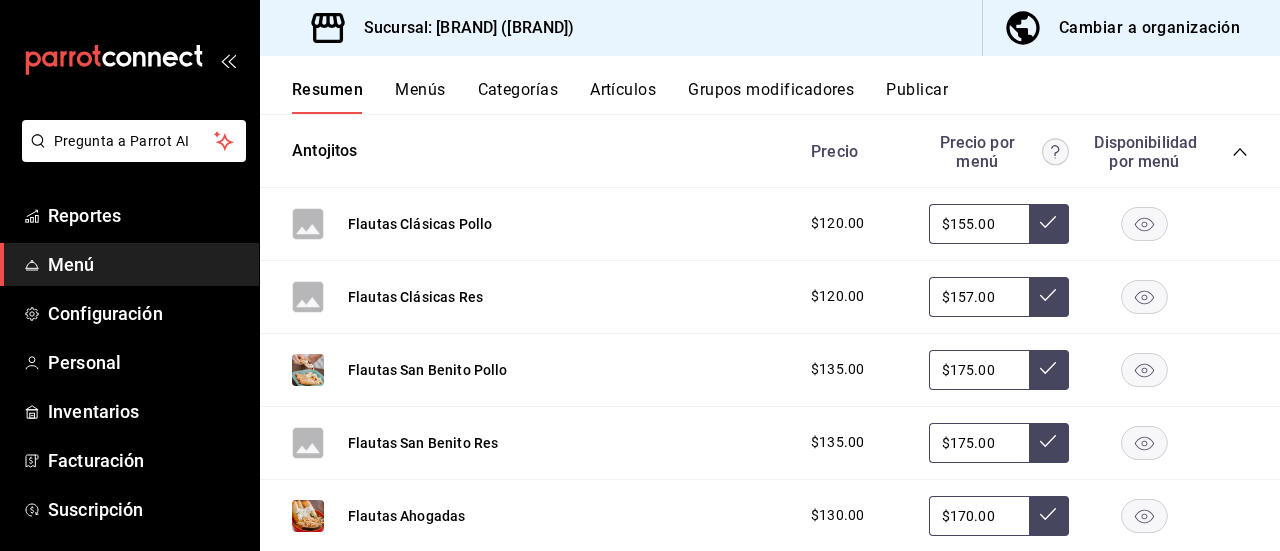scroll, scrollTop: 330, scrollLeft: 0, axis: vertical 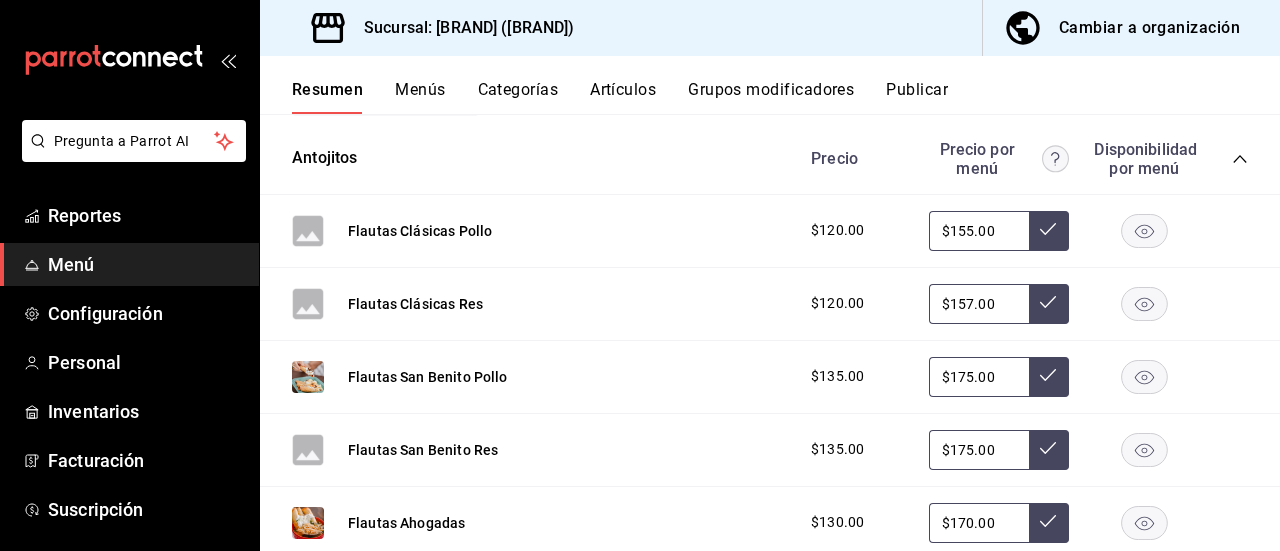 click on "Cambiar a organización" at bounding box center (1149, 28) 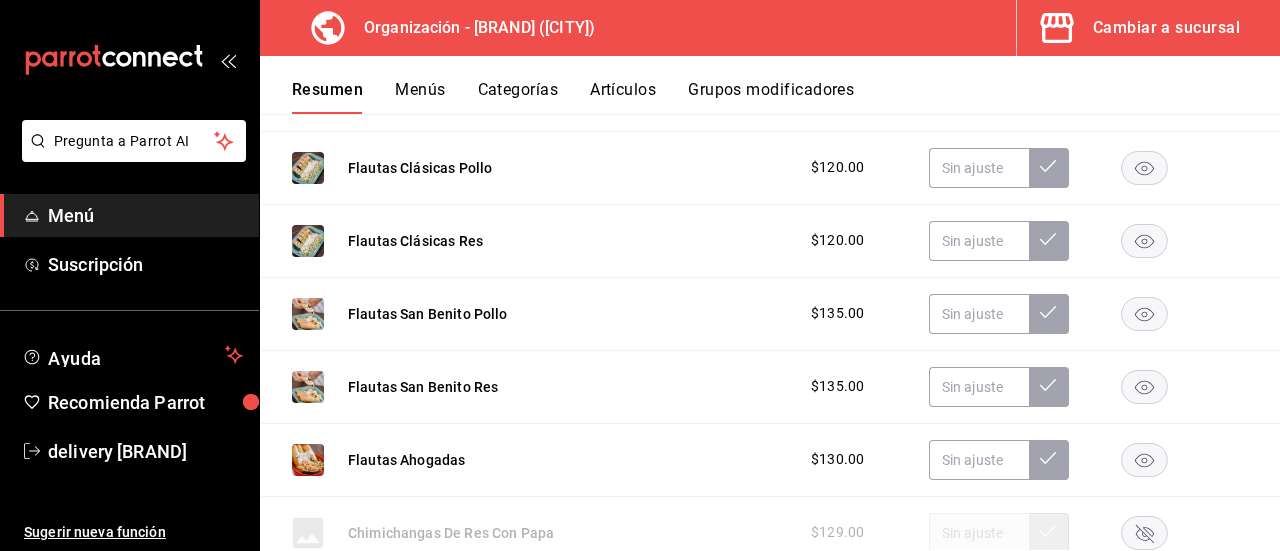 scroll, scrollTop: 397, scrollLeft: 0, axis: vertical 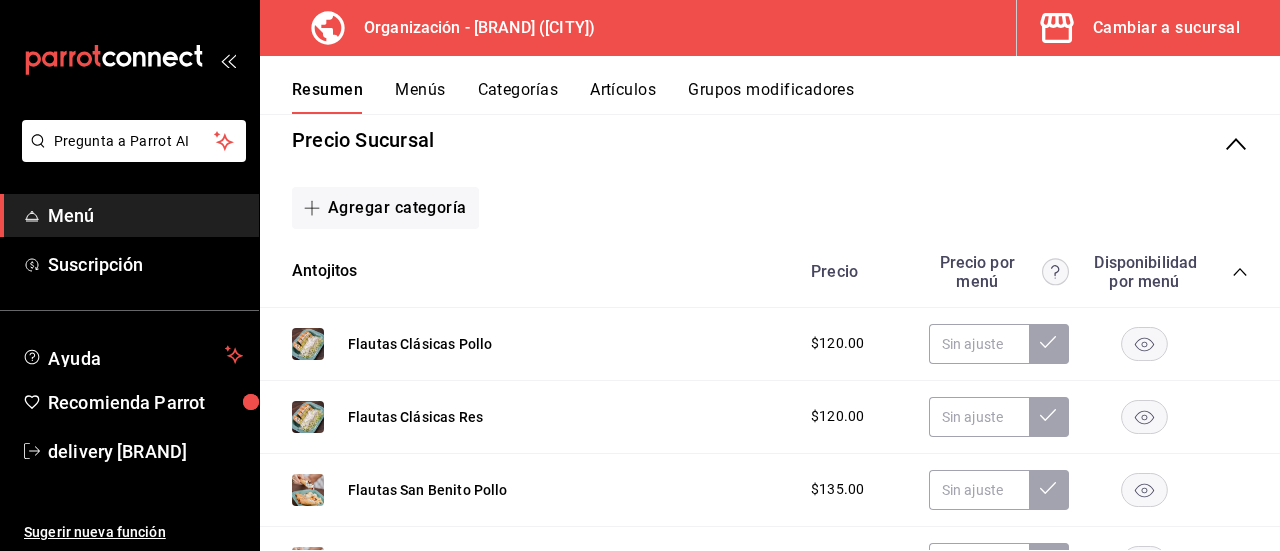 click on "Menús" at bounding box center (420, 97) 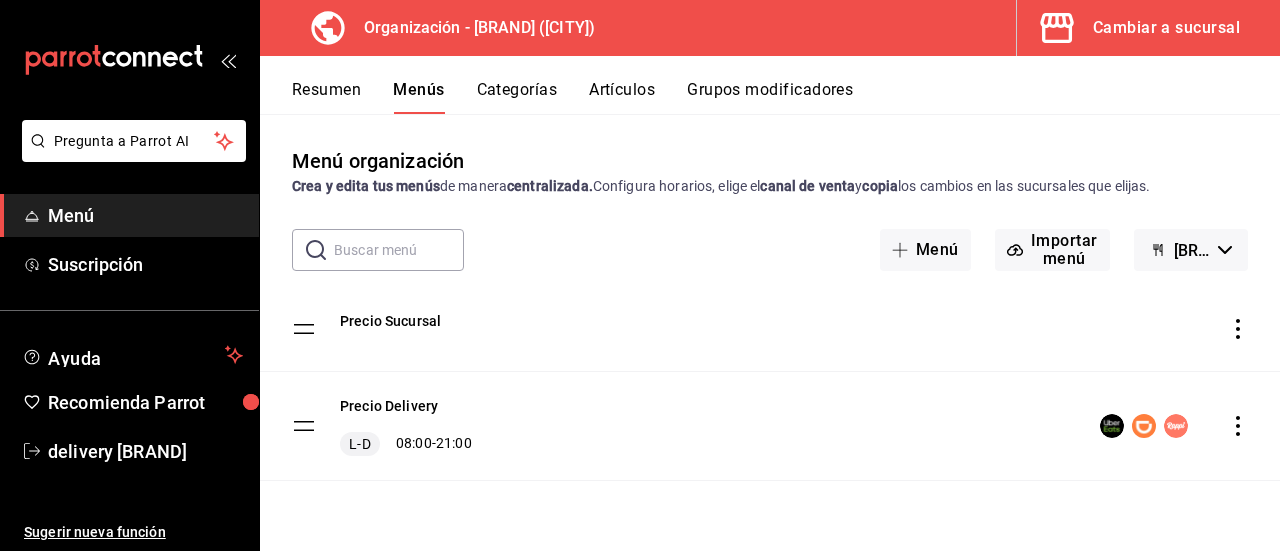 click 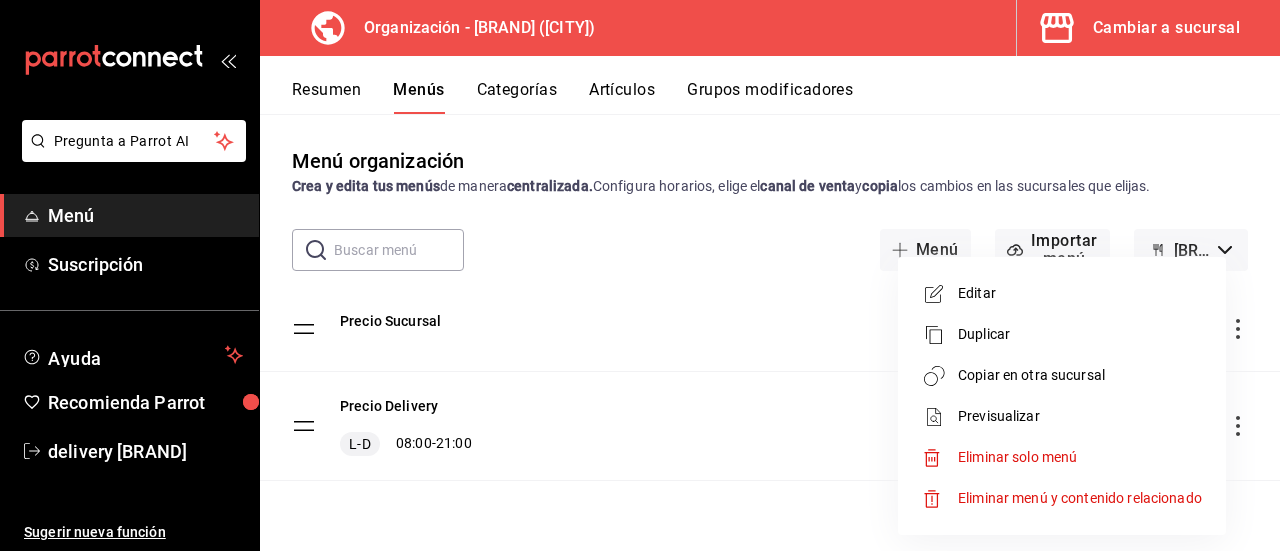 click on "Copiar en otra sucursal" at bounding box center [1080, 375] 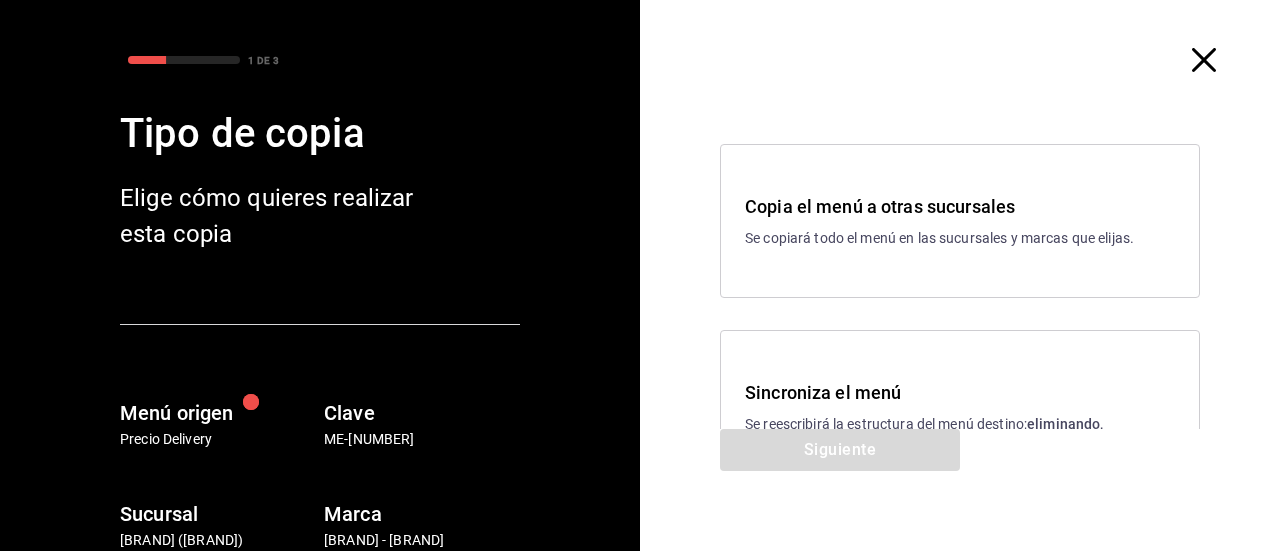 click 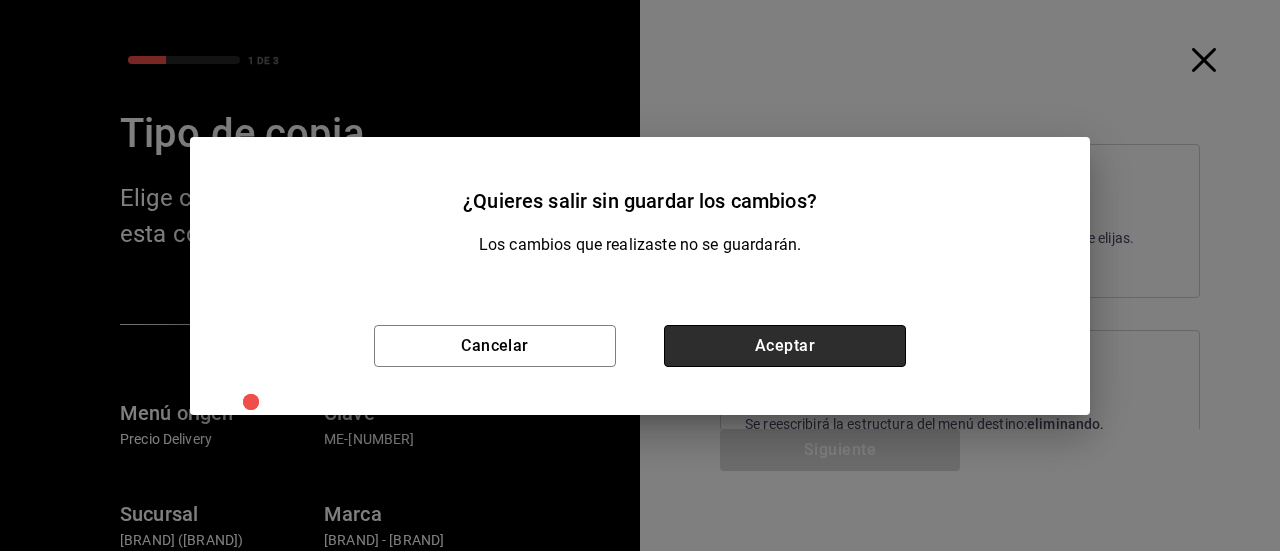 click on "Aceptar" at bounding box center (785, 346) 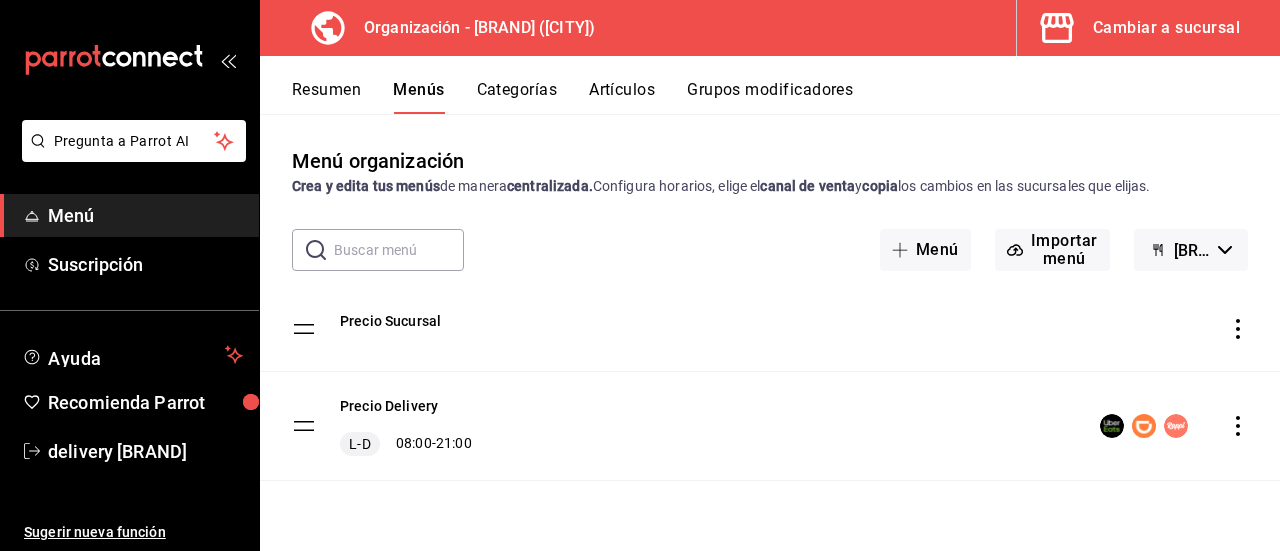 click 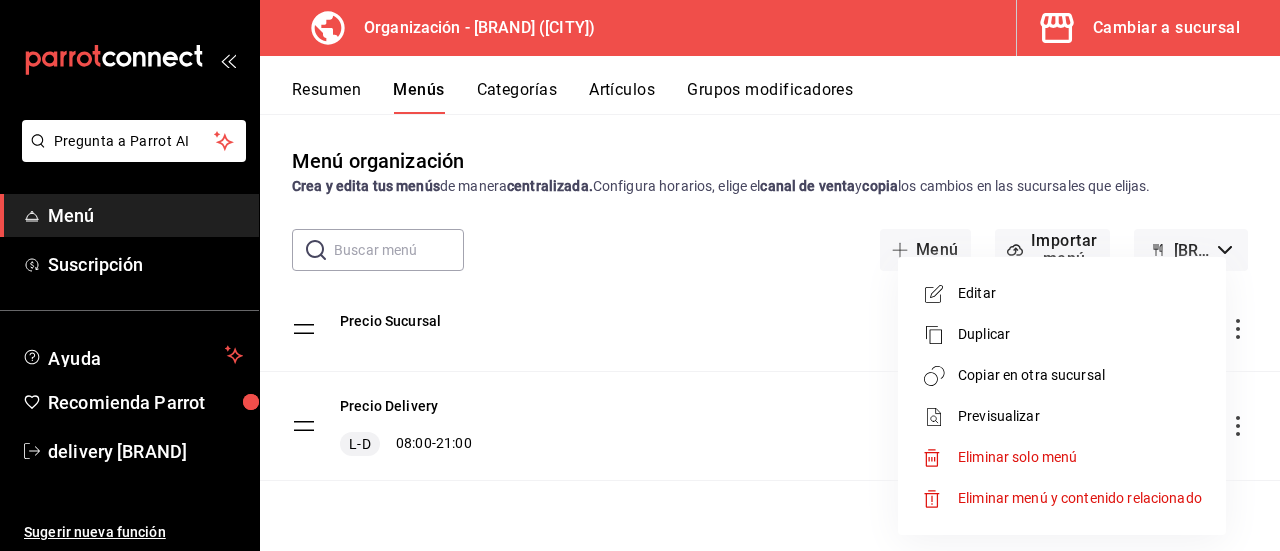click at bounding box center [640, 275] 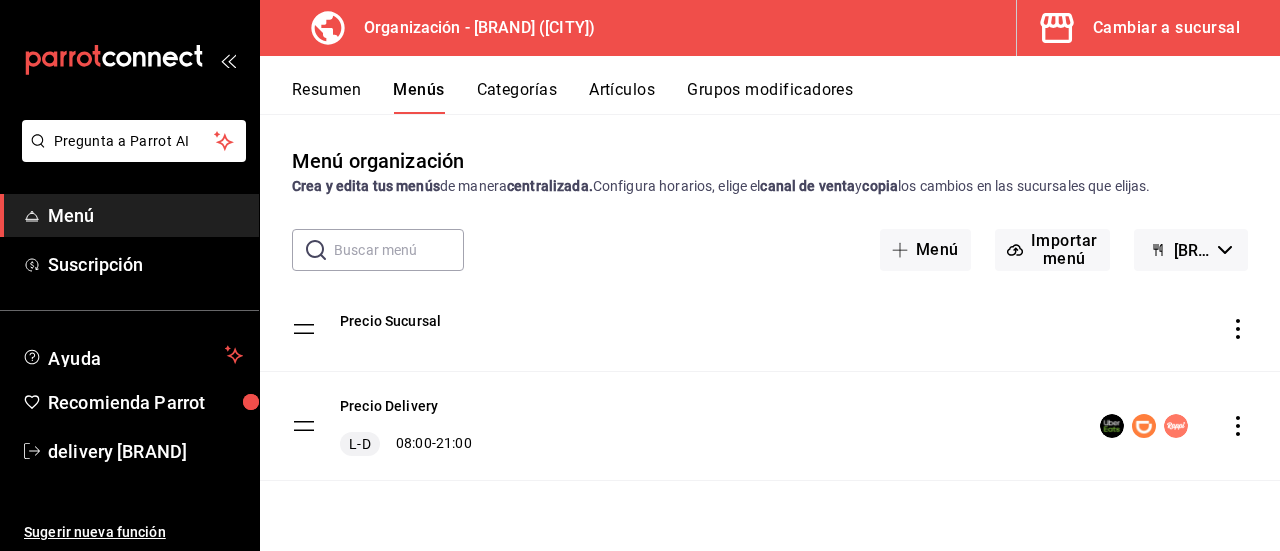 click on "Resumen" at bounding box center (326, 97) 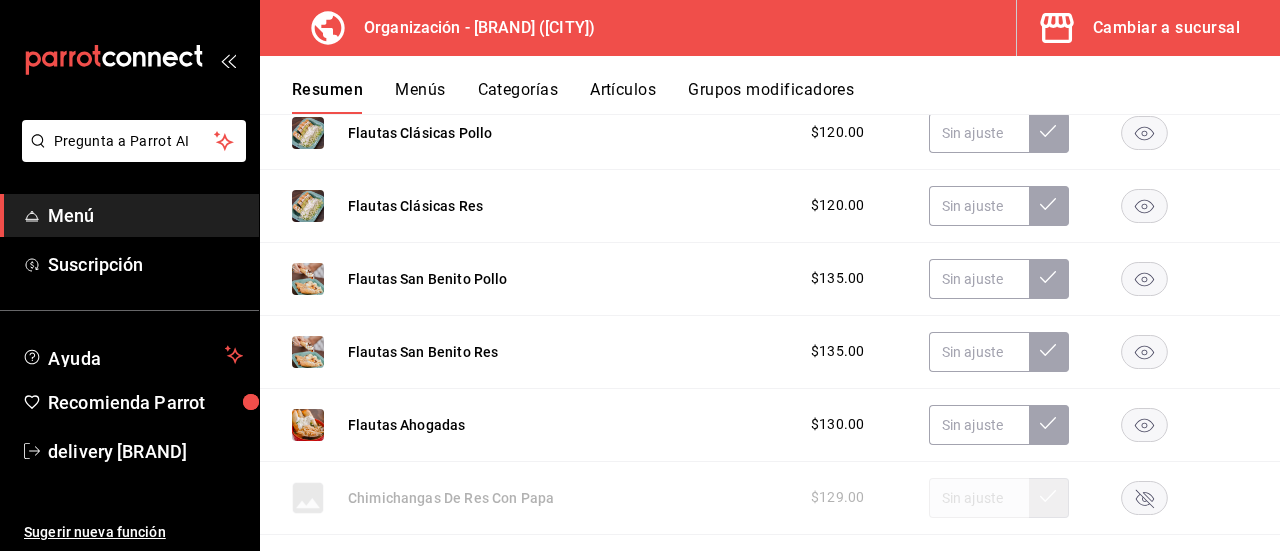 scroll, scrollTop: 0, scrollLeft: 0, axis: both 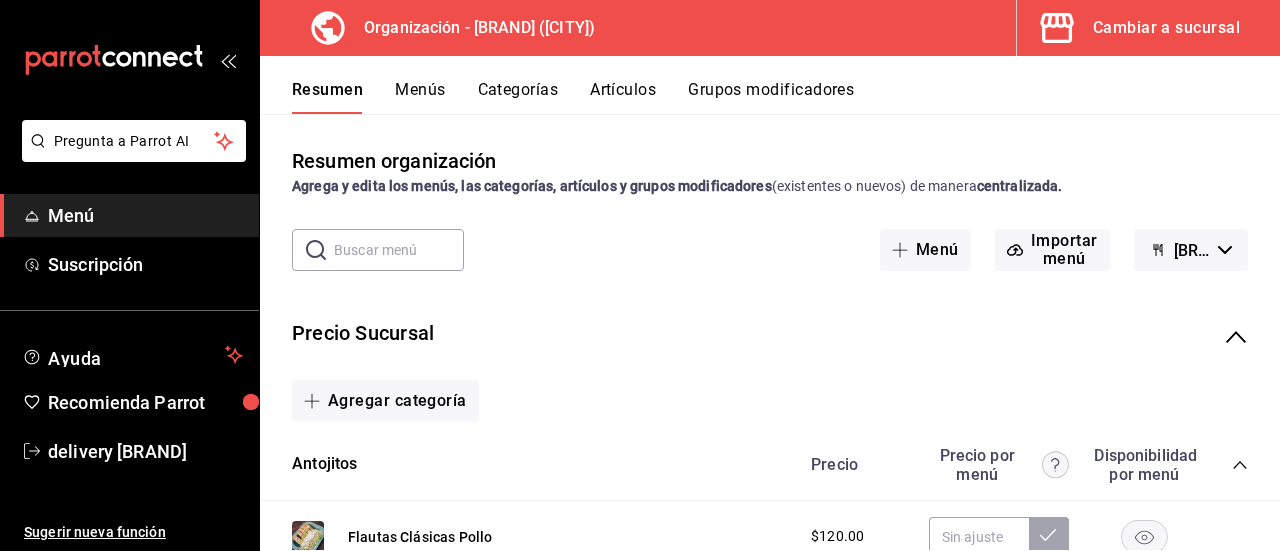 click on "Precio Sucursal" at bounding box center (770, 337) 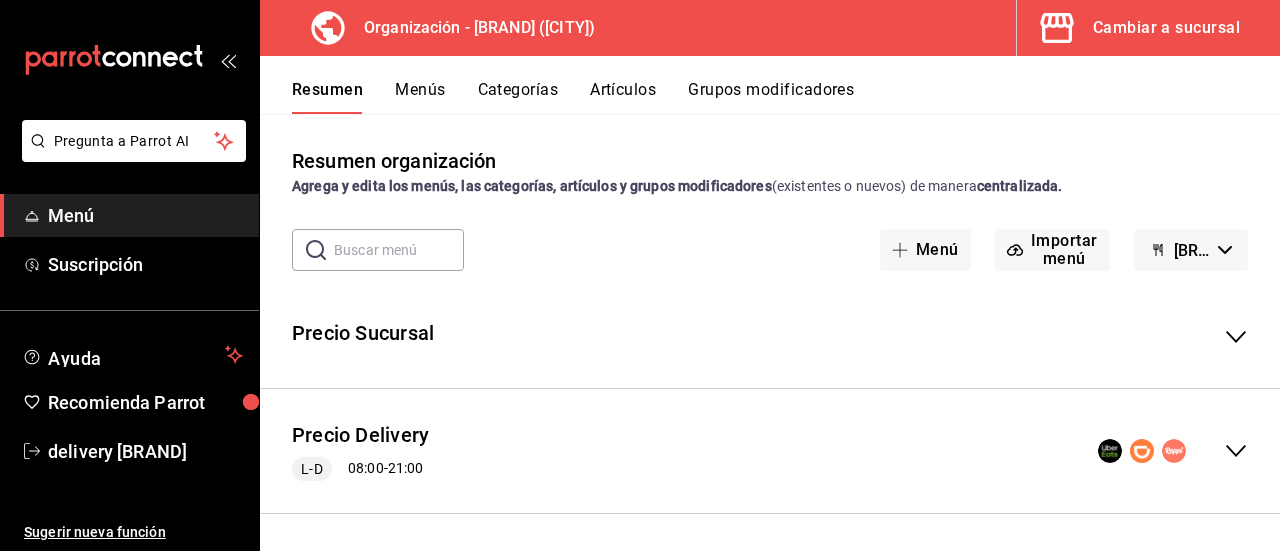 click 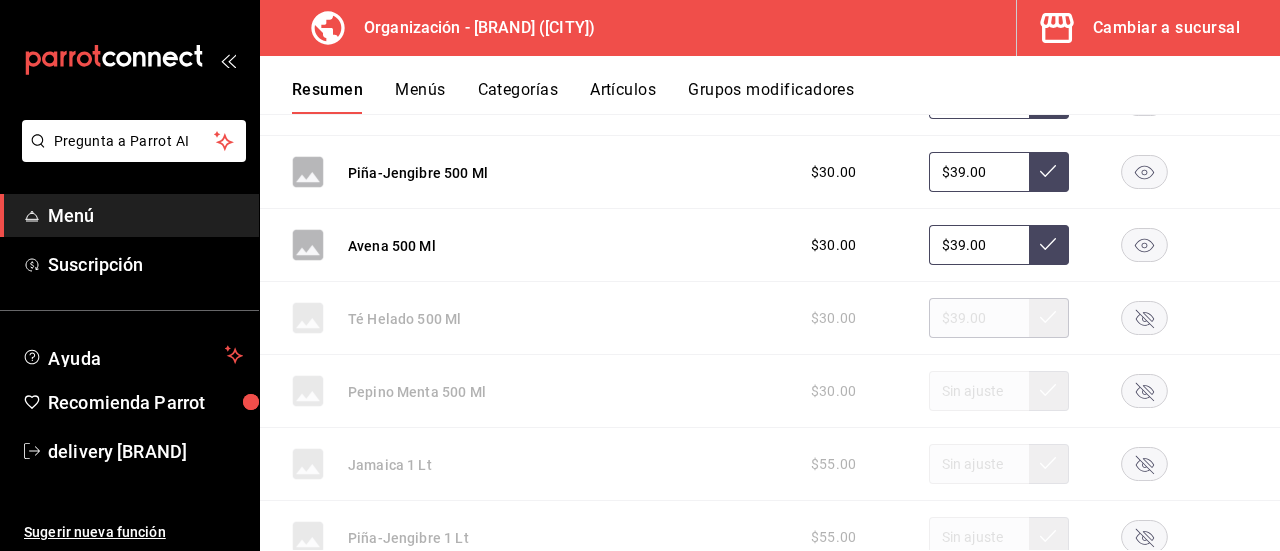 scroll, scrollTop: 2483, scrollLeft: 0, axis: vertical 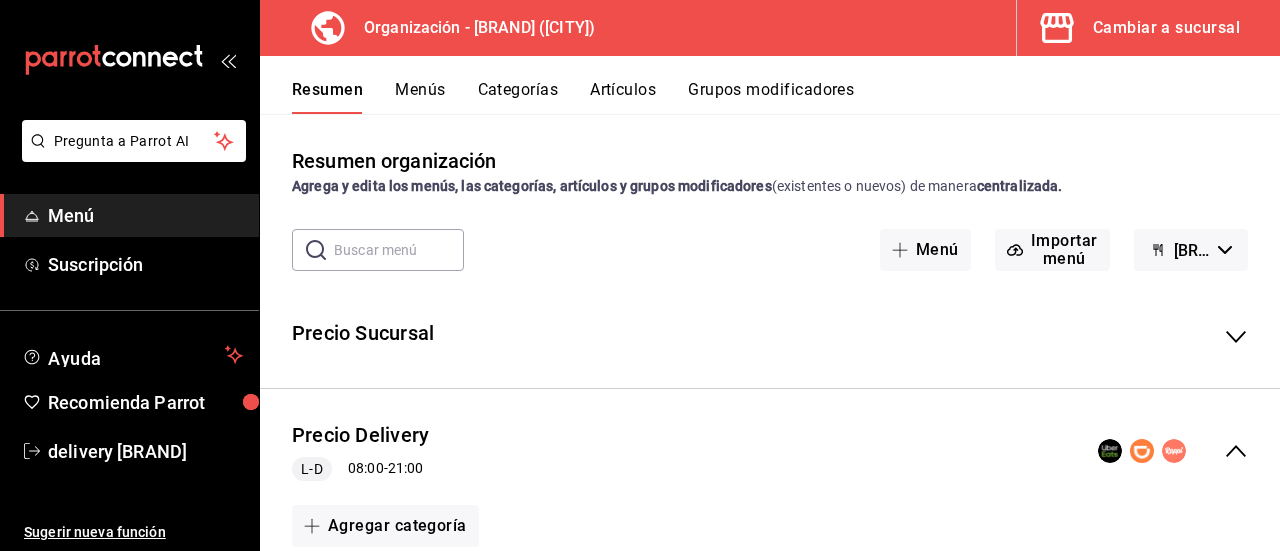 click on "Cambiar a sucursal" at bounding box center [1166, 28] 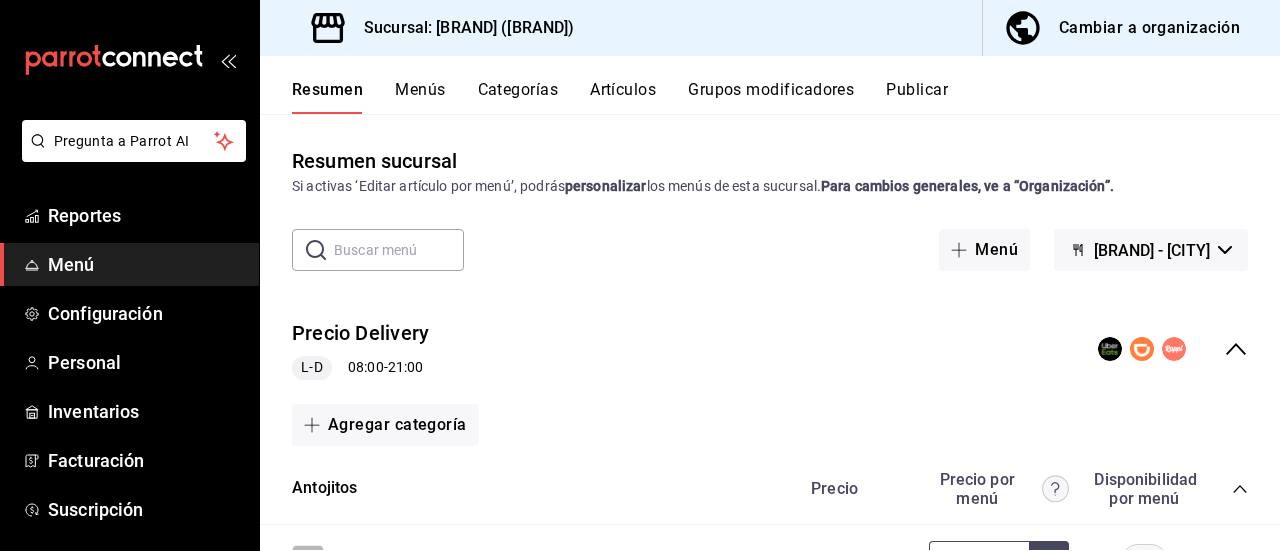 click 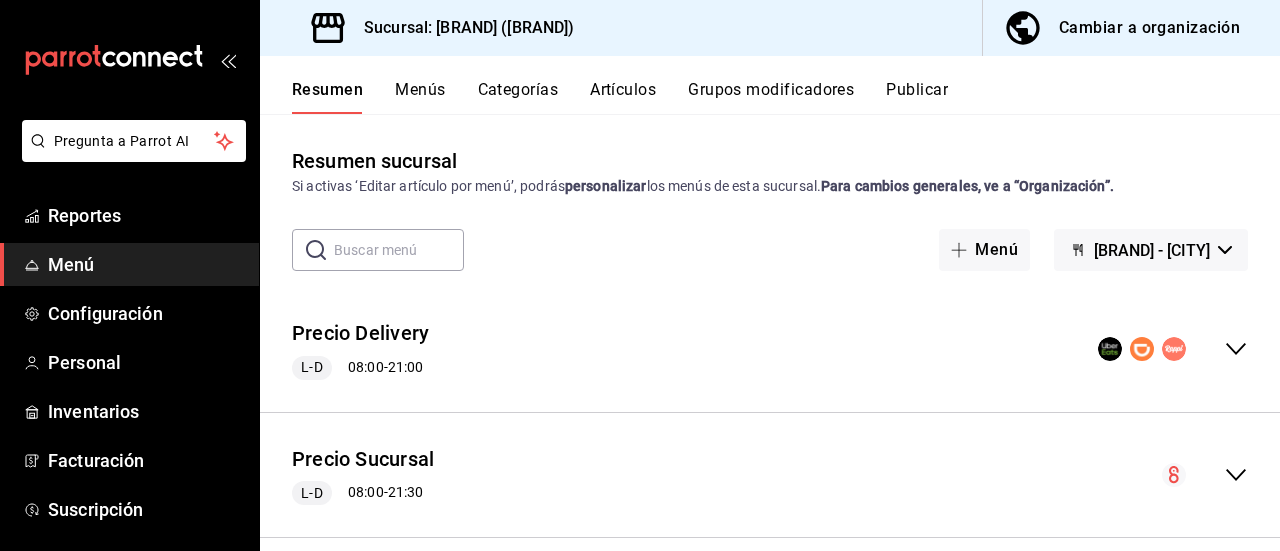 click 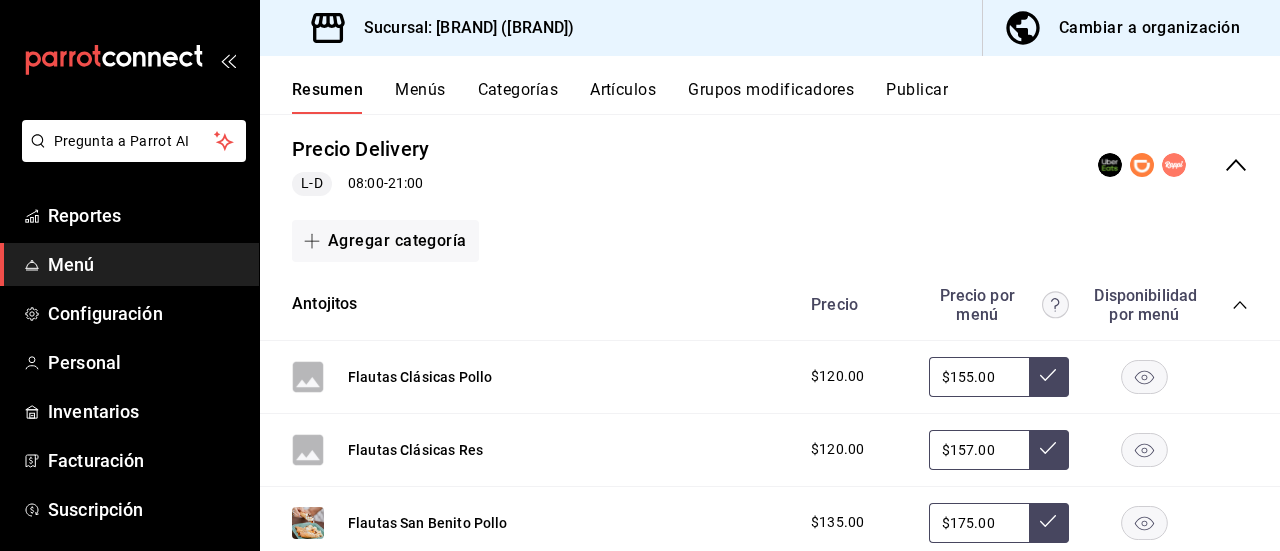 scroll, scrollTop: 268, scrollLeft: 0, axis: vertical 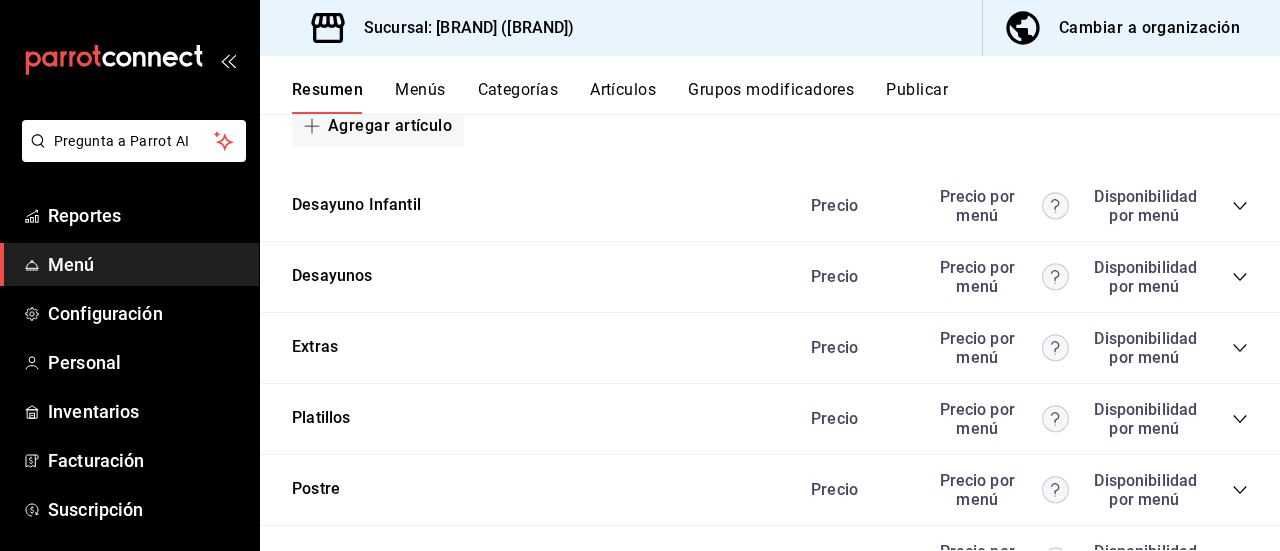 click 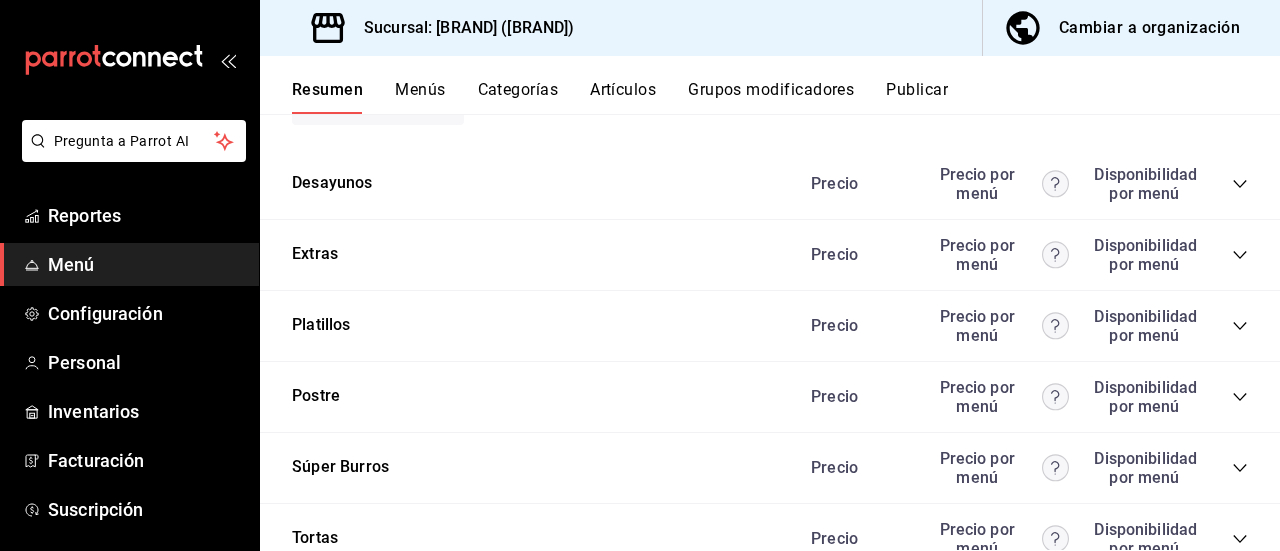 scroll, scrollTop: 3758, scrollLeft: 0, axis: vertical 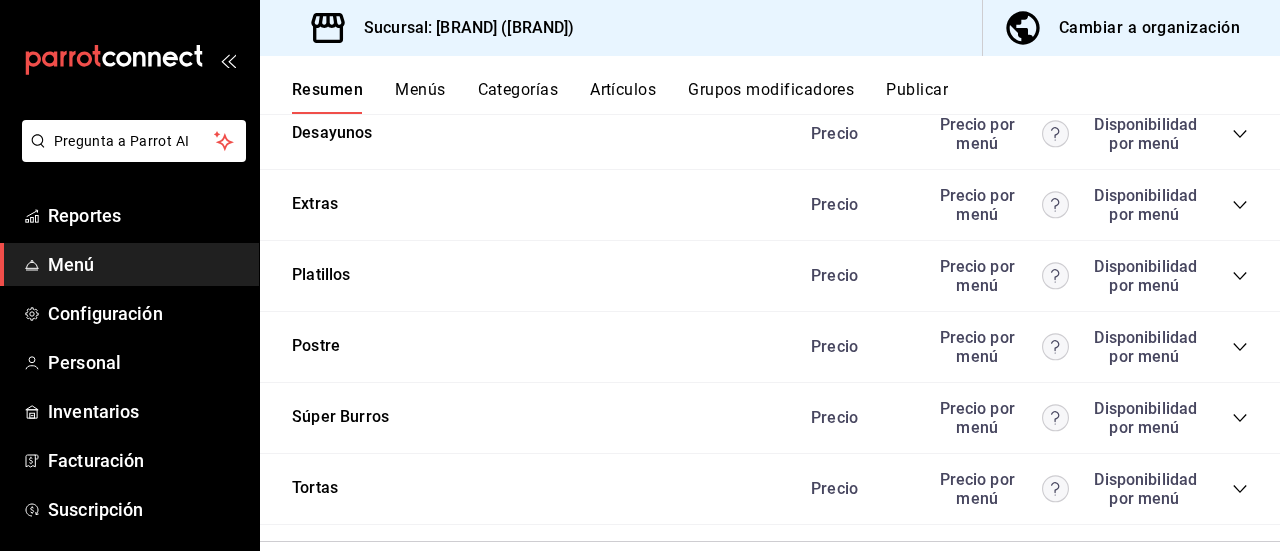 click 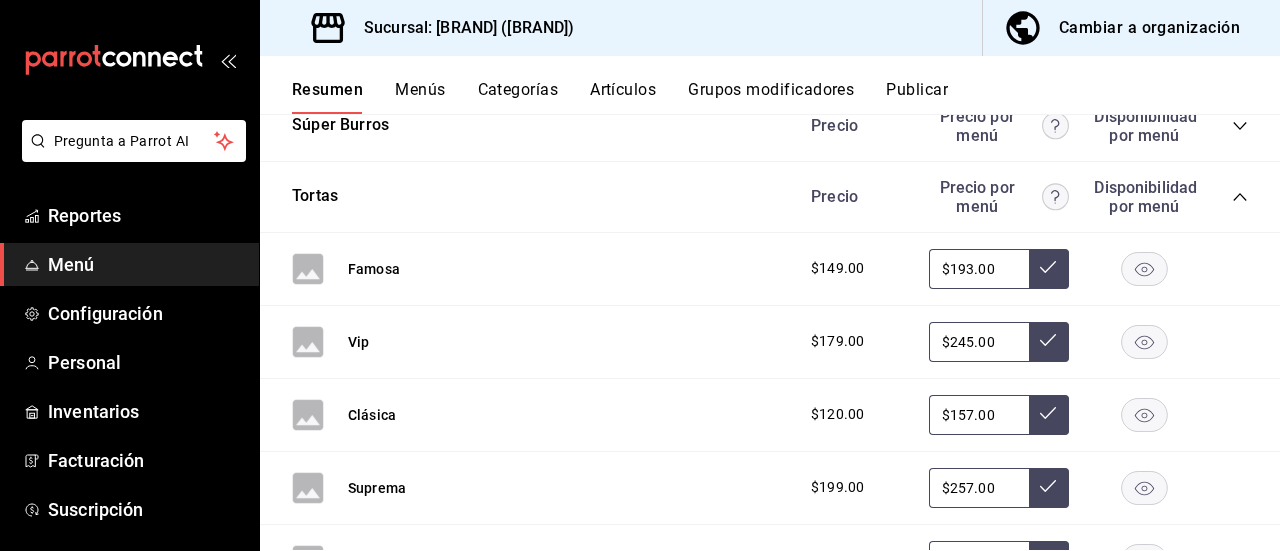 scroll, scrollTop: 4250, scrollLeft: 0, axis: vertical 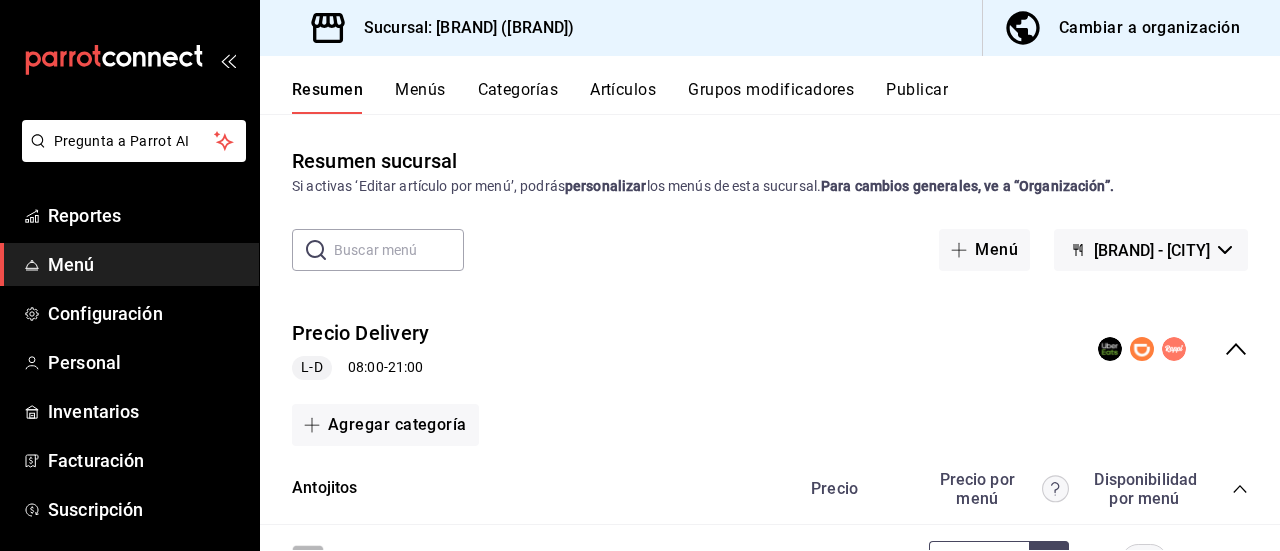 click on "Cambiar a organización" at bounding box center [1149, 28] 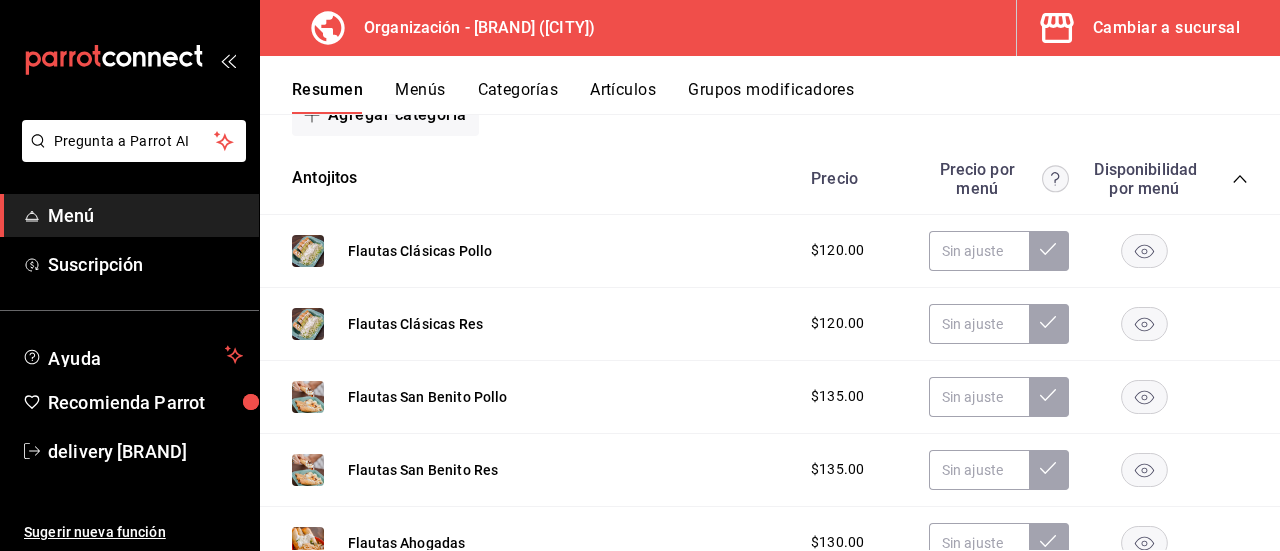 scroll, scrollTop: 0, scrollLeft: 0, axis: both 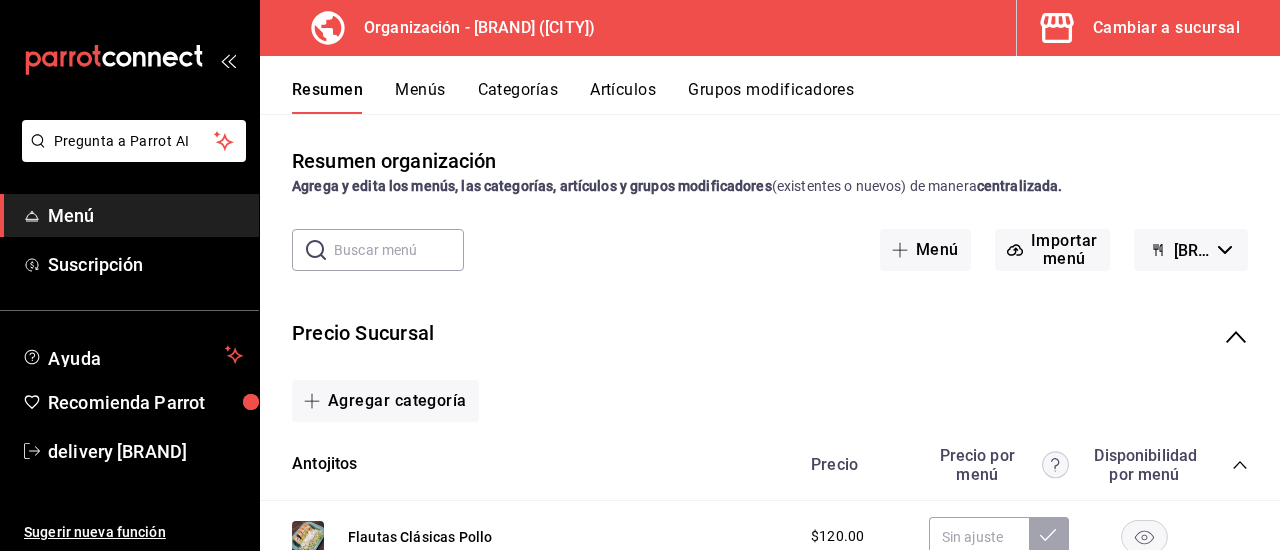 click 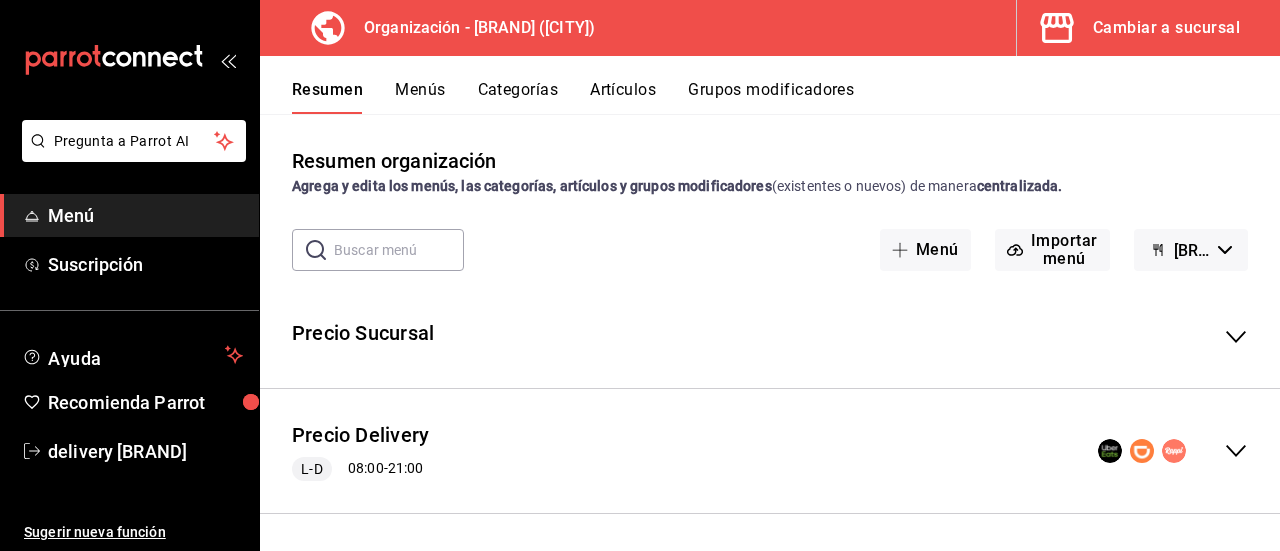 scroll, scrollTop: 2, scrollLeft: 0, axis: vertical 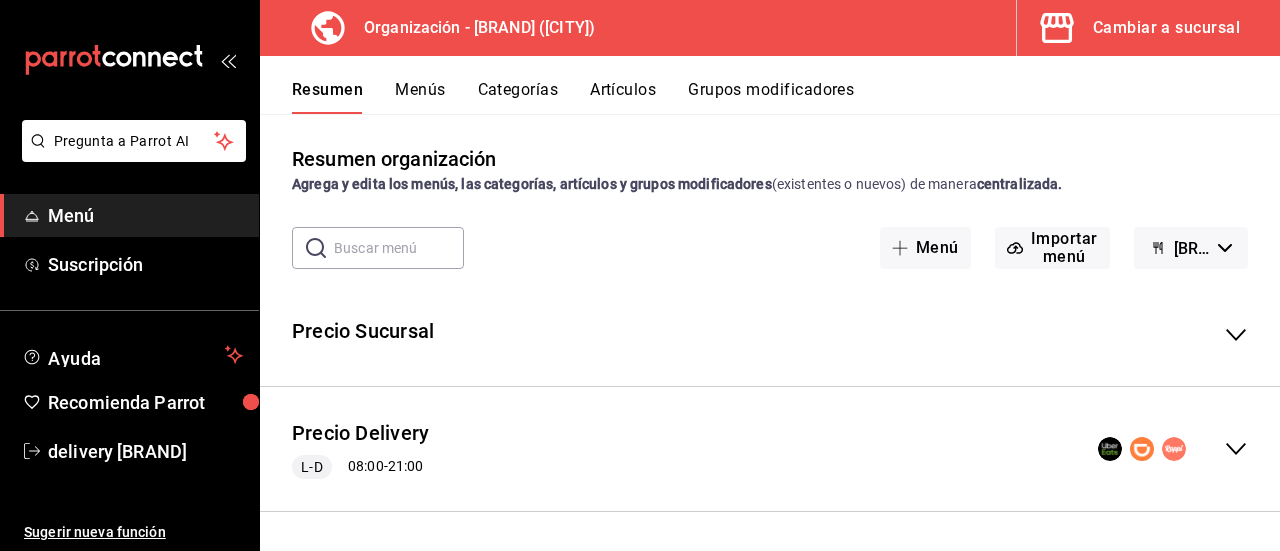 click 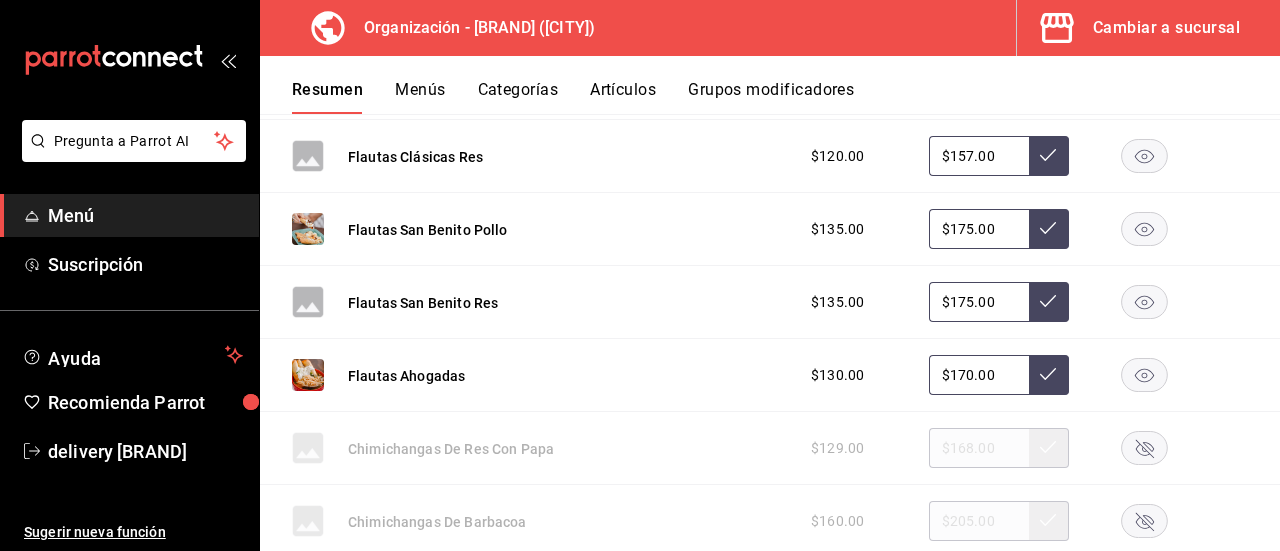 scroll, scrollTop: 0, scrollLeft: 0, axis: both 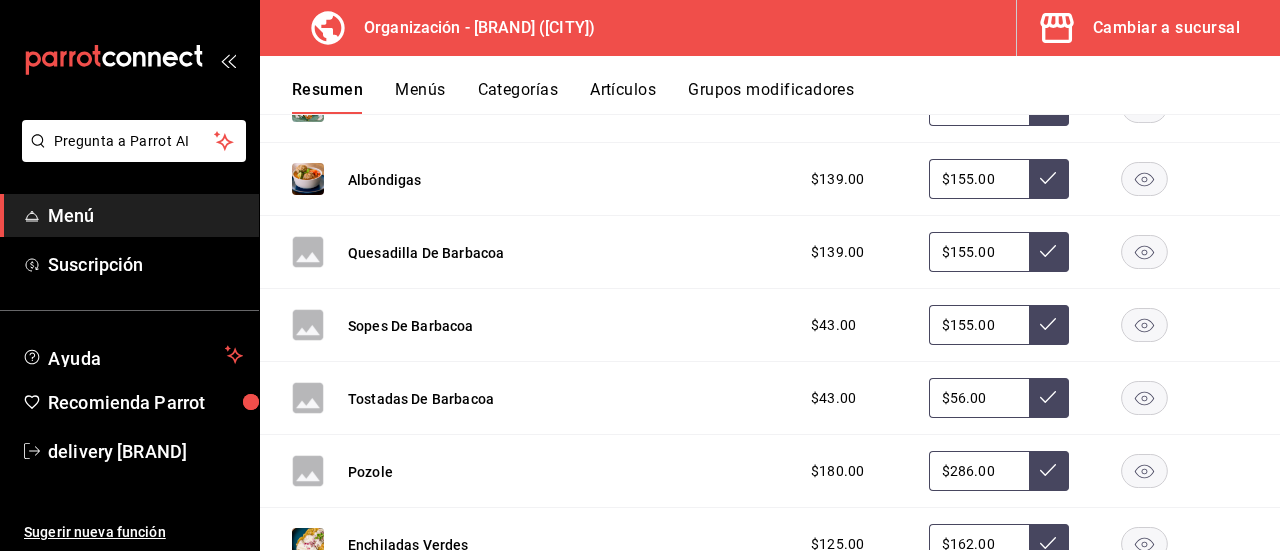 click 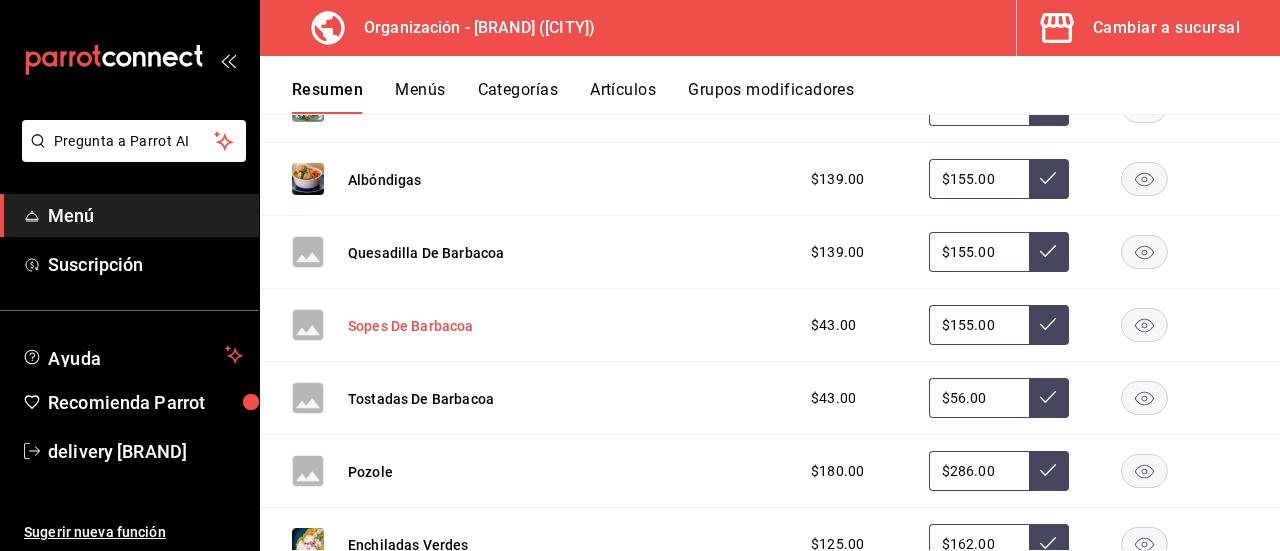 click on "Sopes De Barbacoa" at bounding box center [411, 326] 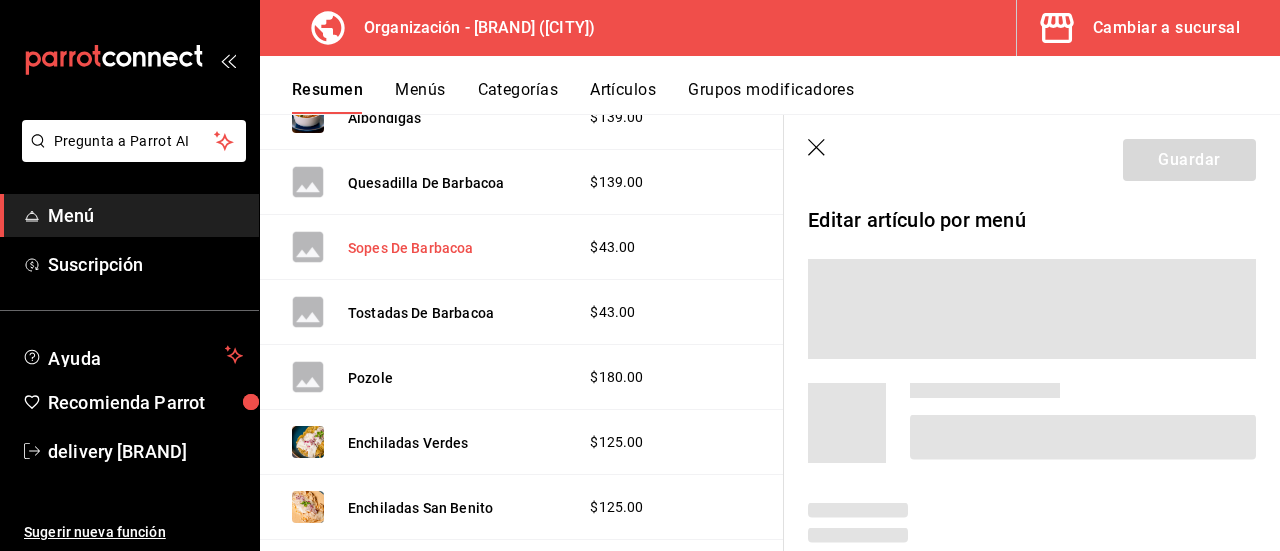 scroll, scrollTop: 992, scrollLeft: 0, axis: vertical 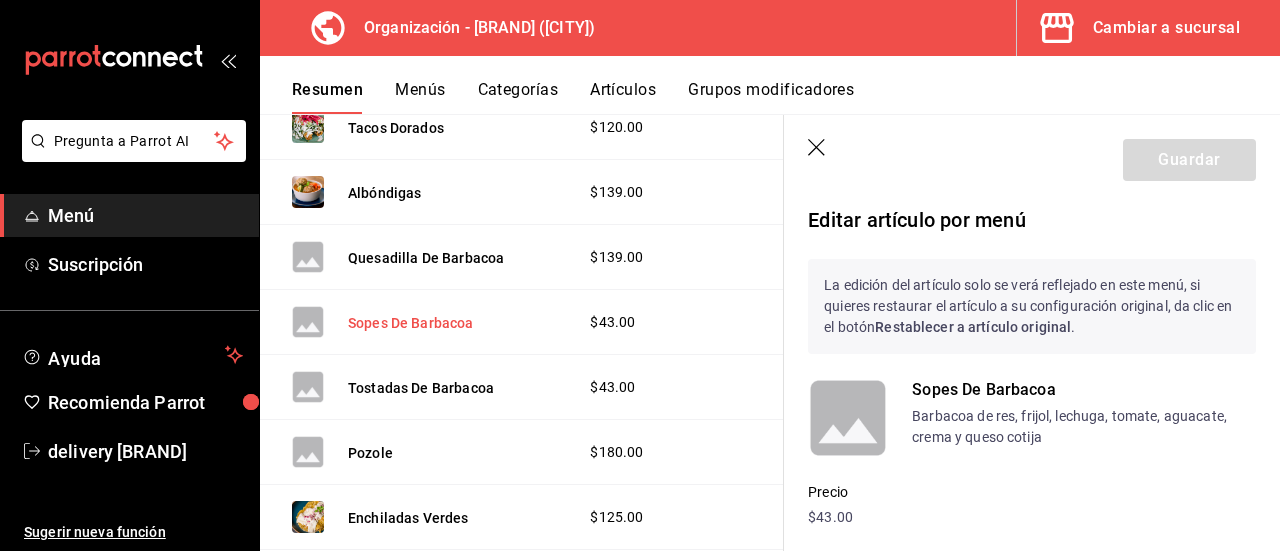 type on "$155.00" 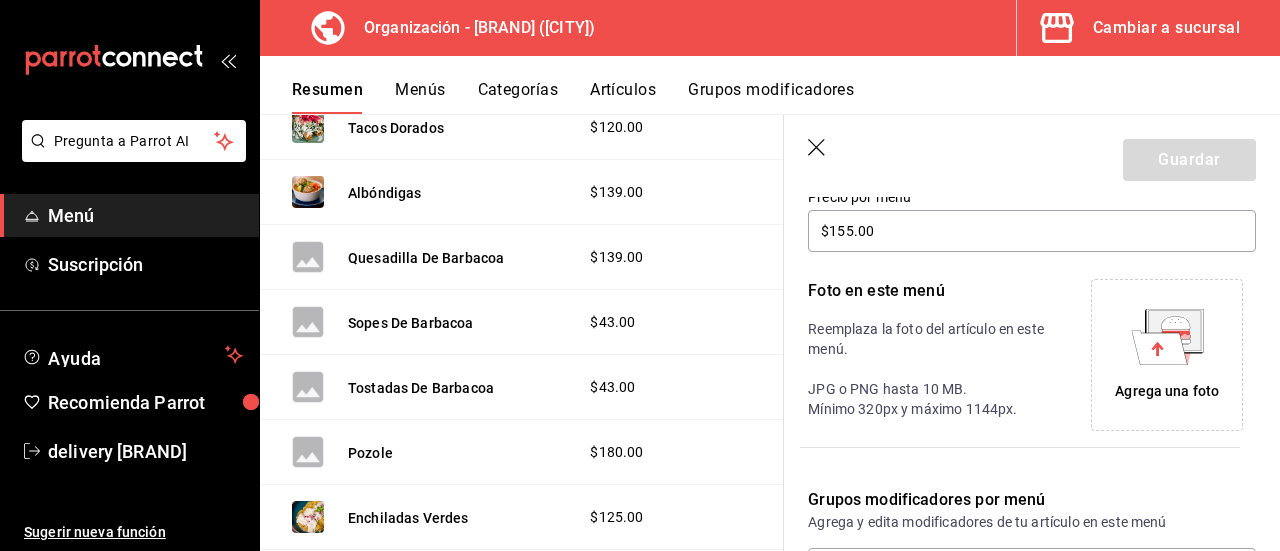 scroll, scrollTop: 349, scrollLeft: 0, axis: vertical 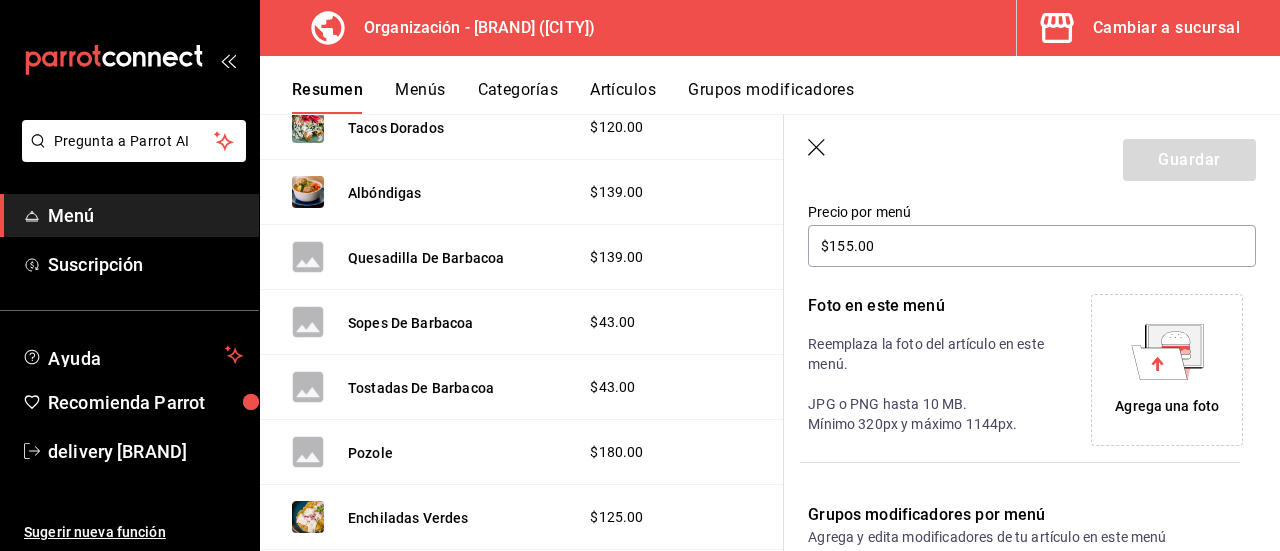 click on "Agrega una foto" at bounding box center [1167, 406] 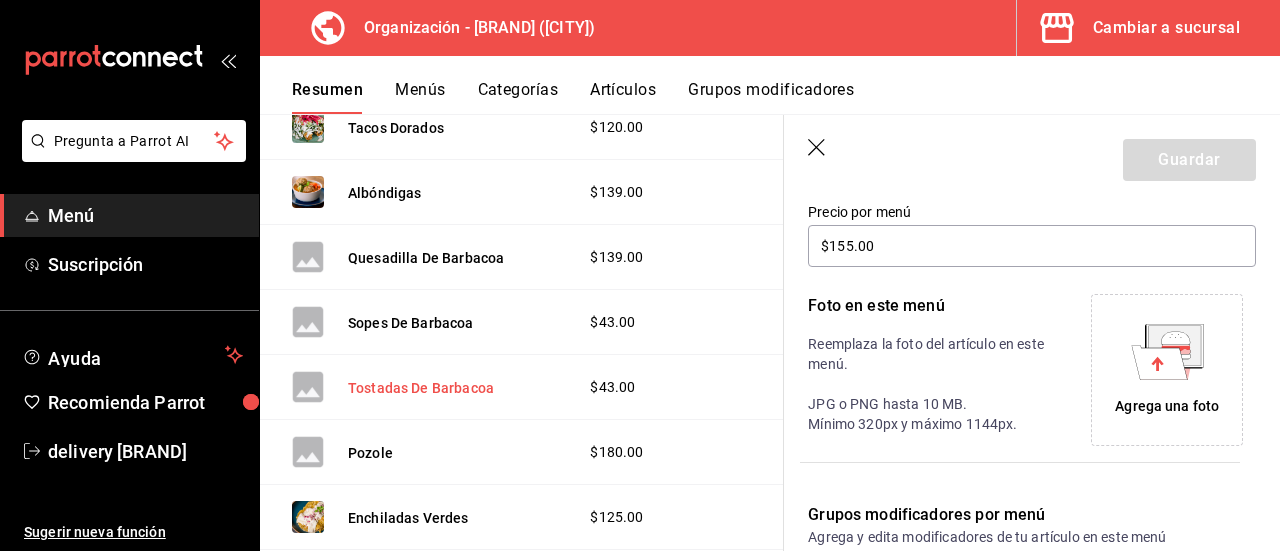 click on "Tostadas De Barbacoa" at bounding box center (421, 388) 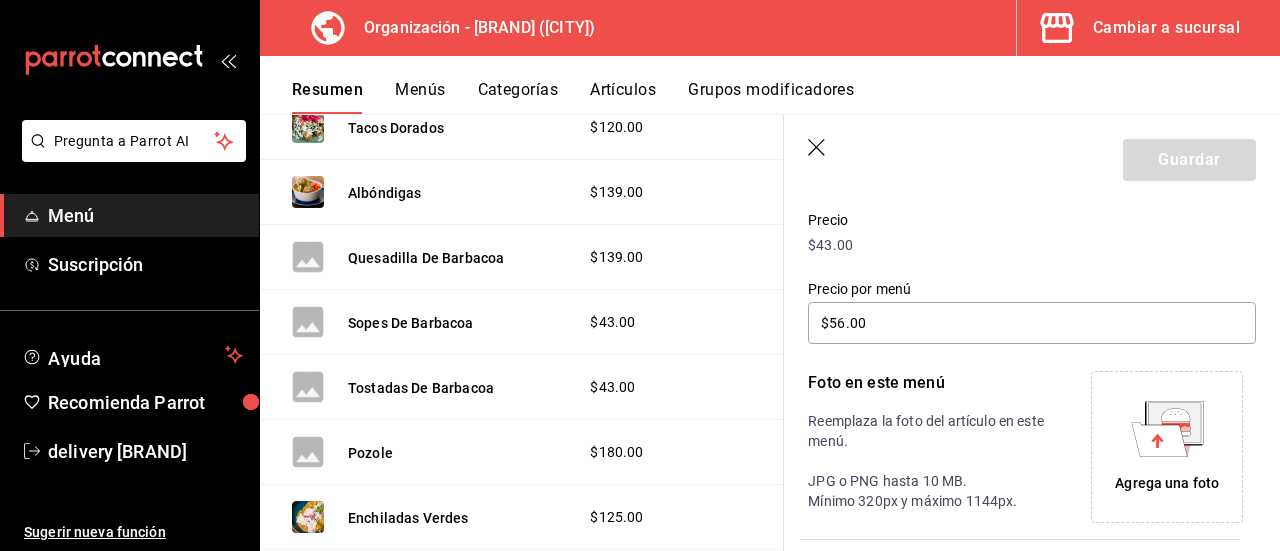 scroll, scrollTop: 345, scrollLeft: 0, axis: vertical 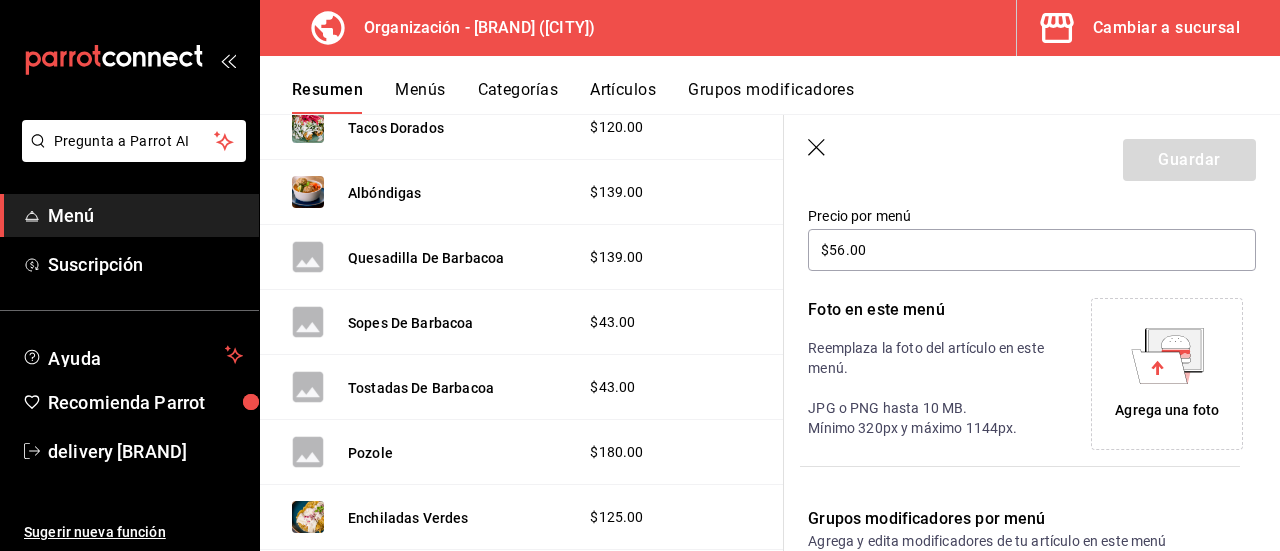 click on "Agrega una foto" at bounding box center (1167, 410) 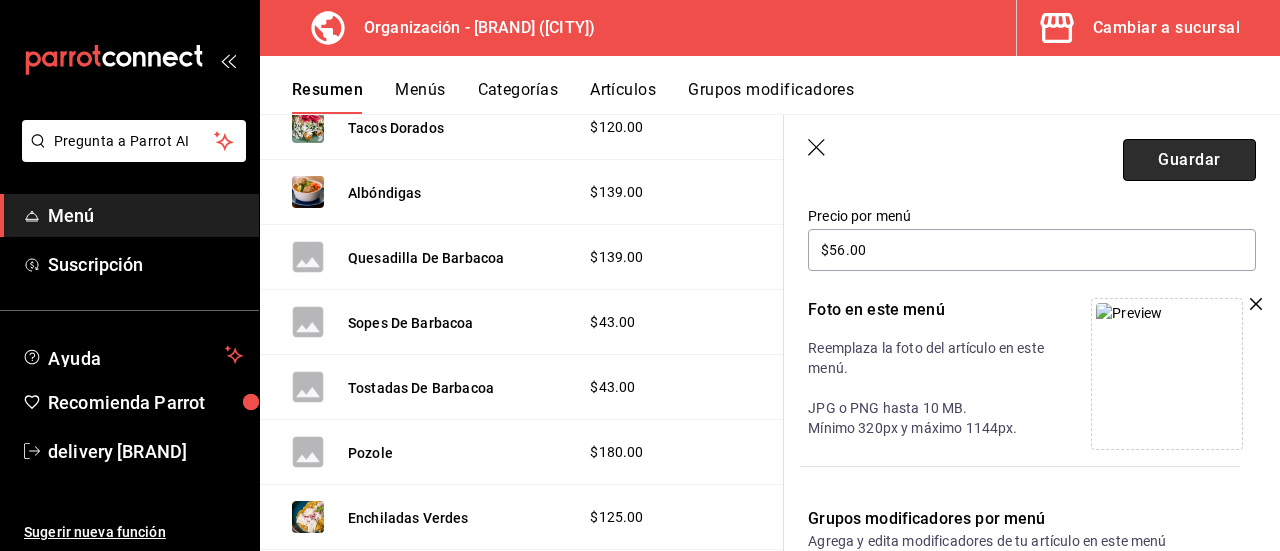 click on "Guardar" at bounding box center [1189, 160] 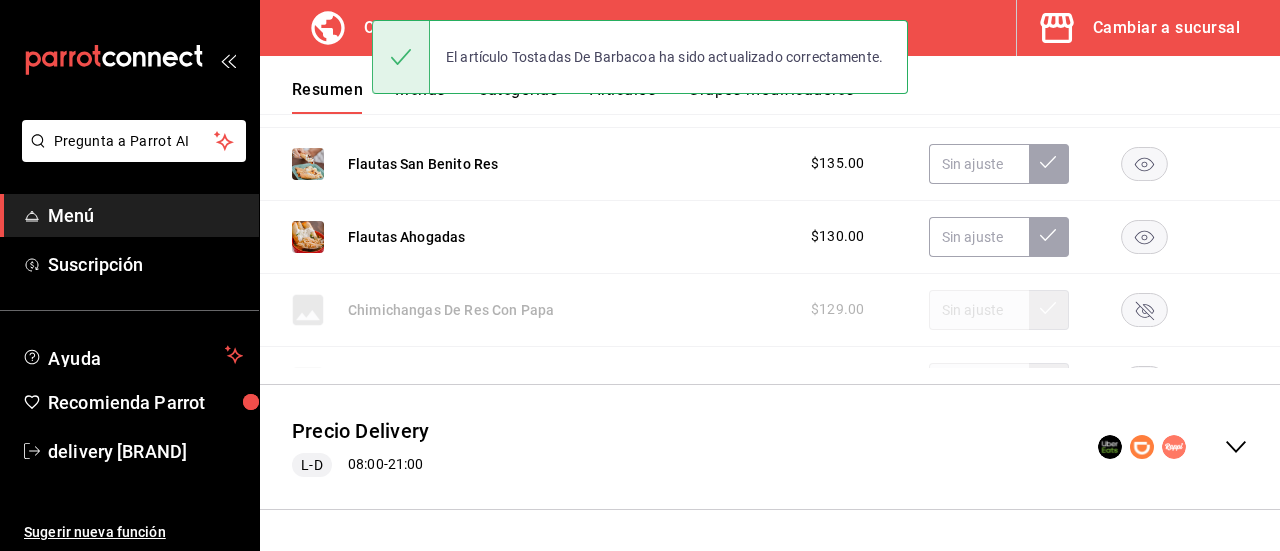 scroll, scrollTop: 590, scrollLeft: 0, axis: vertical 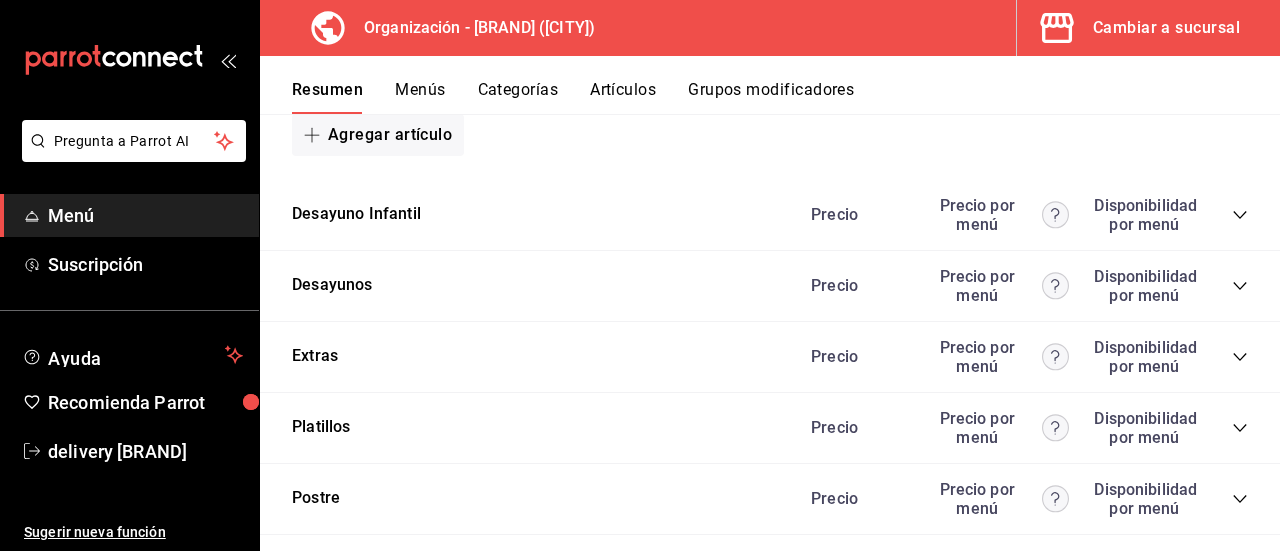 click 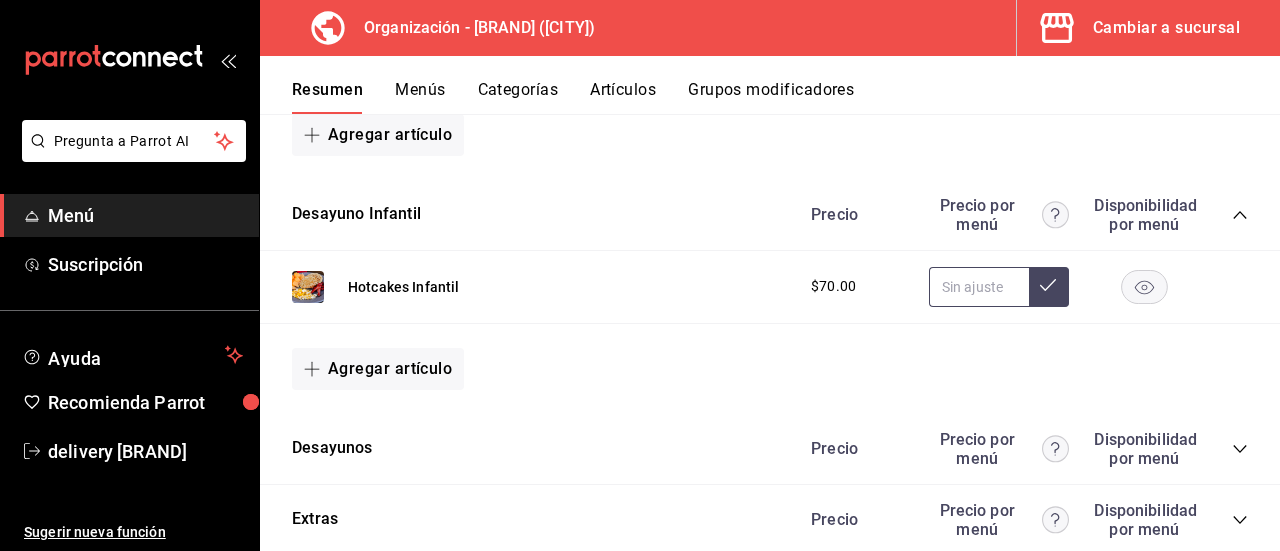 click at bounding box center (979, 287) 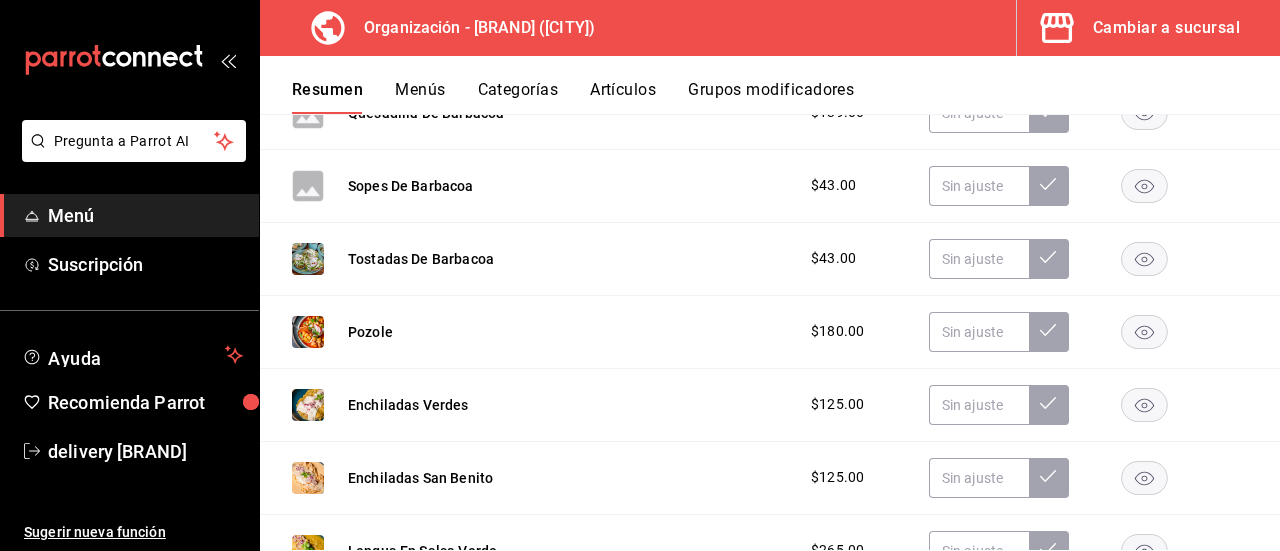 scroll, scrollTop: 0, scrollLeft: 0, axis: both 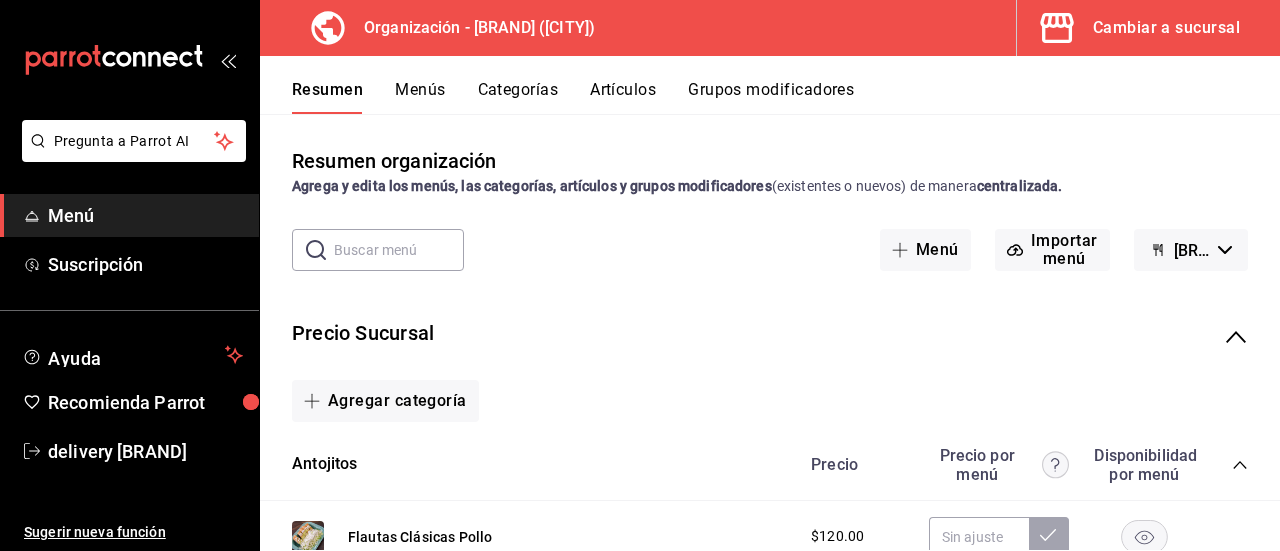 click 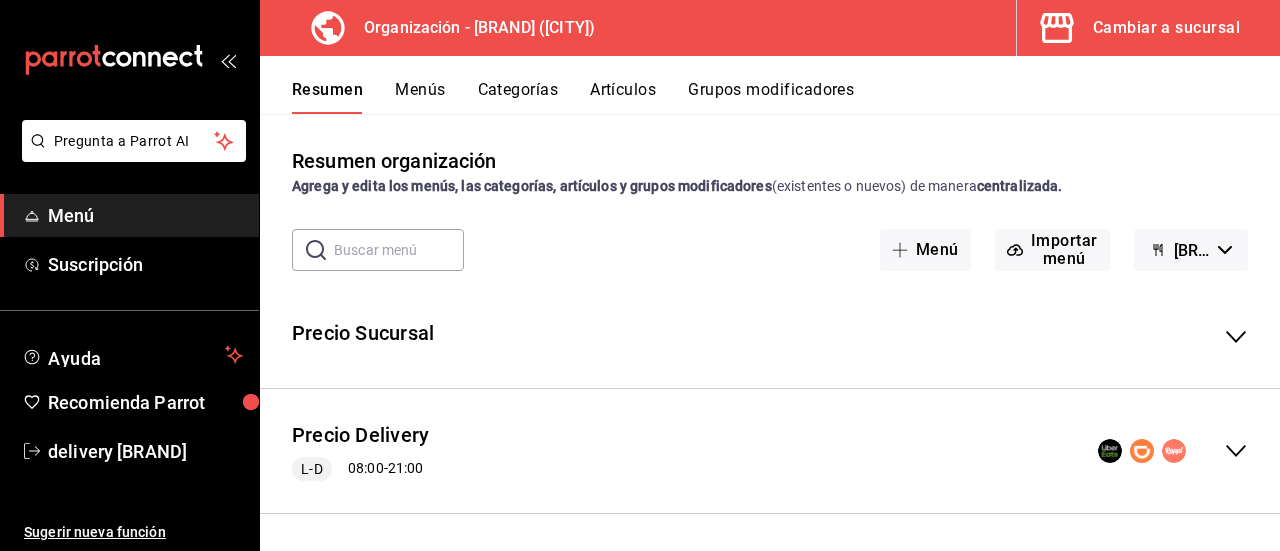 click 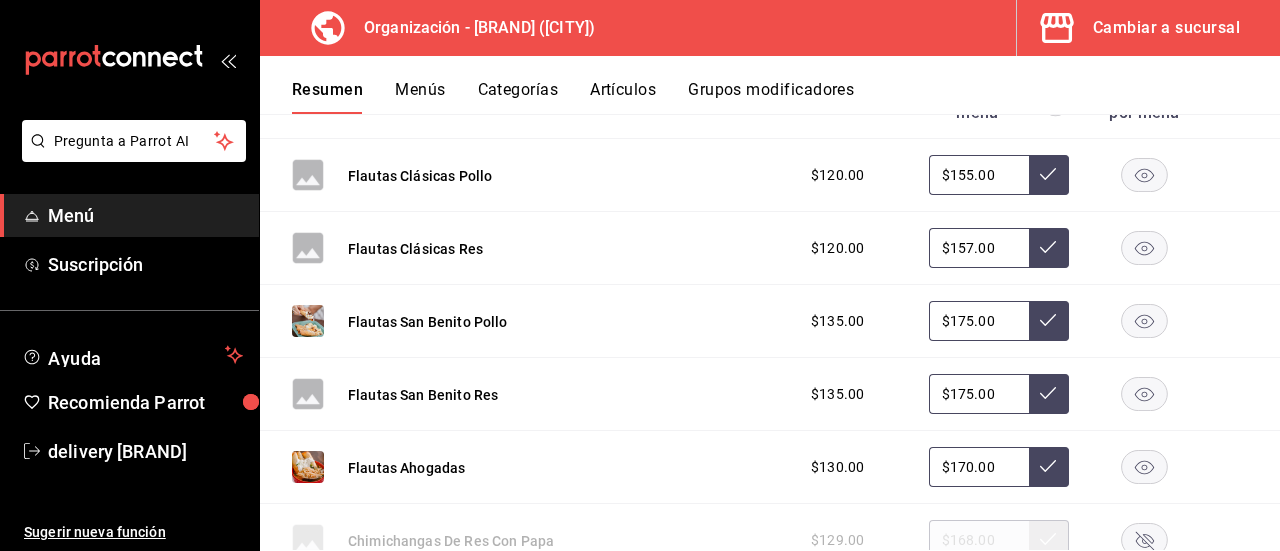 scroll, scrollTop: 508, scrollLeft: 0, axis: vertical 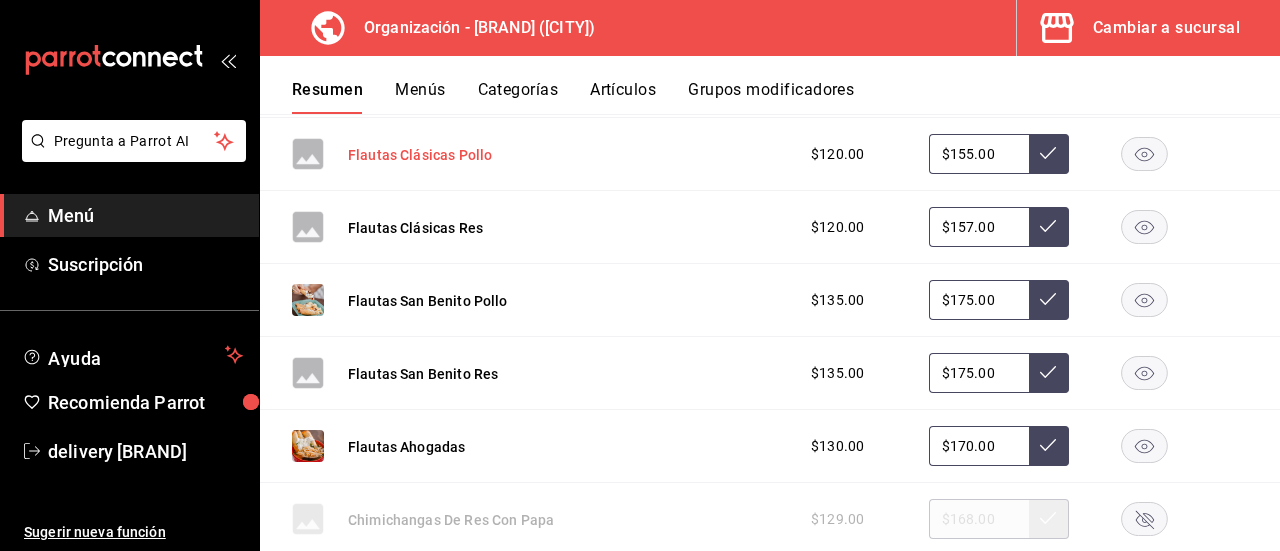 click on "Flautas Clásicas Pollo" at bounding box center [420, 155] 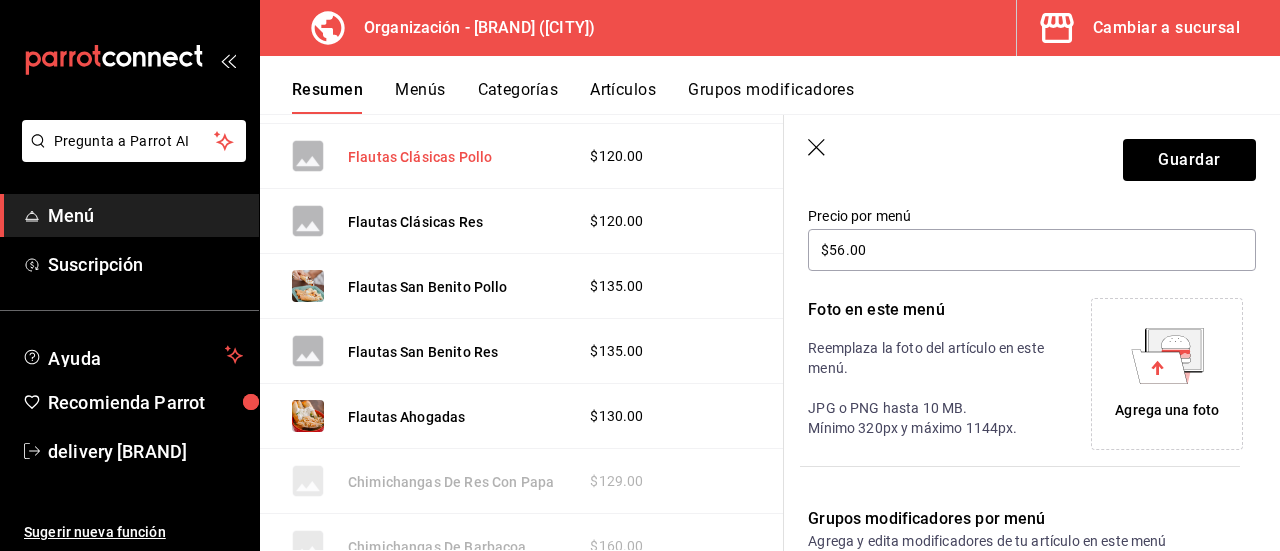 type on "$155.00" 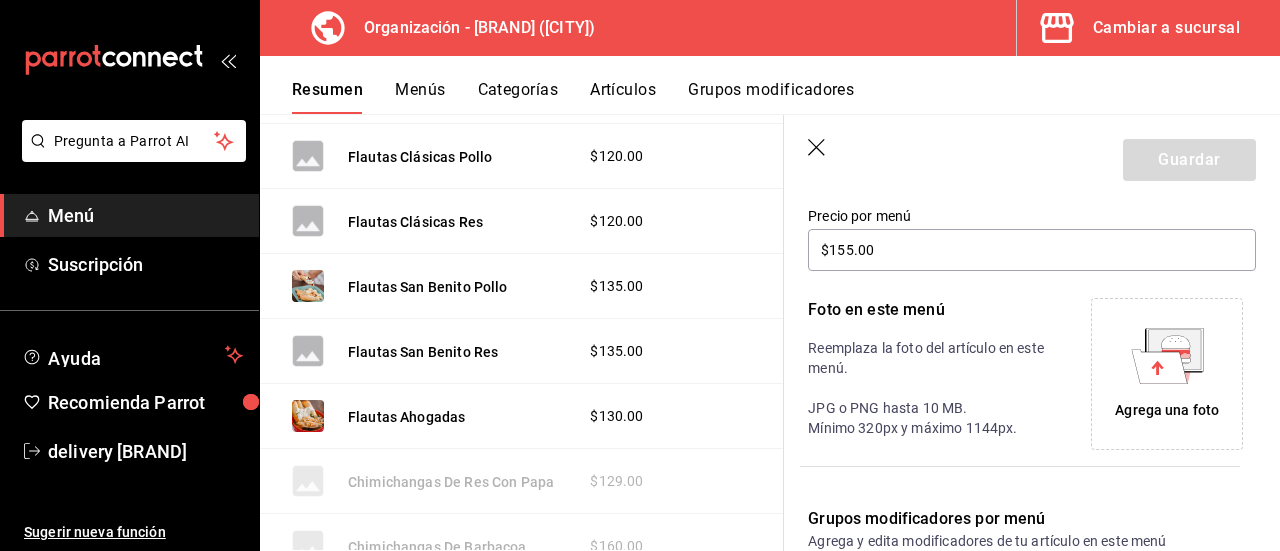 click on "Agrega una foto" at bounding box center (1167, 410) 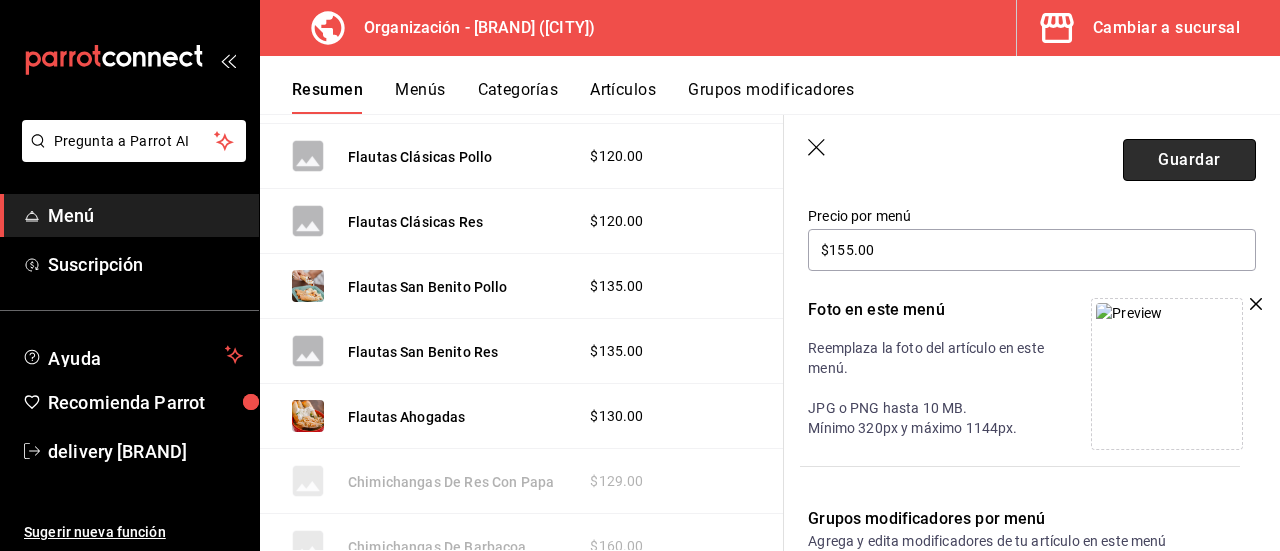 click on "Guardar" at bounding box center [1189, 160] 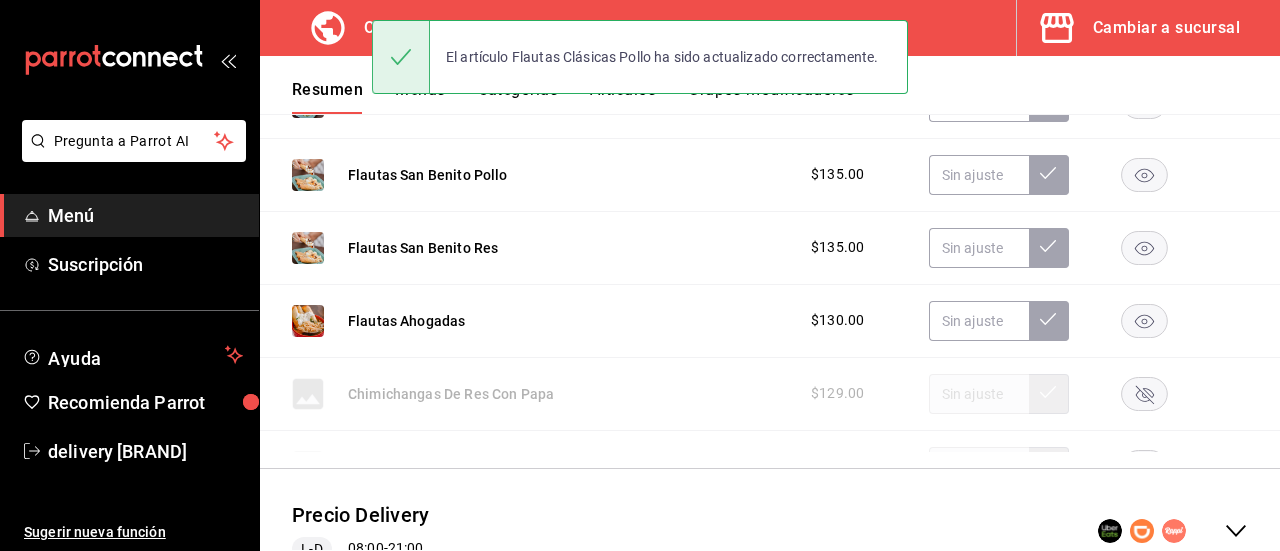 scroll, scrollTop: 3716, scrollLeft: 0, axis: vertical 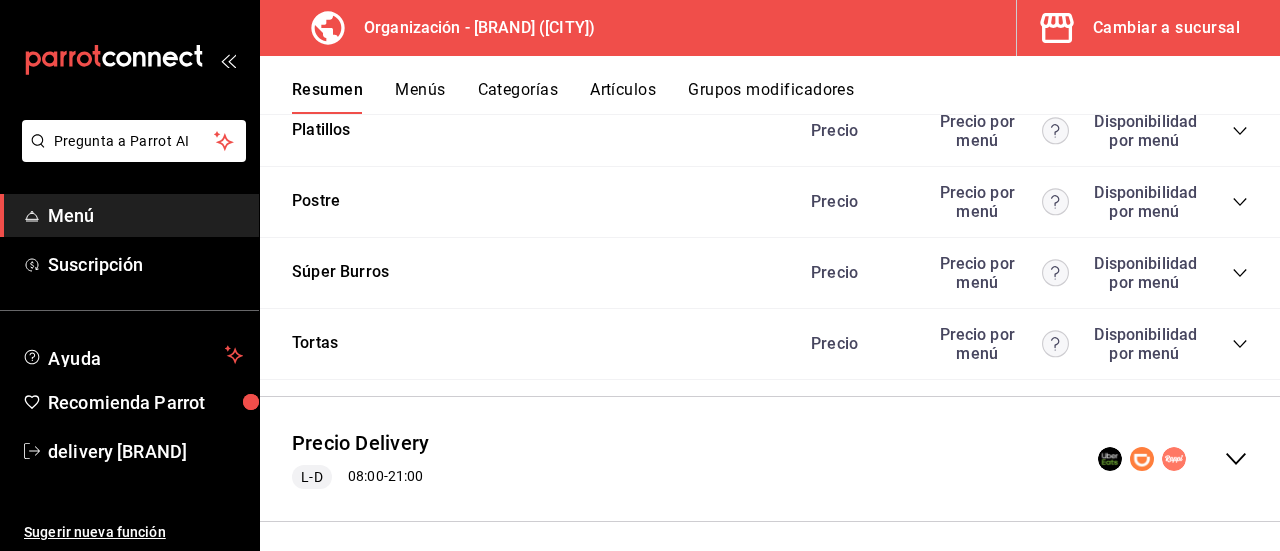 click 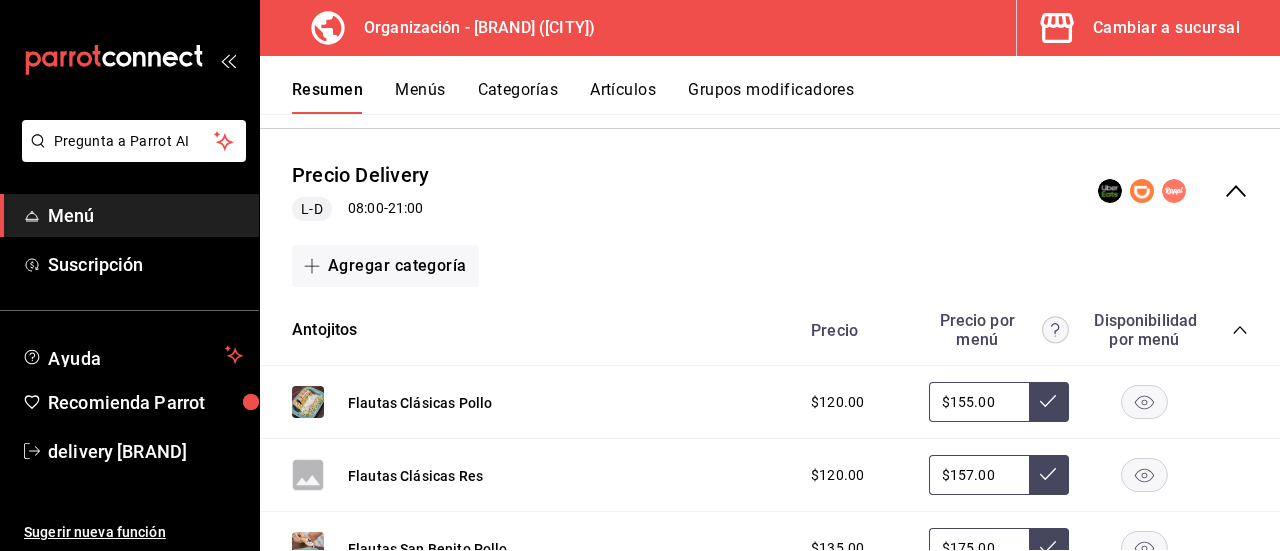 scroll, scrollTop: 4082, scrollLeft: 0, axis: vertical 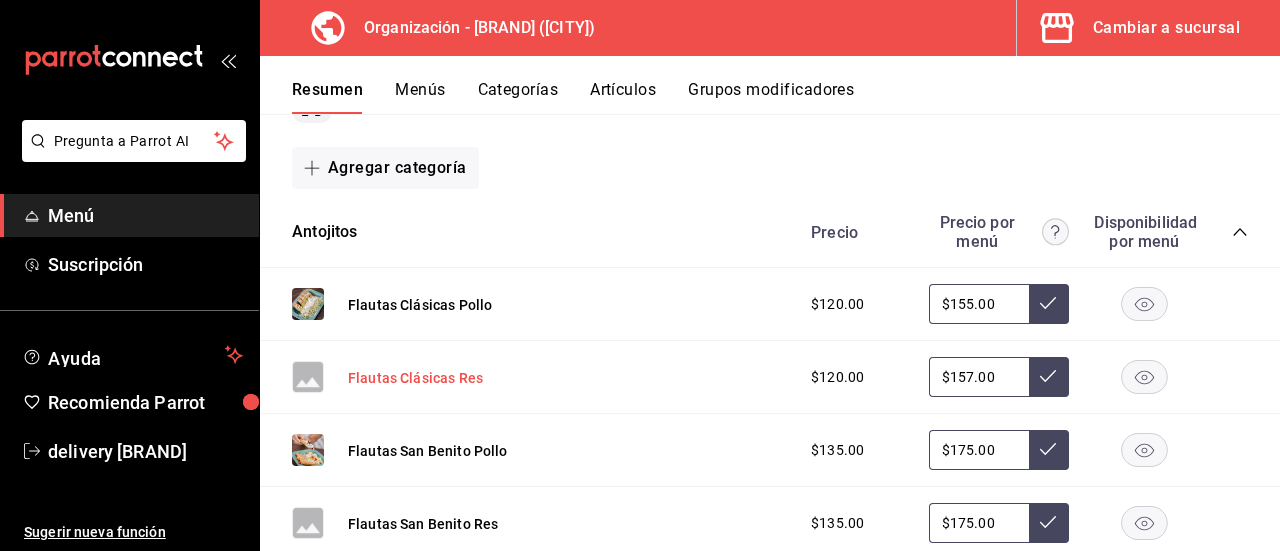 click on "Flautas Clásicas Res" at bounding box center [415, 378] 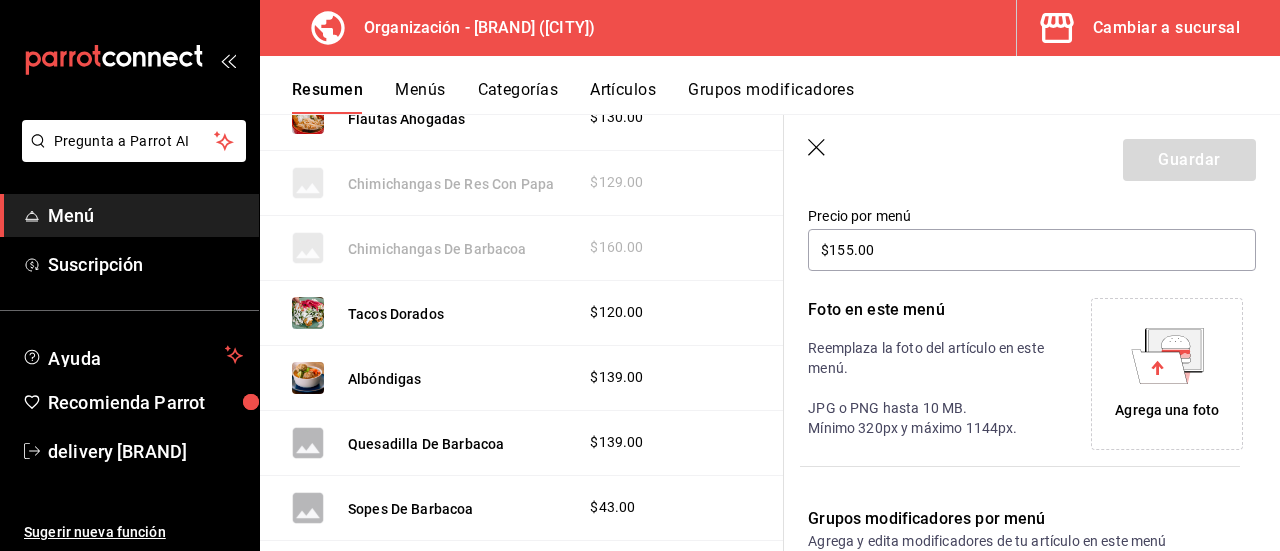 type on "$157.00" 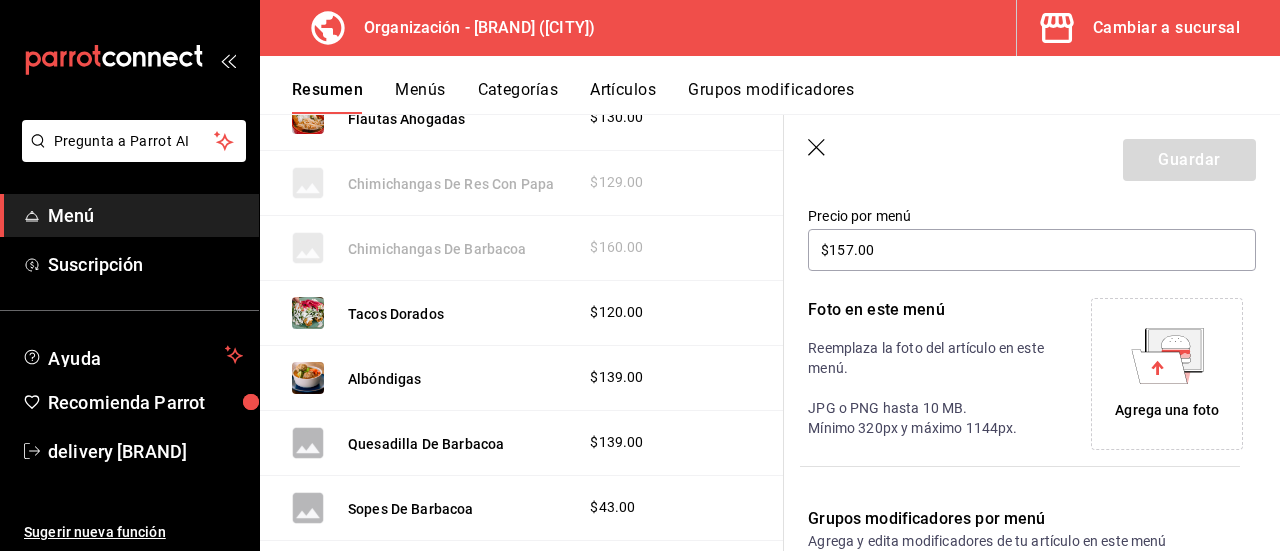 scroll, scrollTop: 3628, scrollLeft: 0, axis: vertical 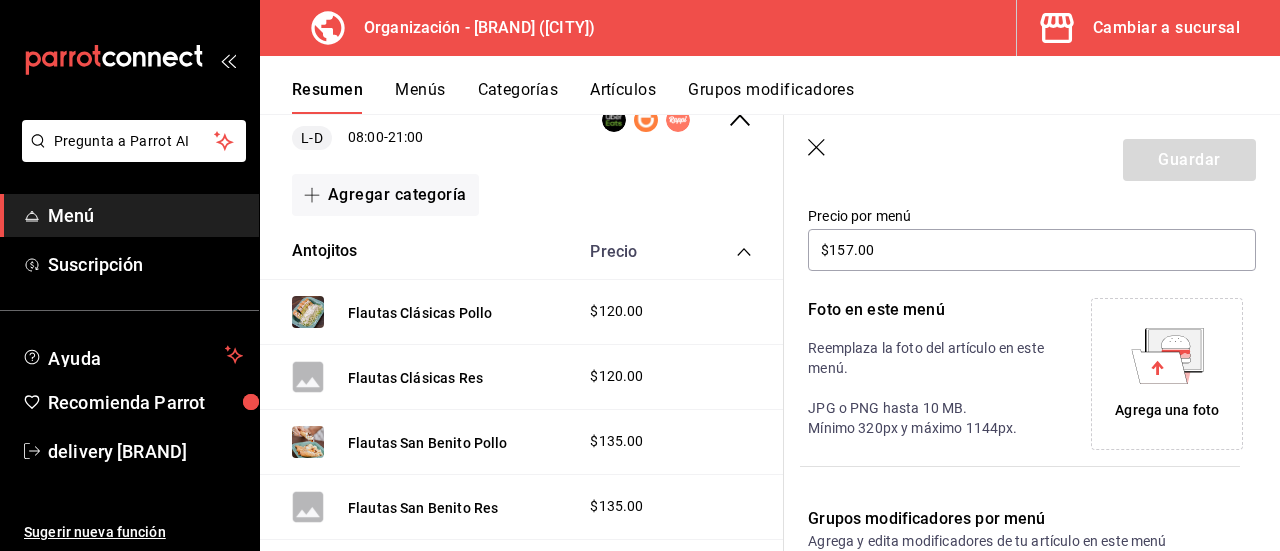 click on "Agrega una foto" at bounding box center [1167, 410] 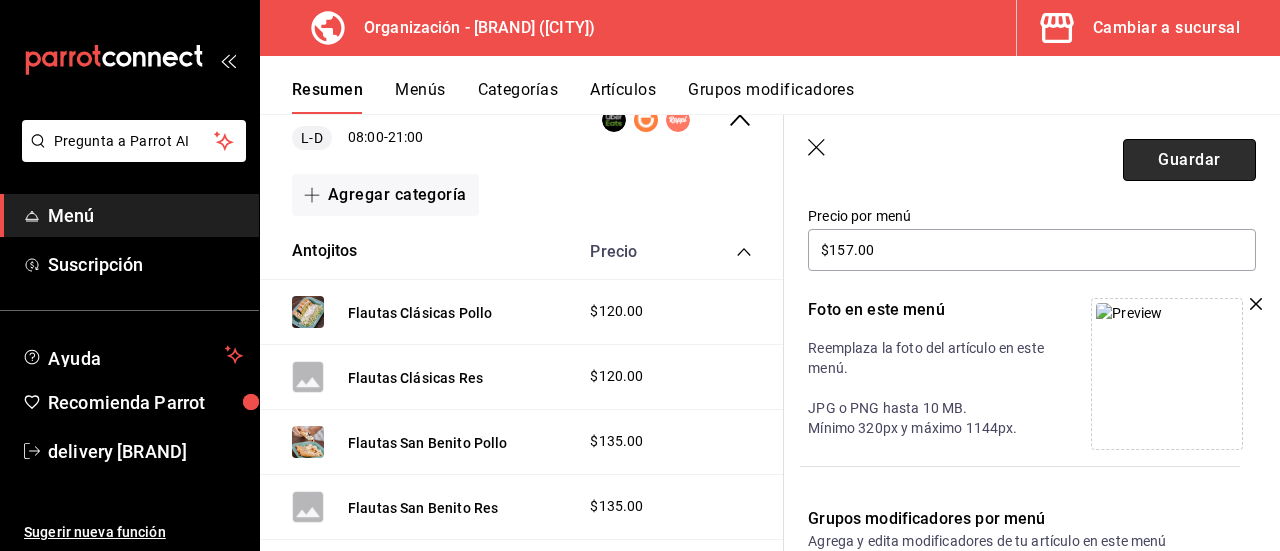 click on "Guardar" at bounding box center [1189, 160] 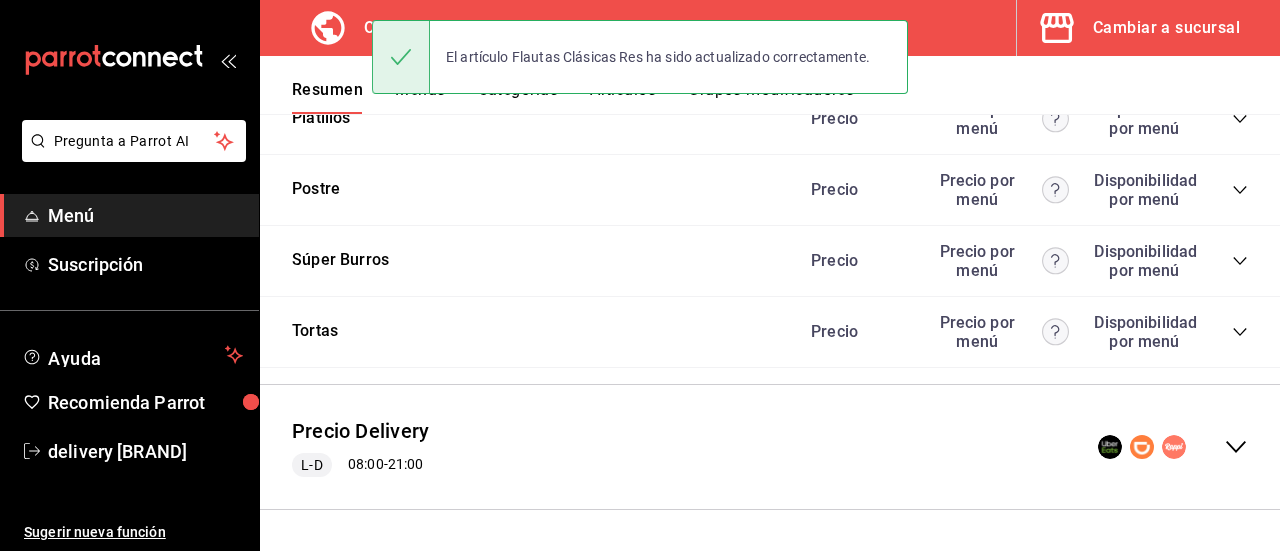 scroll, scrollTop: 3716, scrollLeft: 0, axis: vertical 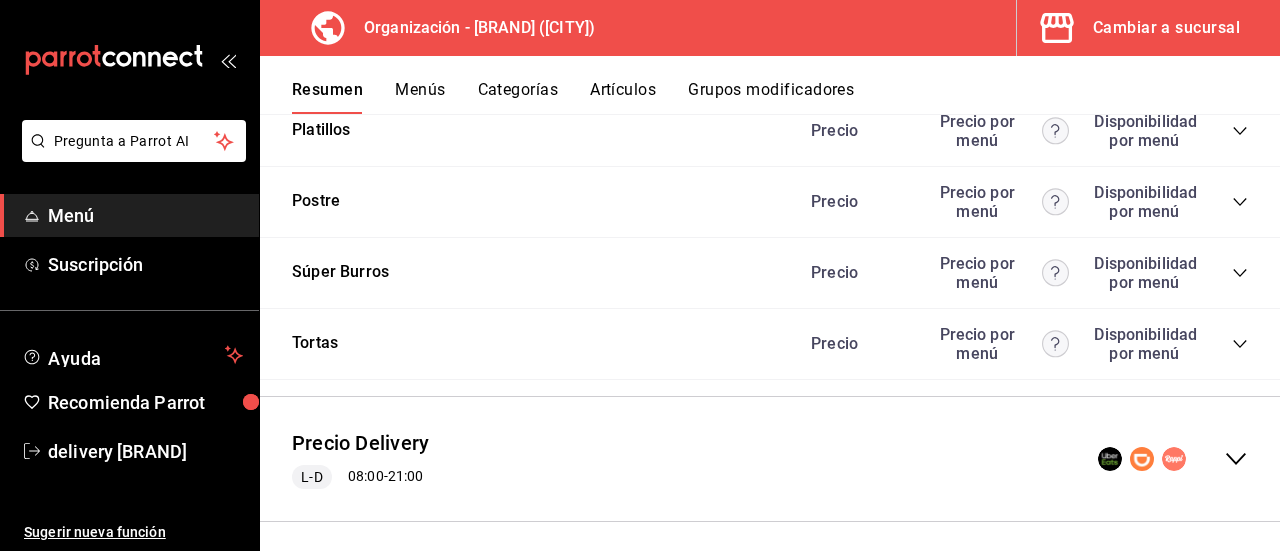 click 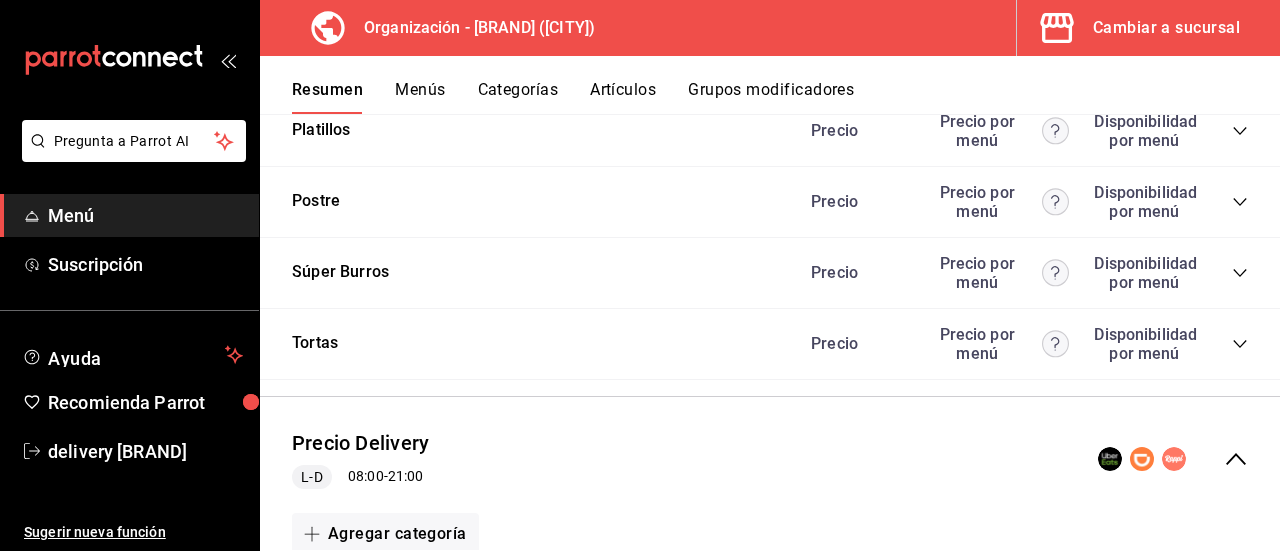 scroll, scrollTop: 4082, scrollLeft: 0, axis: vertical 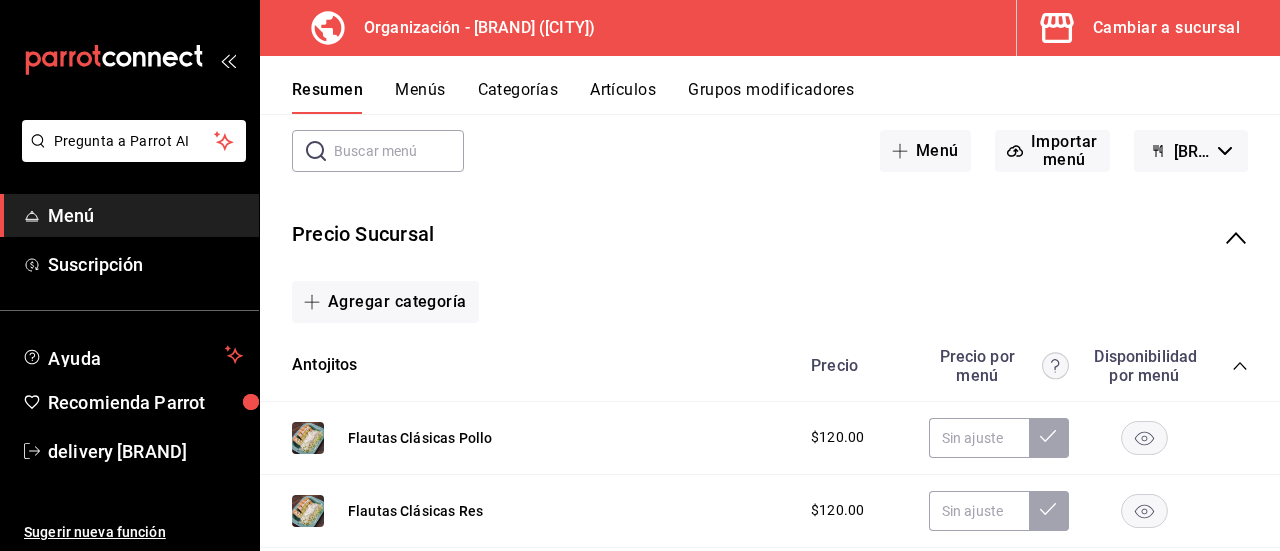 click 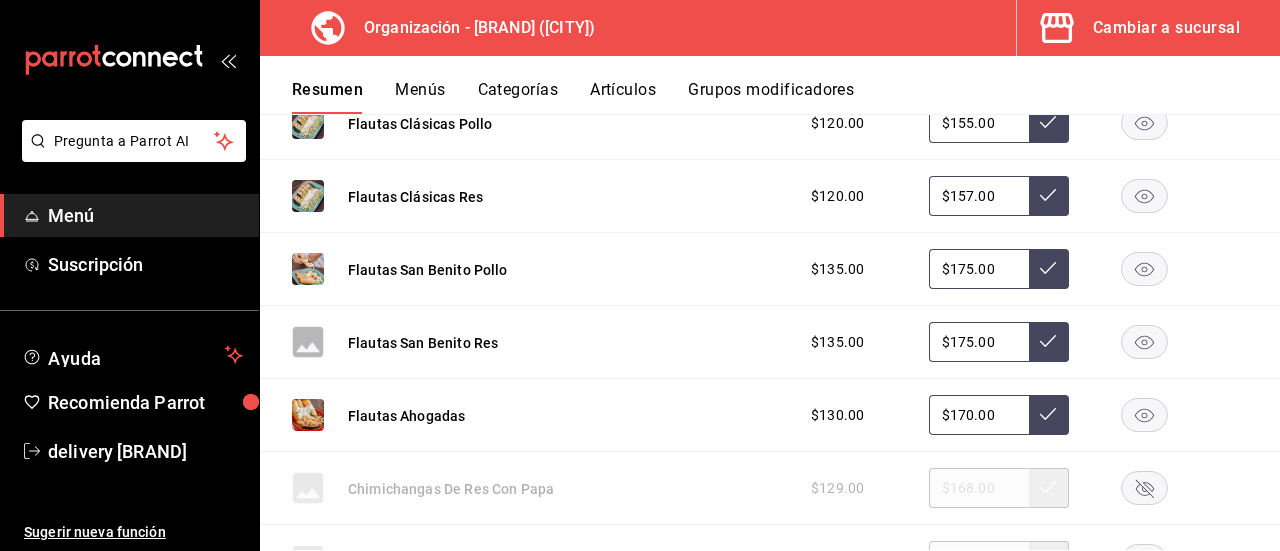 scroll, scrollTop: 2797, scrollLeft: 0, axis: vertical 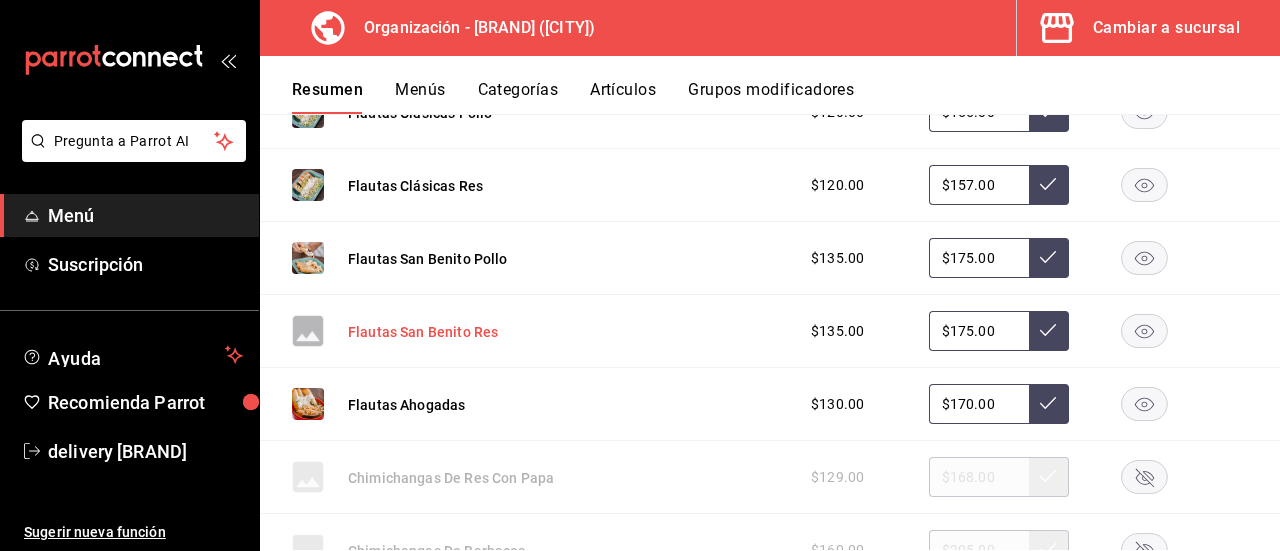 click on "Flautas San Benito Res" at bounding box center [423, 332] 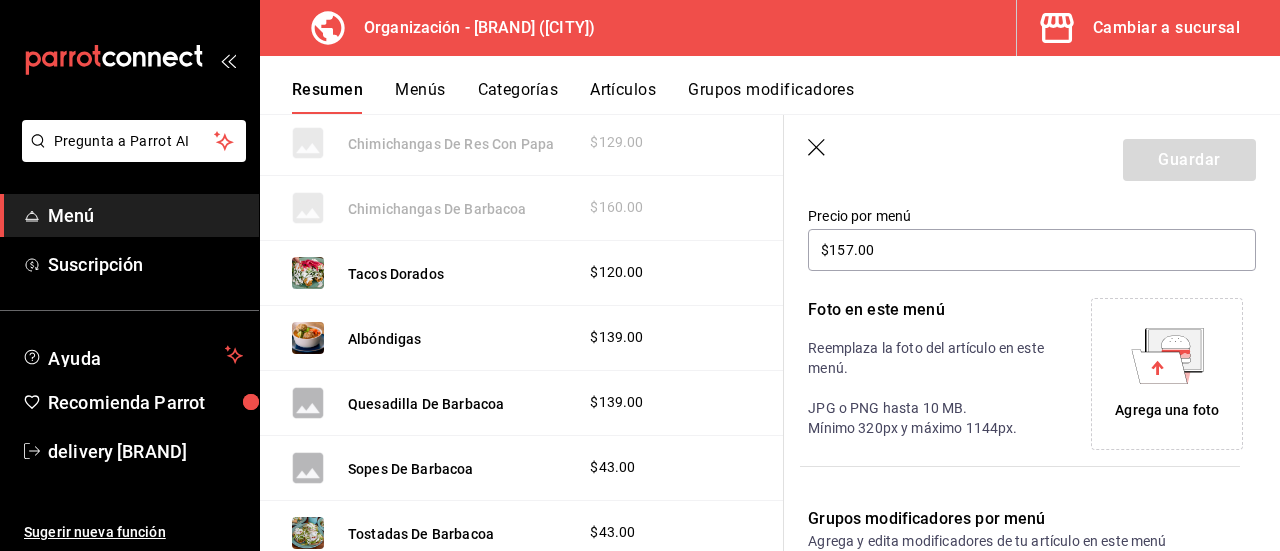 type on "$175.00" 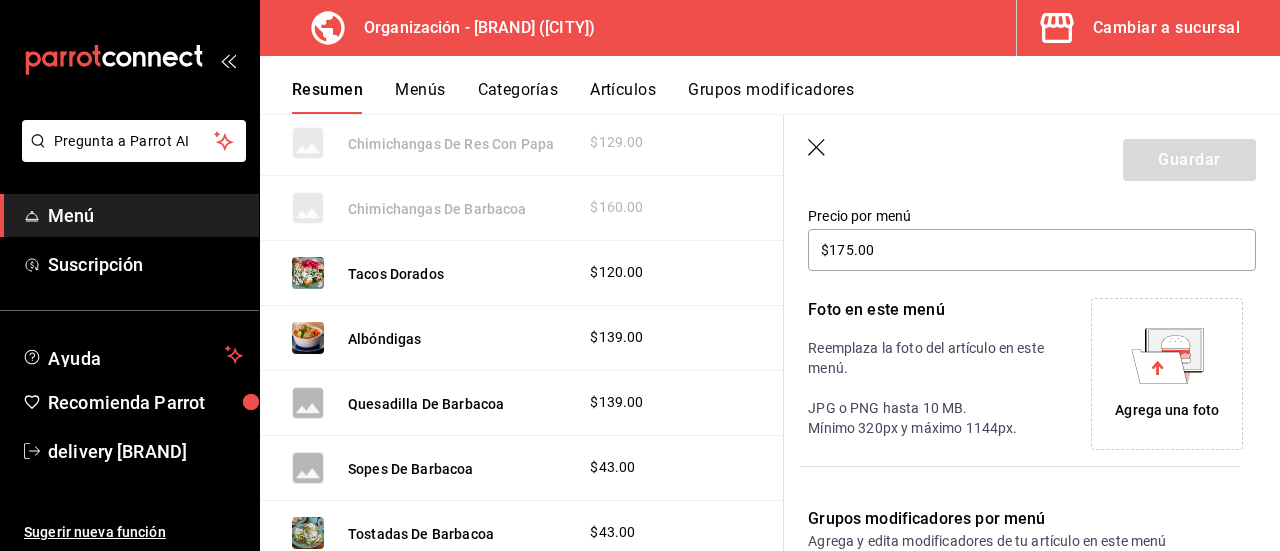 scroll, scrollTop: 2475, scrollLeft: 0, axis: vertical 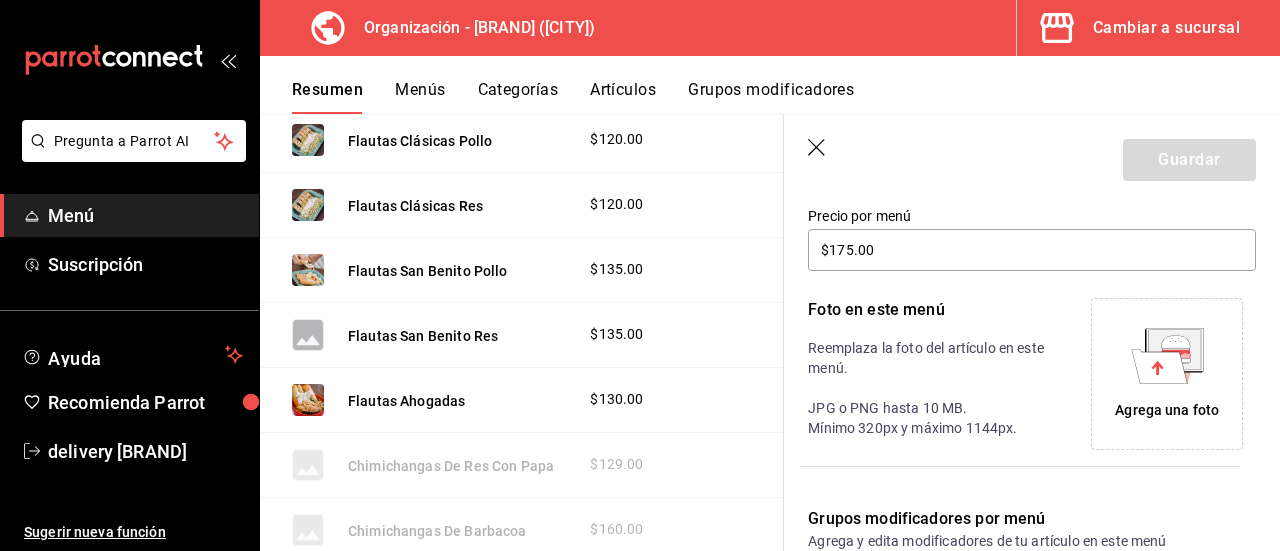 click on "Agrega una foto" at bounding box center (1167, 410) 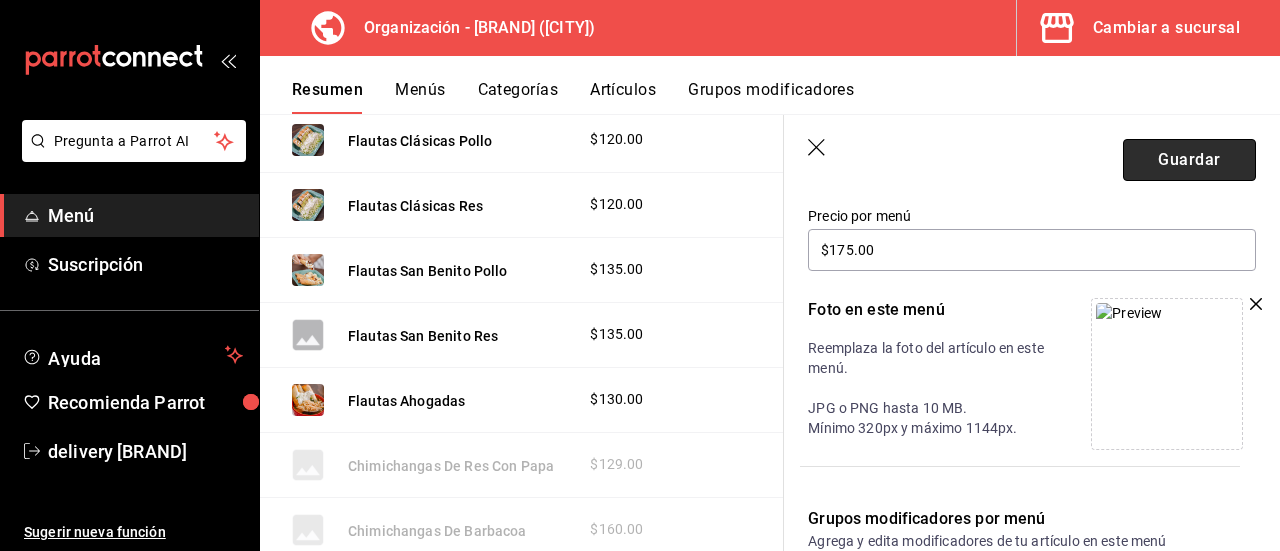 click on "Guardar" at bounding box center [1189, 160] 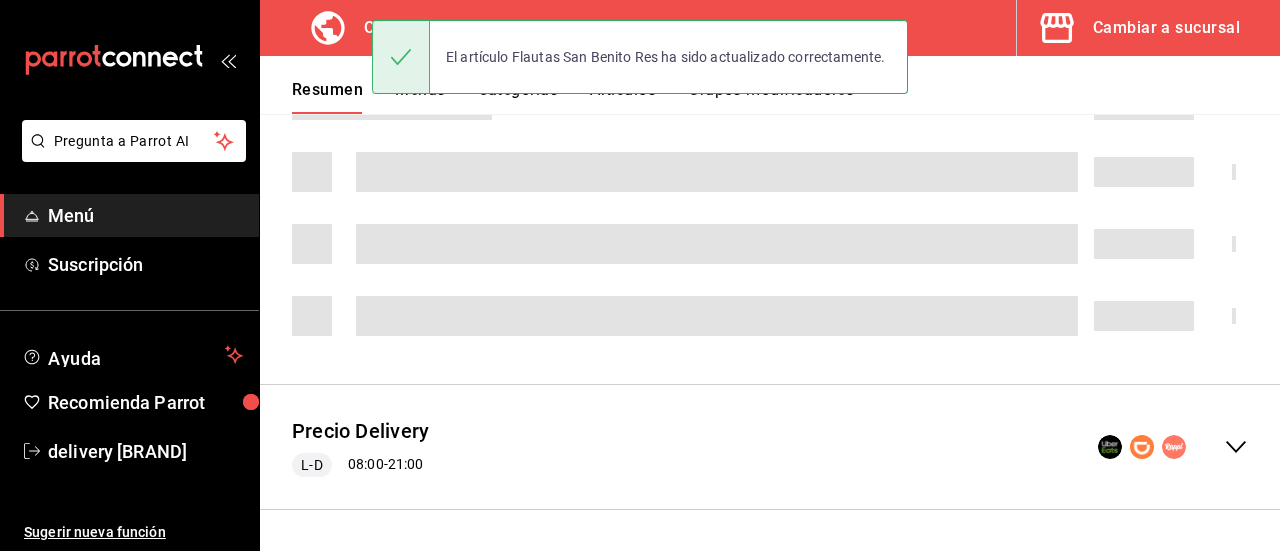 scroll, scrollTop: 590, scrollLeft: 0, axis: vertical 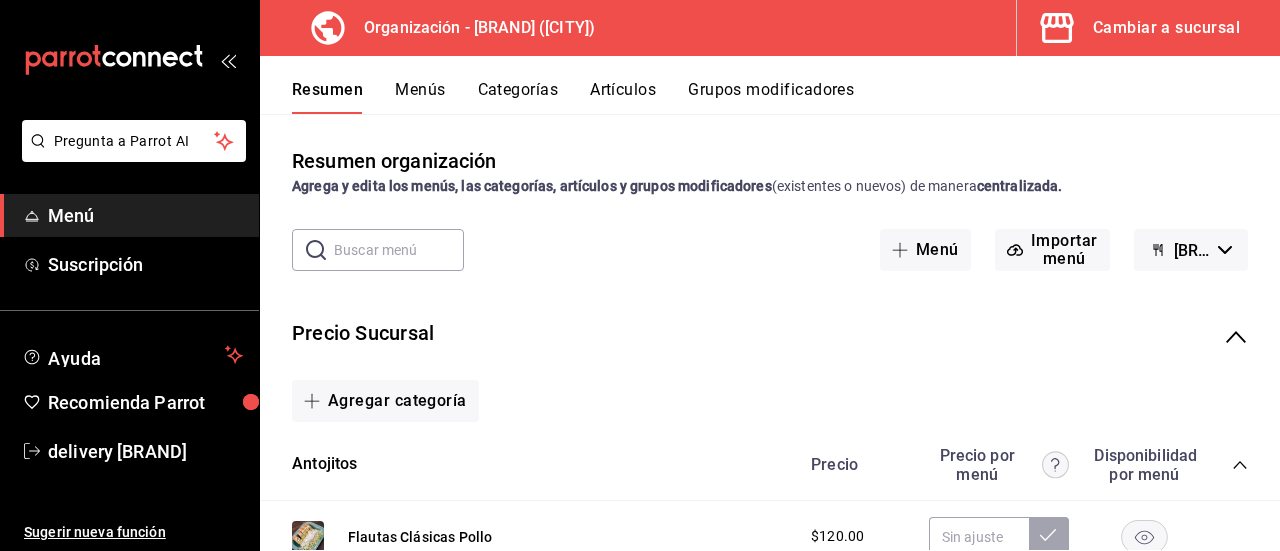 click on "Menús" at bounding box center [420, 97] 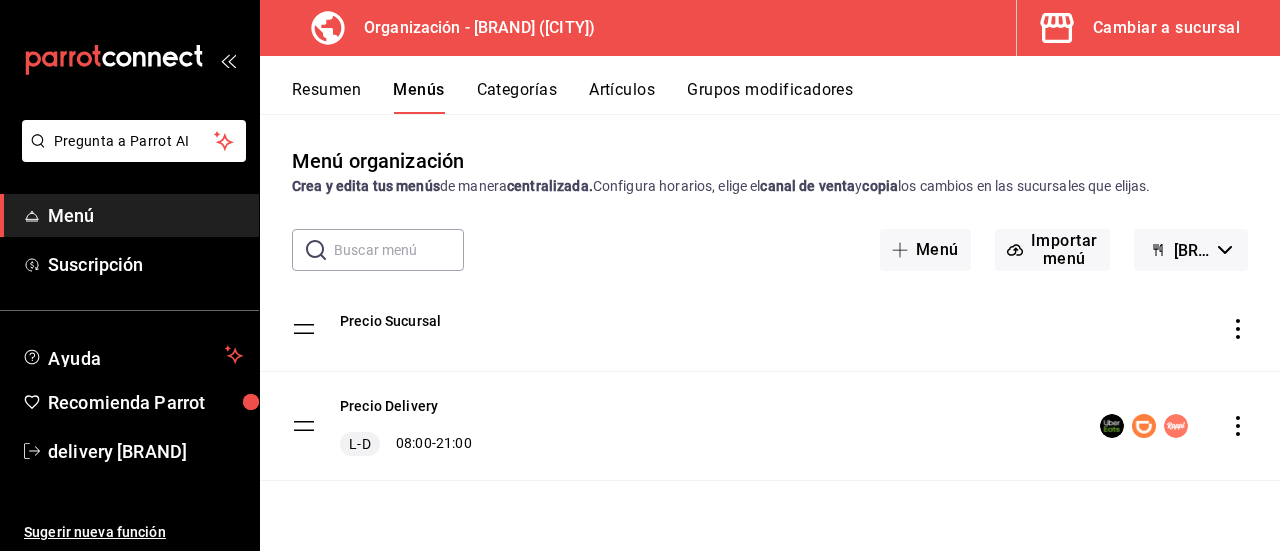 click 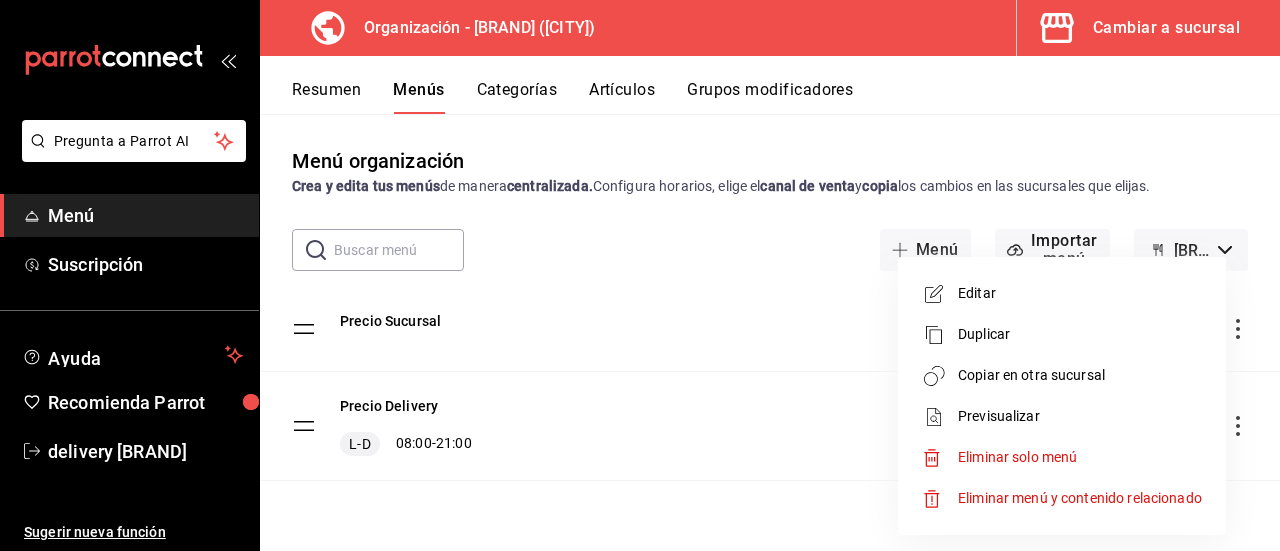 click on "Copiar en otra sucursal" at bounding box center (1080, 375) 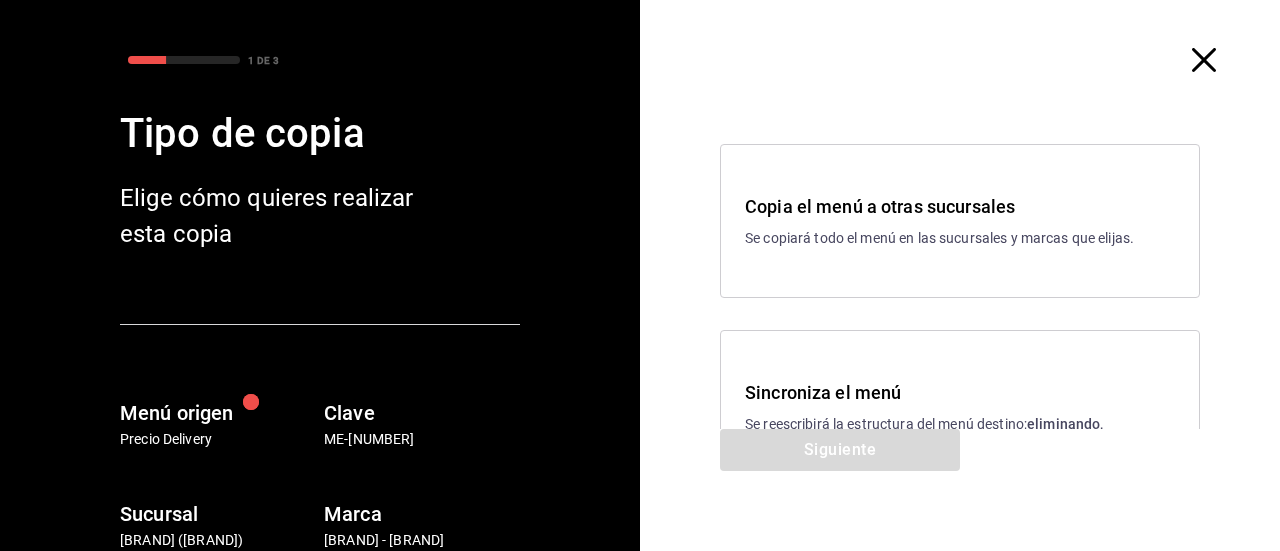 click on "Sincroniza el menú" at bounding box center (960, 392) 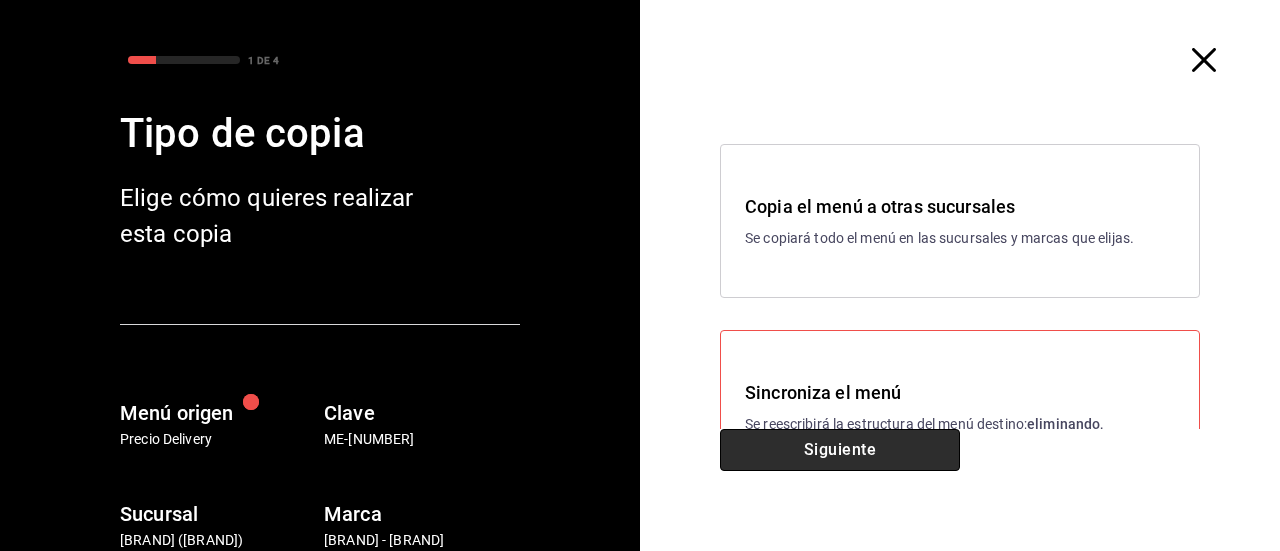 click on "Siguiente" at bounding box center [840, 450] 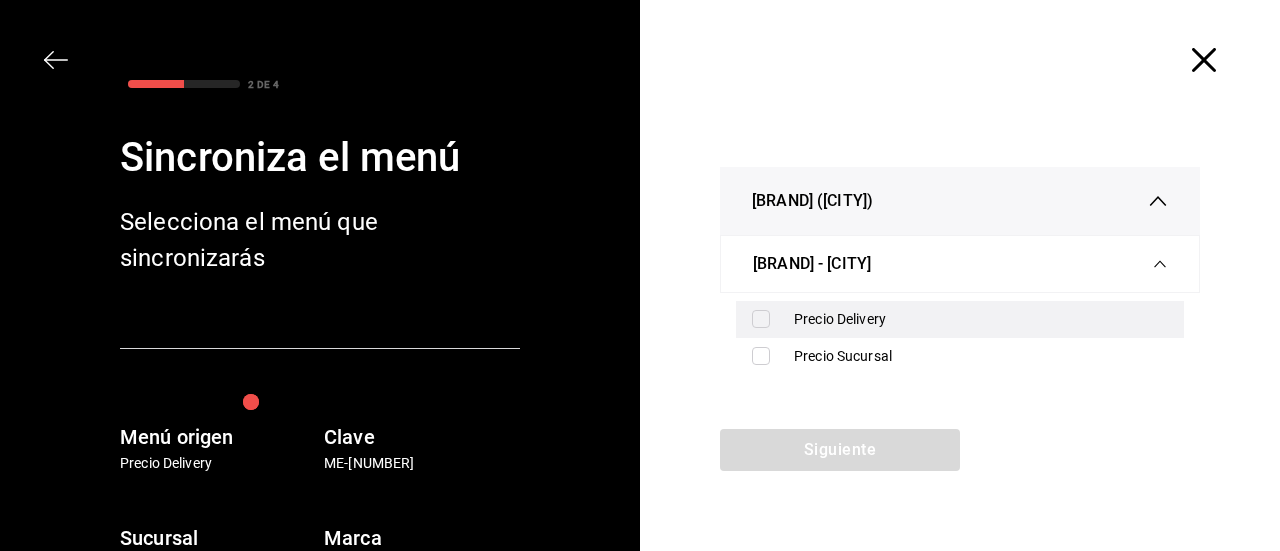 click at bounding box center (761, 319) 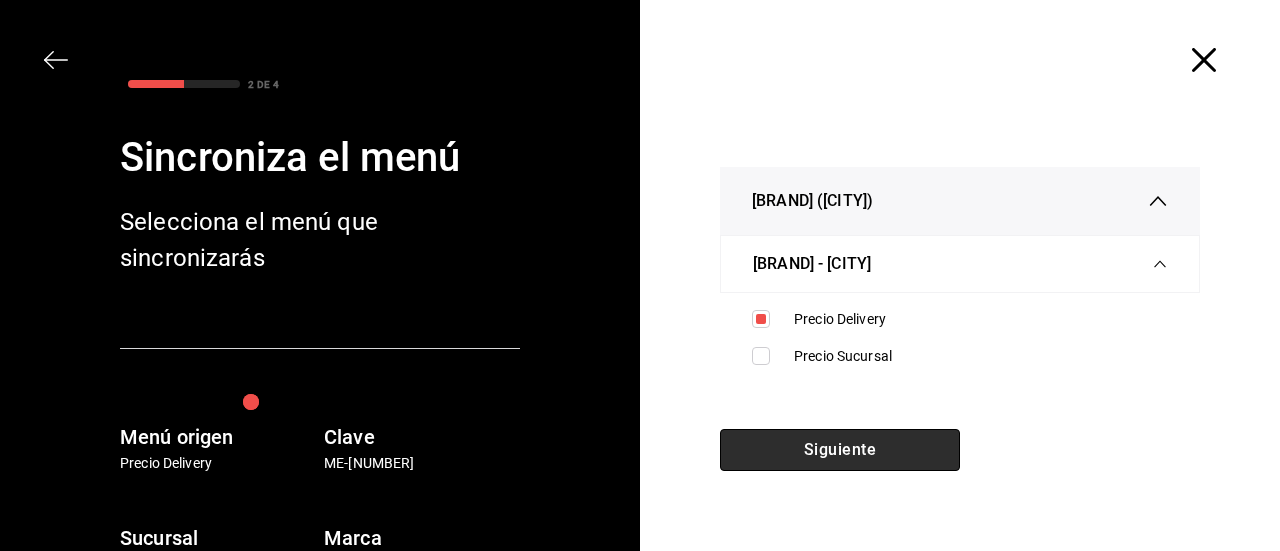 click on "Siguiente" at bounding box center (840, 450) 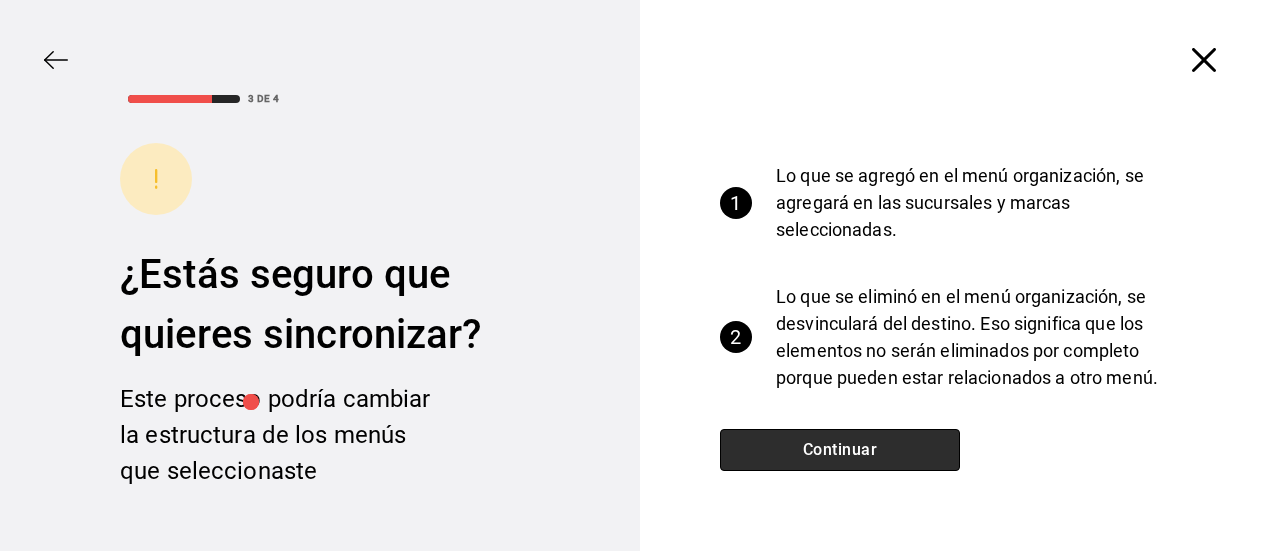 click on "Continuar" at bounding box center [840, 450] 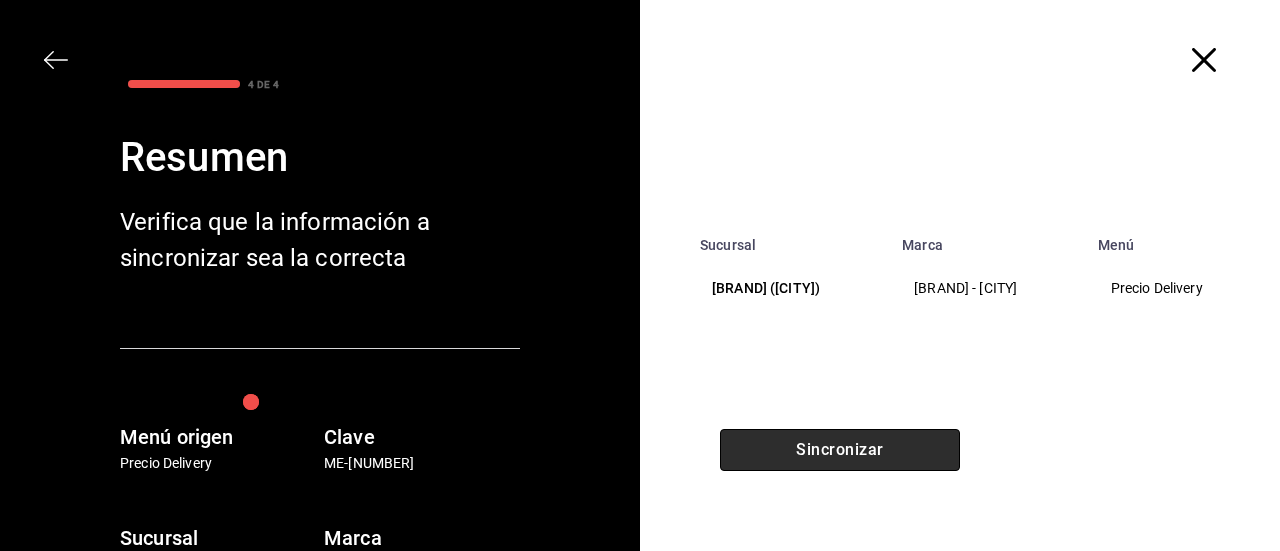 click on "Sincronizar" at bounding box center (840, 450) 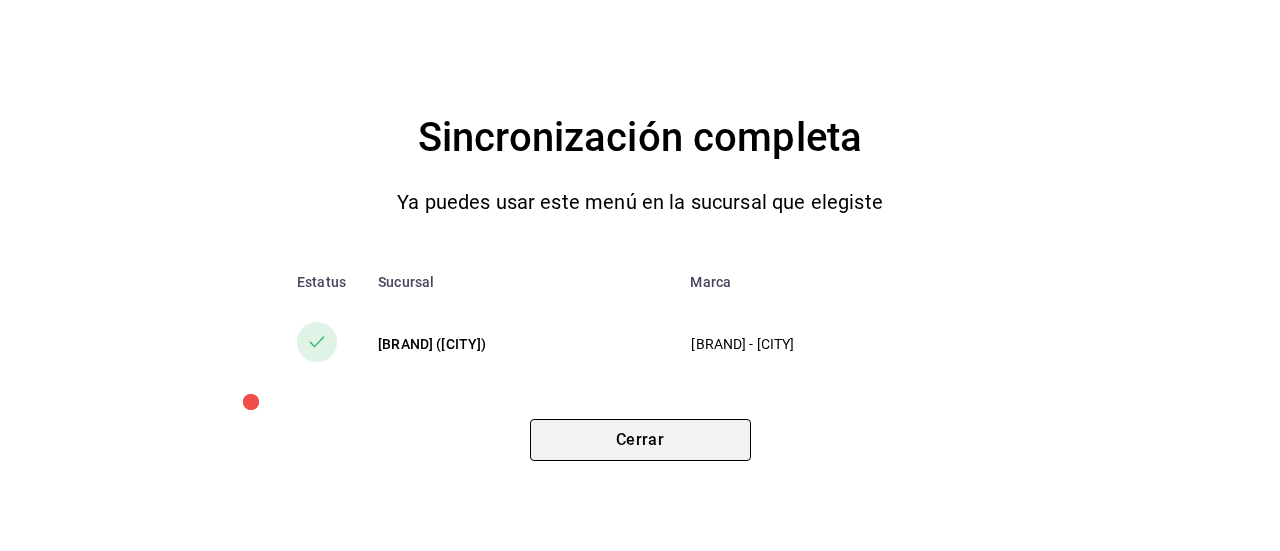 click on "Cerrar" at bounding box center [640, 440] 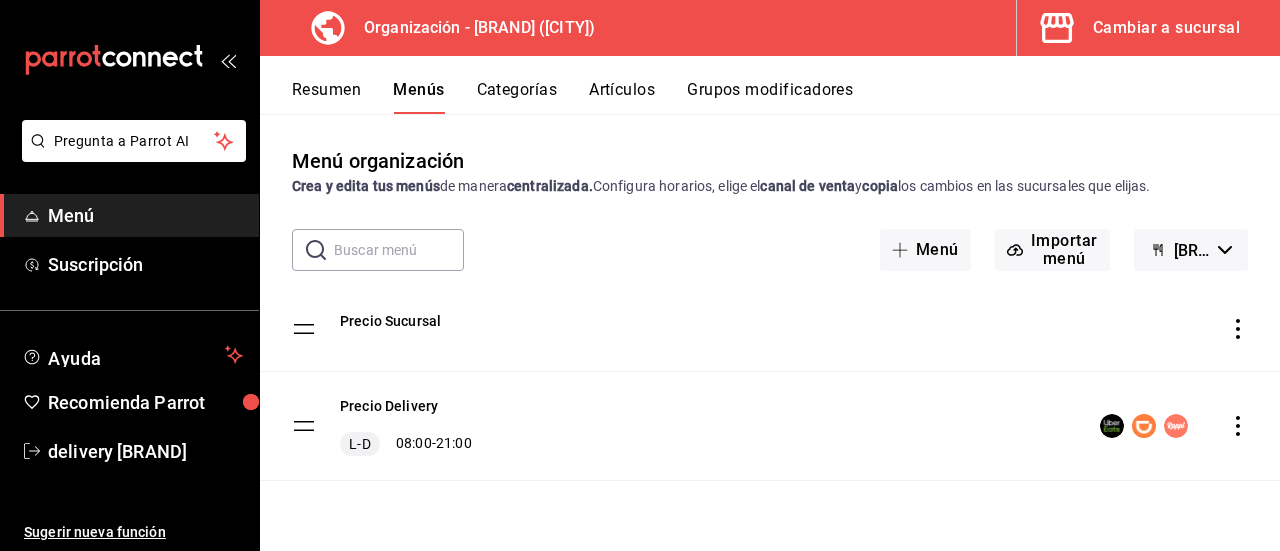 click 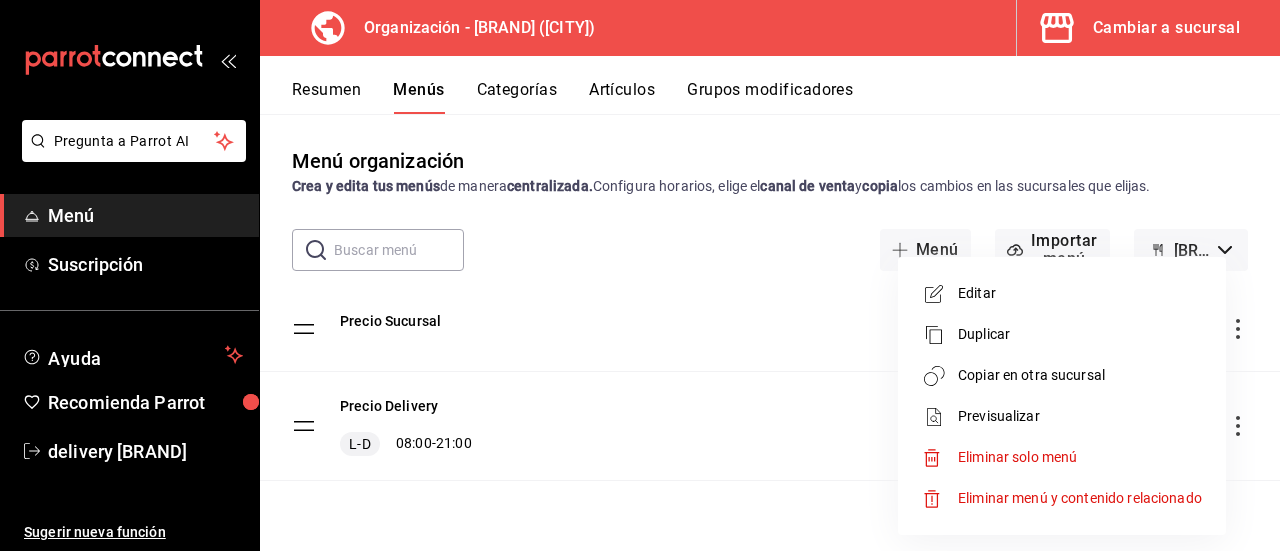 click on "Copiar en otra sucursal" at bounding box center (1080, 375) 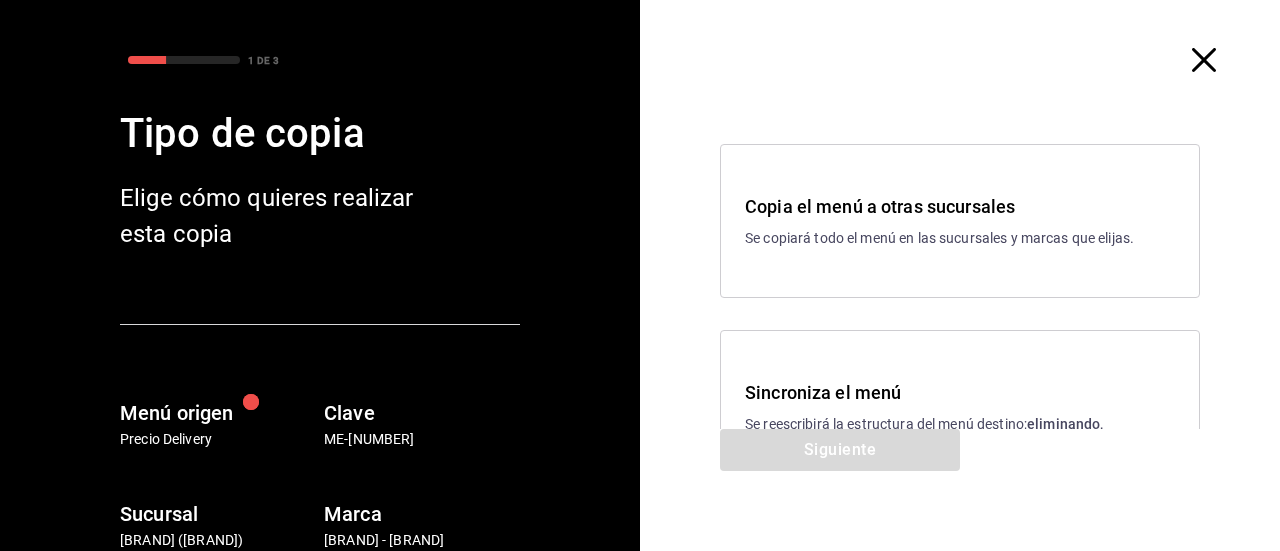 click on "Sincroniza el menú" at bounding box center (960, 392) 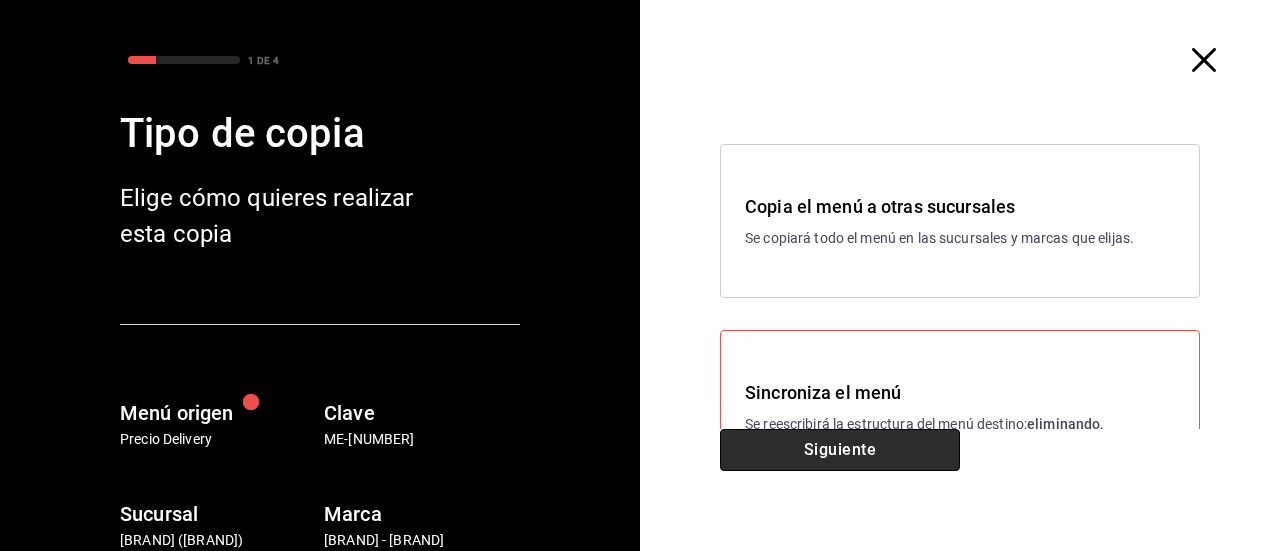 click on "Siguiente" at bounding box center [840, 450] 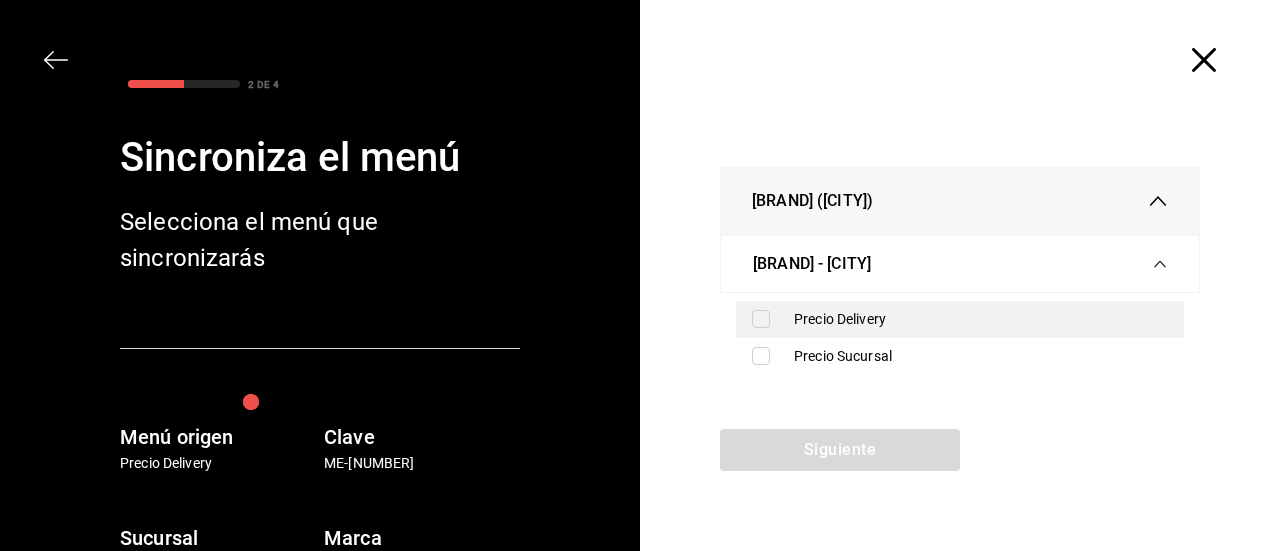 click at bounding box center [761, 319] 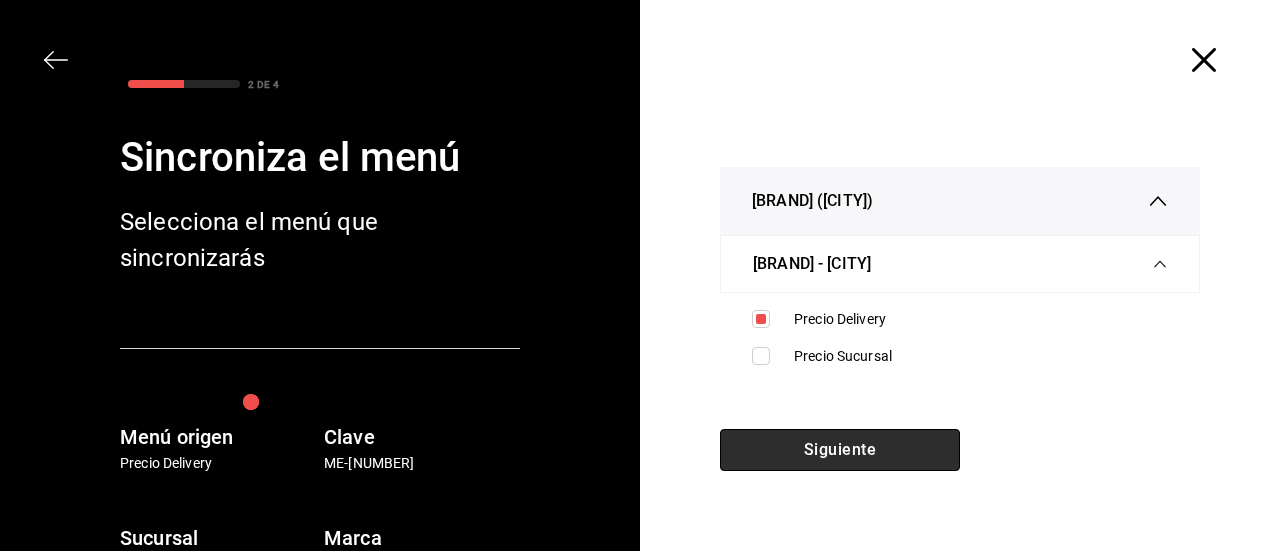 click on "Siguiente" at bounding box center (840, 450) 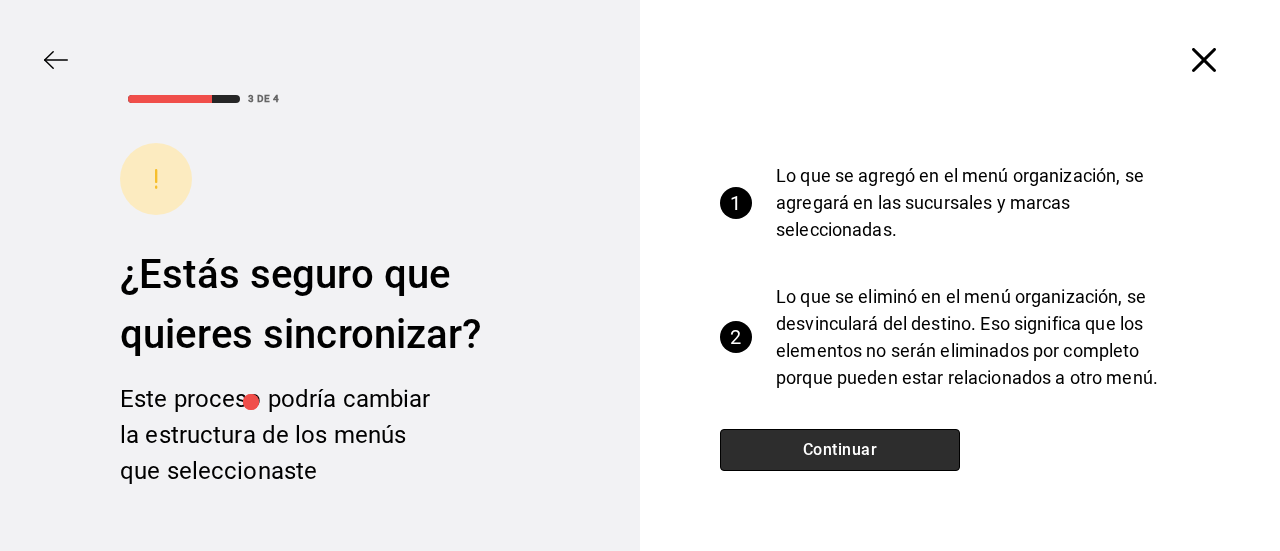 drag, startPoint x: 842, startPoint y: 450, endPoint x: 792, endPoint y: 454, distance: 50.159744 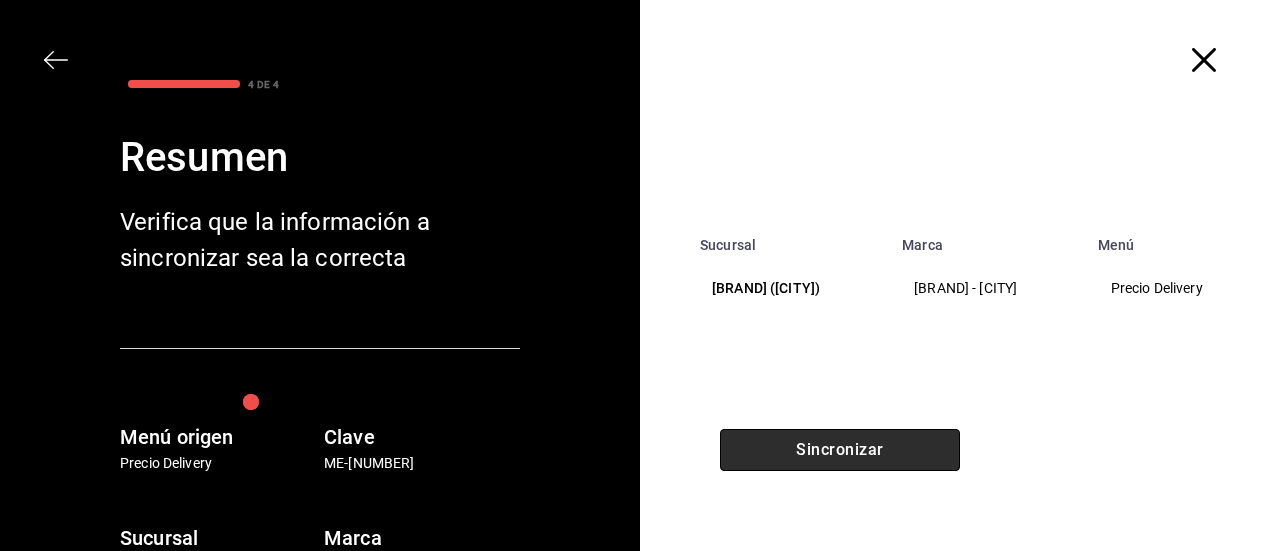 click on "Sincronizar" at bounding box center [840, 450] 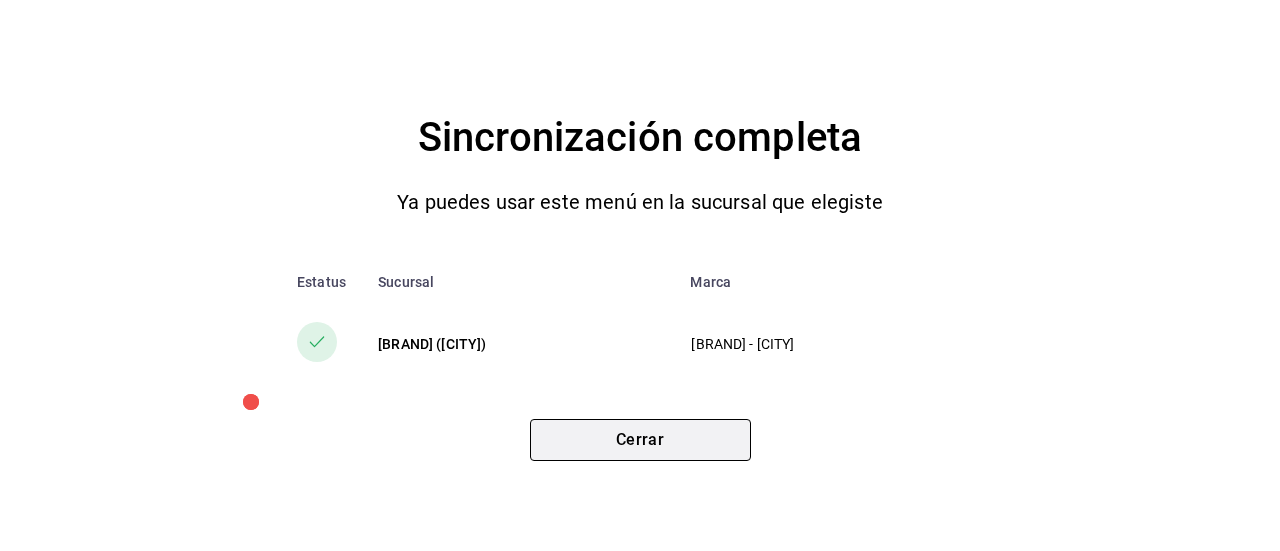 click on "Cerrar" at bounding box center (640, 440) 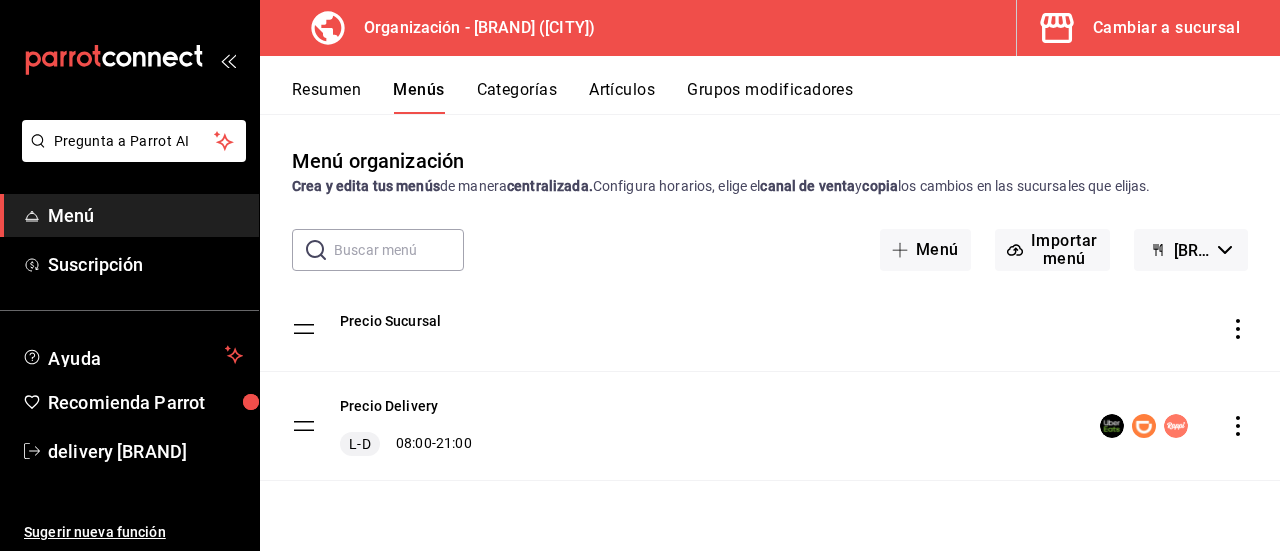click on "Cambiar a sucursal" at bounding box center [1166, 28] 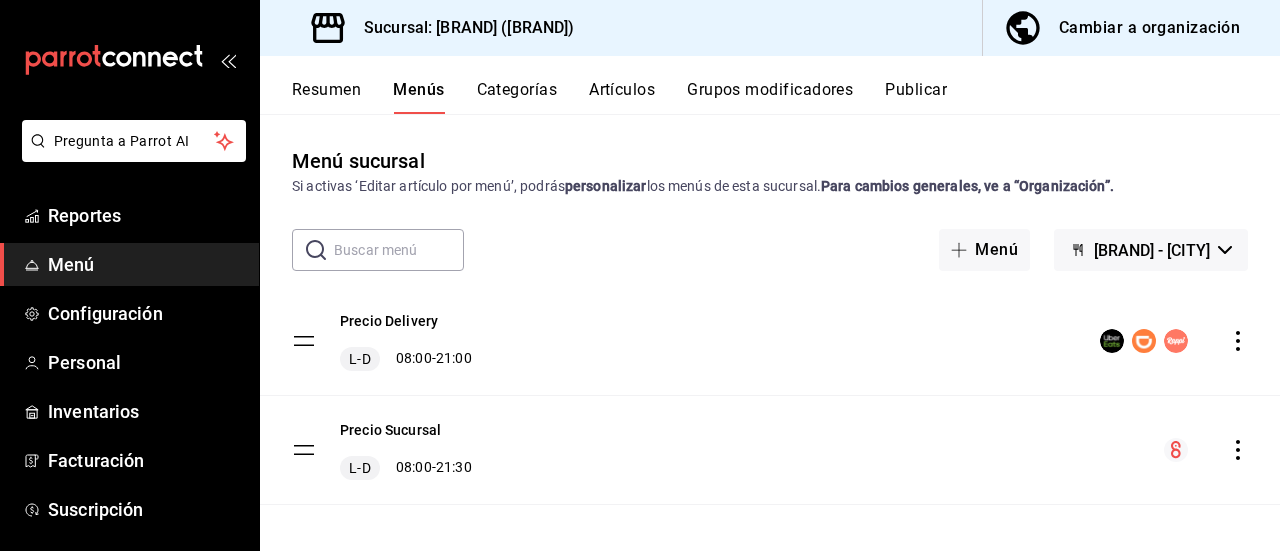 click 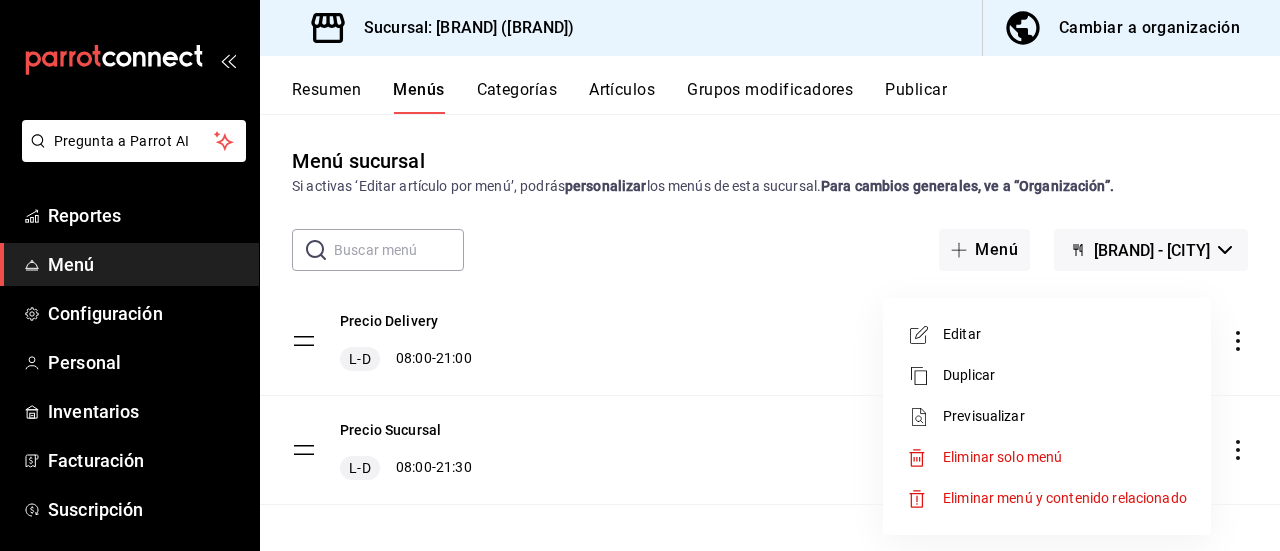 click at bounding box center (640, 275) 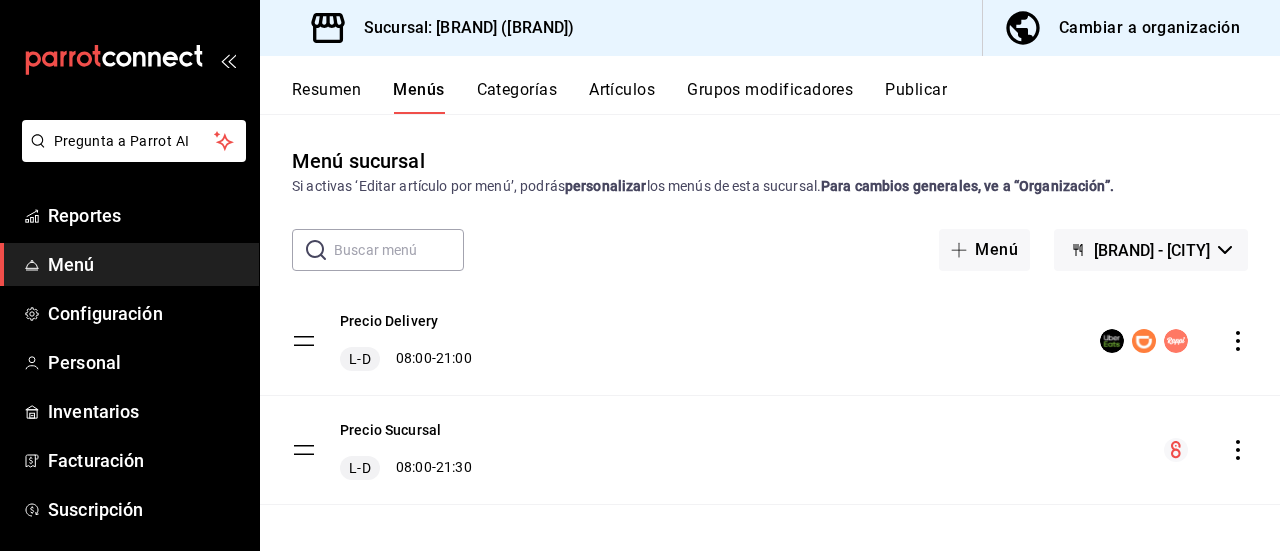click on "Publicar" at bounding box center (916, 97) 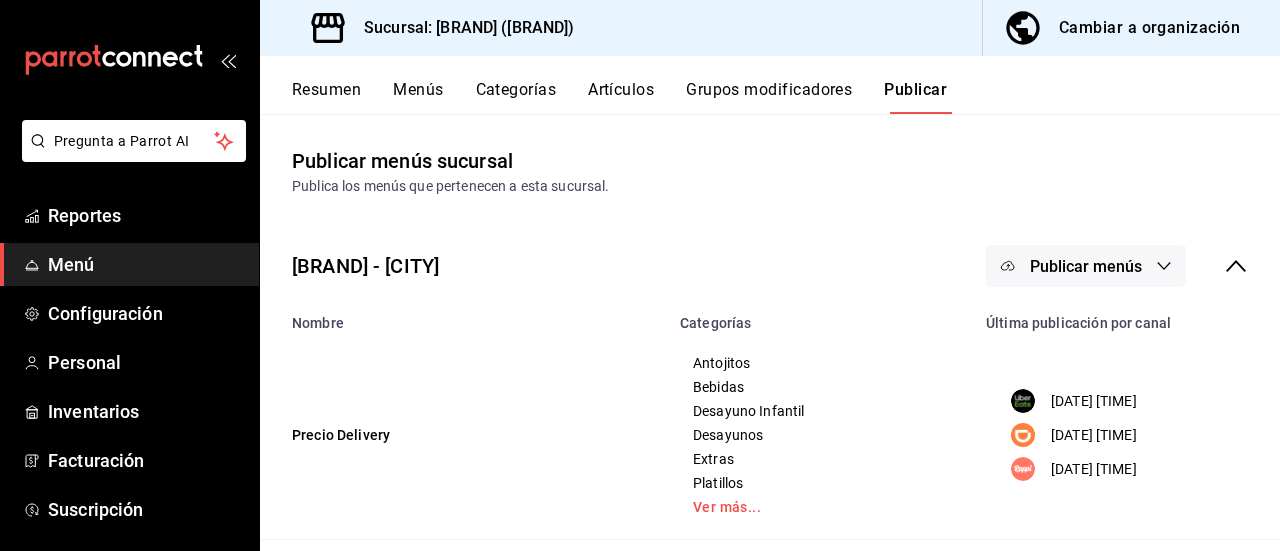 click on "Publicar menús" at bounding box center (1086, 266) 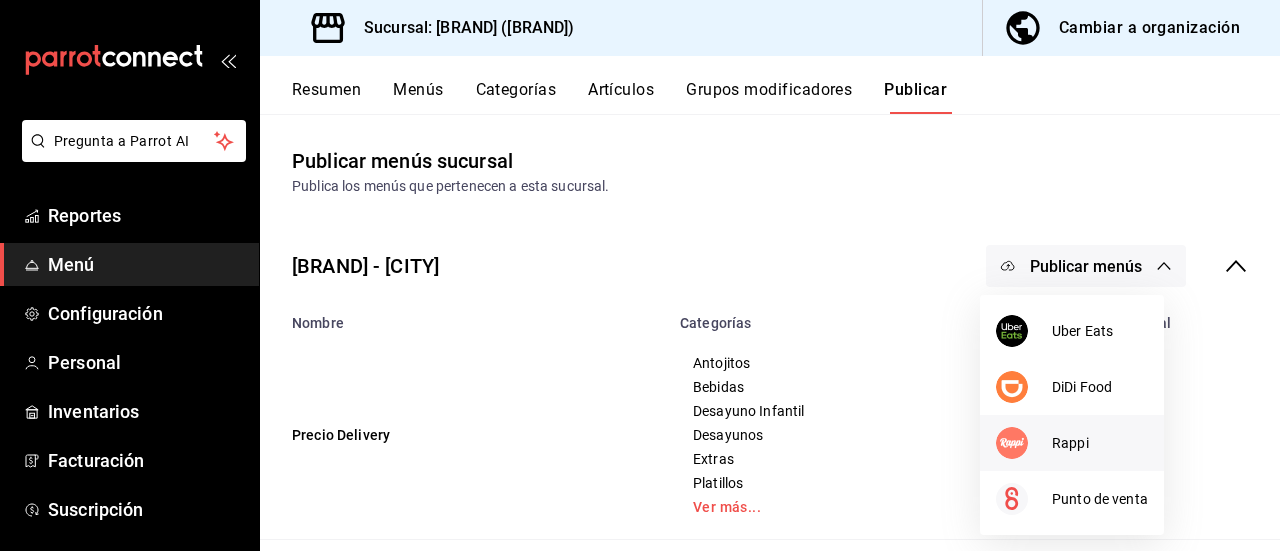 click at bounding box center (1024, 443) 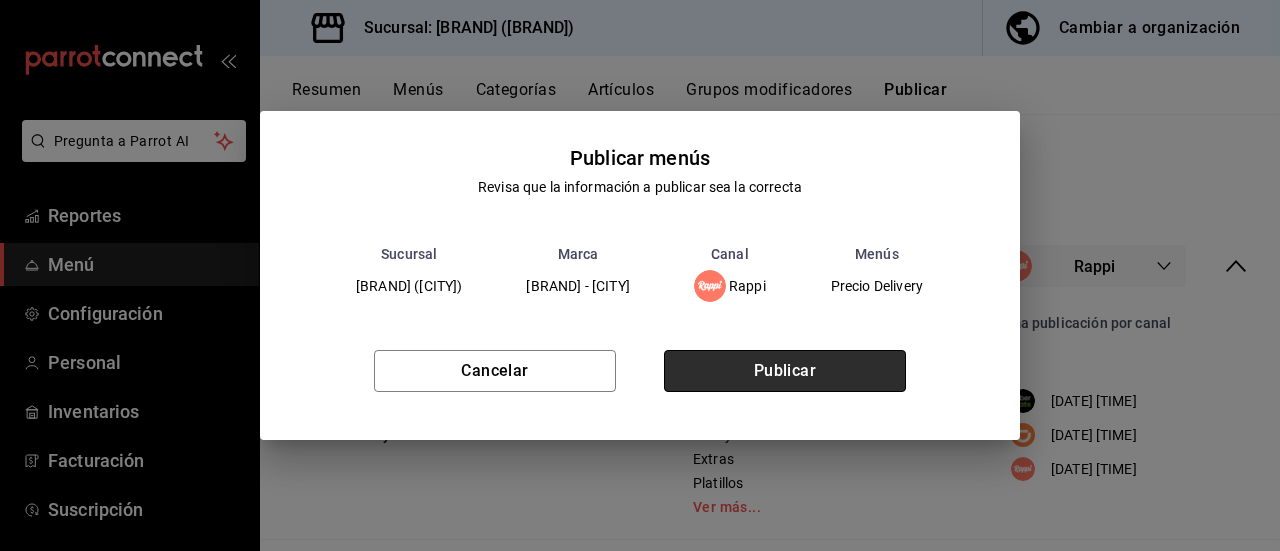 click on "Publicar" at bounding box center (785, 371) 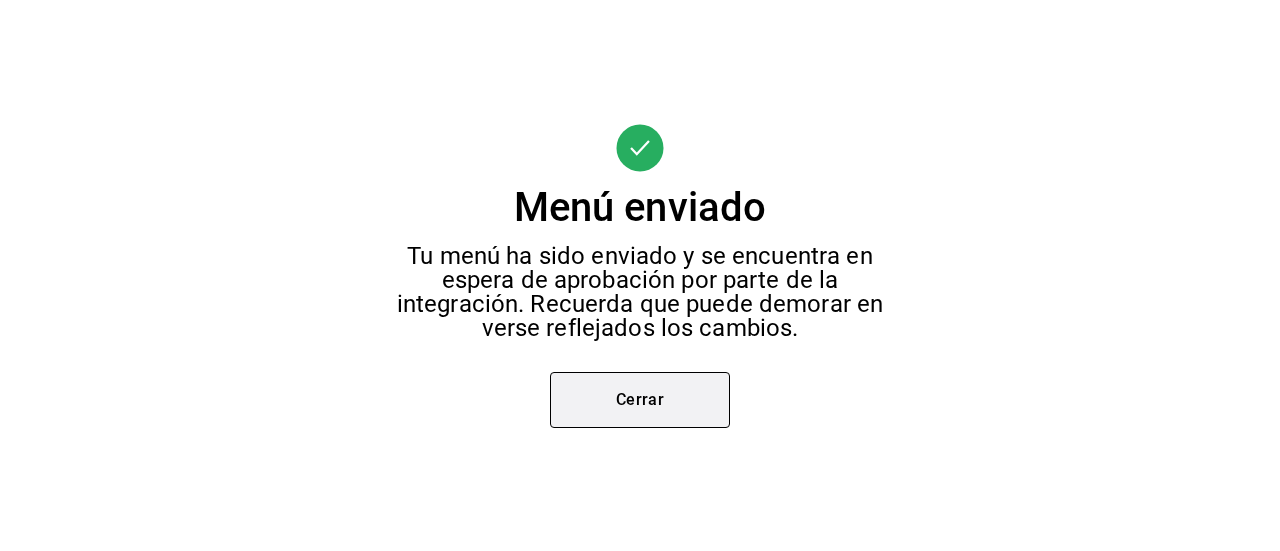 click on "Cerrar" at bounding box center [640, 400] 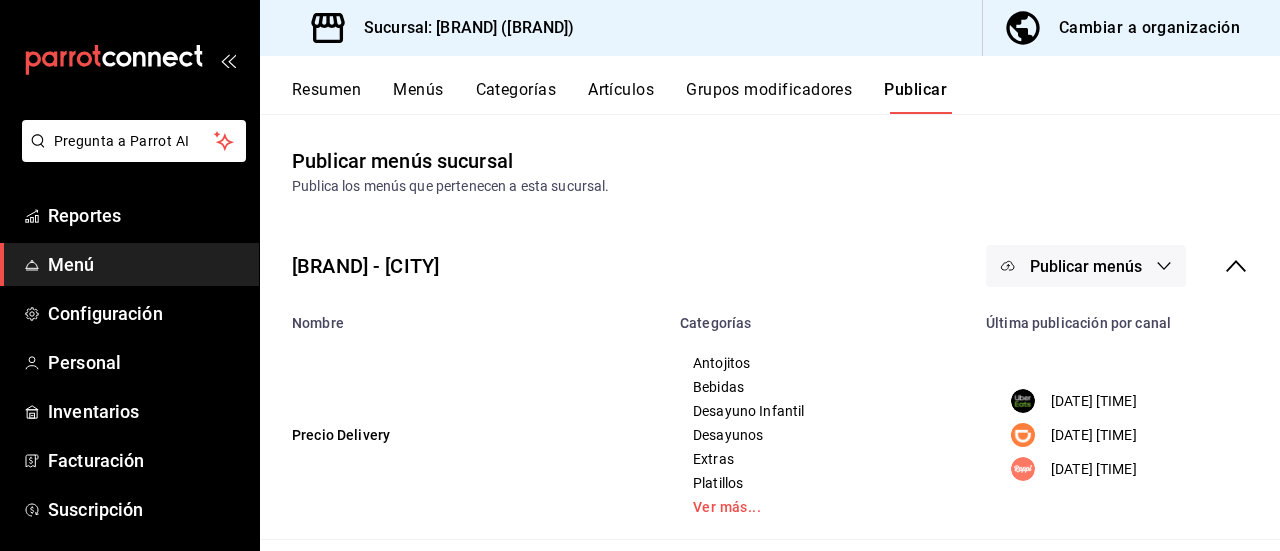 click on "Publicar menús" at bounding box center (1086, 266) 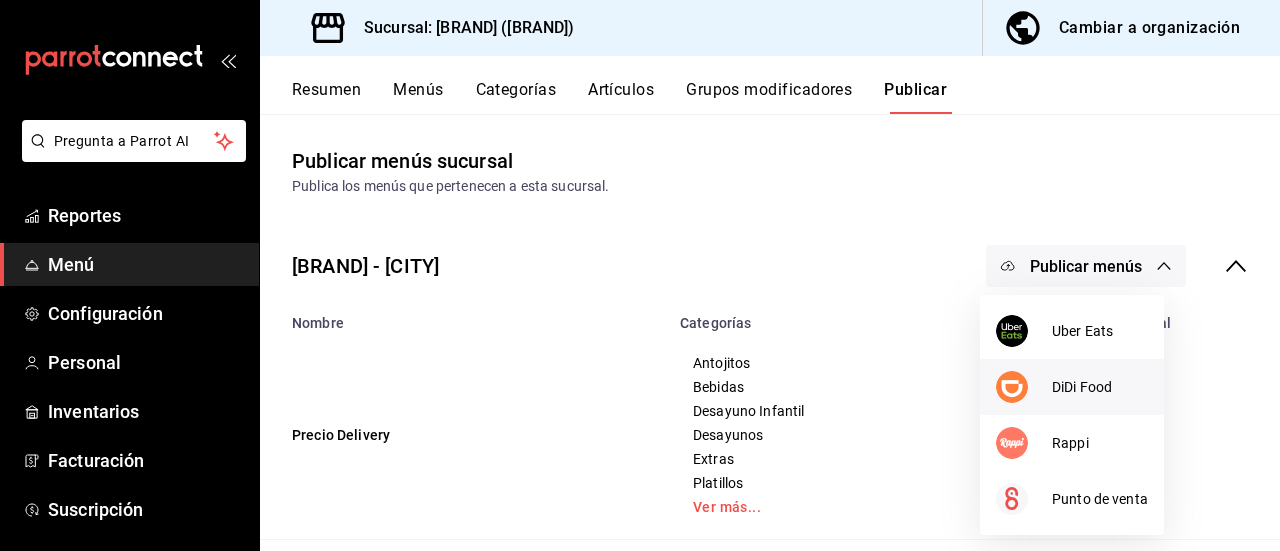click on "DiDi Food" at bounding box center (1100, 387) 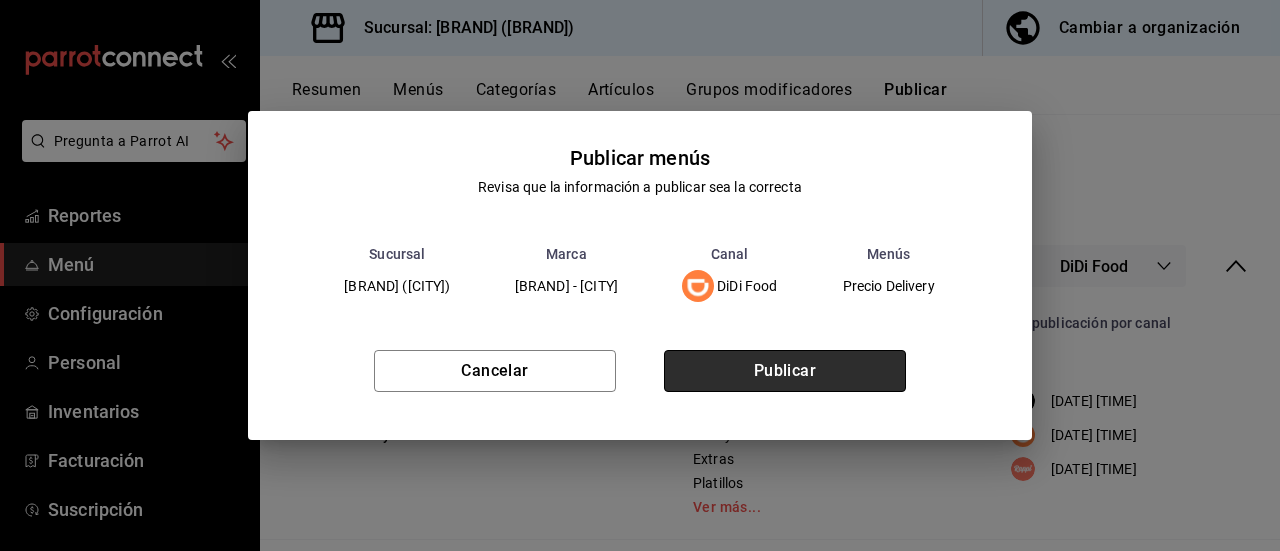 click on "Publicar" at bounding box center (785, 371) 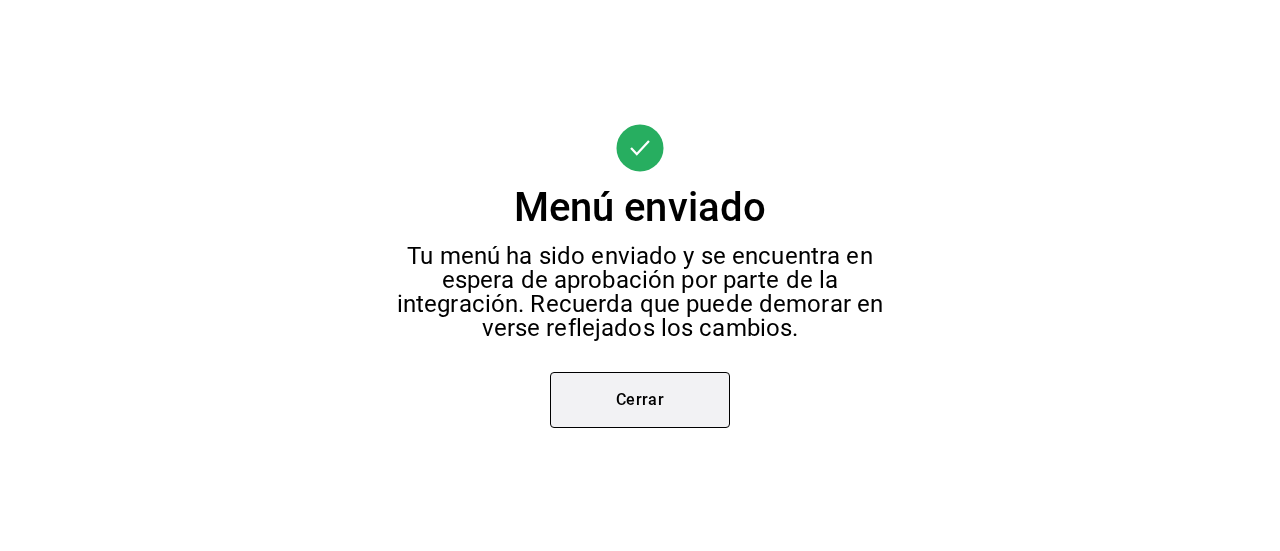 click on "Cerrar" at bounding box center [640, 400] 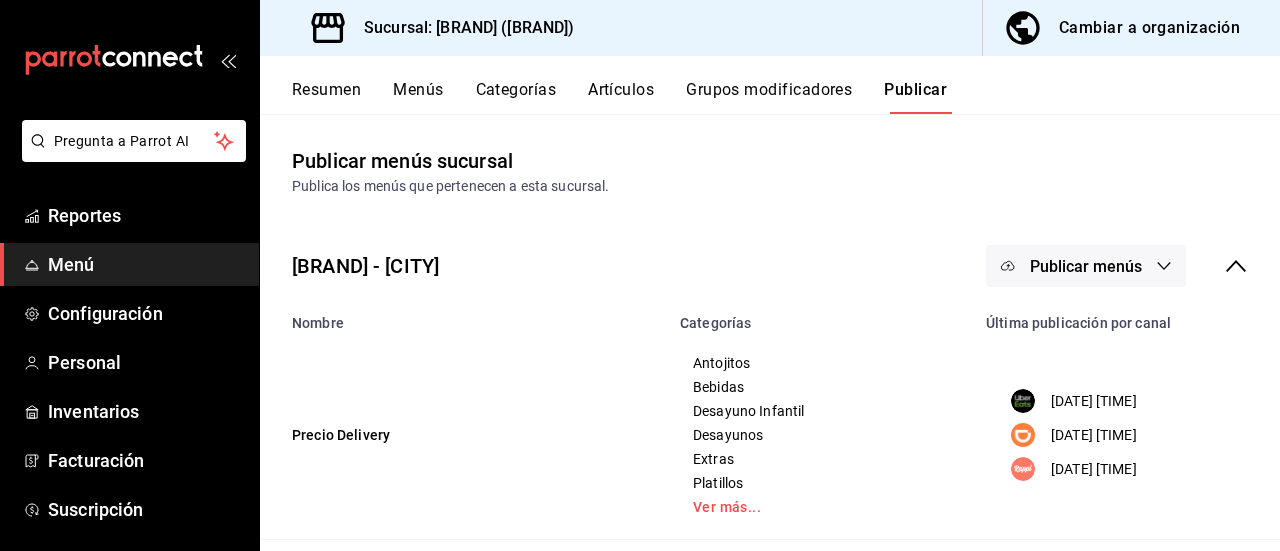 click on "Publicar menús" at bounding box center (1086, 266) 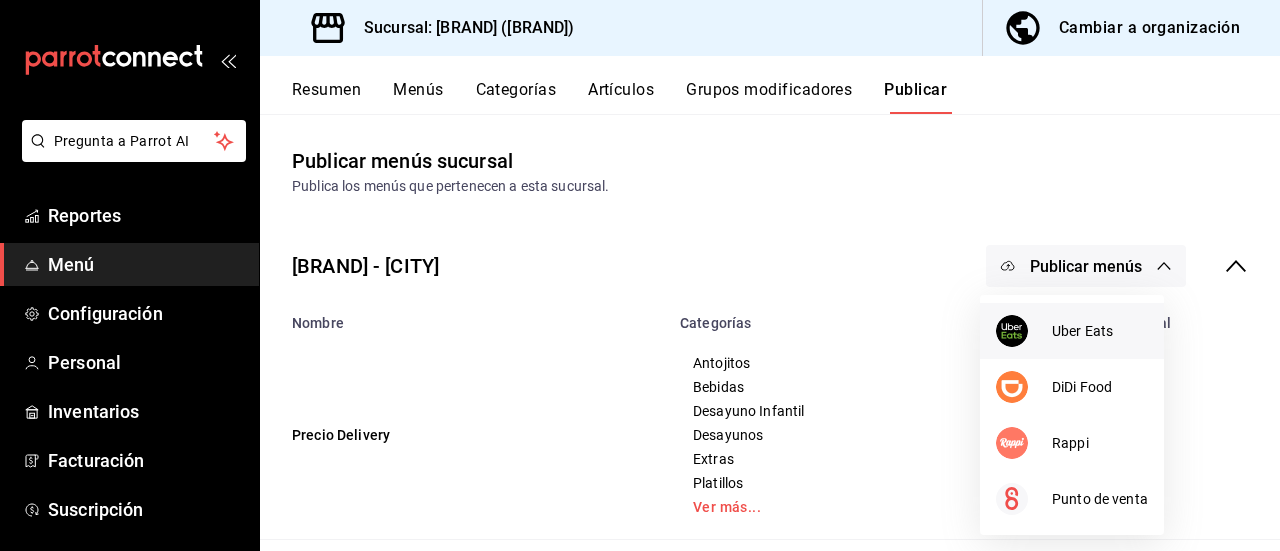 click on "Uber Eats" at bounding box center [1100, 331] 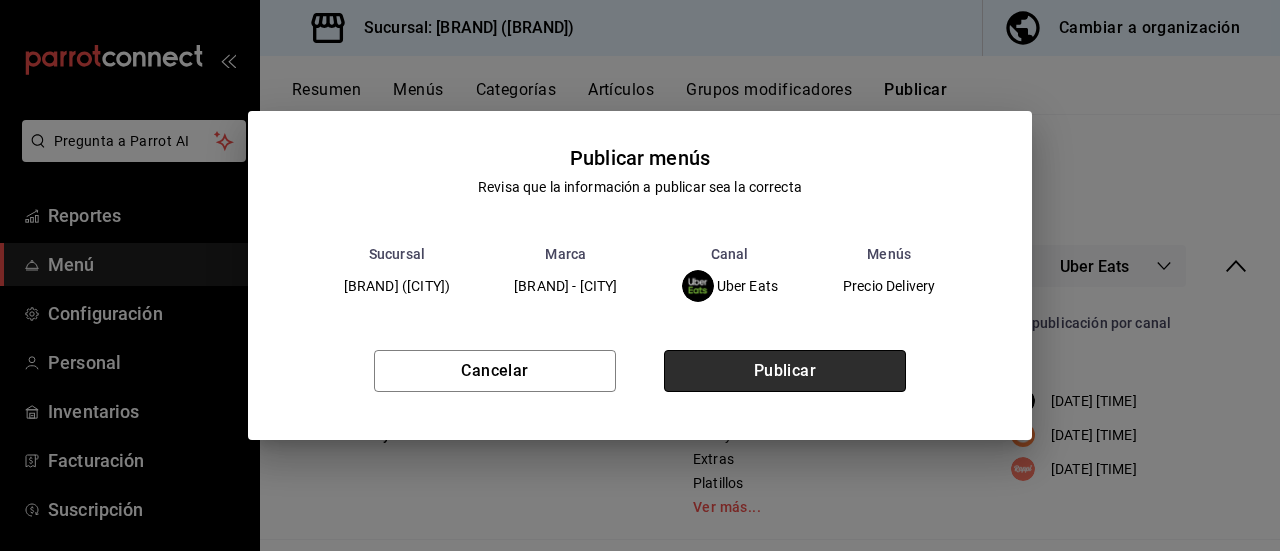 click on "Publicar" at bounding box center (785, 371) 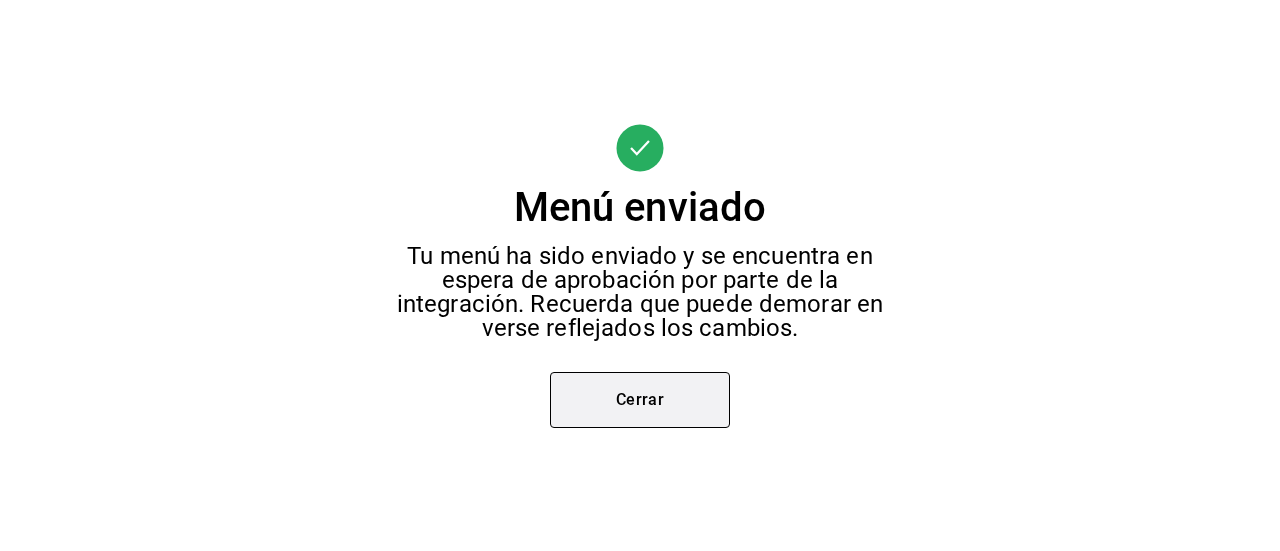 click on "Cerrar" at bounding box center (640, 400) 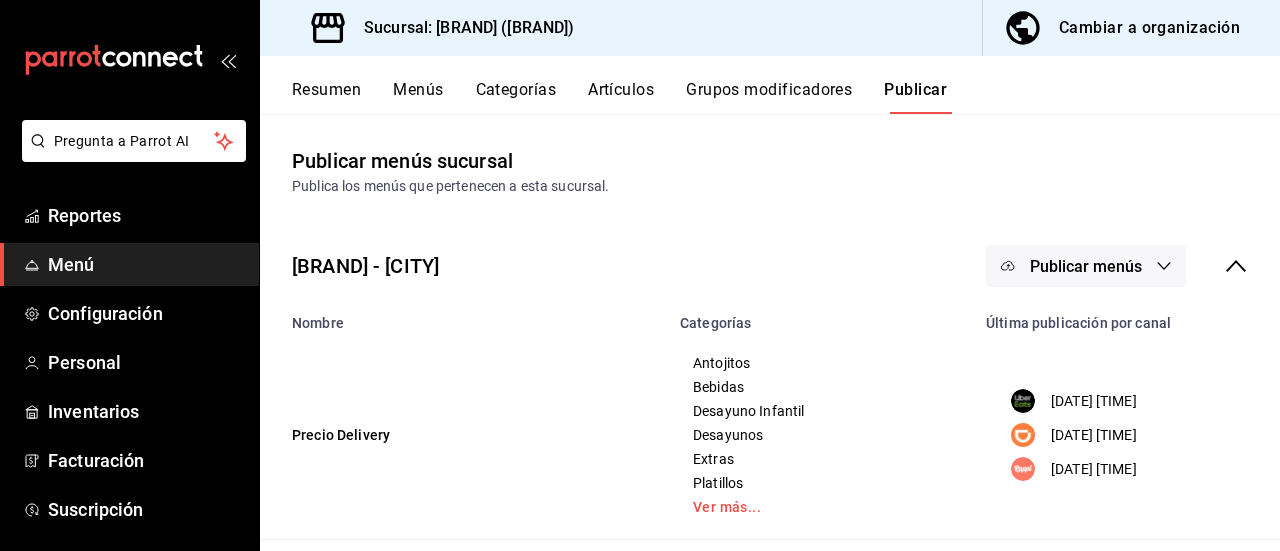 click on "Resumen" at bounding box center [326, 97] 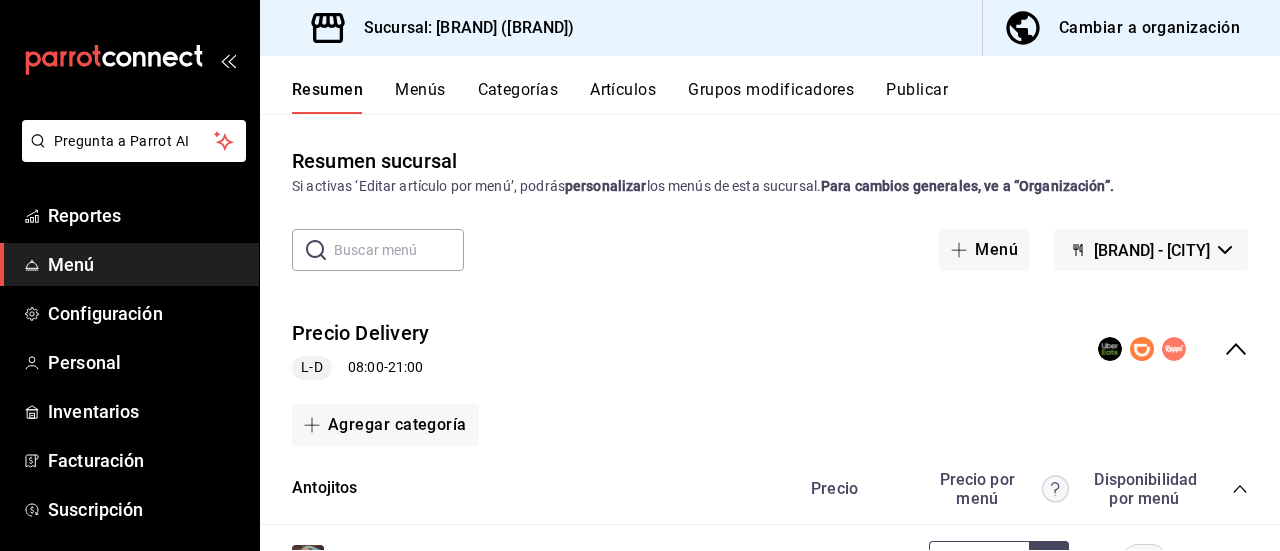 click 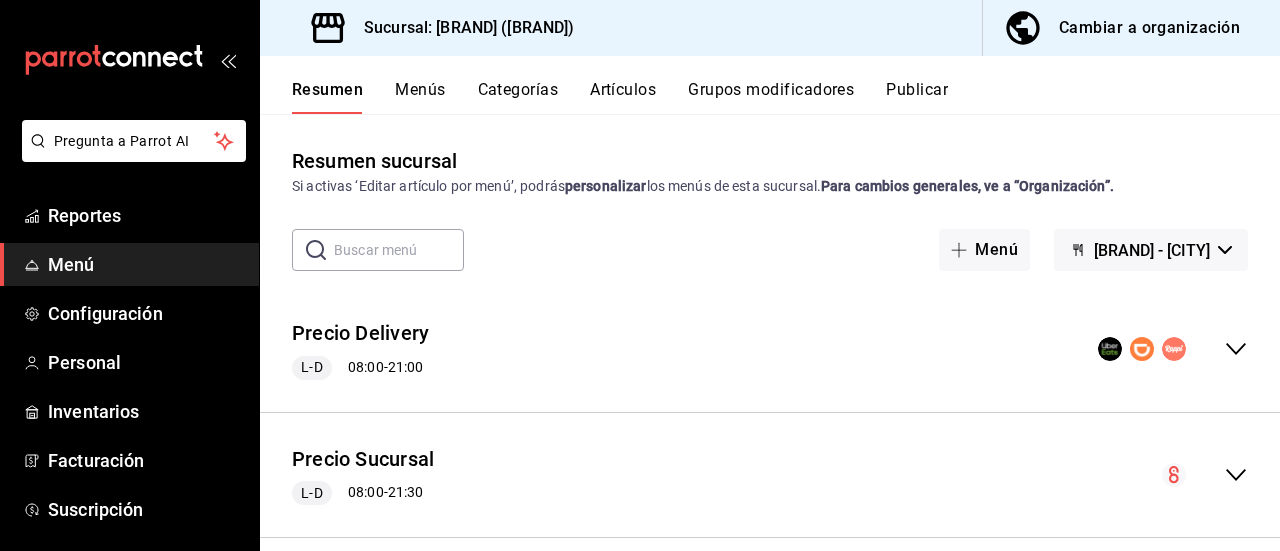 click 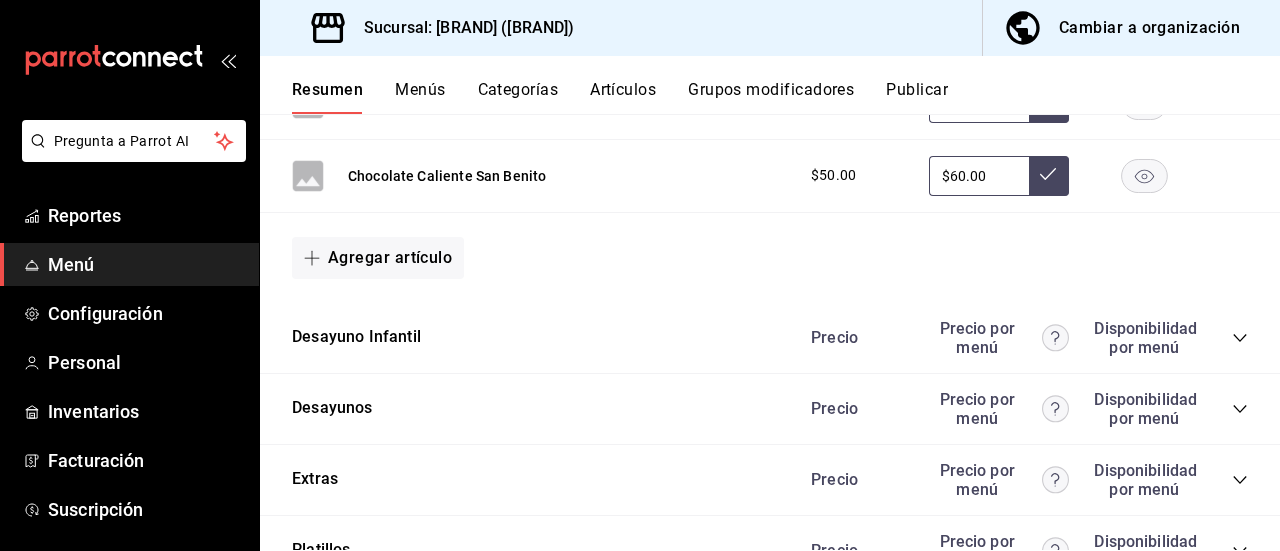 scroll, scrollTop: 3438, scrollLeft: 0, axis: vertical 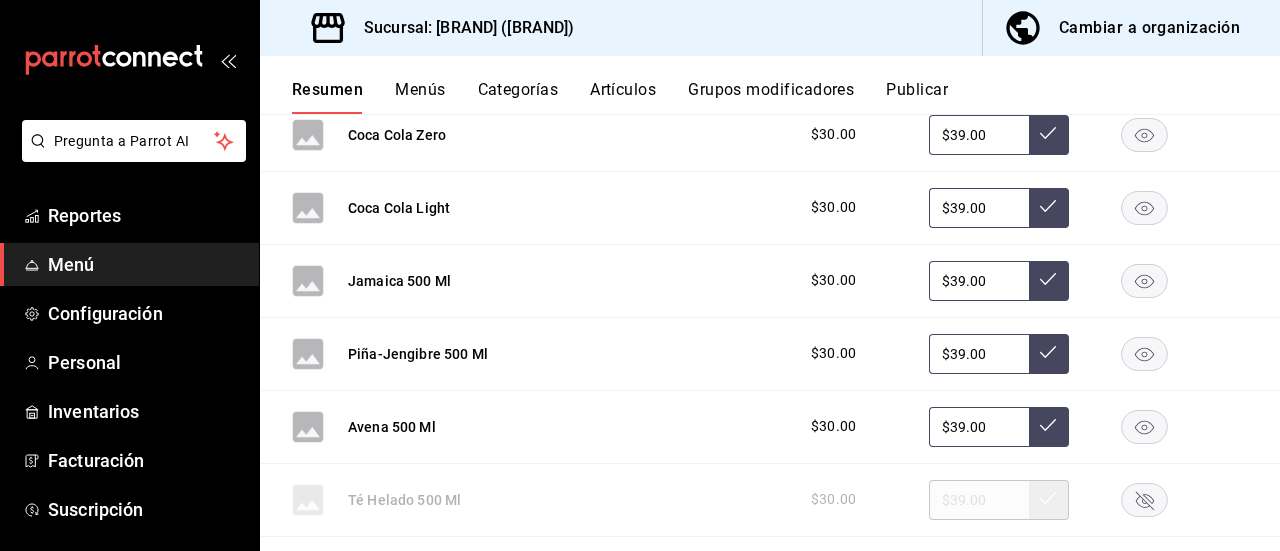 click on "Publicar" at bounding box center (917, 97) 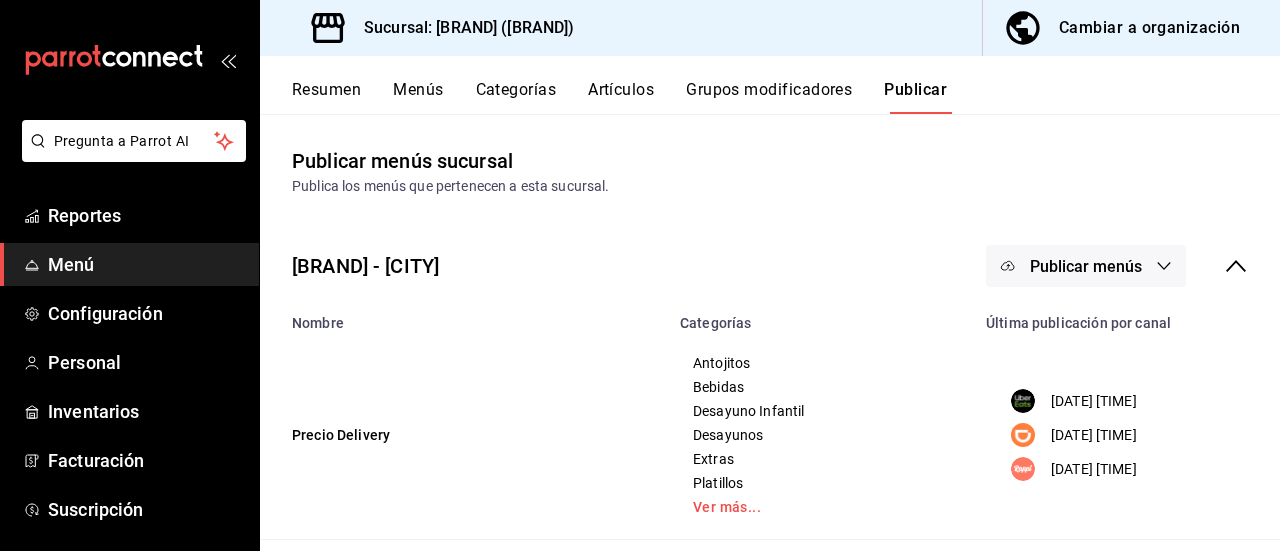 click on "Cambiar a organización" at bounding box center [1149, 28] 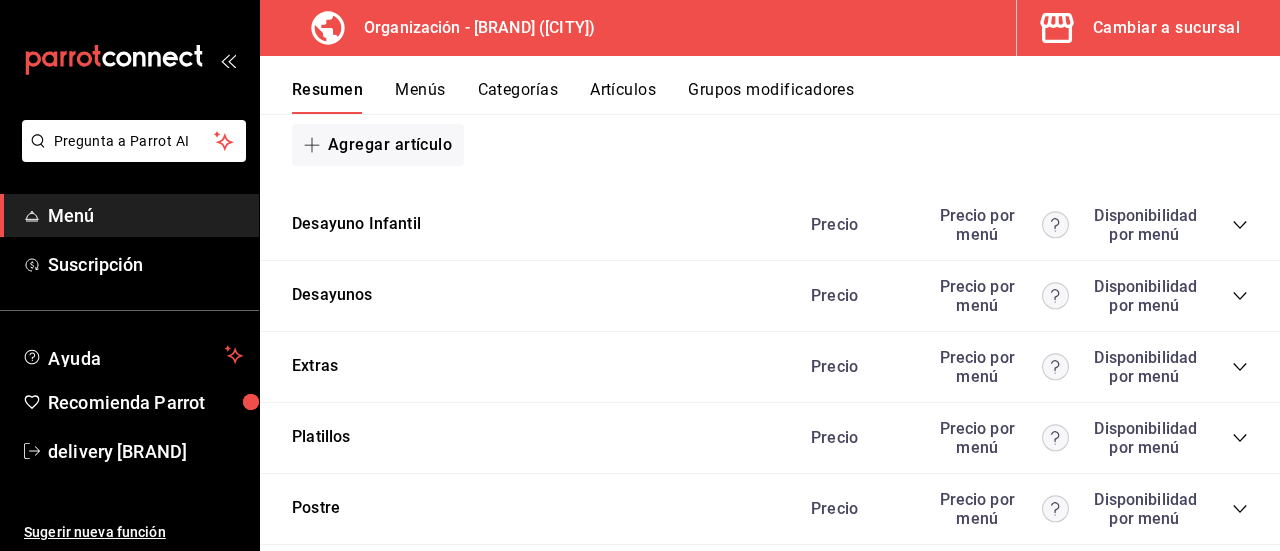 scroll, scrollTop: 3716, scrollLeft: 0, axis: vertical 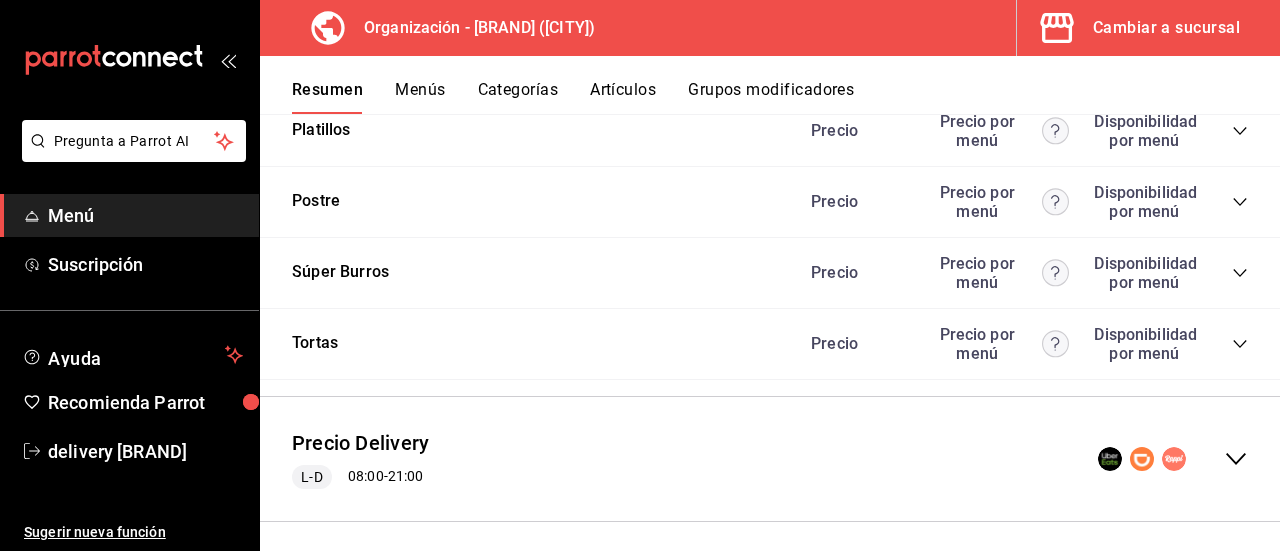 click 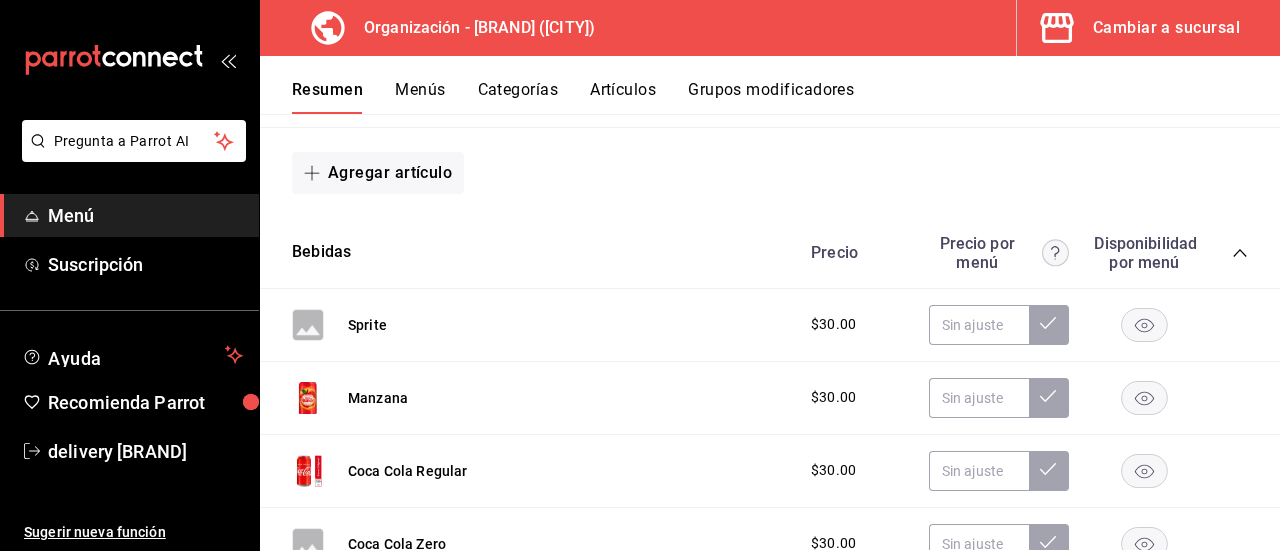 scroll, scrollTop: 1146, scrollLeft: 0, axis: vertical 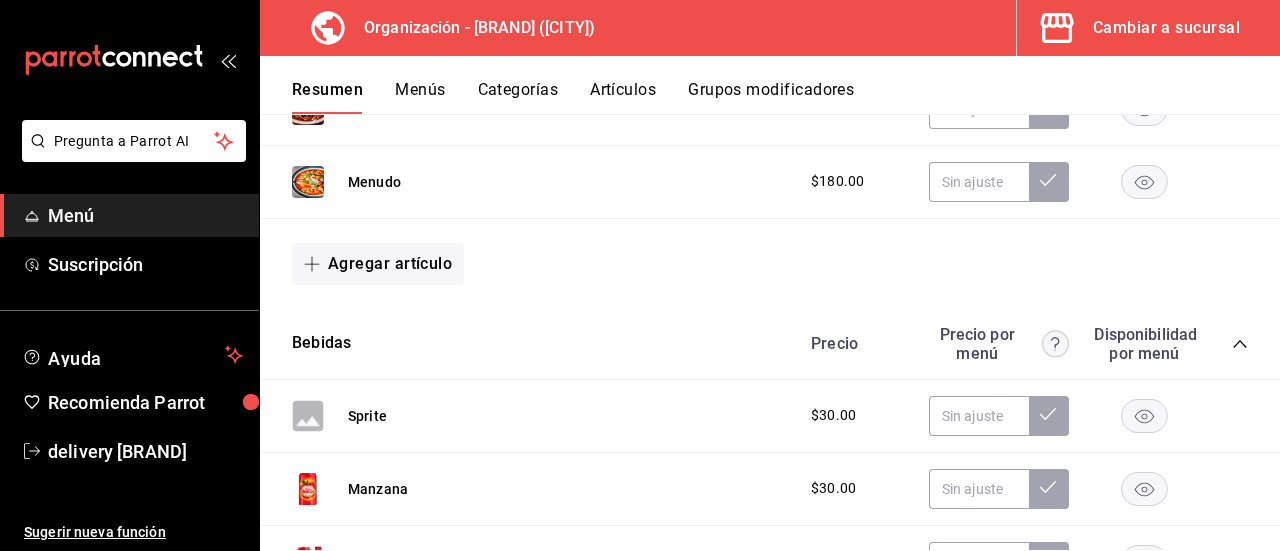 click on "Menús" at bounding box center [420, 97] 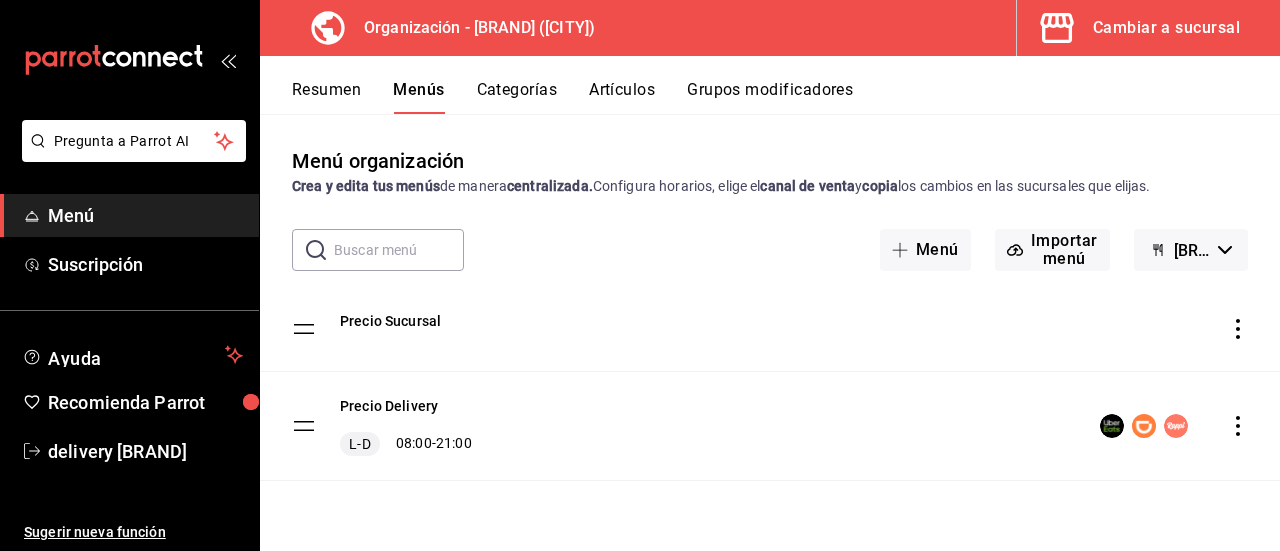 click 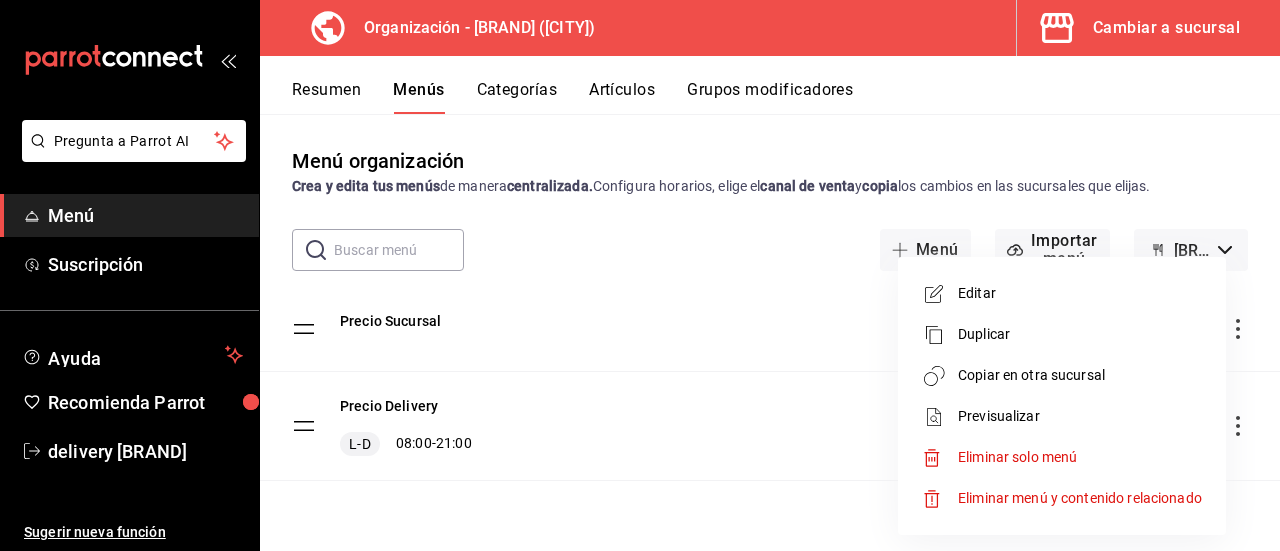 click on "Copiar en otra sucursal" at bounding box center [1080, 375] 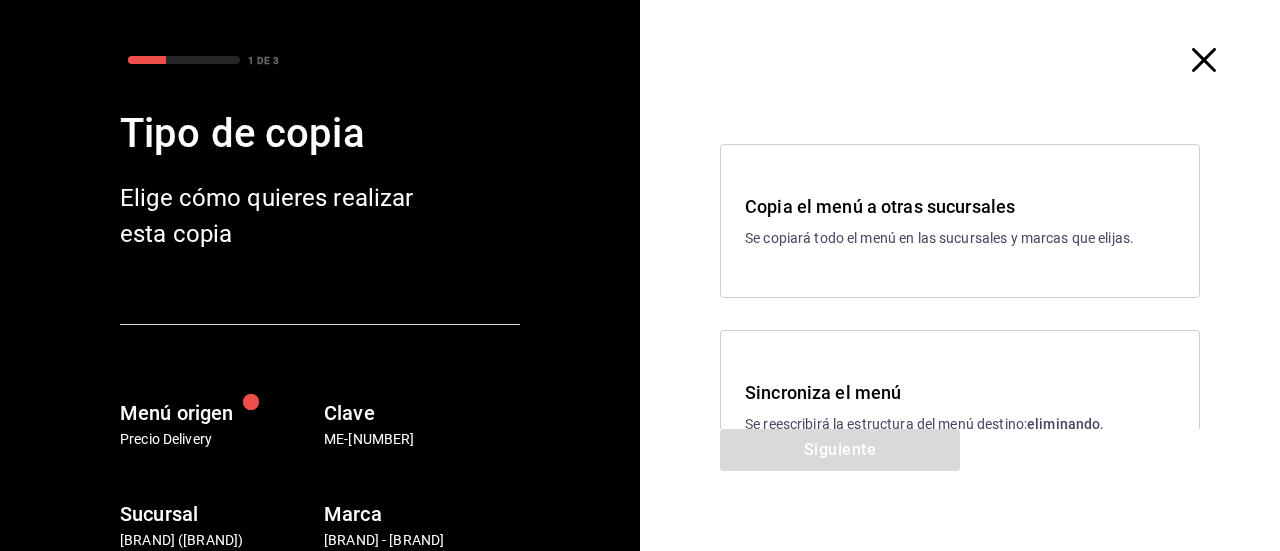 click on "Sincroniza el menú" at bounding box center (960, 392) 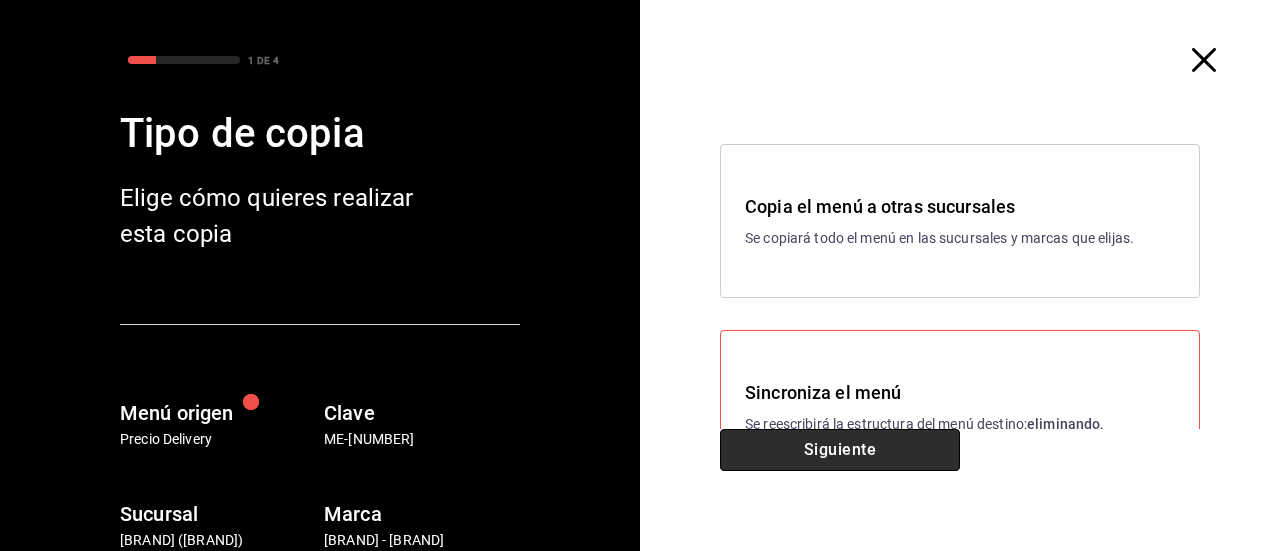 click on "Siguiente" at bounding box center (840, 450) 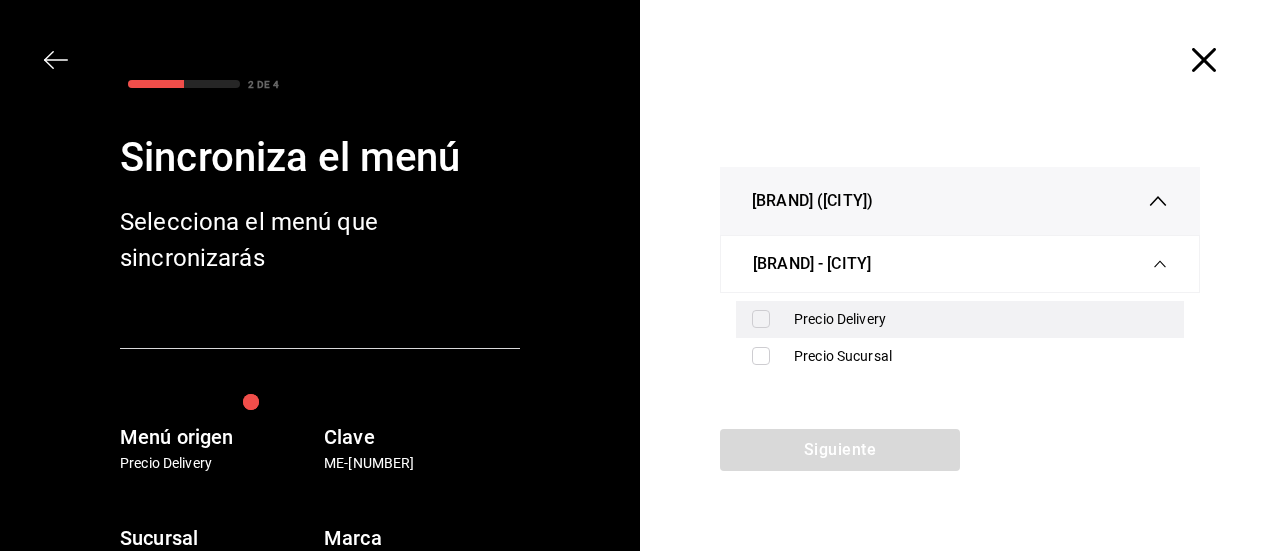 click at bounding box center (761, 319) 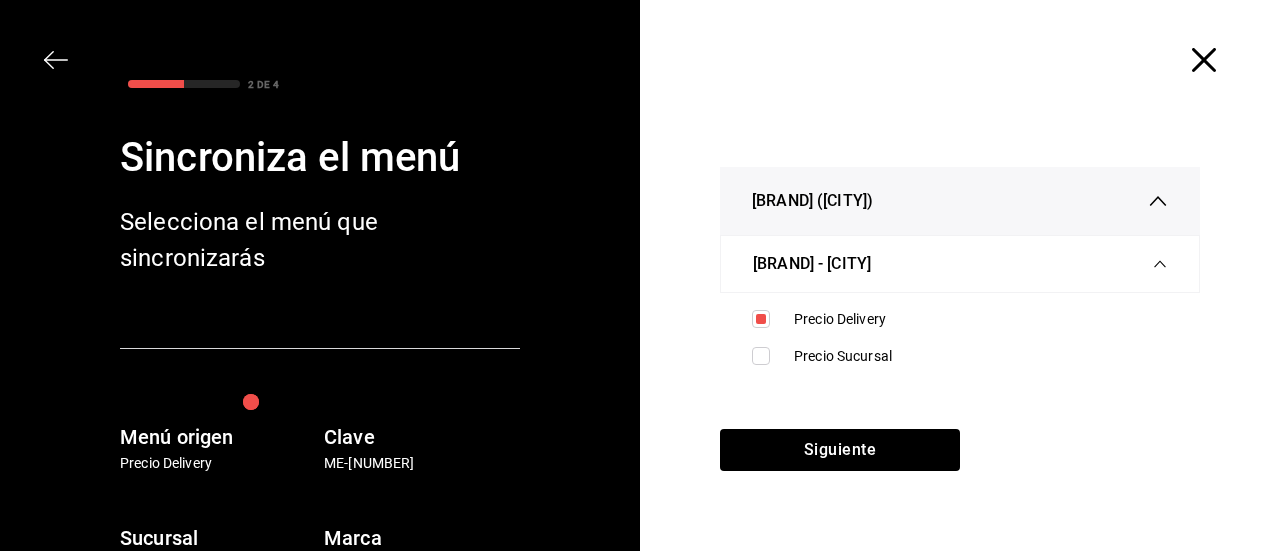click 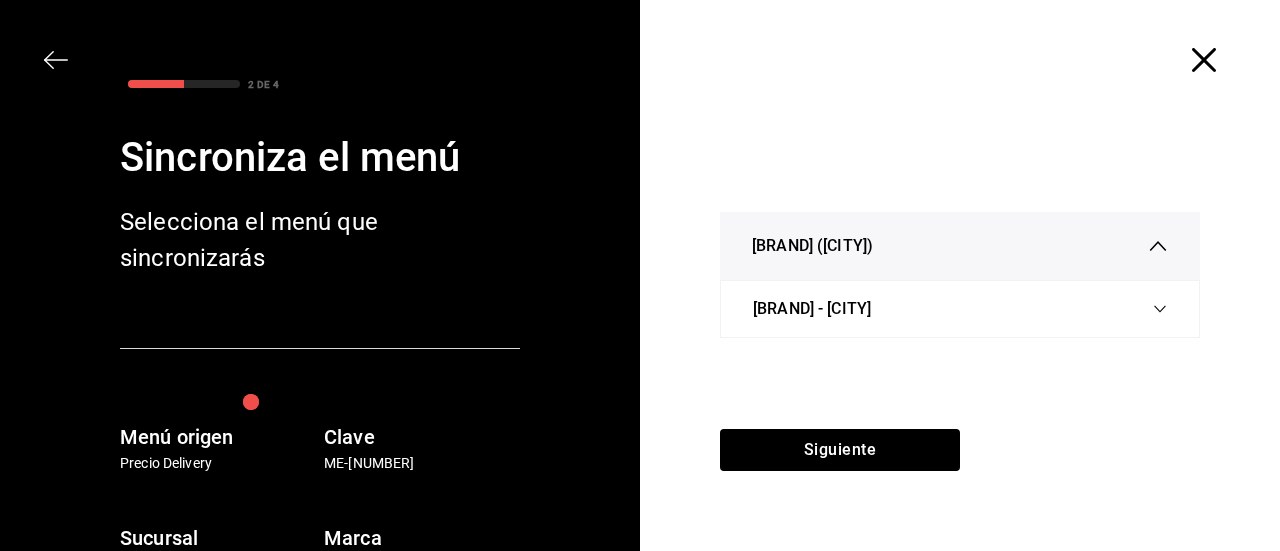 click on "[BUSINESS_NAME] - [CITY]" at bounding box center (960, 309) 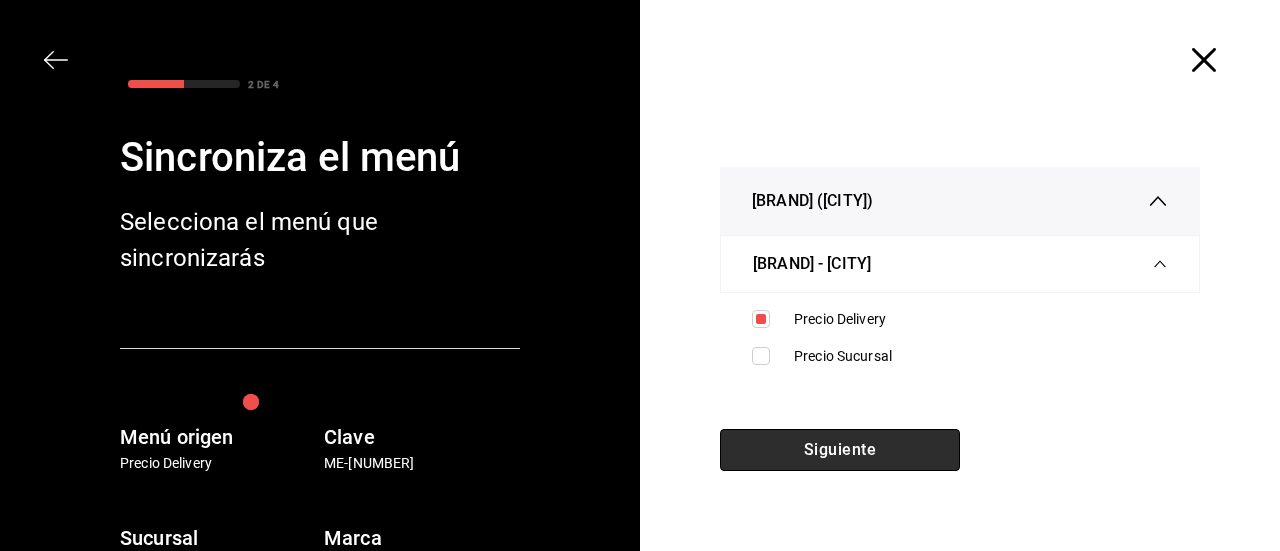 click on "Siguiente" at bounding box center (840, 450) 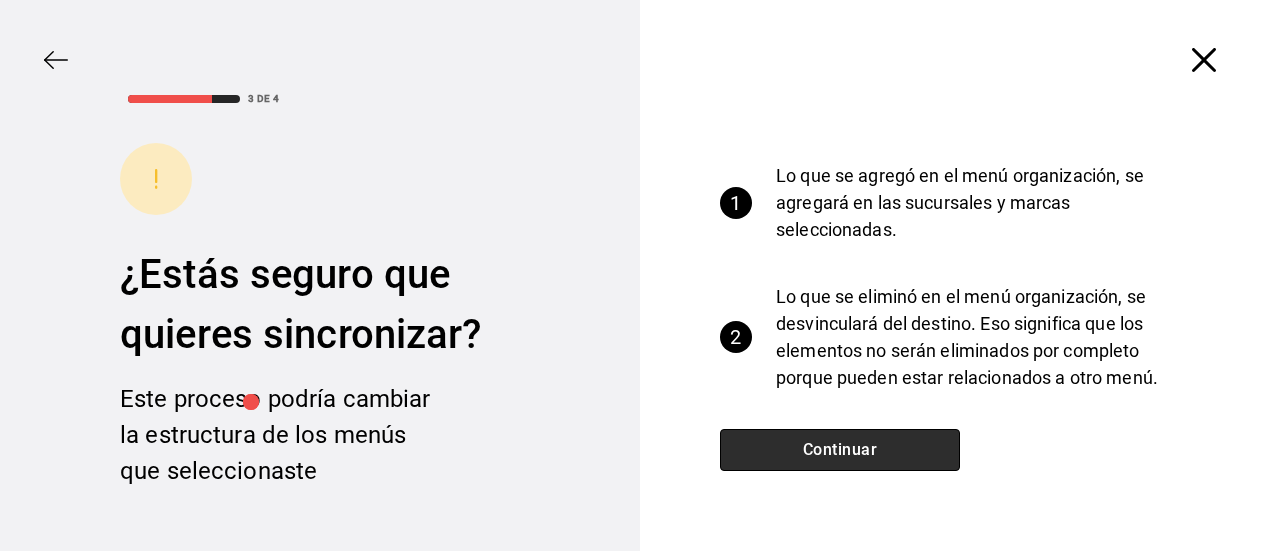 click on "Continuar" at bounding box center [840, 450] 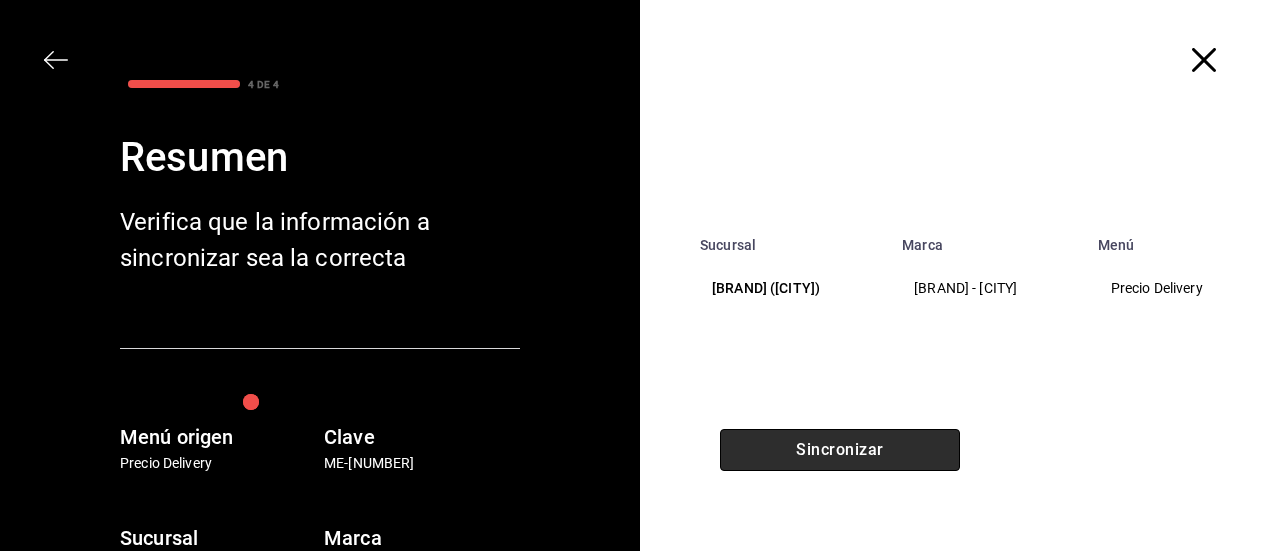 click on "Sincronizar" at bounding box center (840, 450) 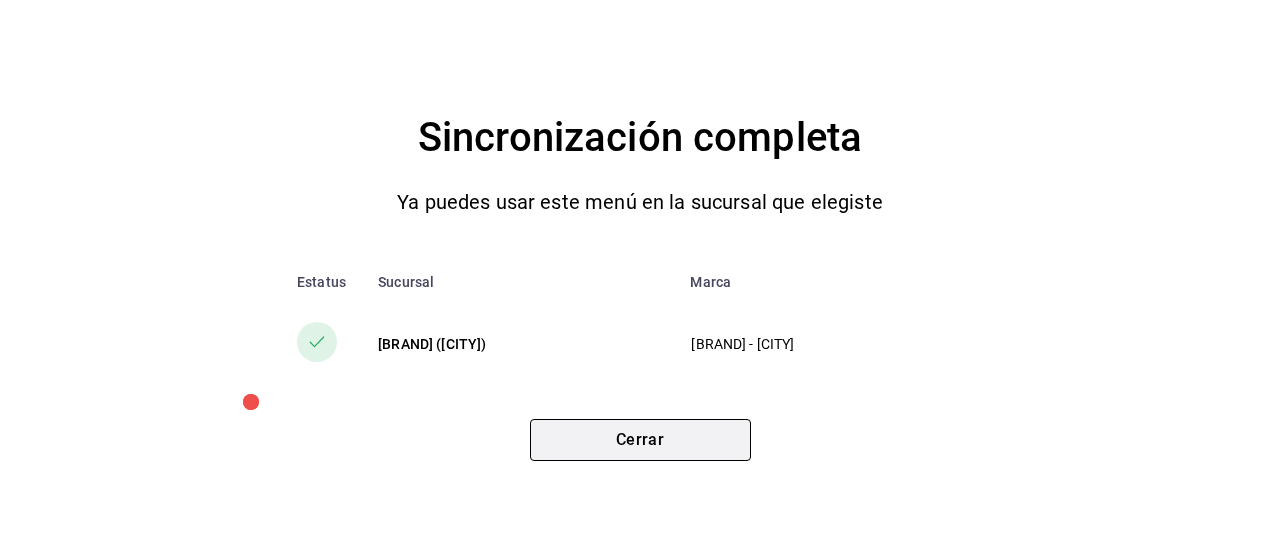 click on "Cerrar" at bounding box center (640, 440) 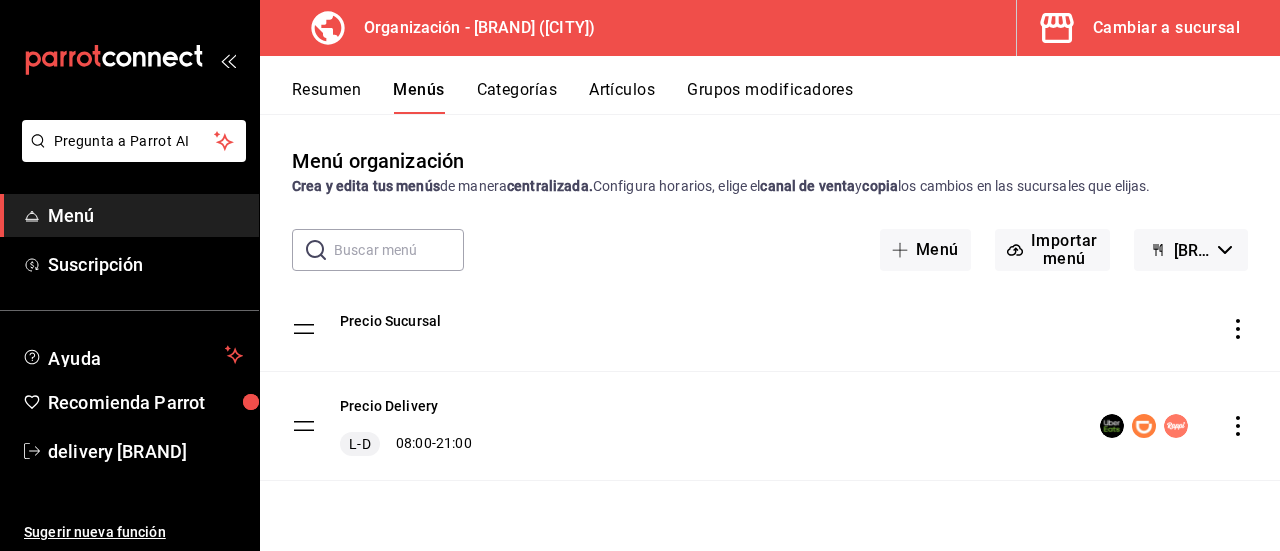 click 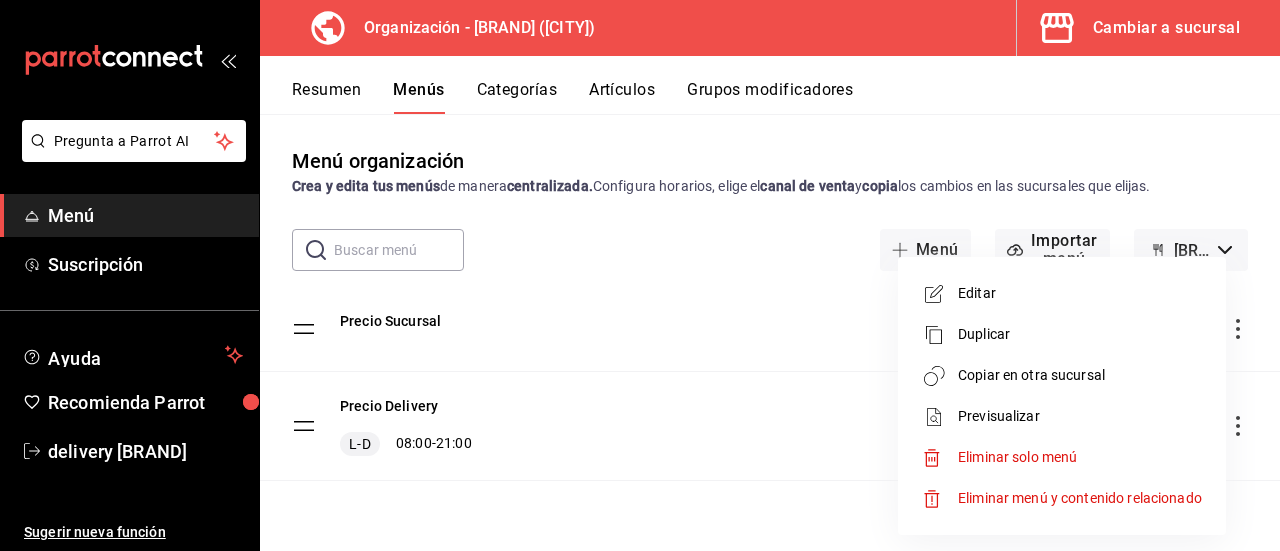 click on "Copiar en otra sucursal" at bounding box center (1080, 375) 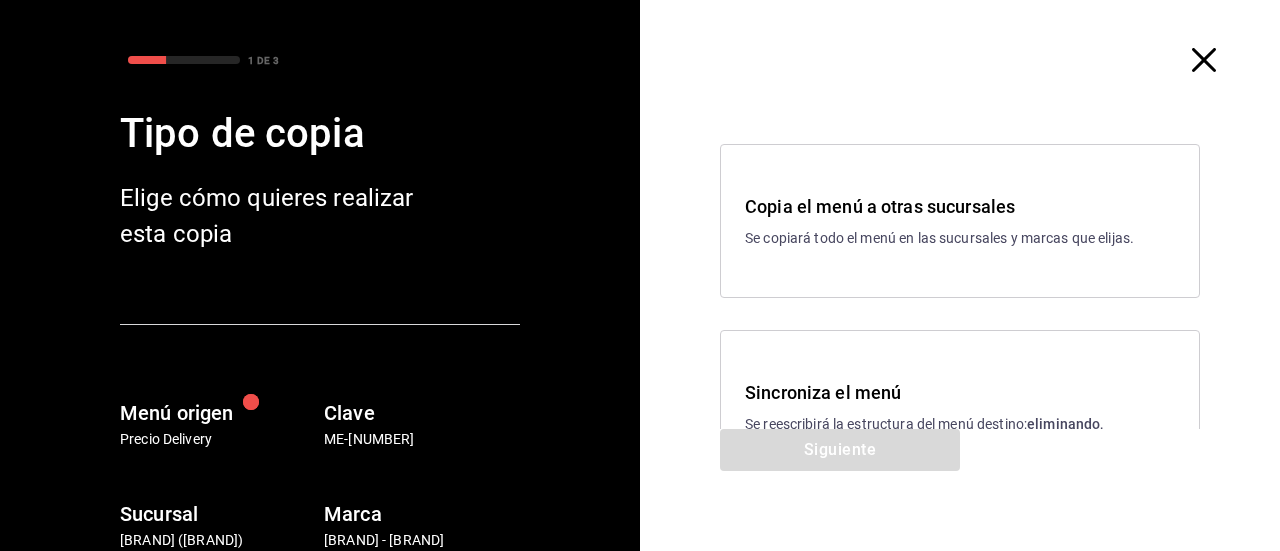 click on "Sincroniza el menú" at bounding box center (960, 392) 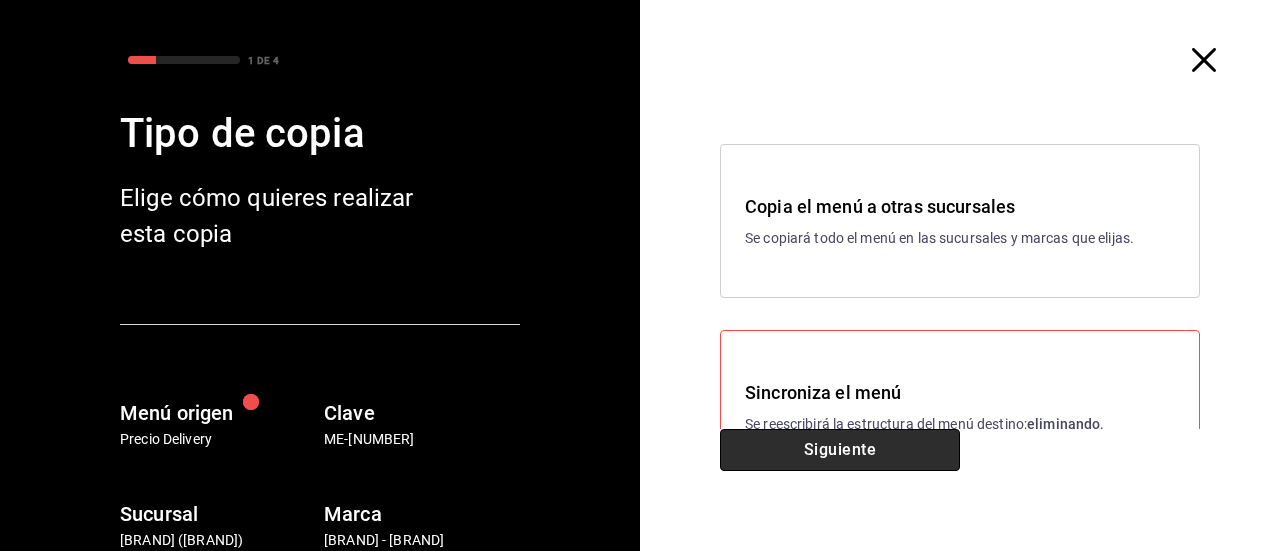 click on "Siguiente" at bounding box center (840, 450) 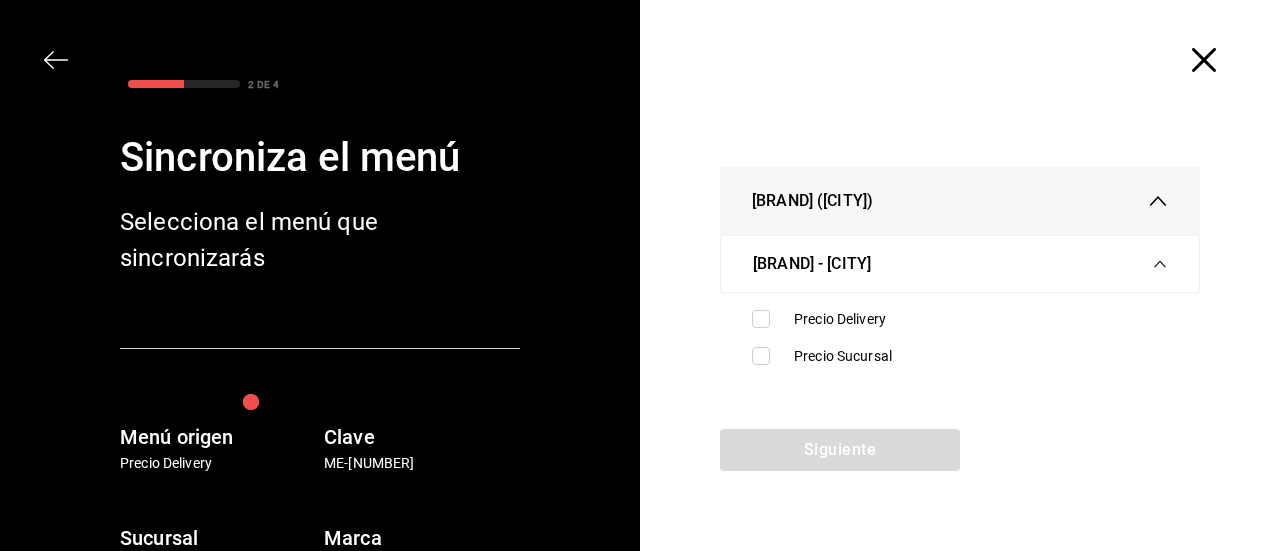 click 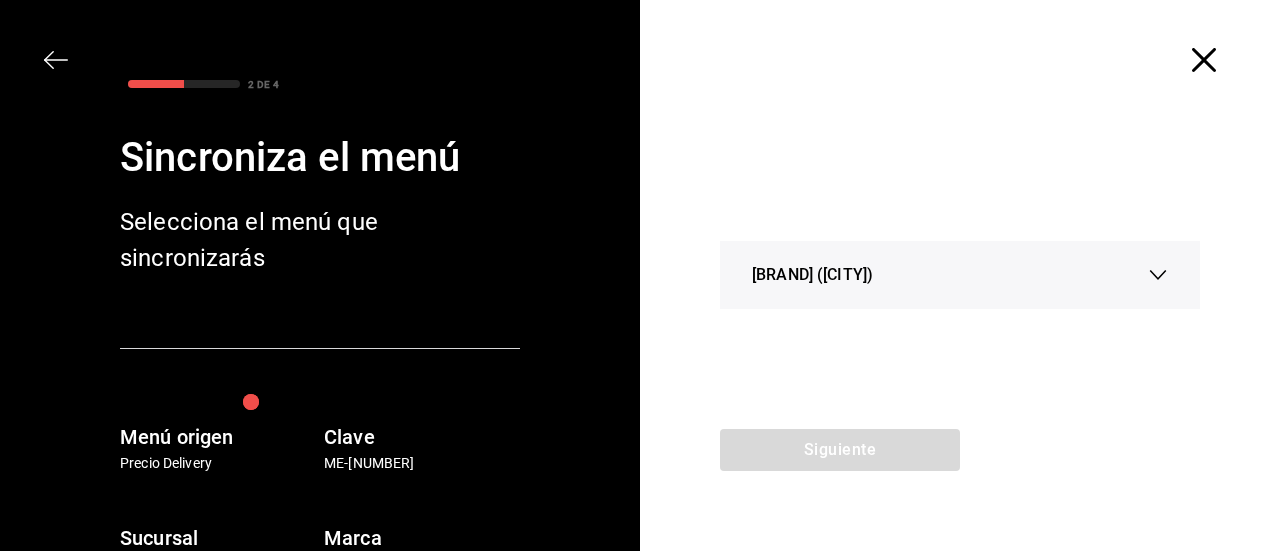 click on "[BUSINESS_NAME] ([CITY])" at bounding box center (812, 275) 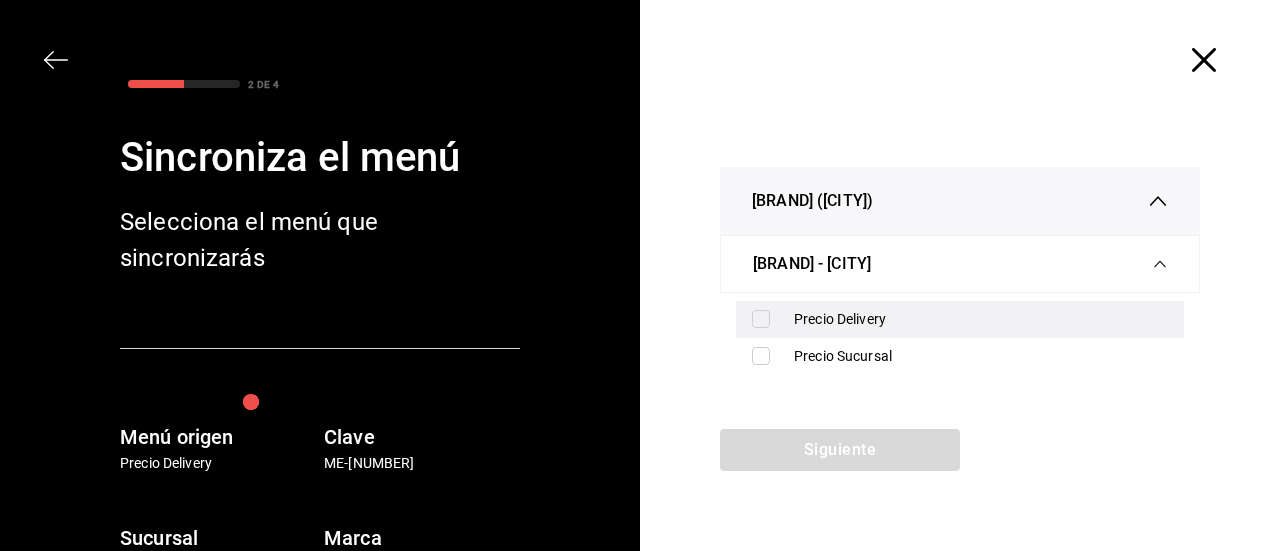 click at bounding box center [761, 319] 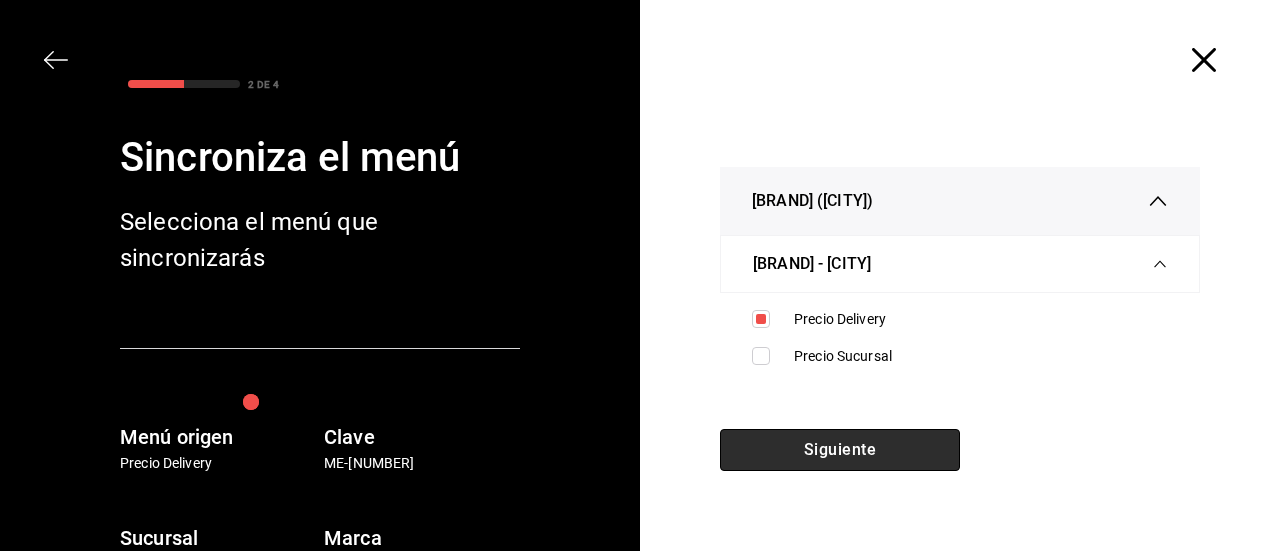 click on "Siguiente" at bounding box center (840, 450) 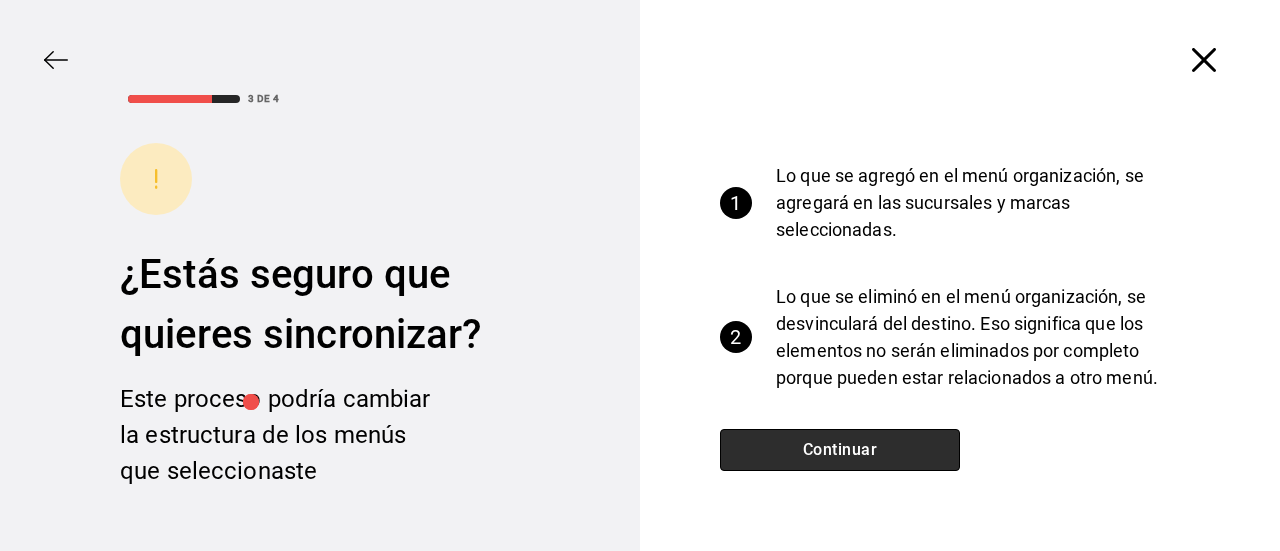 click on "Continuar" at bounding box center [840, 450] 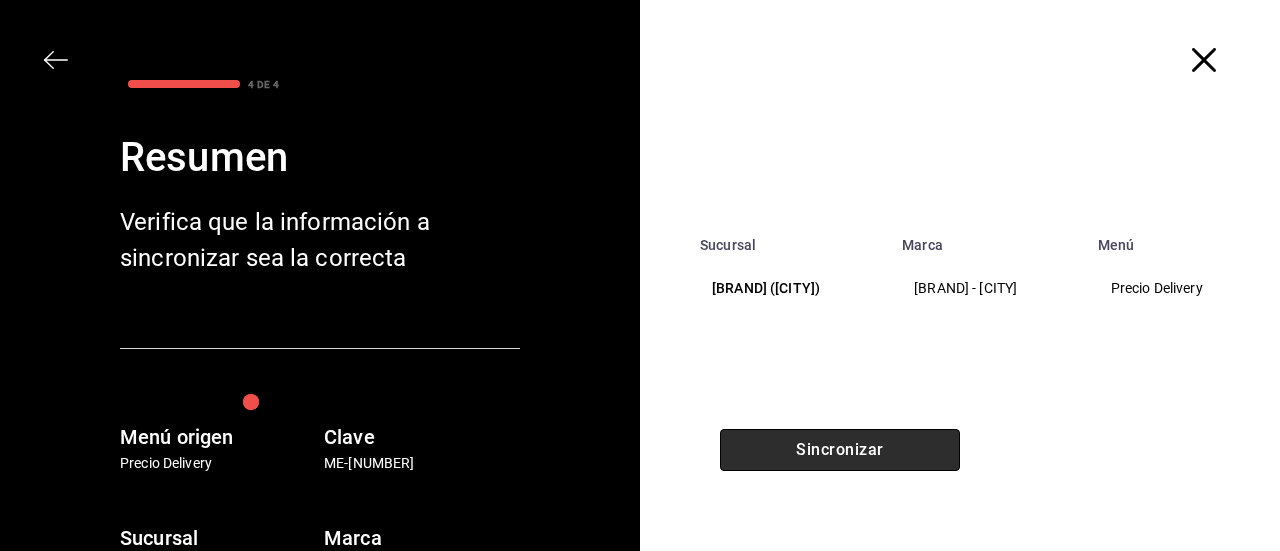 click on "Sincronizar" at bounding box center (840, 450) 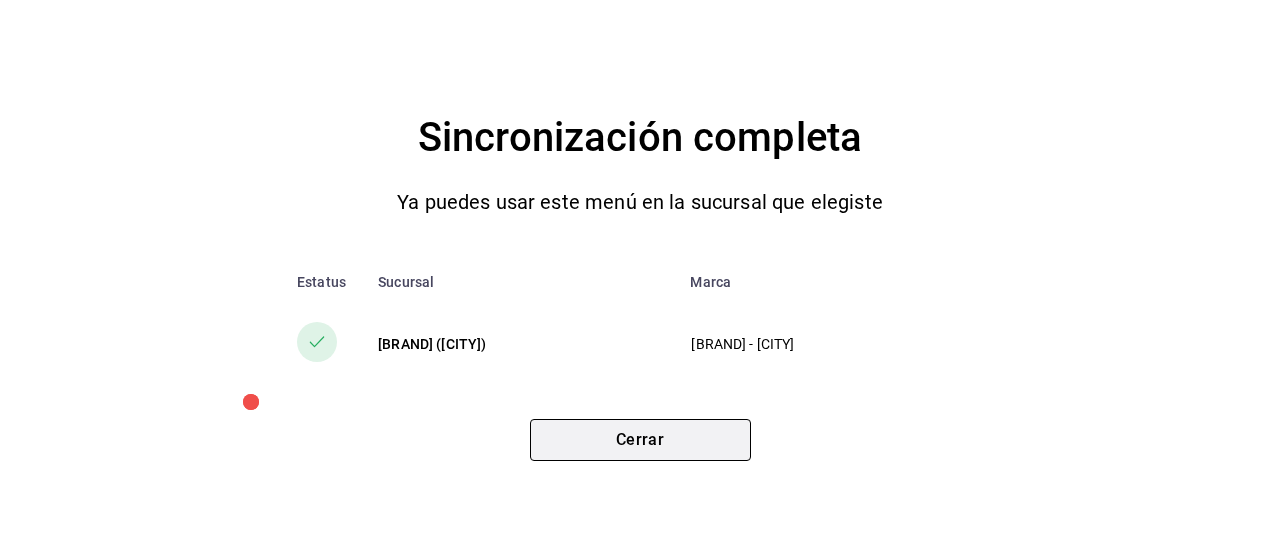 click on "Cerrar" at bounding box center (640, 440) 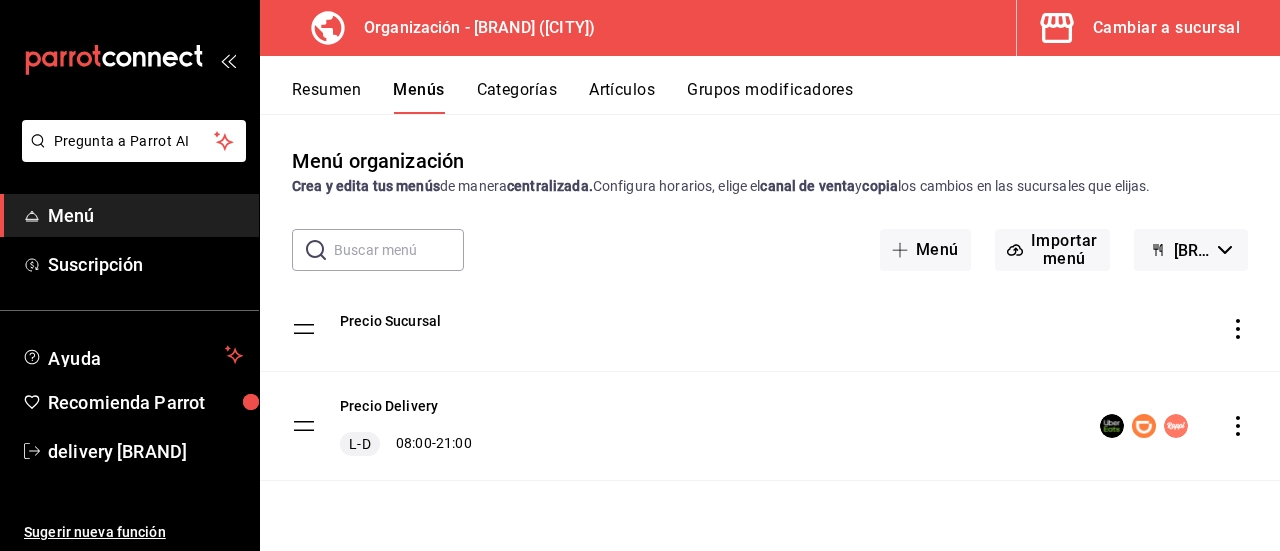 click on "Cambiar a sucursal" at bounding box center (1166, 28) 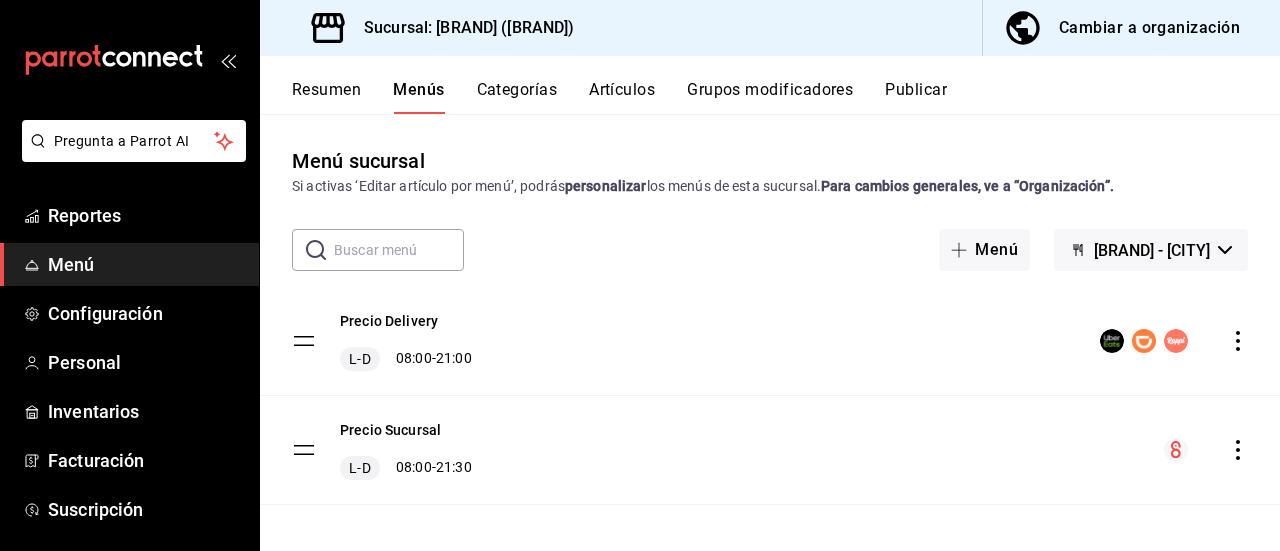 click 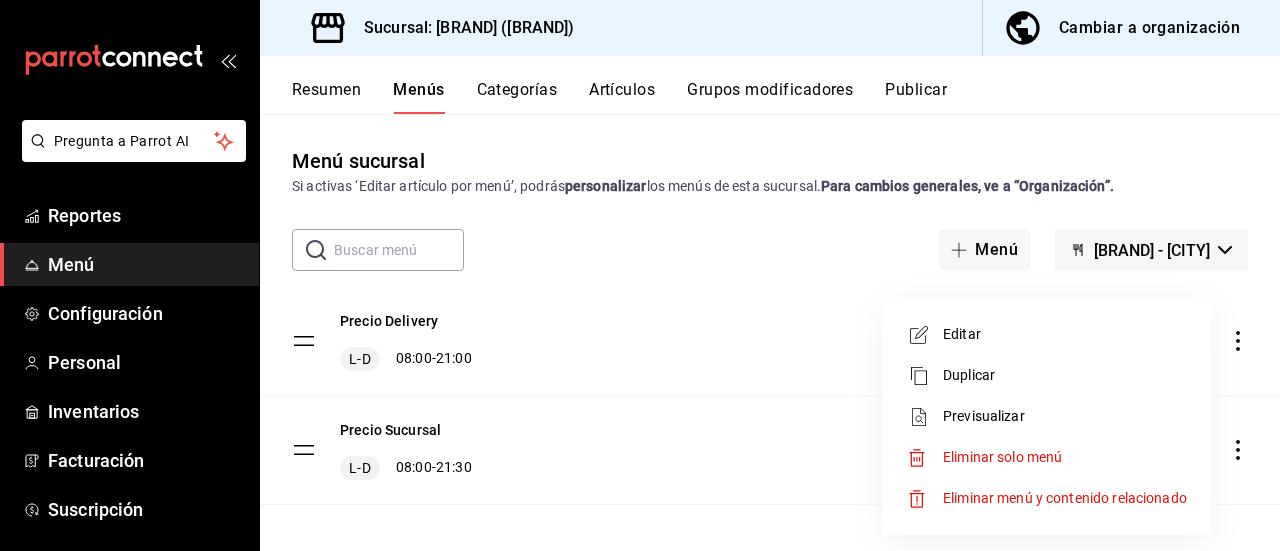 click on "Previsualizar" at bounding box center [1065, 416] 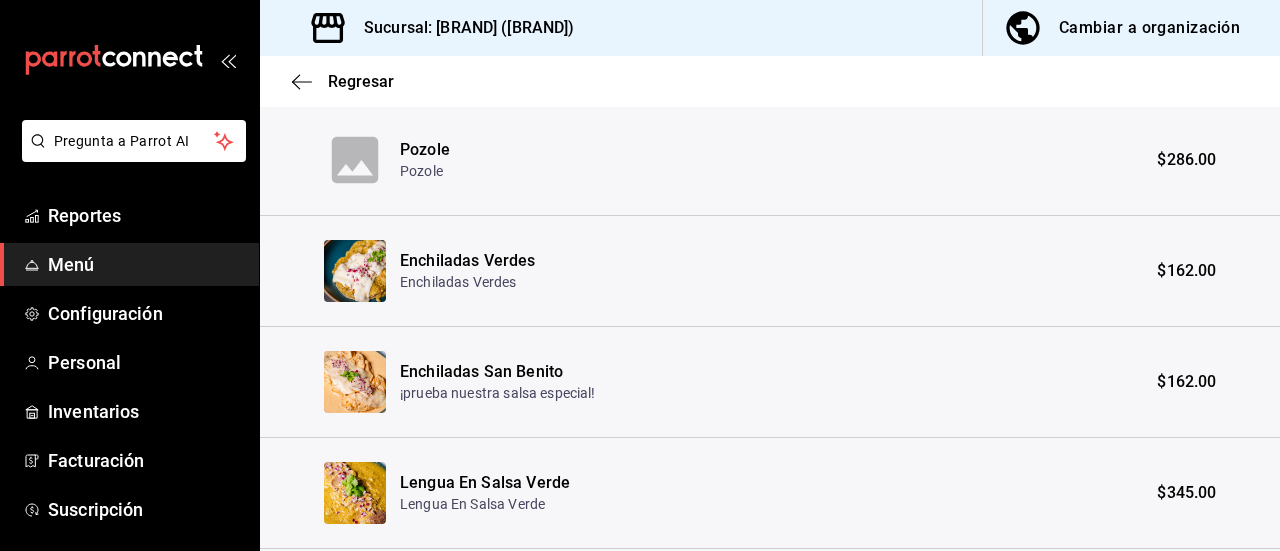 scroll, scrollTop: 1618, scrollLeft: 0, axis: vertical 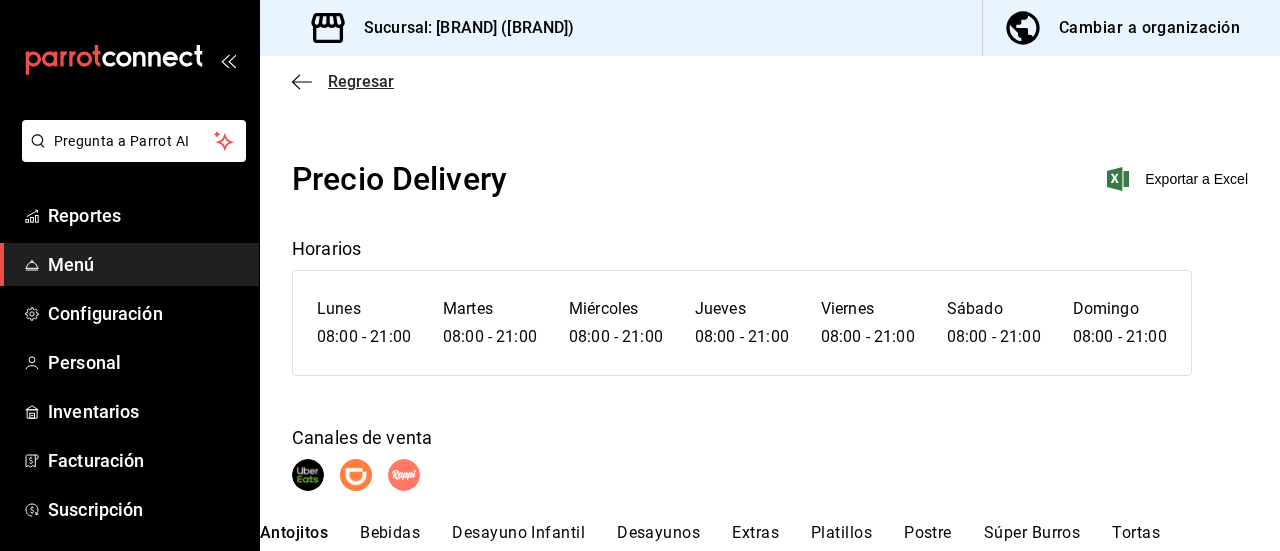 click 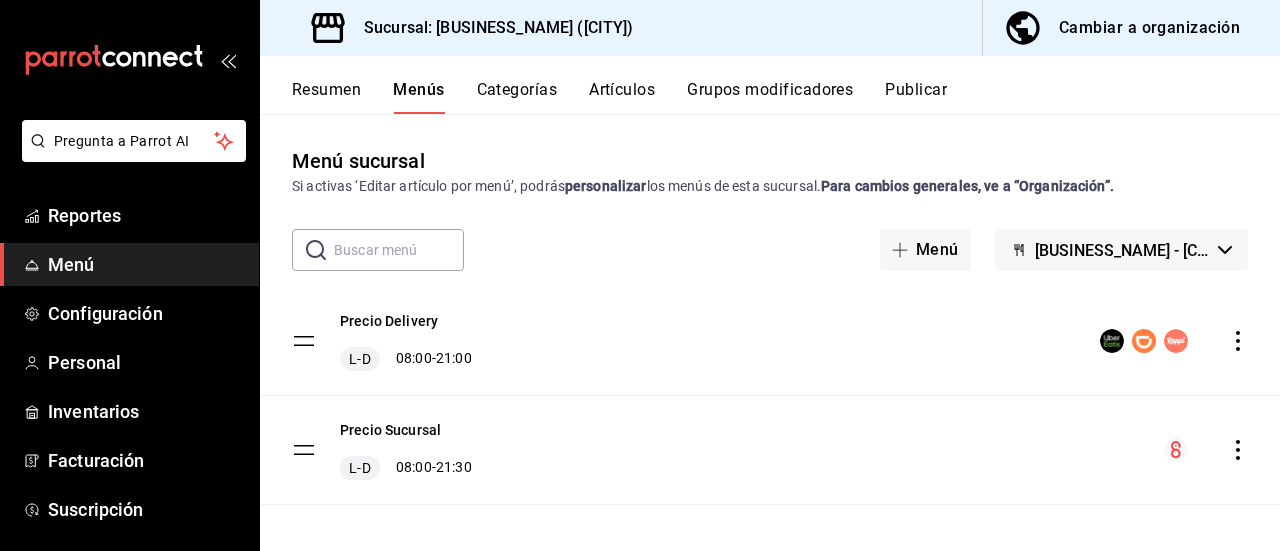 scroll, scrollTop: 0, scrollLeft: 0, axis: both 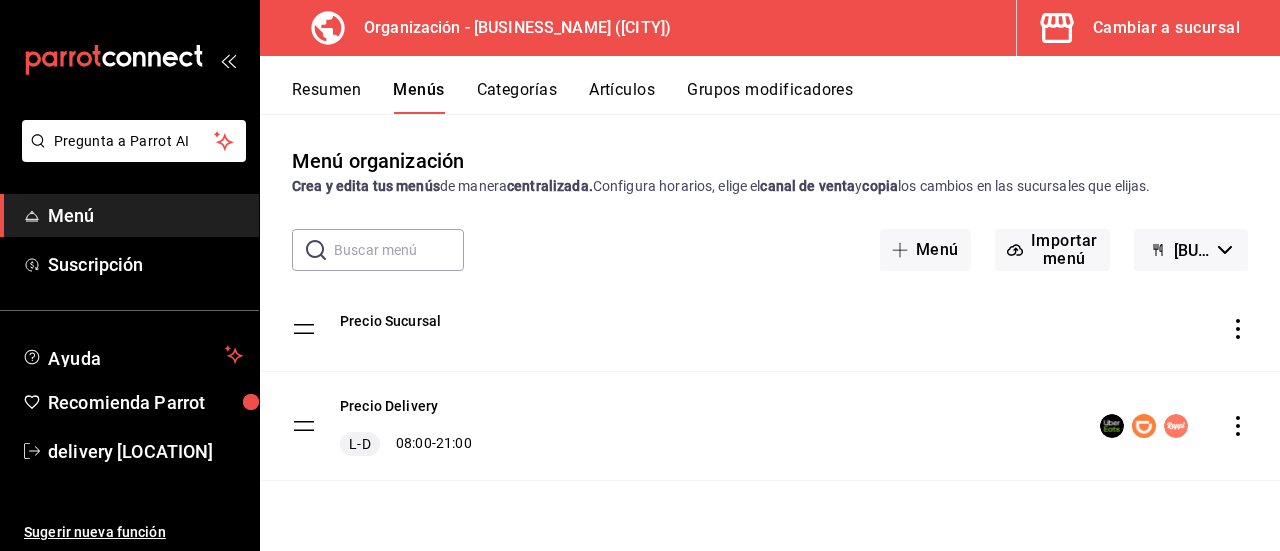 click on "Resumen" at bounding box center (326, 97) 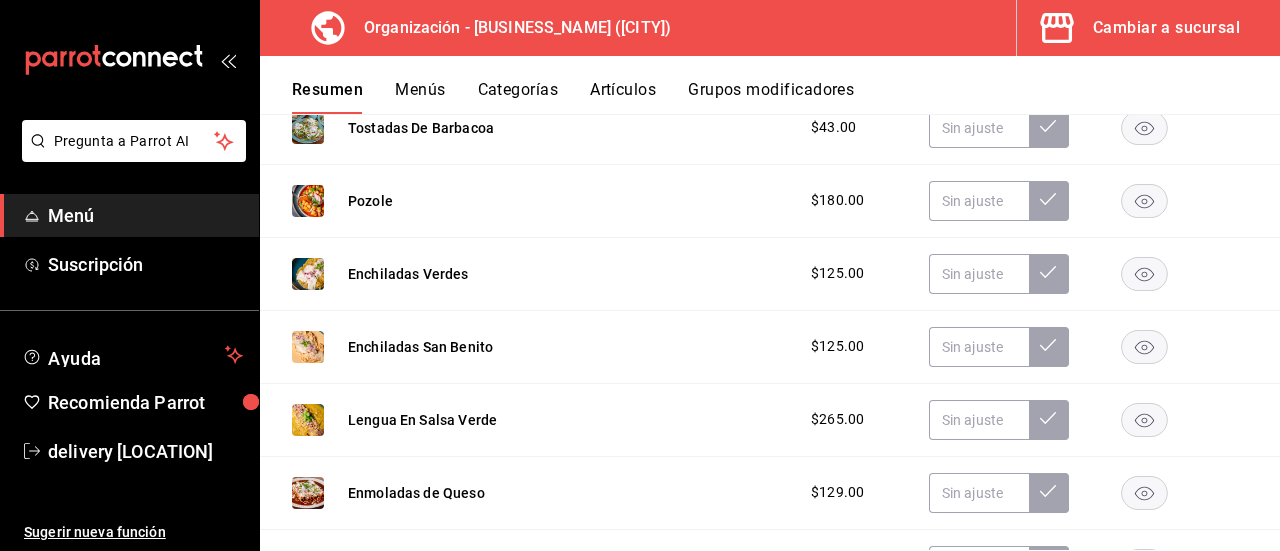 scroll, scrollTop: 1219, scrollLeft: 0, axis: vertical 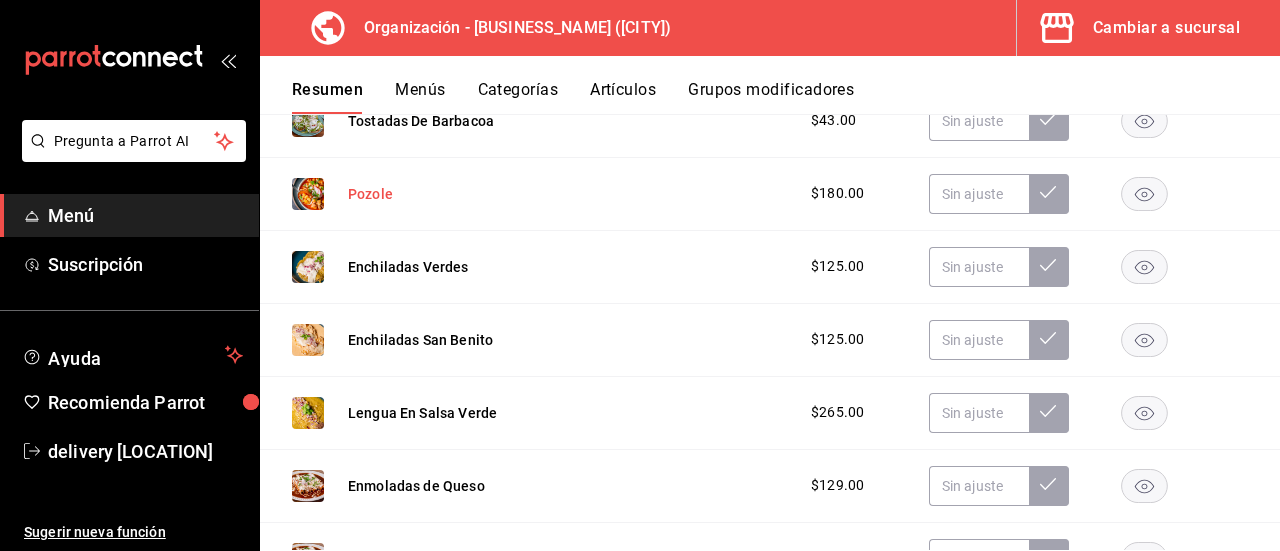 click on "Pozole" at bounding box center [370, 194] 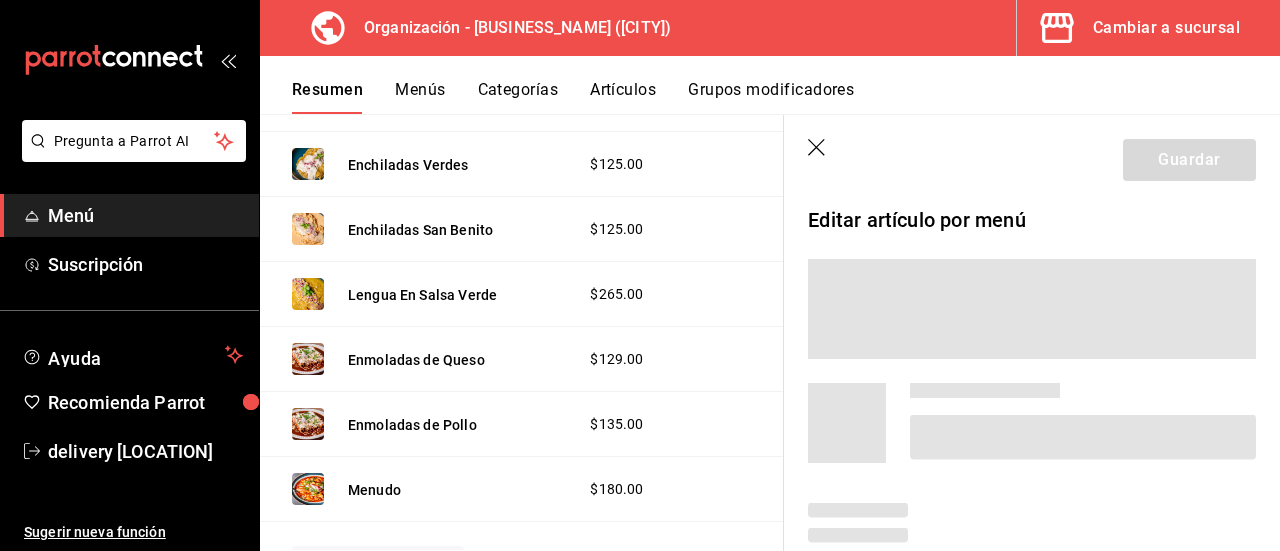 scroll, scrollTop: 1112, scrollLeft: 0, axis: vertical 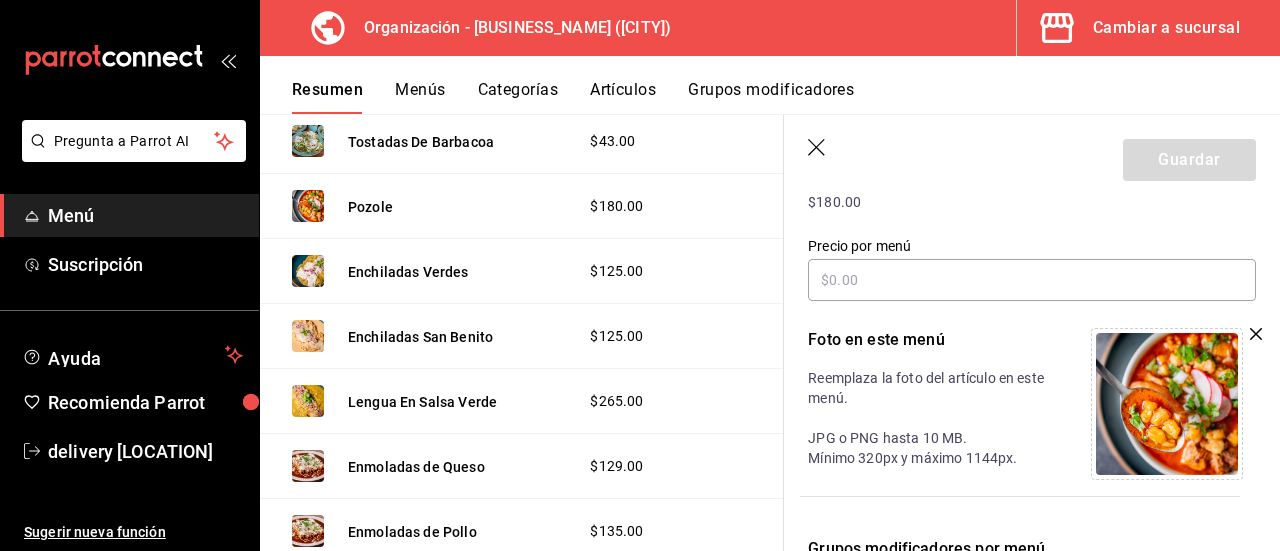 click on "Editar artículo por menú La edición del artículo solo se verá reflejado en este menú, si quieres restaurar el artículo a su configuración original, da clic en el botón  Restablecer a artículo original . Pozole Pozole Precio $180.00 Precio por menú Foto en este menú Reemplaza la foto del artículo en este menú. JPG o PNG hasta 10 MB. Mínimo 320px y máximo 1144px. Grupos modificadores por menú Agrega y edita modificadores de tu artículo en este menú  Restablecer a artículo original" at bounding box center (1032, 325) 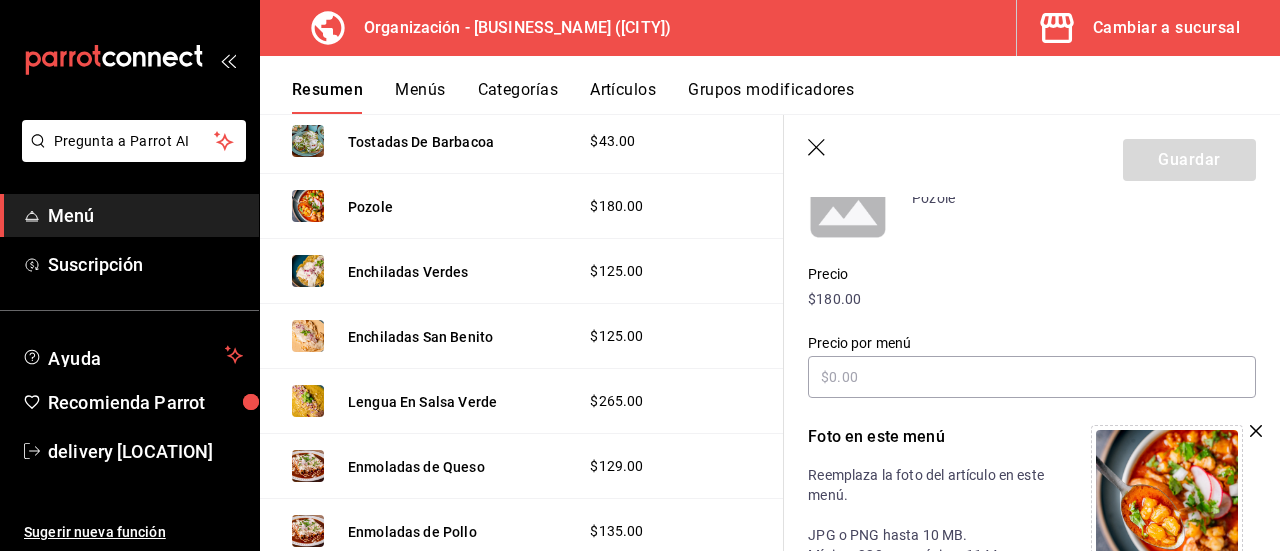 scroll, scrollTop: 206, scrollLeft: 0, axis: vertical 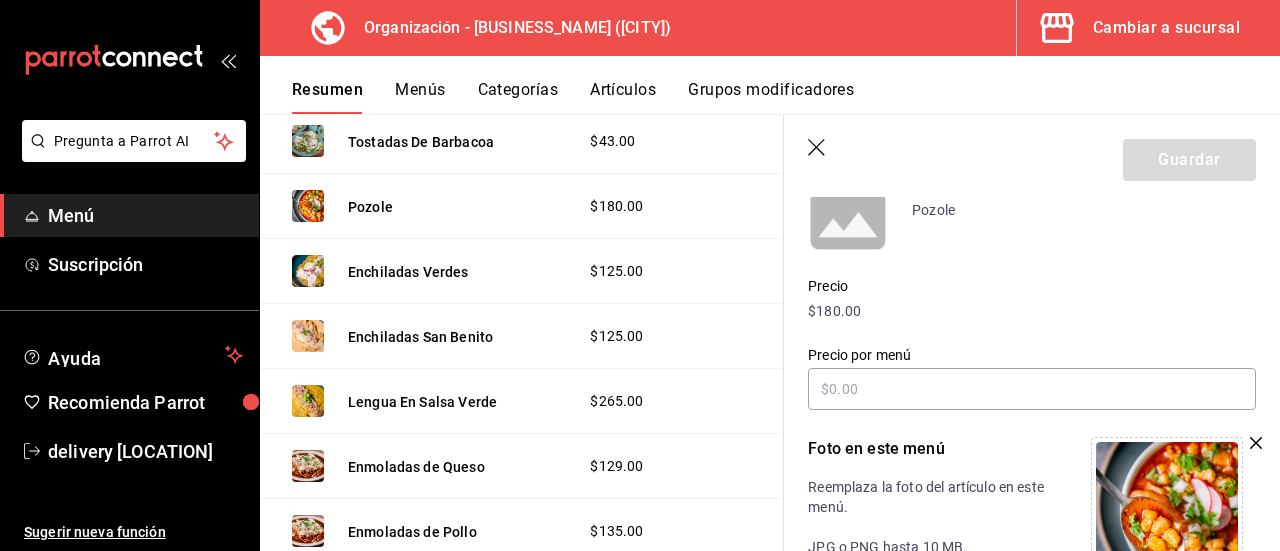 click 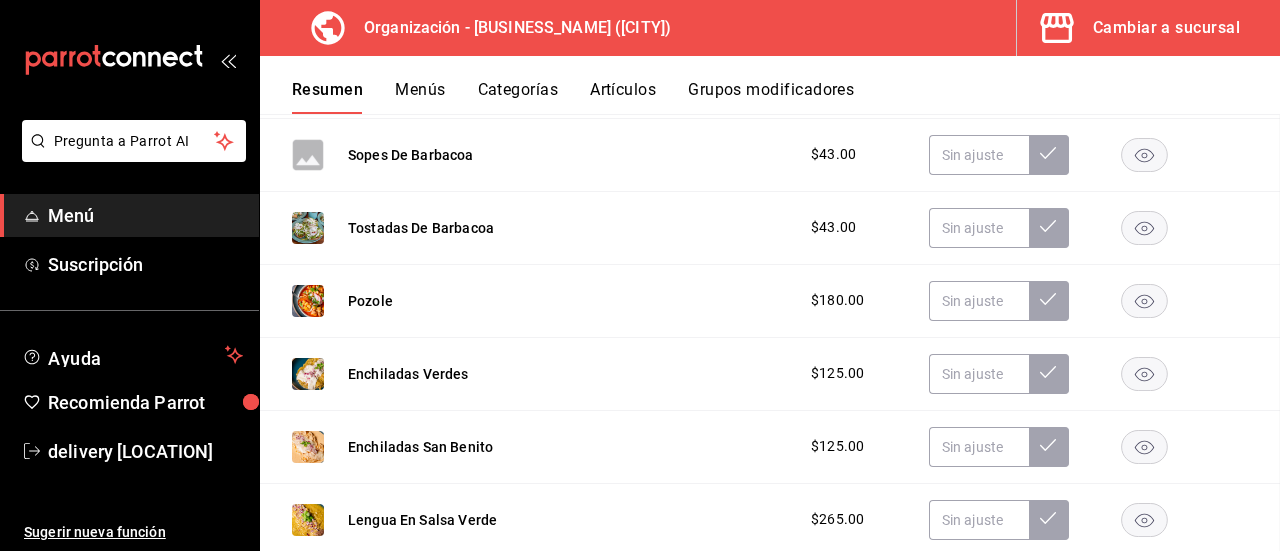 scroll, scrollTop: 1376, scrollLeft: 0, axis: vertical 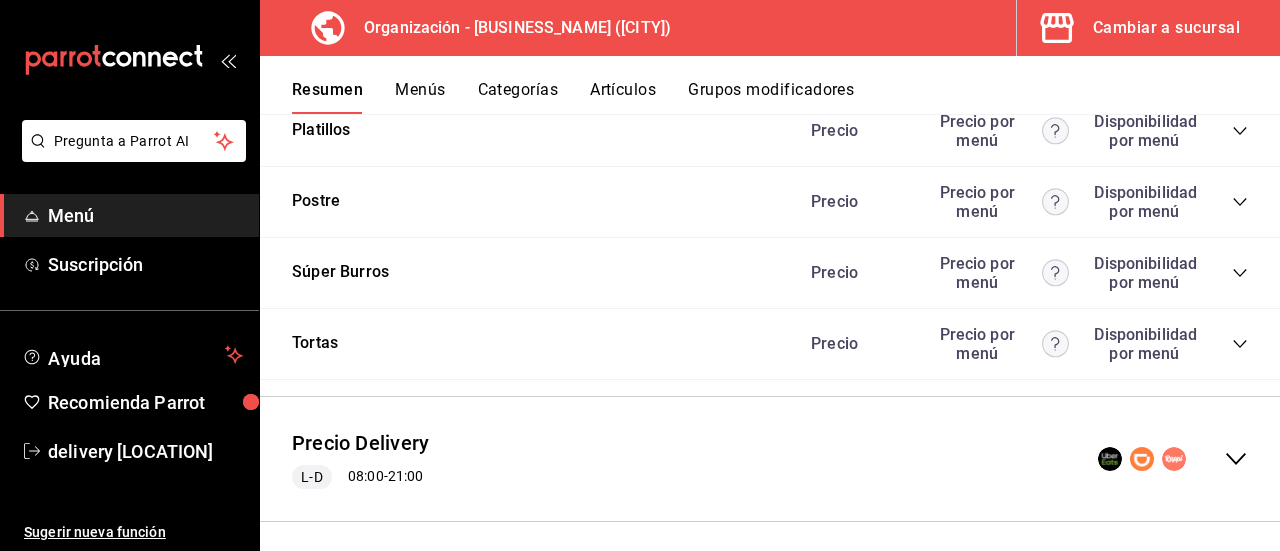 click 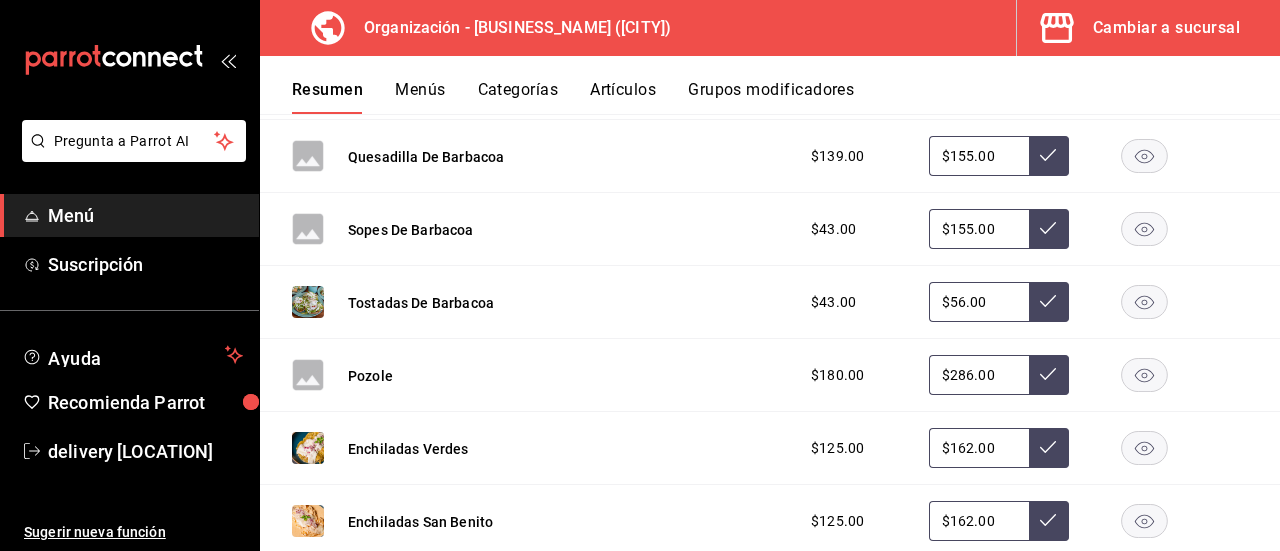 scroll, scrollTop: 4926, scrollLeft: 0, axis: vertical 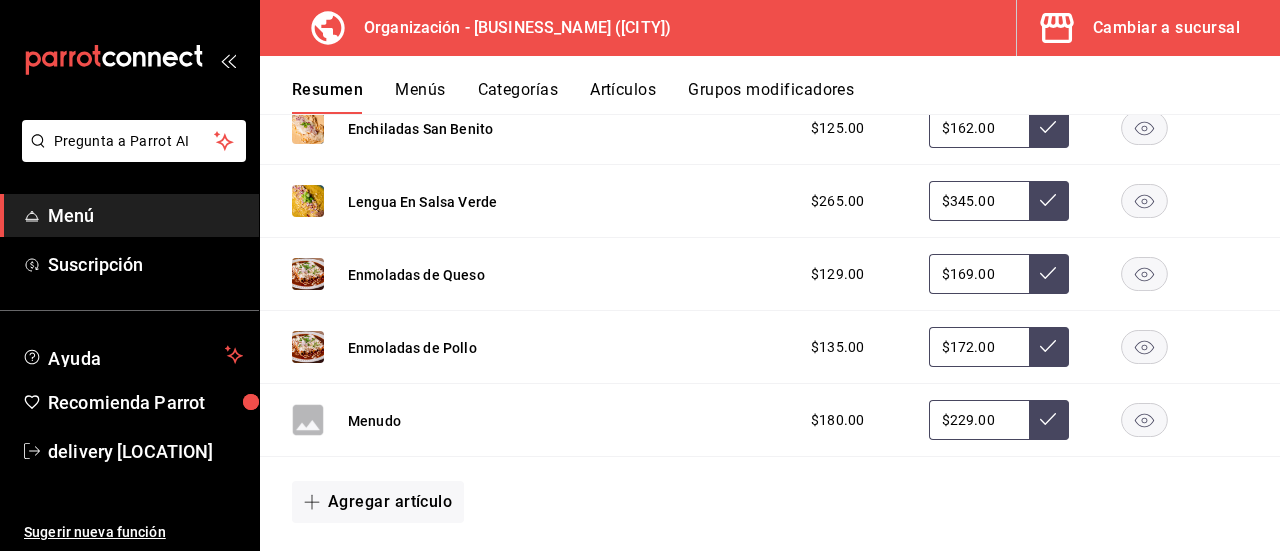 click on "$229.00" at bounding box center [979, 420] 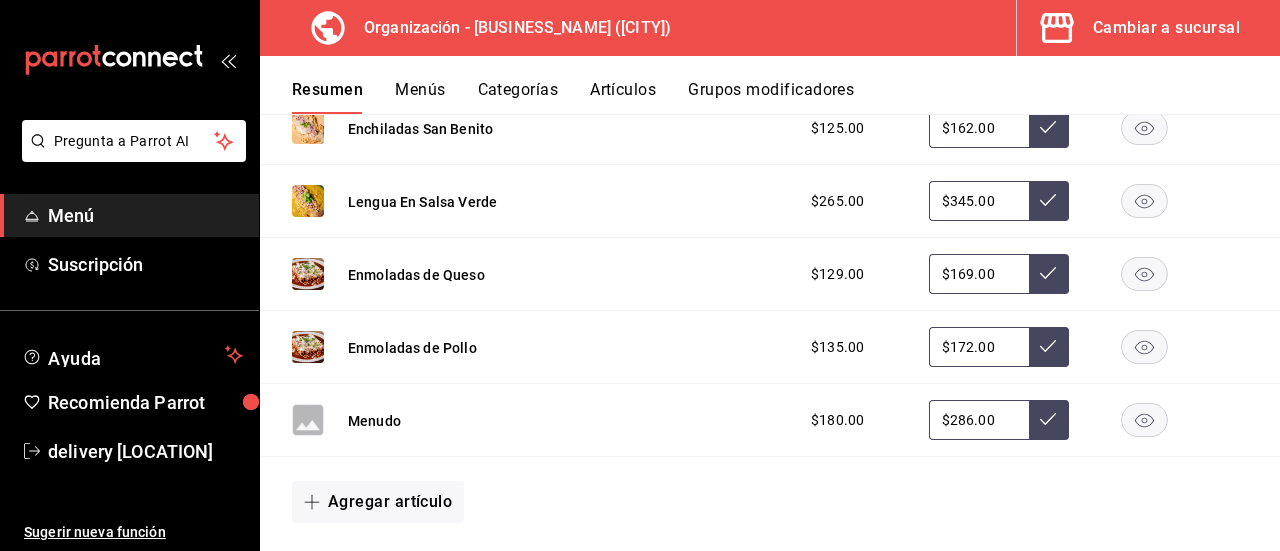 type on "$286.00" 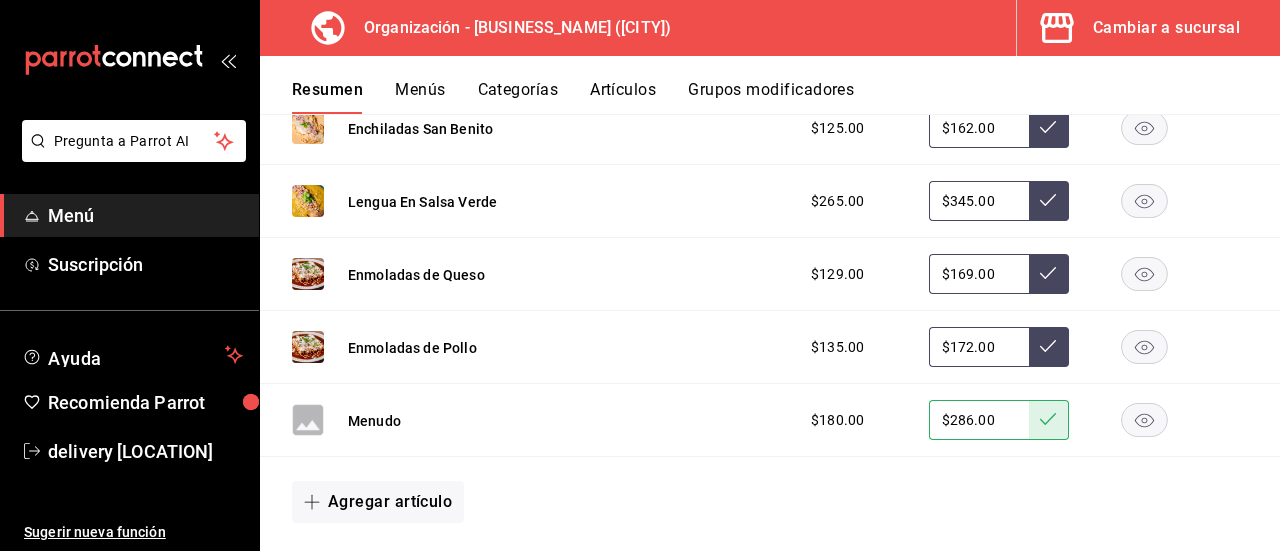 click 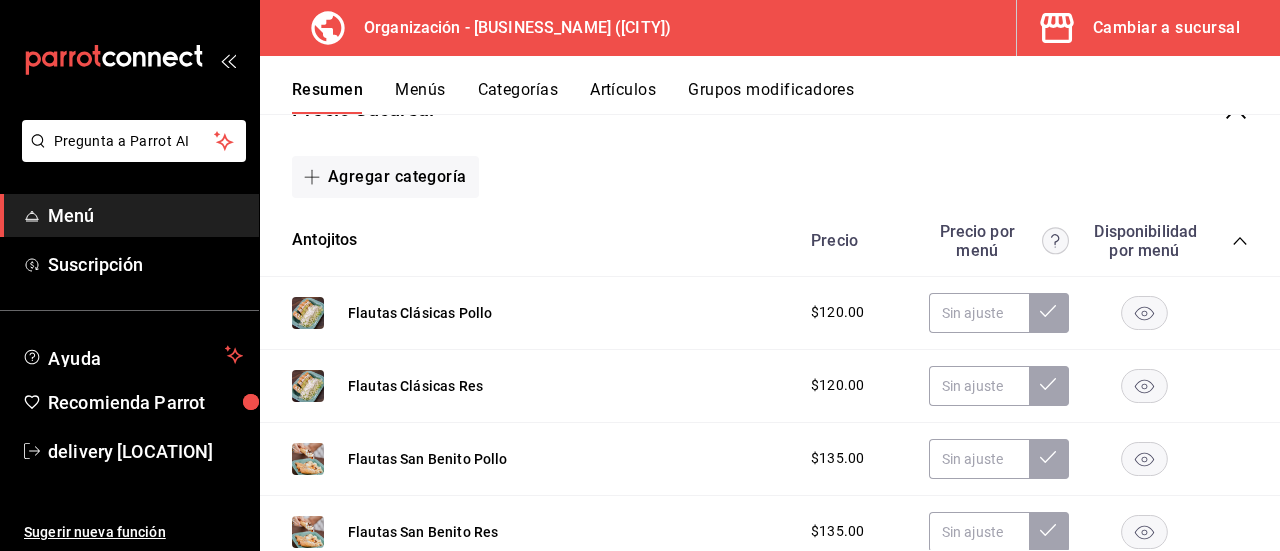 scroll, scrollTop: 0, scrollLeft: 0, axis: both 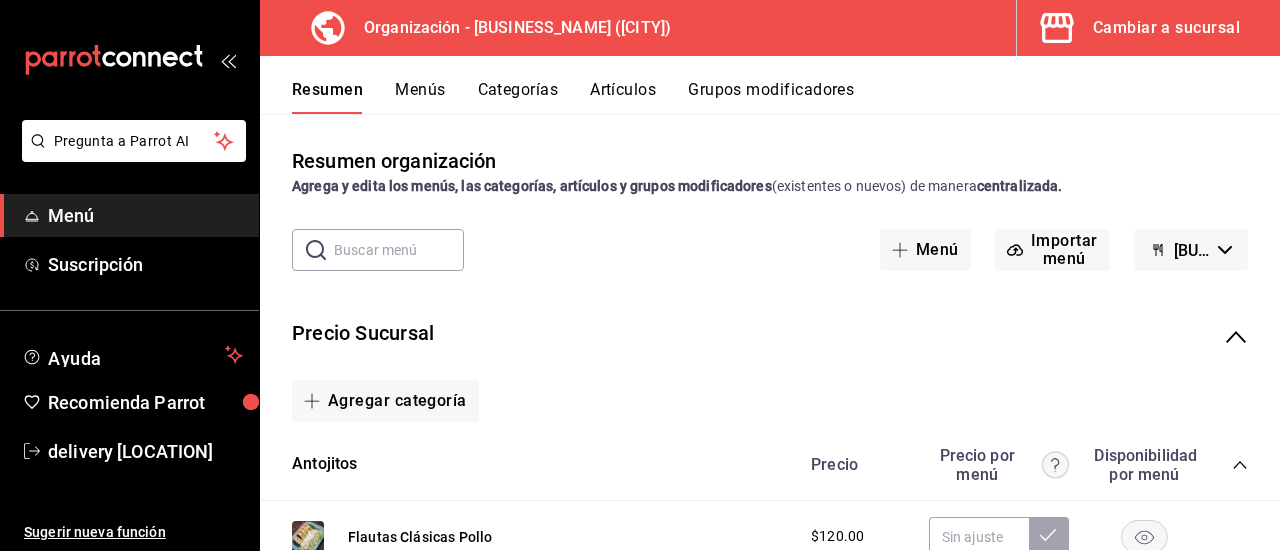 click on "Menús" at bounding box center [420, 97] 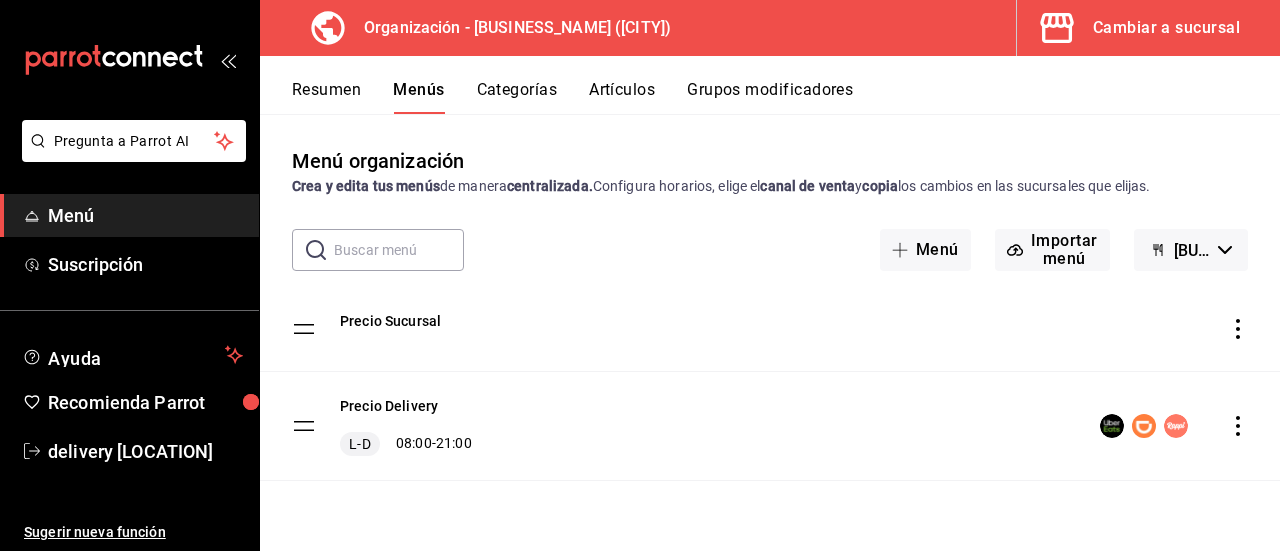 click 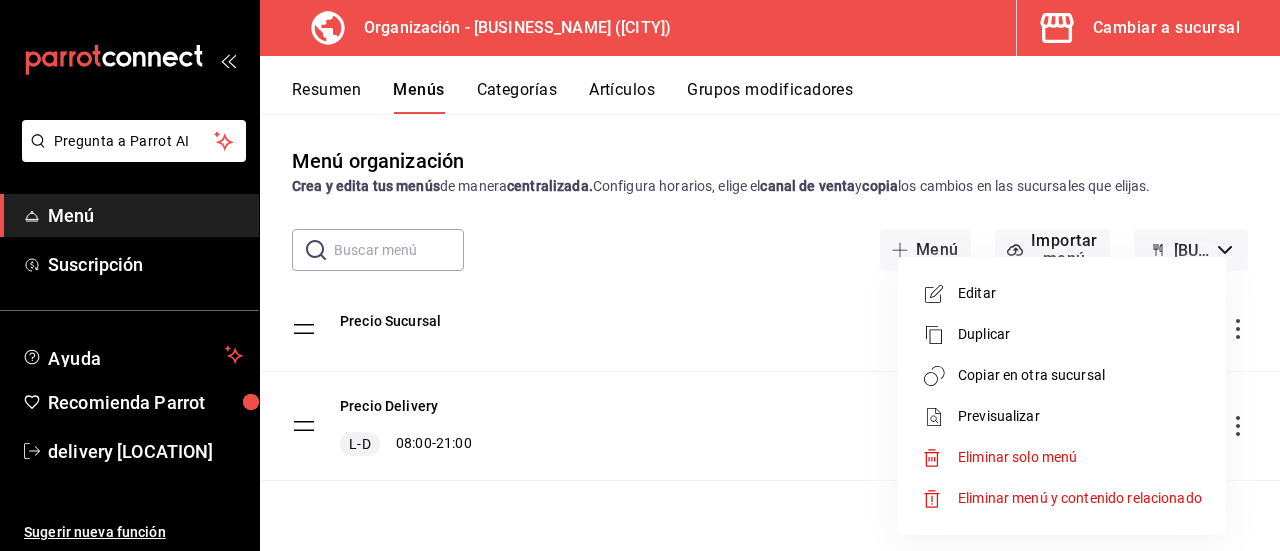 click on "Previsualizar" at bounding box center [1080, 416] 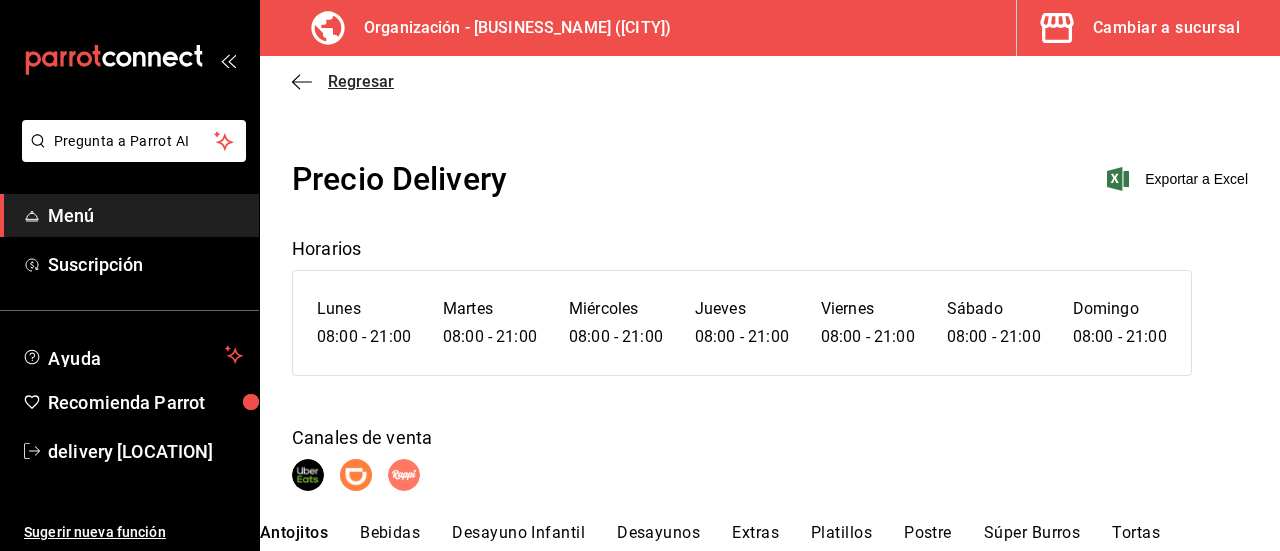 click 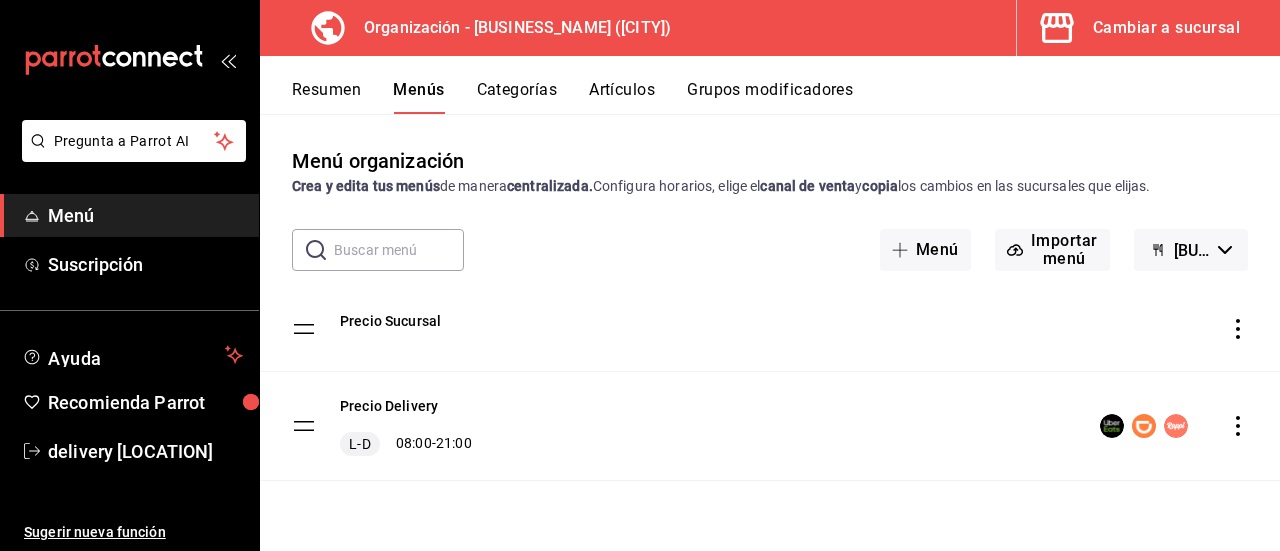 click 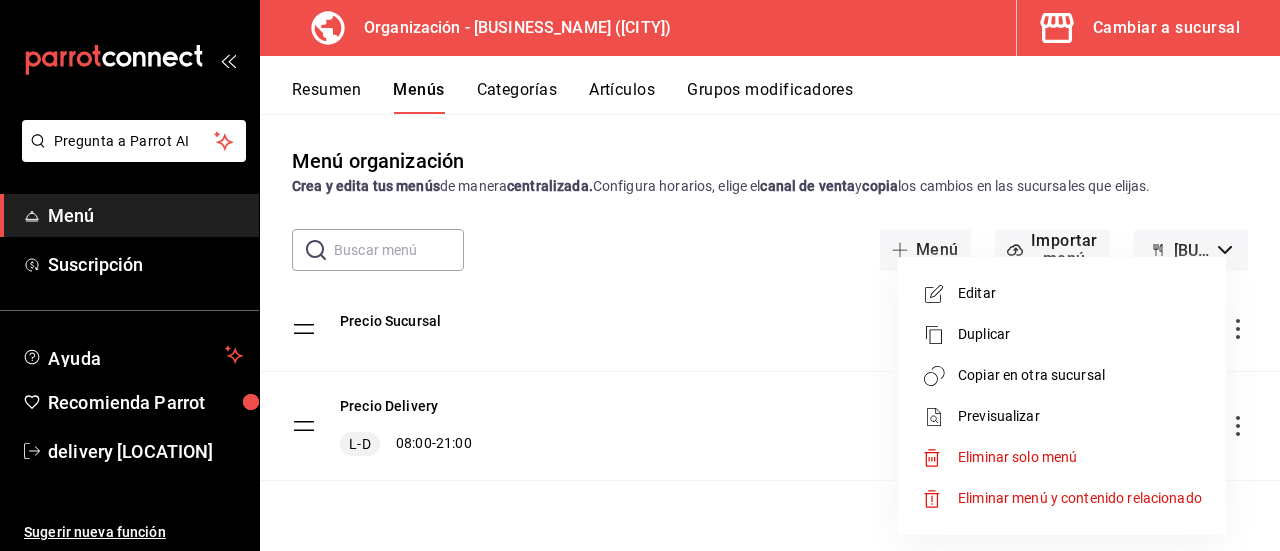 click on "Copiar en otra sucursal" at bounding box center [1080, 375] 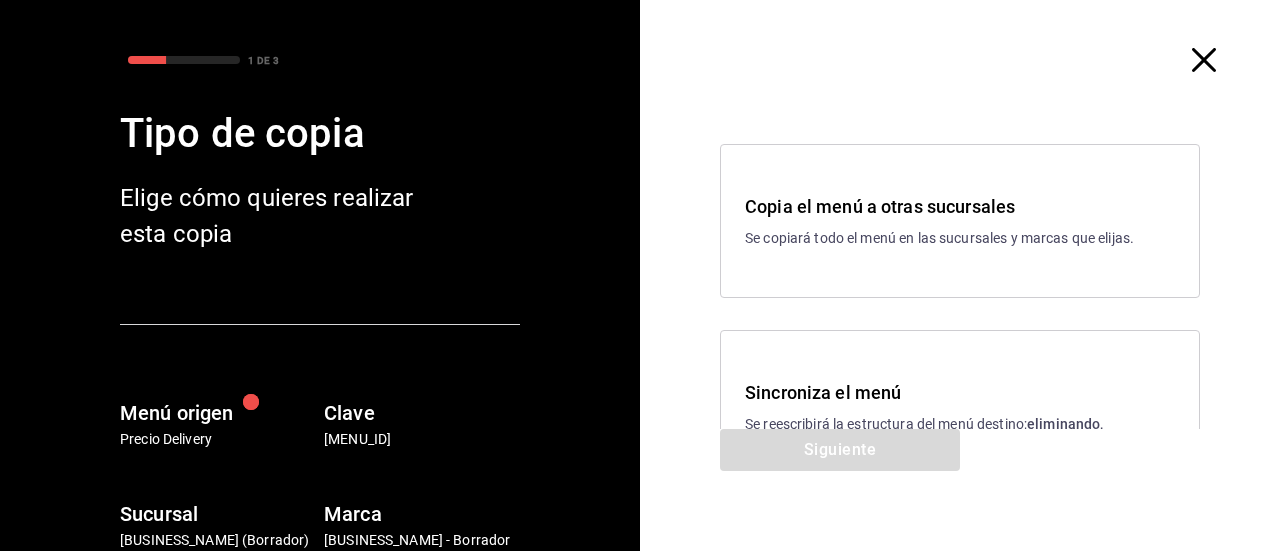click on "Sincroniza el menú" at bounding box center [960, 392] 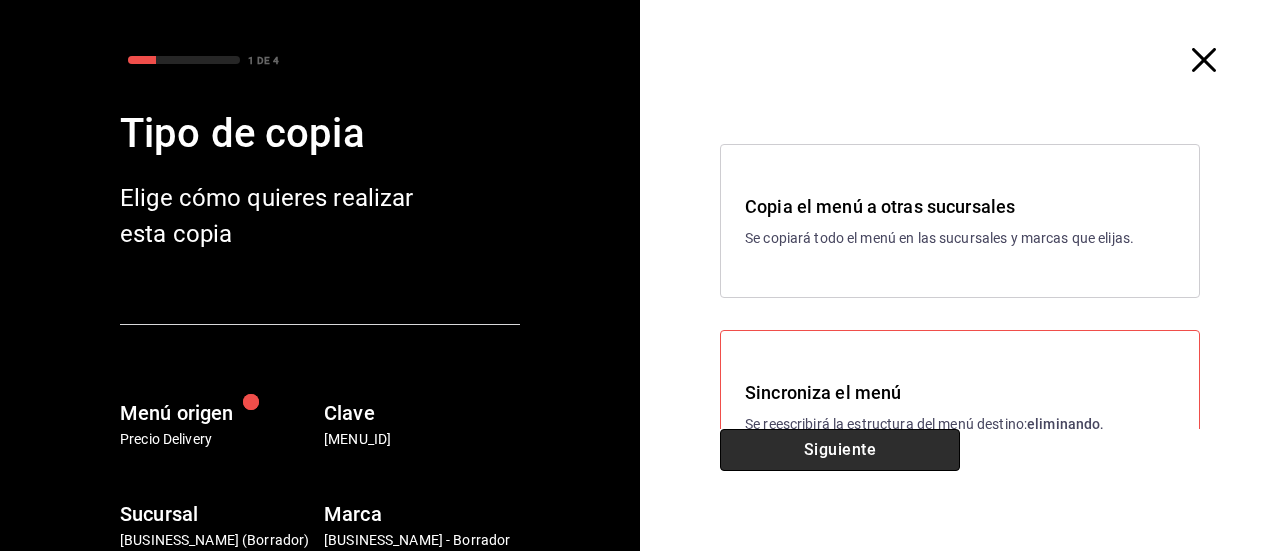 click on "Siguiente" at bounding box center [840, 450] 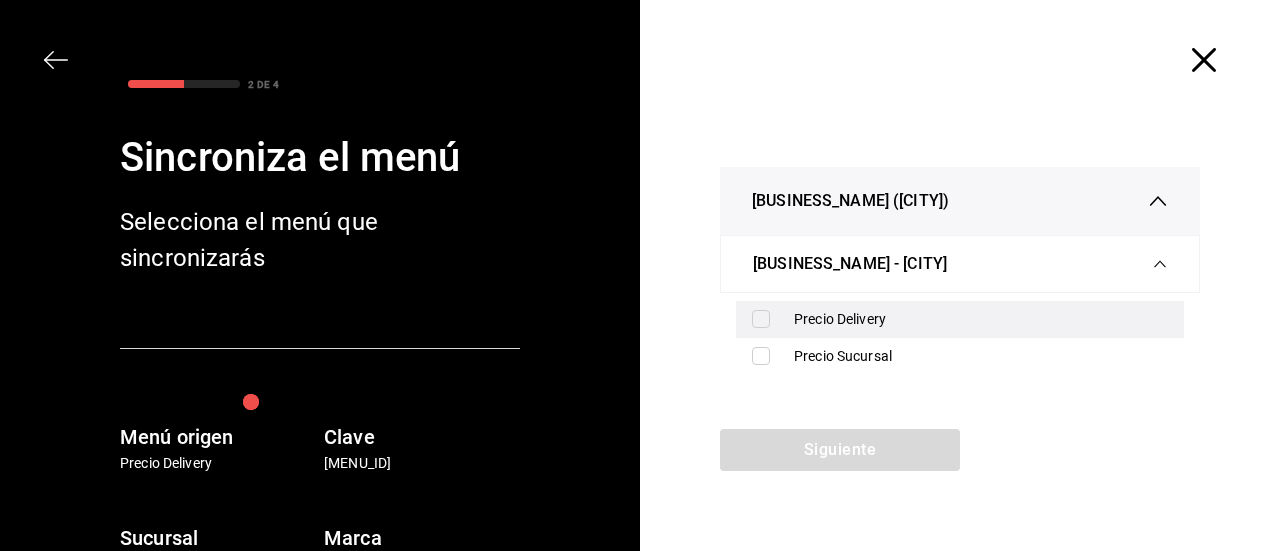 click on "Precio Delivery" at bounding box center [960, 319] 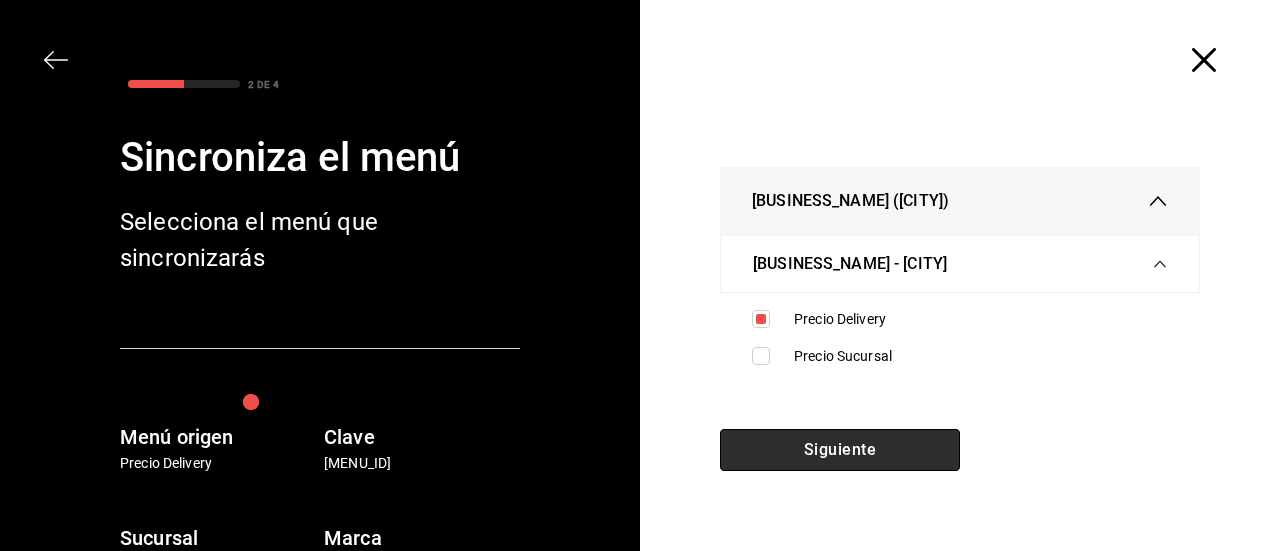 click on "Siguiente" at bounding box center [840, 450] 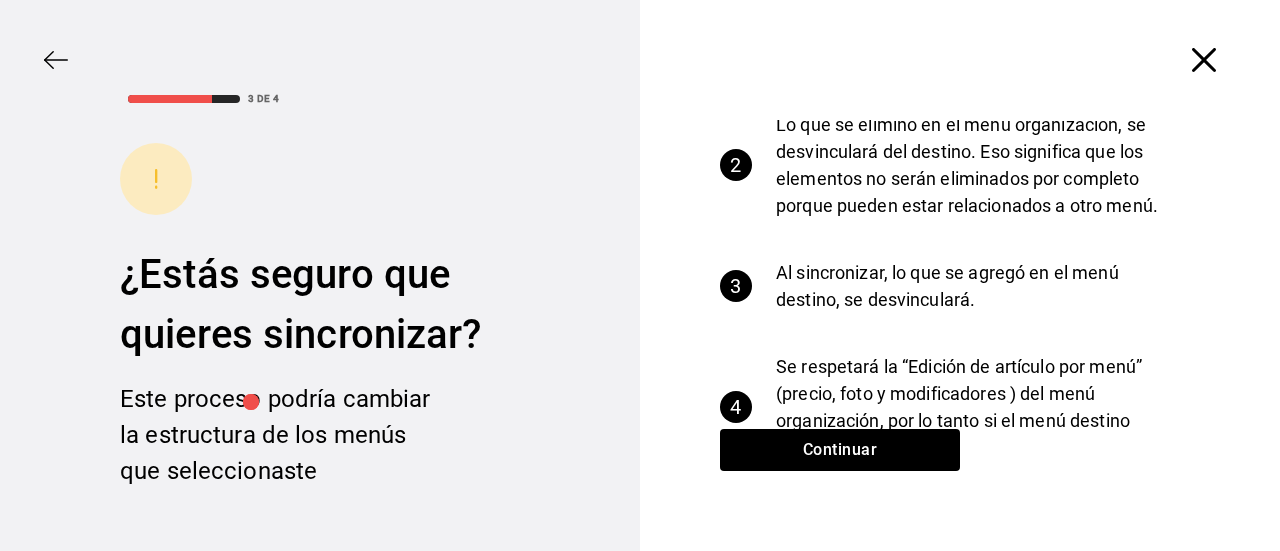scroll, scrollTop: 246, scrollLeft: 0, axis: vertical 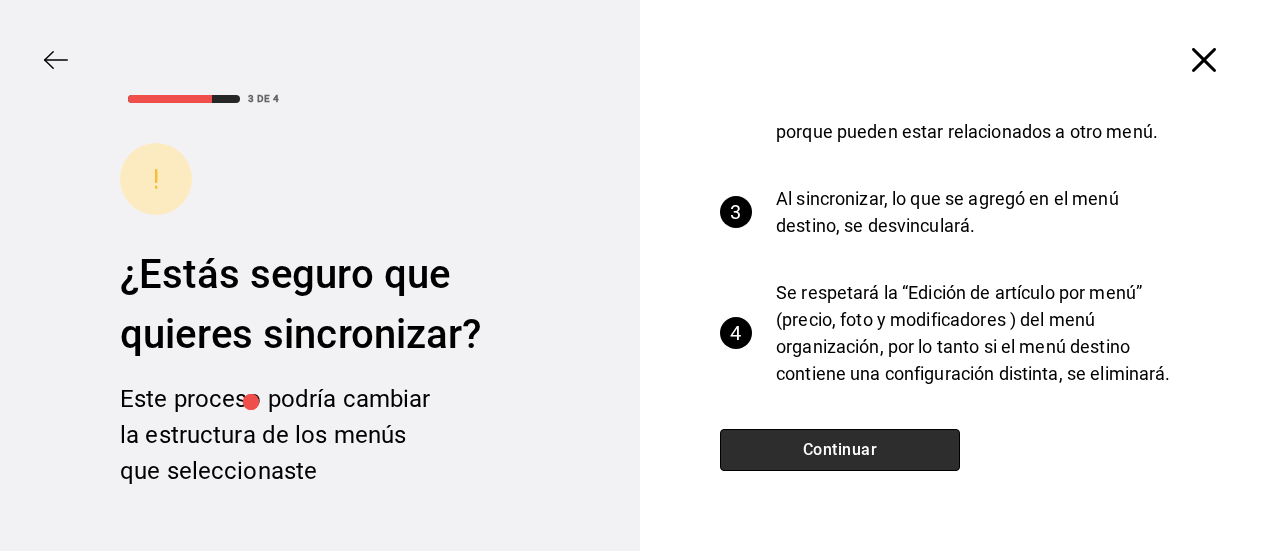 click on "Continuar" at bounding box center [840, 450] 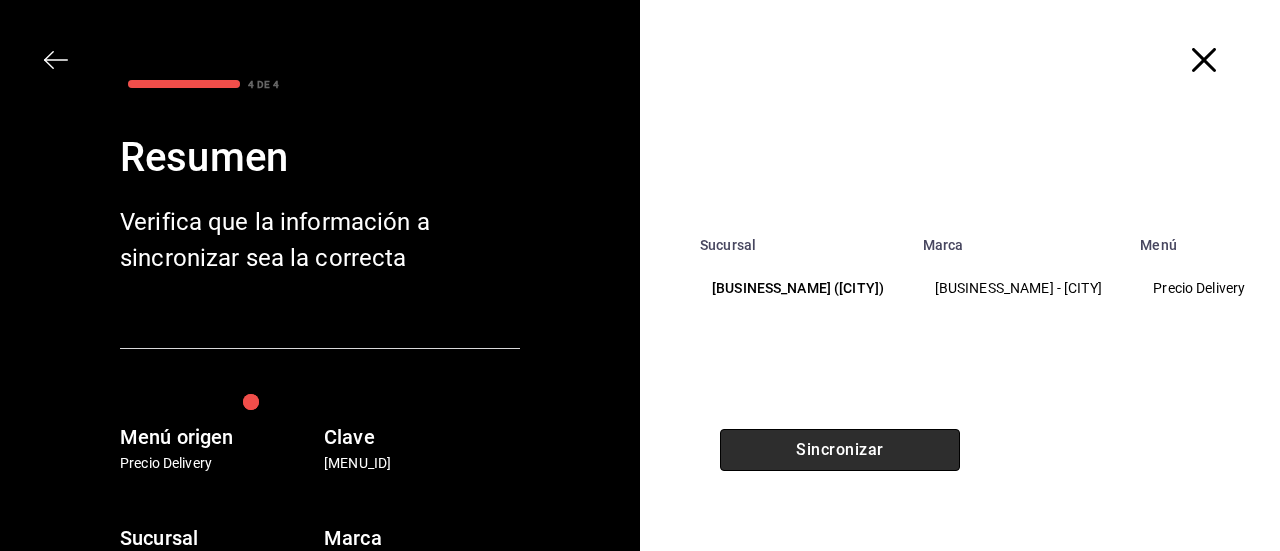 scroll, scrollTop: 0, scrollLeft: 0, axis: both 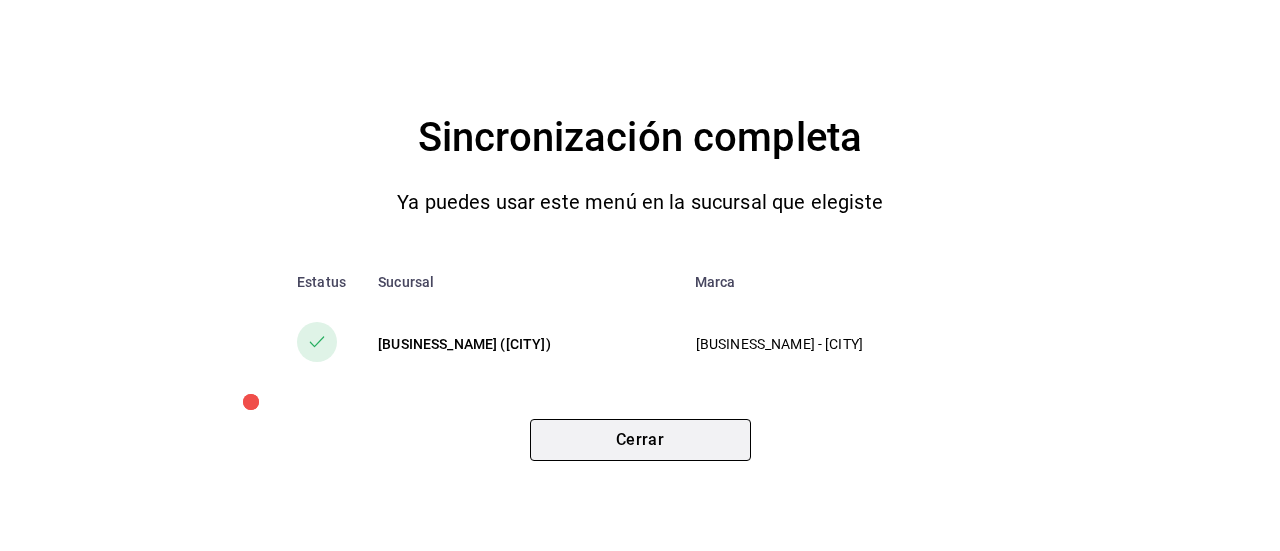 click on "Cerrar" at bounding box center [640, 440] 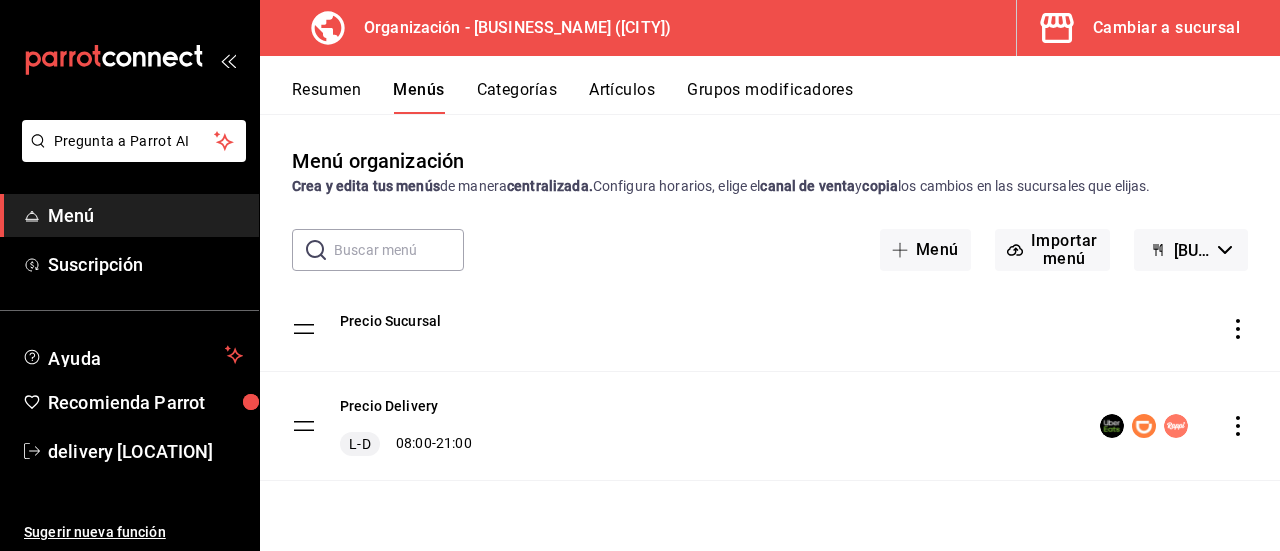 click on "Cambiar a sucursal" at bounding box center (1166, 28) 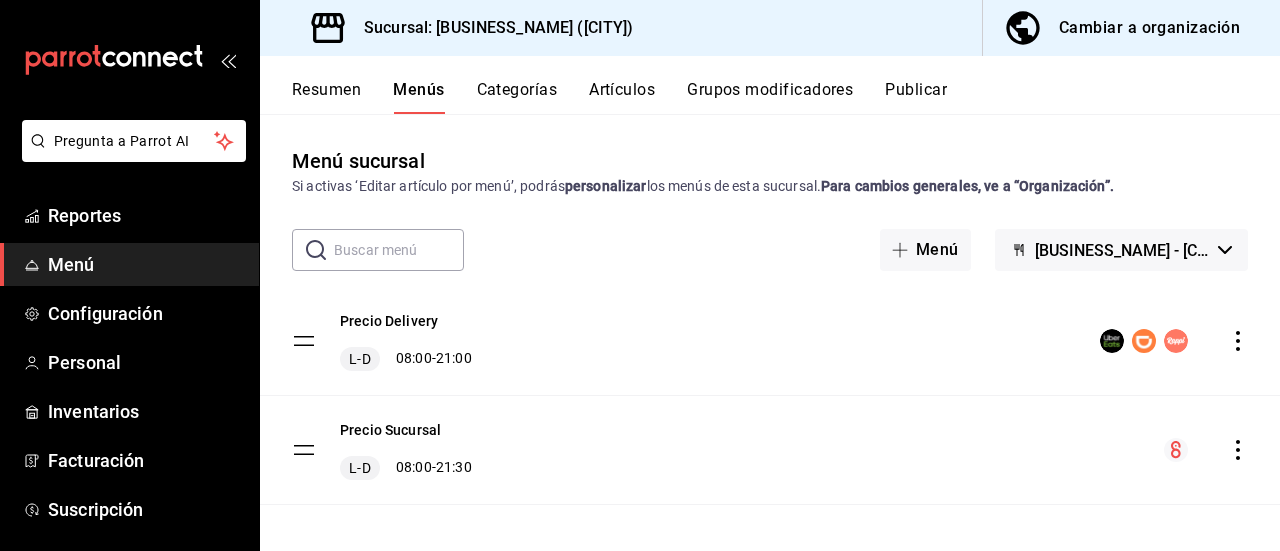 scroll, scrollTop: 10, scrollLeft: 0, axis: vertical 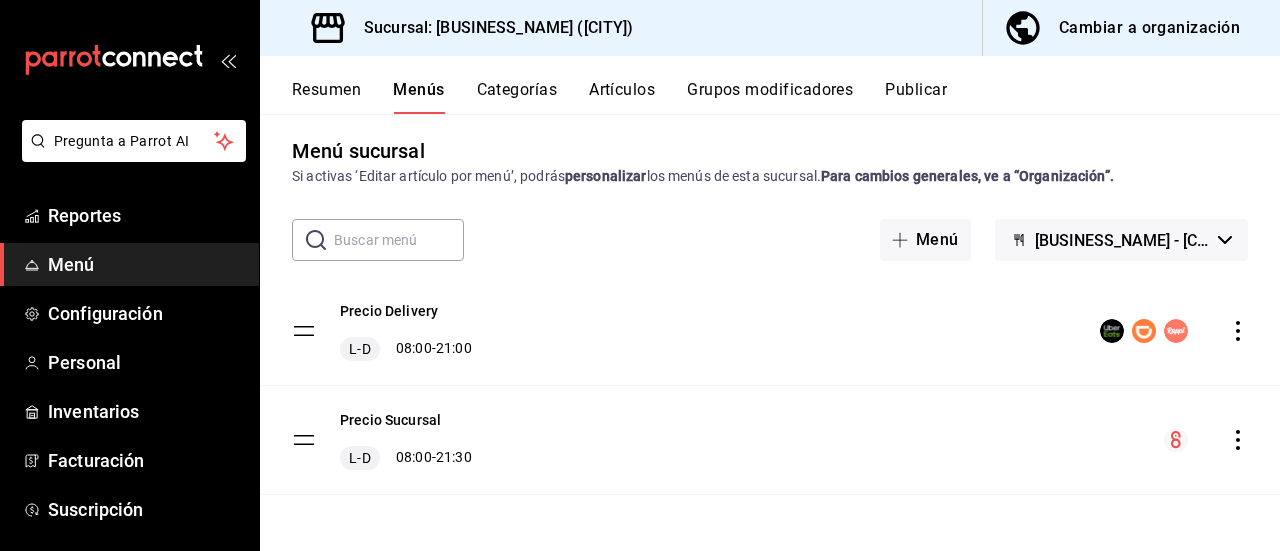 click on "Resumen" at bounding box center (326, 97) 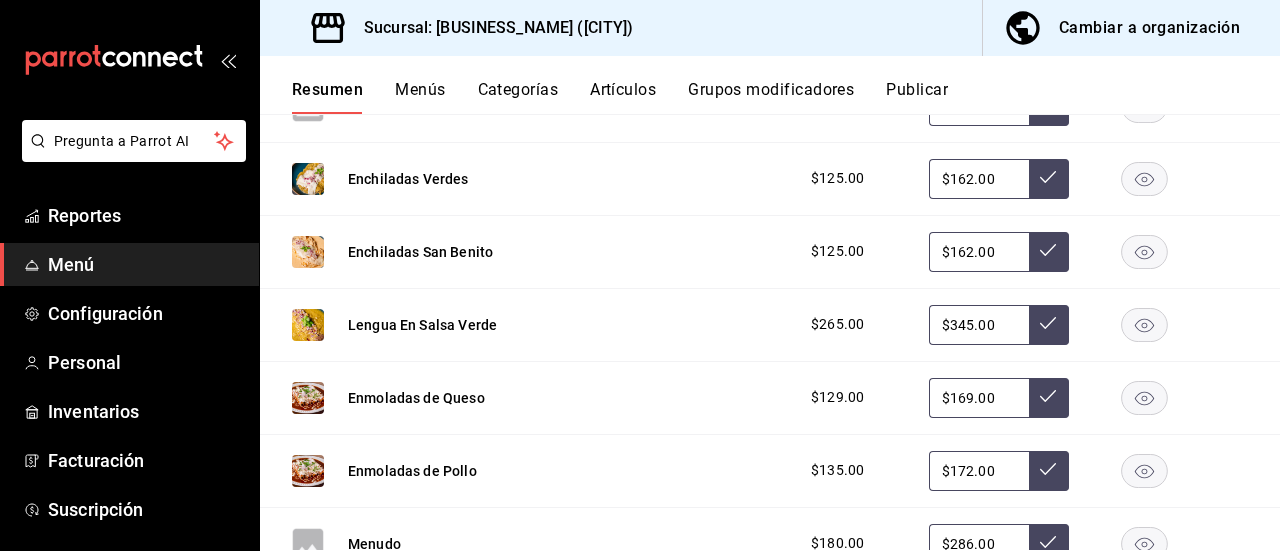 scroll, scrollTop: 1304, scrollLeft: 0, axis: vertical 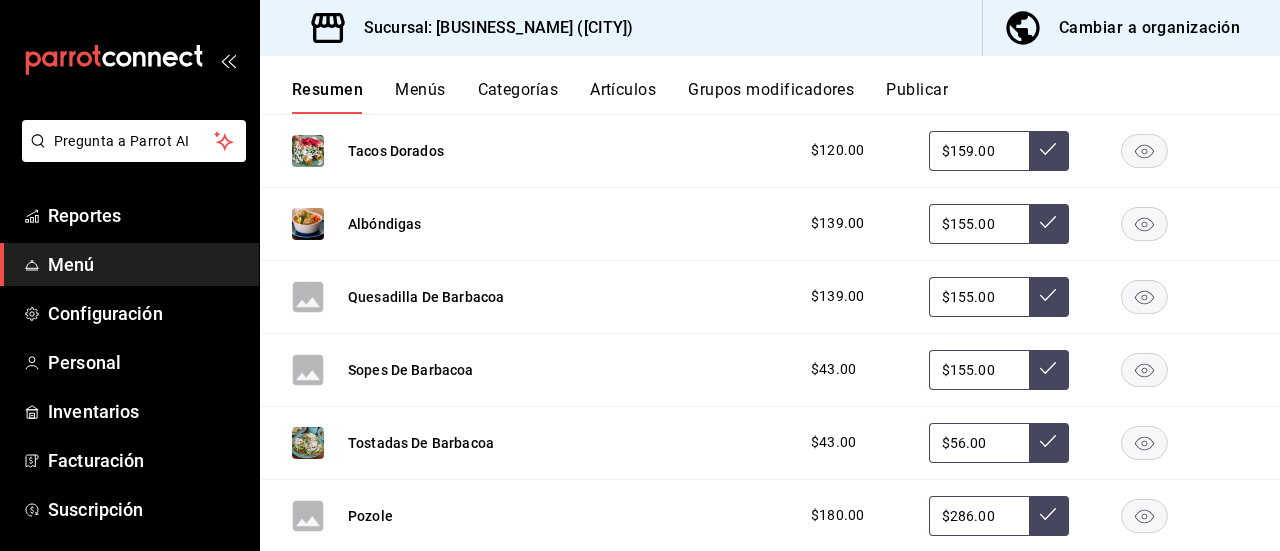 click on "Publicar" at bounding box center (917, 97) 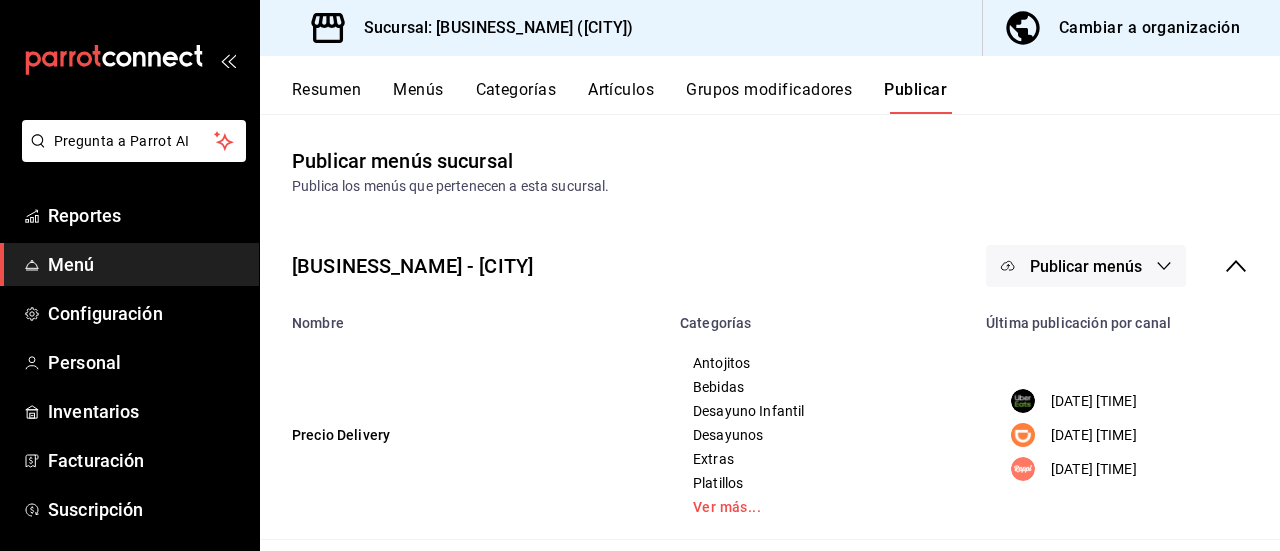 click on "Publicar menús" at bounding box center [1086, 266] 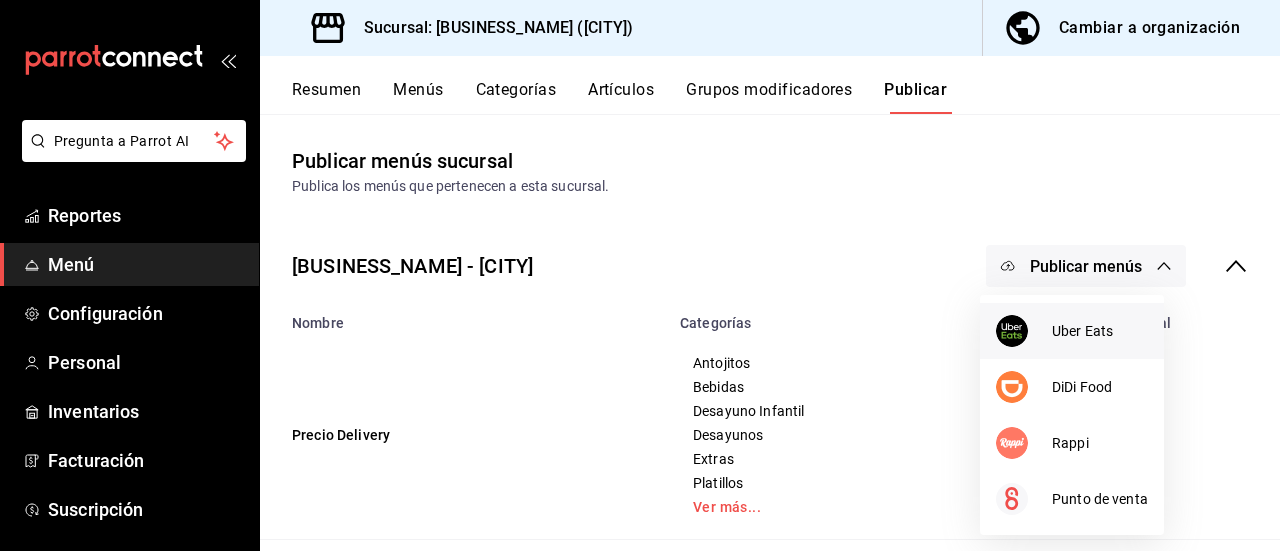 click on "Uber Eats" at bounding box center [1100, 331] 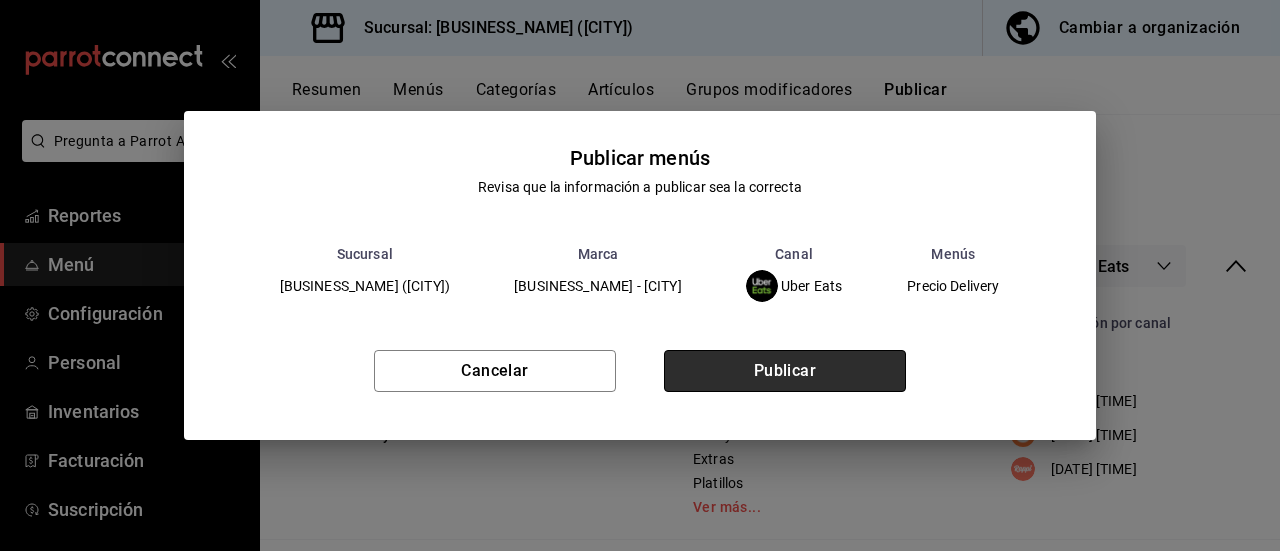 click on "Publicar" at bounding box center [785, 371] 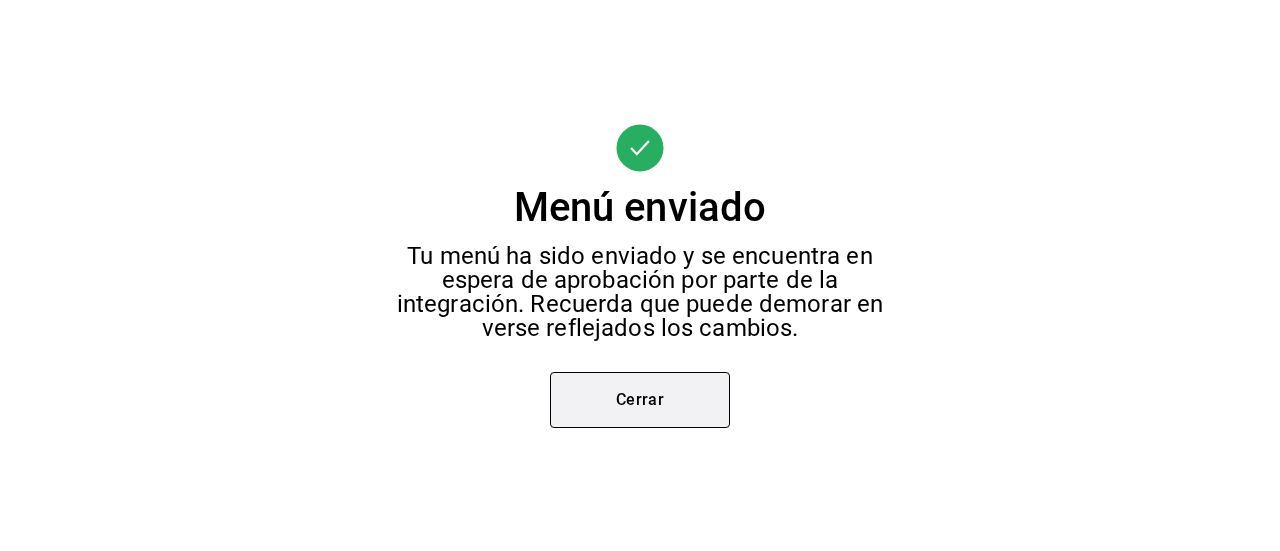 click on "Cerrar" at bounding box center (640, 400) 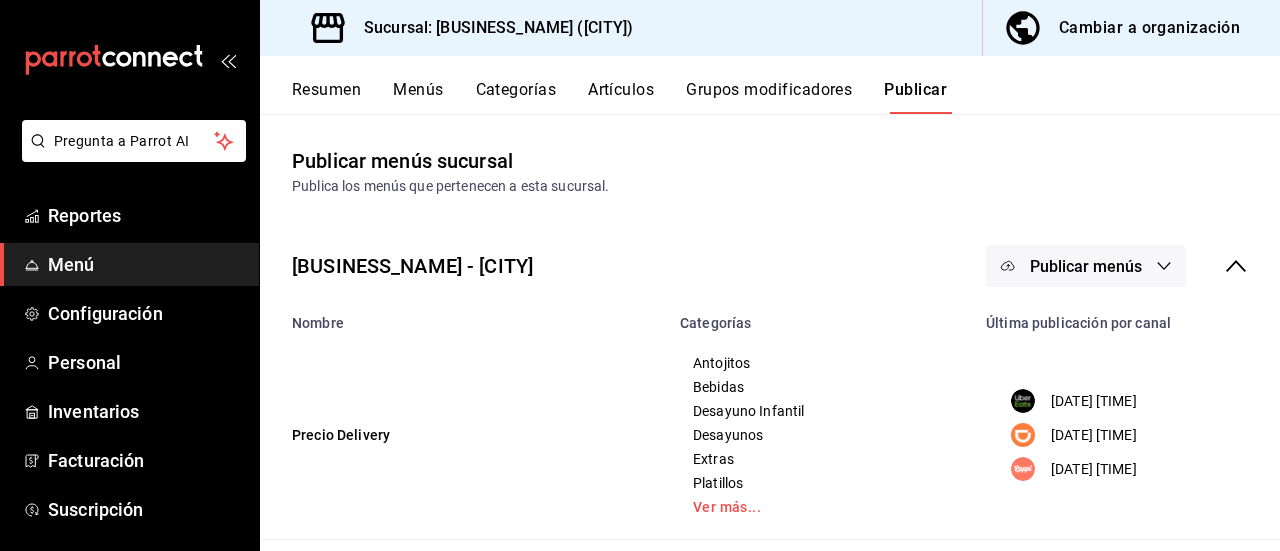 click on "Publicar menús" at bounding box center (1086, 266) 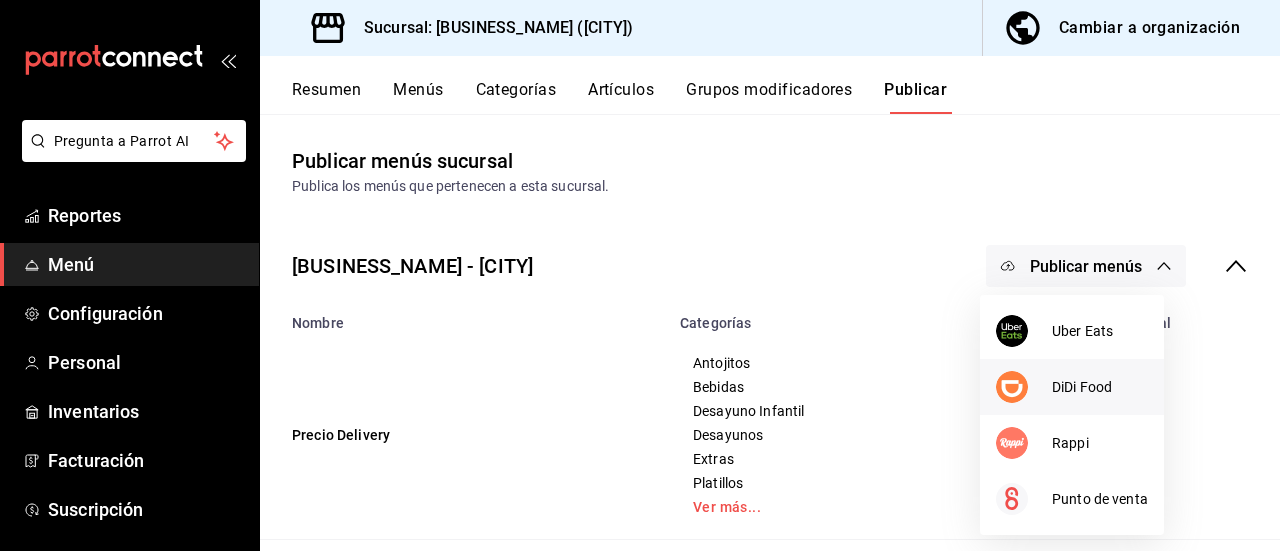 click on "DiDi Food" at bounding box center [1100, 387] 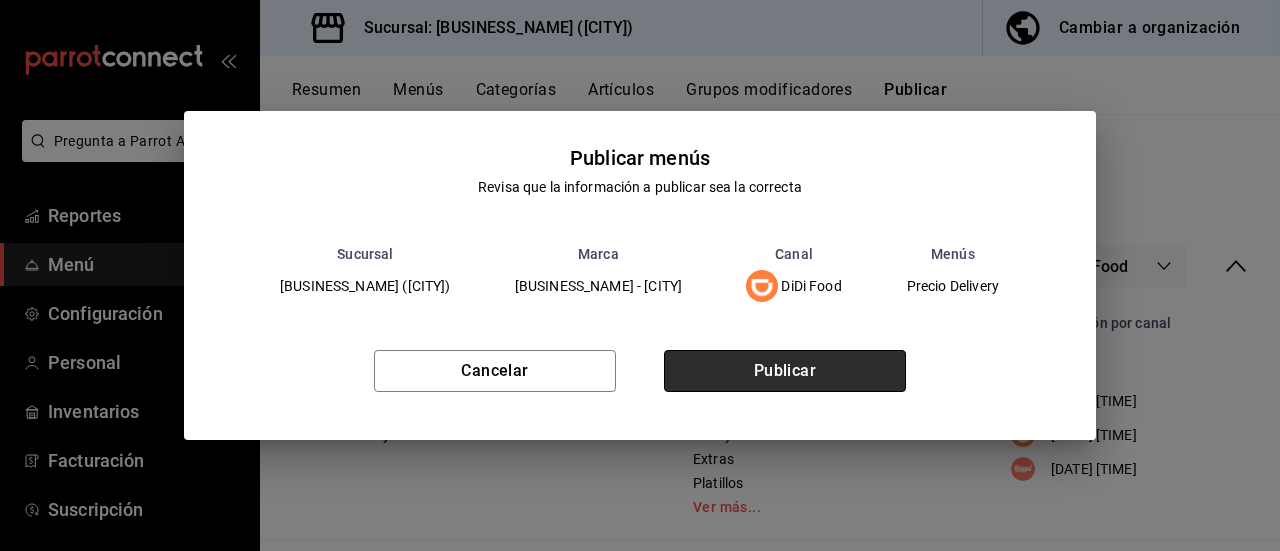 click on "Publicar" at bounding box center (785, 371) 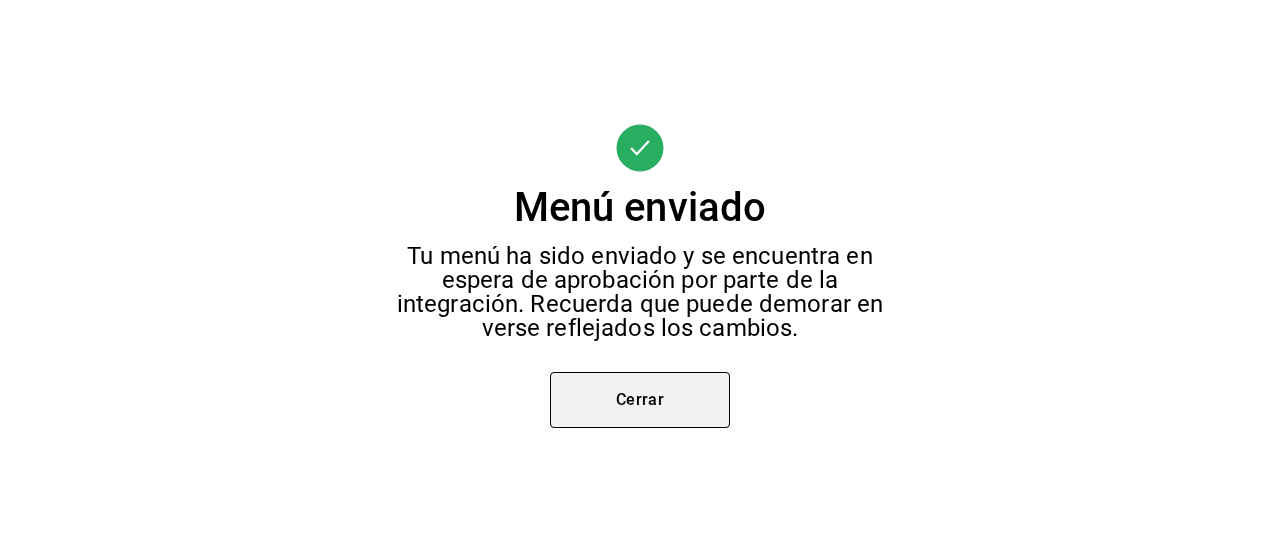 click on "Cerrar" at bounding box center [640, 400] 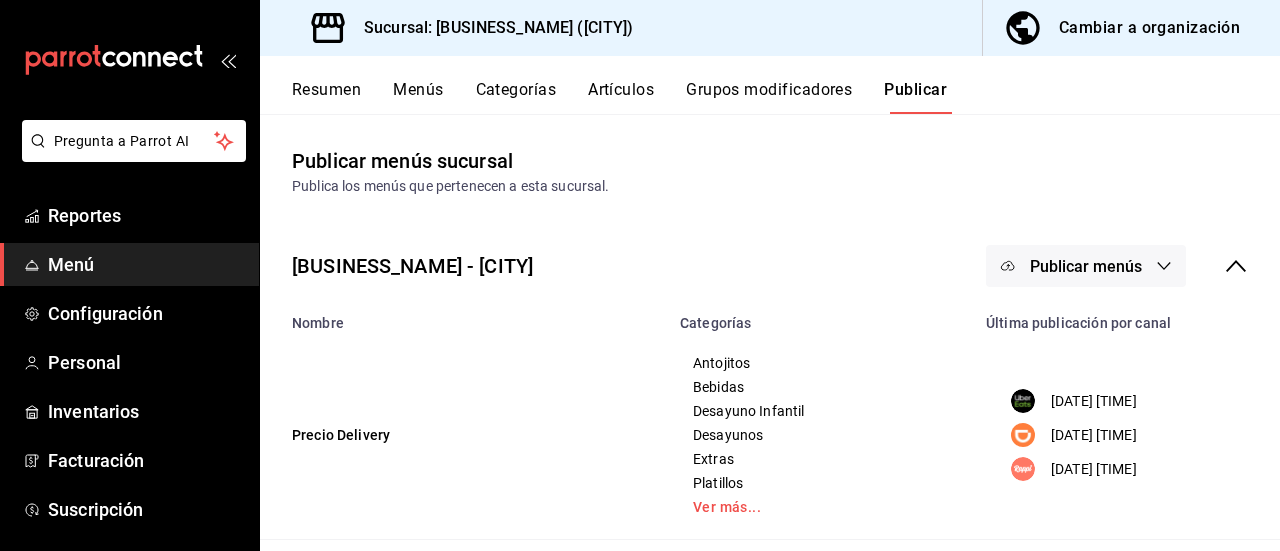 click on "Publicar menús" at bounding box center (1086, 266) 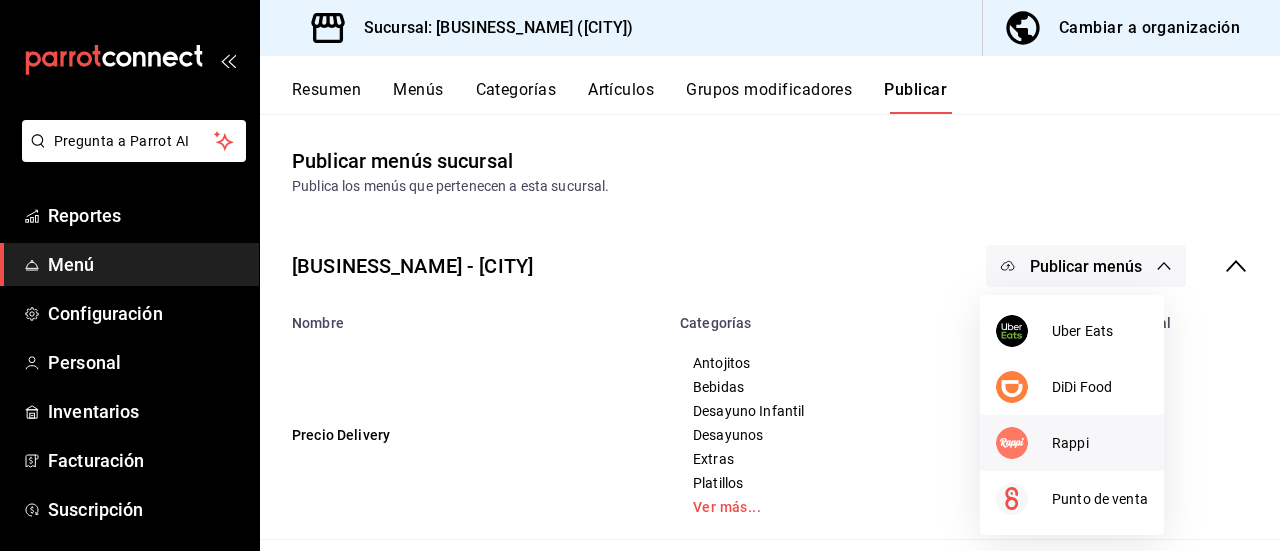click on "Rappi" at bounding box center [1100, 443] 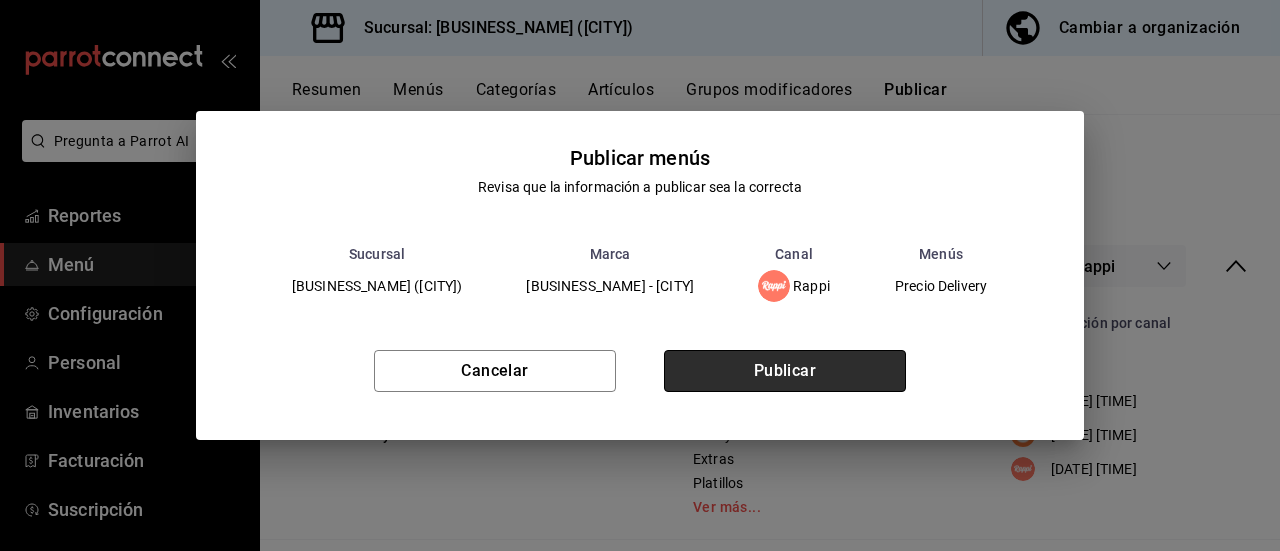 click on "Publicar" at bounding box center [785, 371] 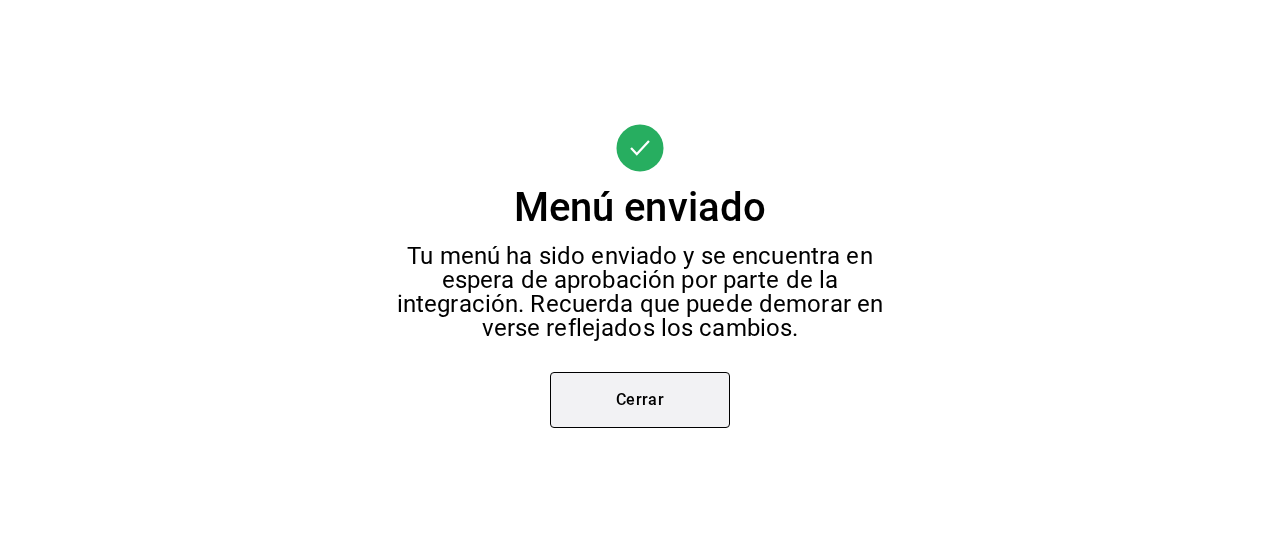 click on "Cerrar" at bounding box center (640, 400) 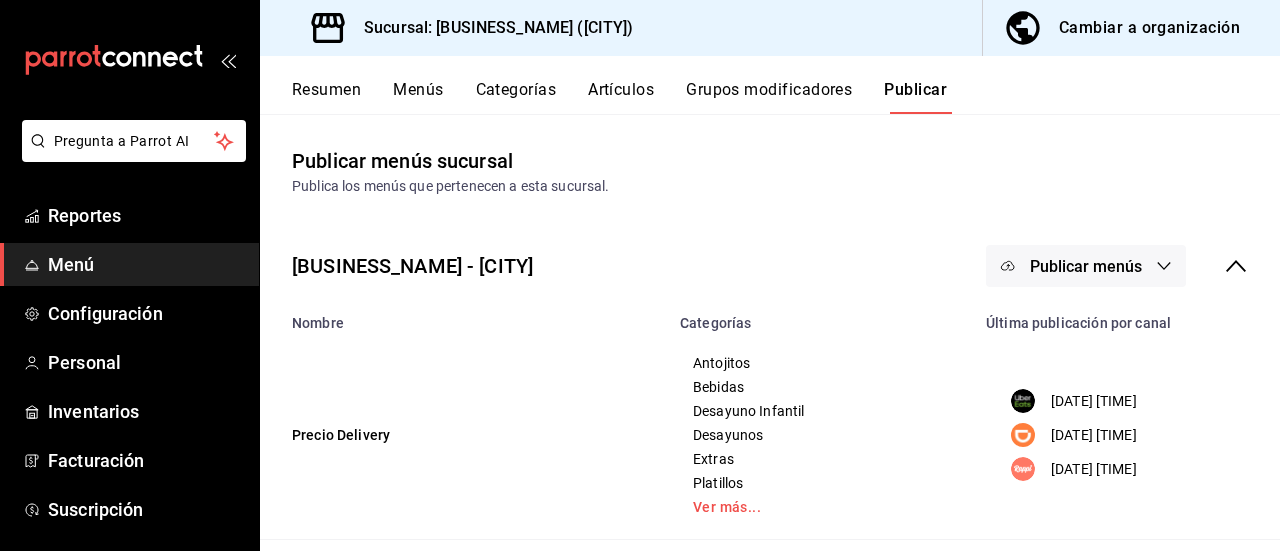 click on "Resumen" at bounding box center [326, 97] 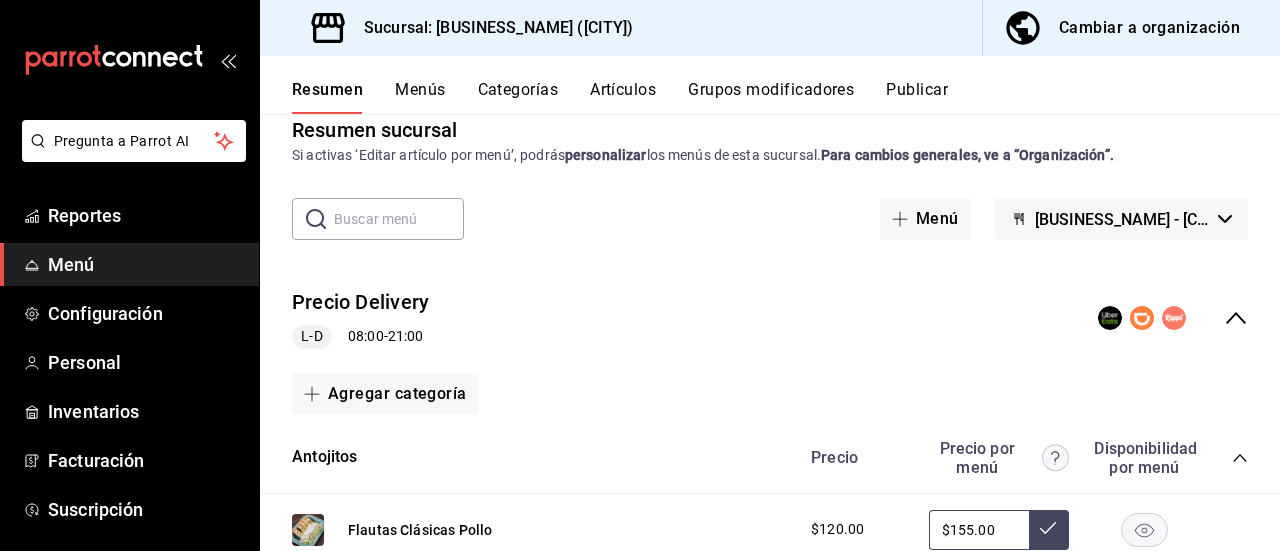 scroll, scrollTop: 0, scrollLeft: 0, axis: both 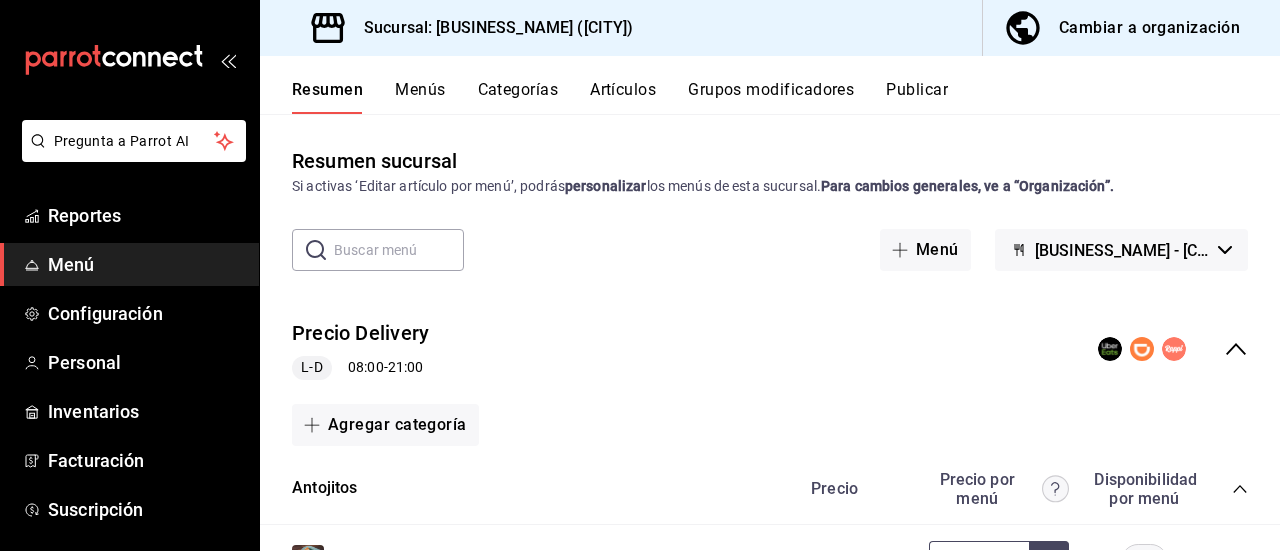 click on "Cambiar a organización" at bounding box center (1149, 28) 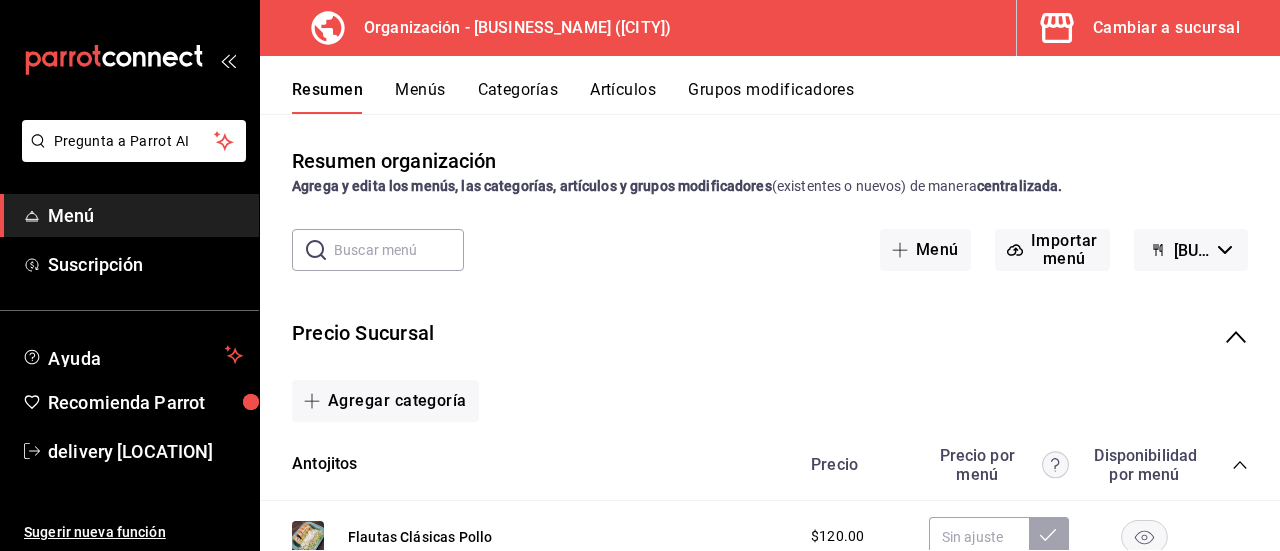 click on "Artículos" at bounding box center [623, 97] 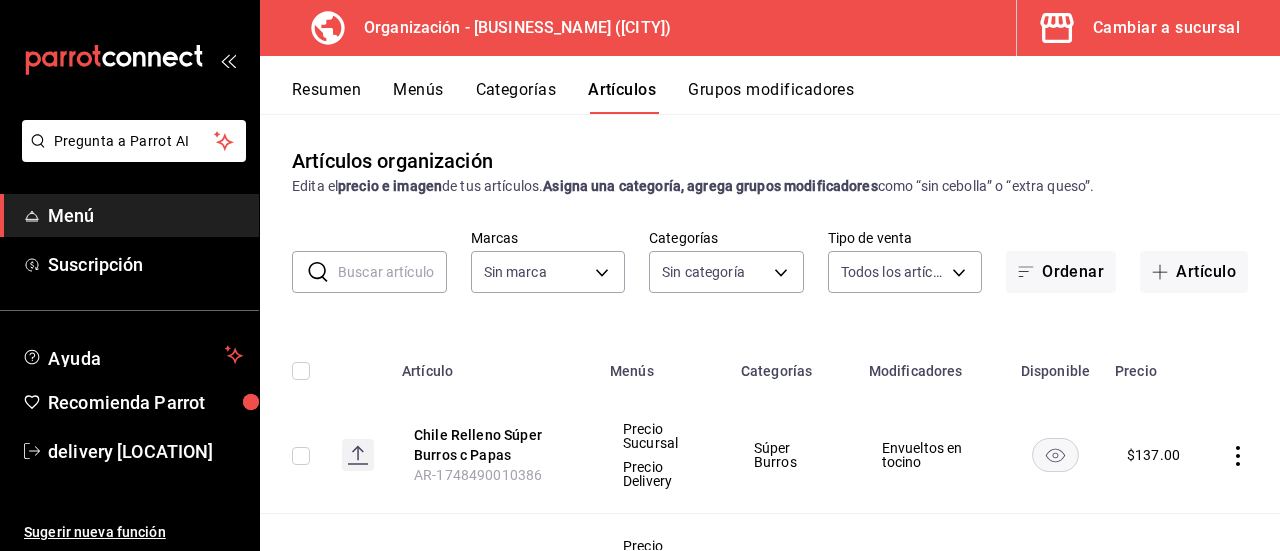 type on "71a957b8-f98a-4b28-affd-9df87362fa5d" 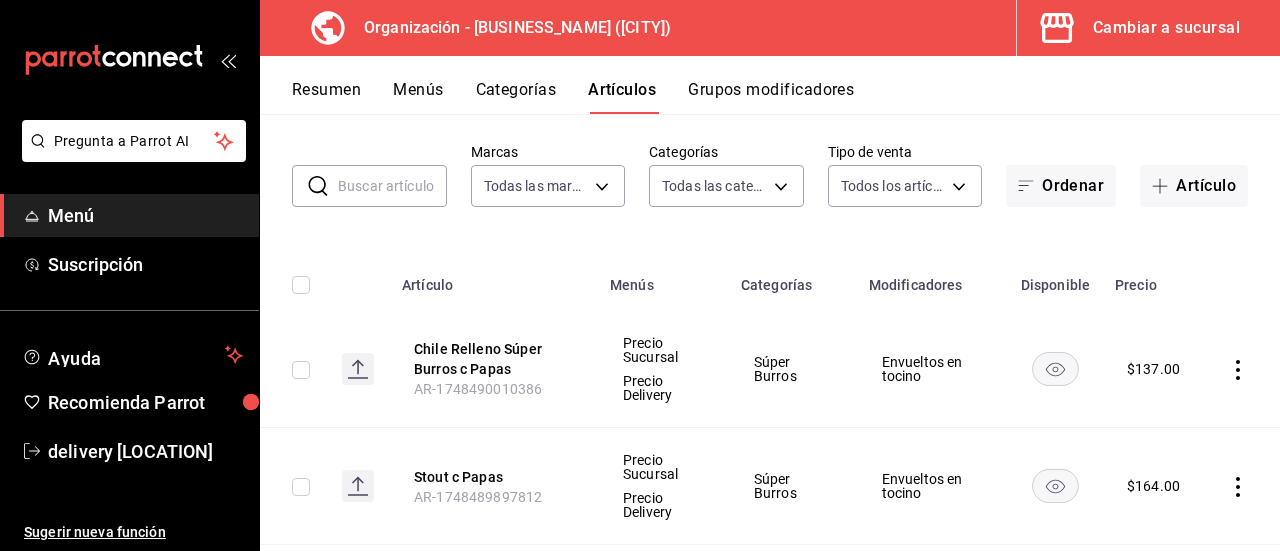 scroll, scrollTop: 94, scrollLeft: 0, axis: vertical 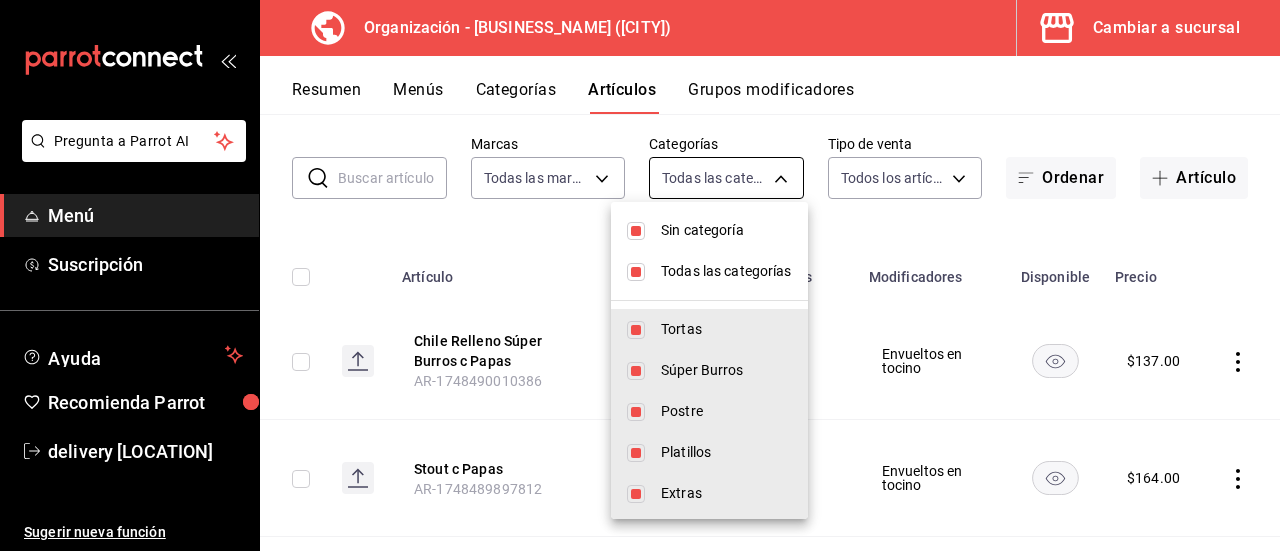 click on "Pregunta a Parrot AI Menú   Suscripción   Ayuda Recomienda Parrot   delivery [LOCATION]   Sugerir nueva función   Organización - [BUSINESS_NAME] ([CITY]) Cambiar a sucursal Resumen Menús Categorías Artículos Grupos modificadores Artículos organización Edita el  precio e imagen  de tus artículos.  Asigna una categoría, agrega grupos modificadores  como “sin cebolla” o “extra queso”. ​ ​ Marcas Todas las marcas, Sin marca [UUID] Categorías Todas las categorías, Sin categoría [UUID],[UUID],[UUID],[UUID],[UUID],[UUID],[UUID],[UUID],[UUID] Tipo de venta Todos los artículos ALL Ordenar Artículo Artículo Menús Categorías Modificadores Disponible Precio AR-1748490010386 $ 137.00" at bounding box center [640, 275] 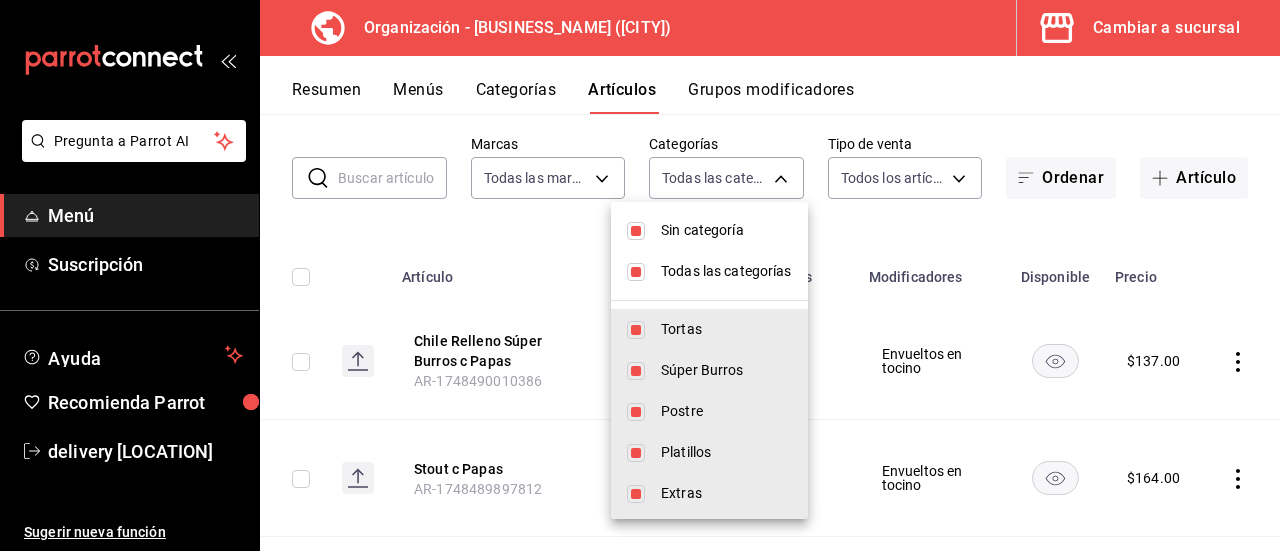 click at bounding box center (636, 231) 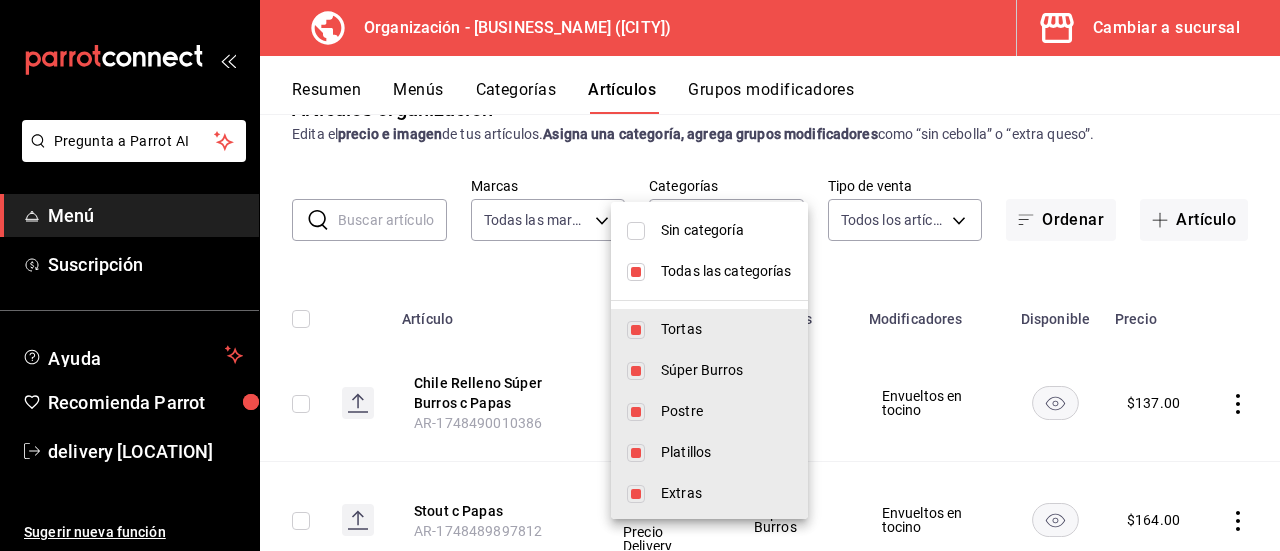 scroll, scrollTop: 94, scrollLeft: 0, axis: vertical 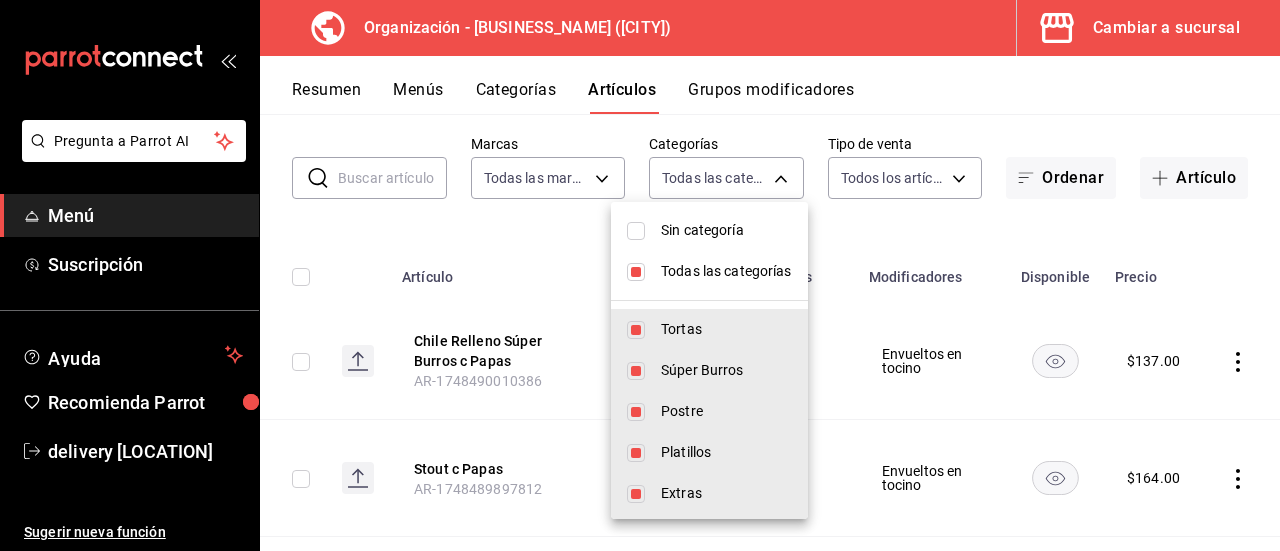 click at bounding box center [636, 272] 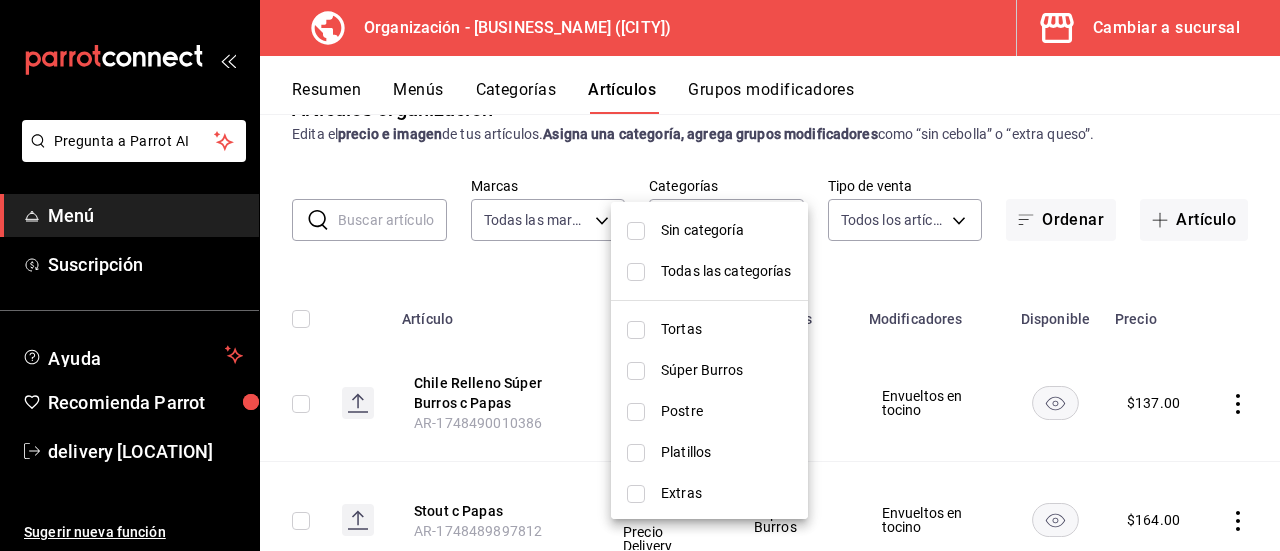 scroll, scrollTop: 94, scrollLeft: 0, axis: vertical 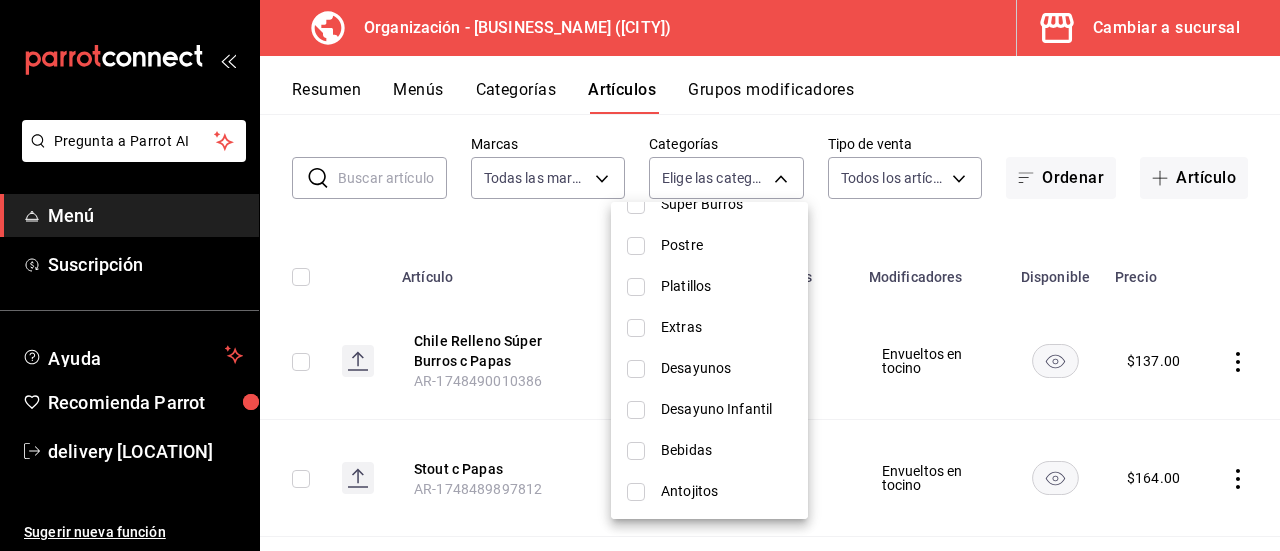 click at bounding box center [636, 492] 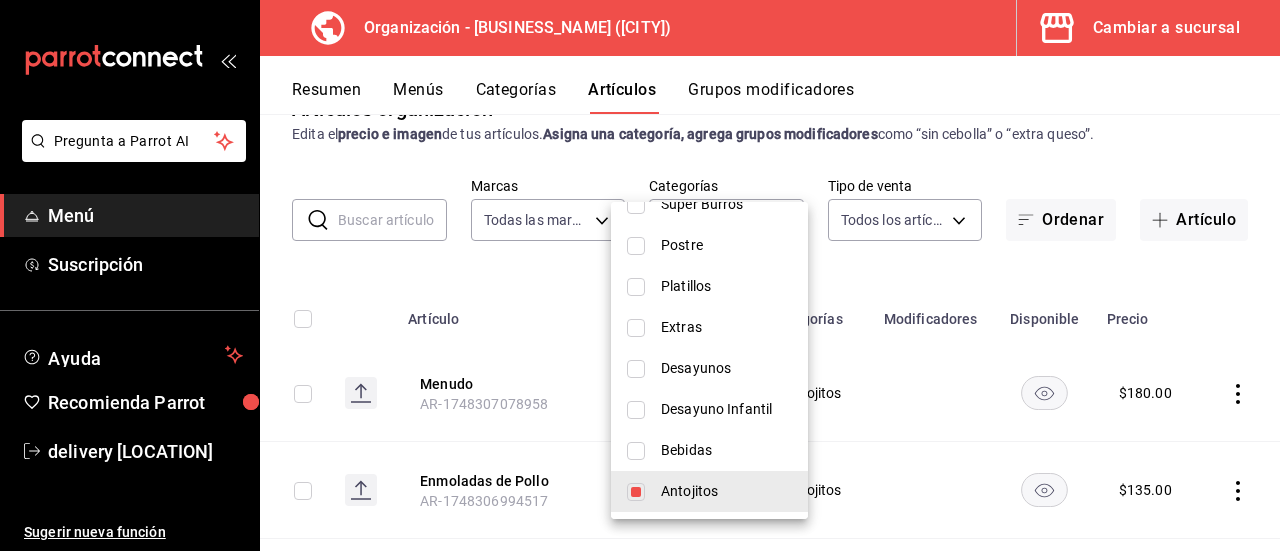 scroll, scrollTop: 94, scrollLeft: 0, axis: vertical 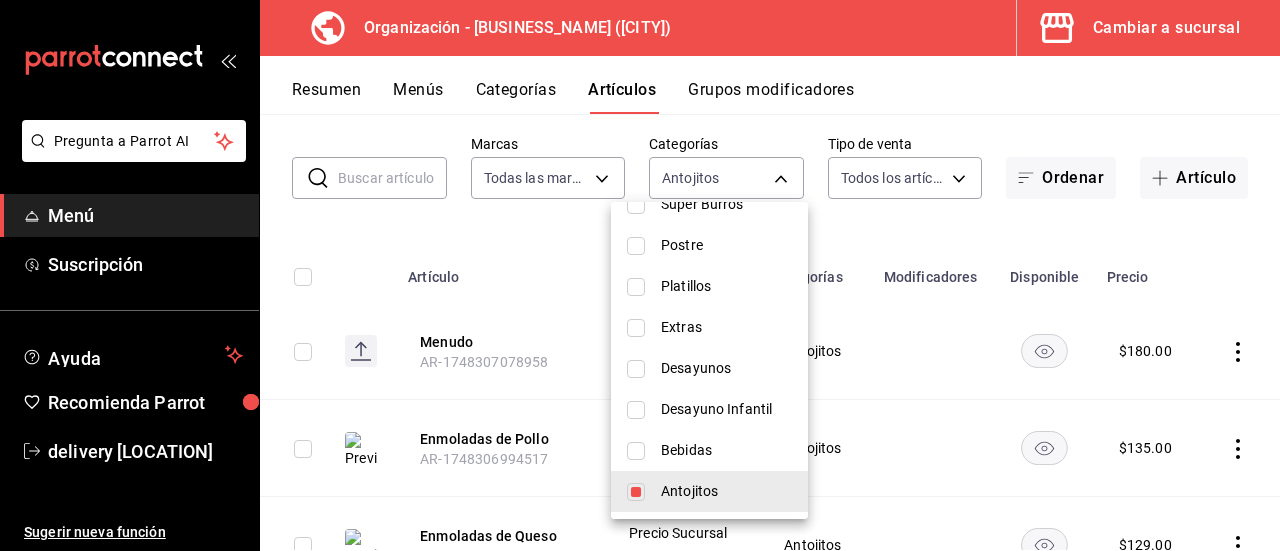 click at bounding box center [640, 275] 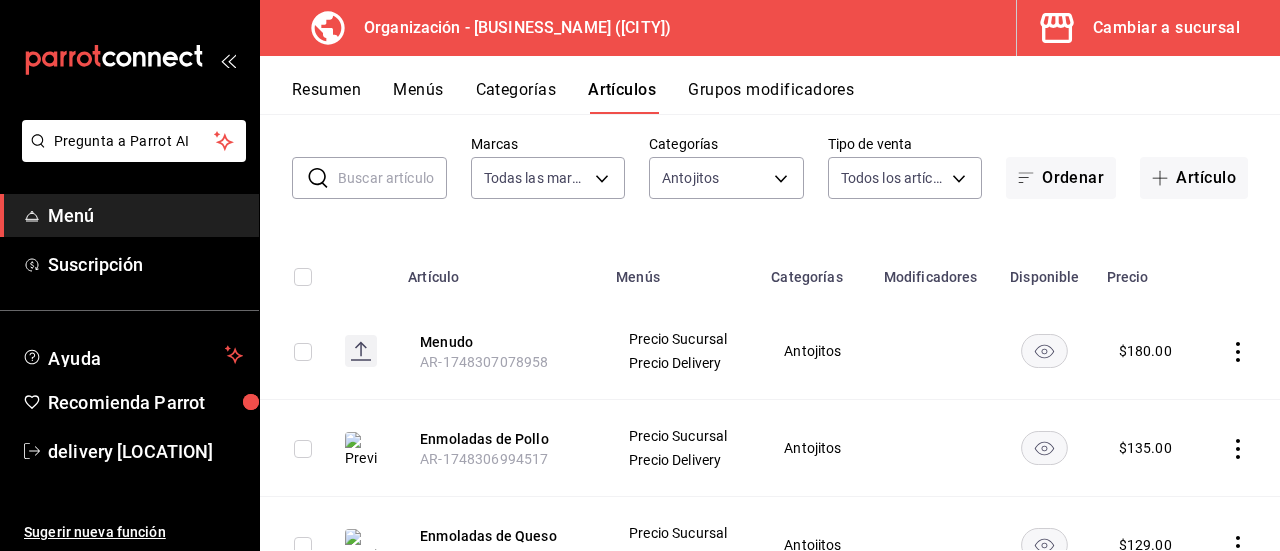 click on "Artículo" at bounding box center [1194, 178] 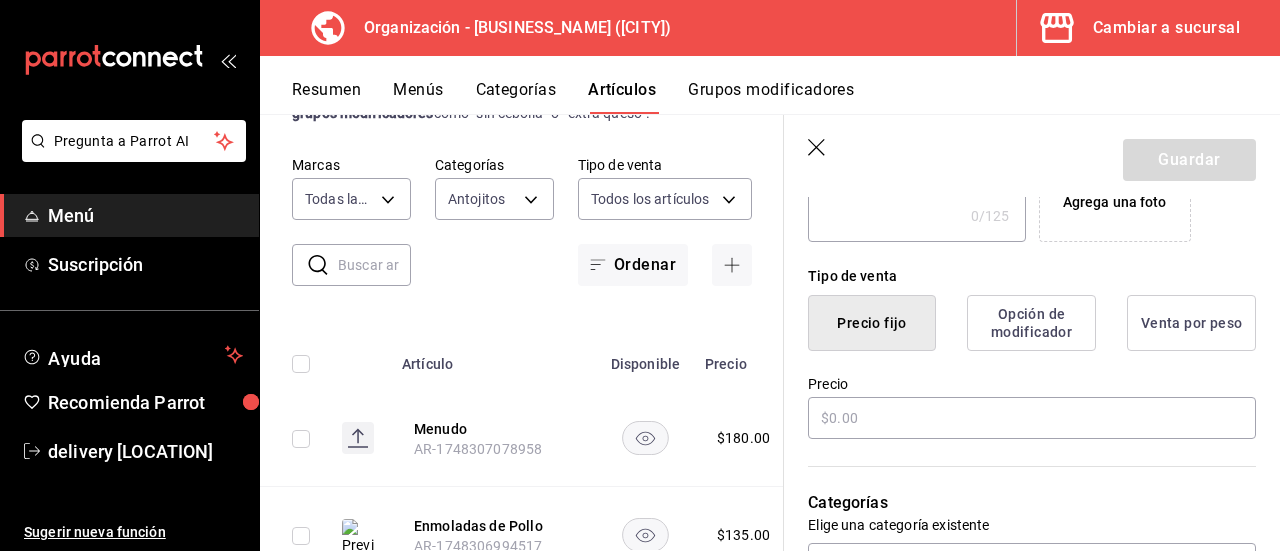 scroll, scrollTop: 426, scrollLeft: 0, axis: vertical 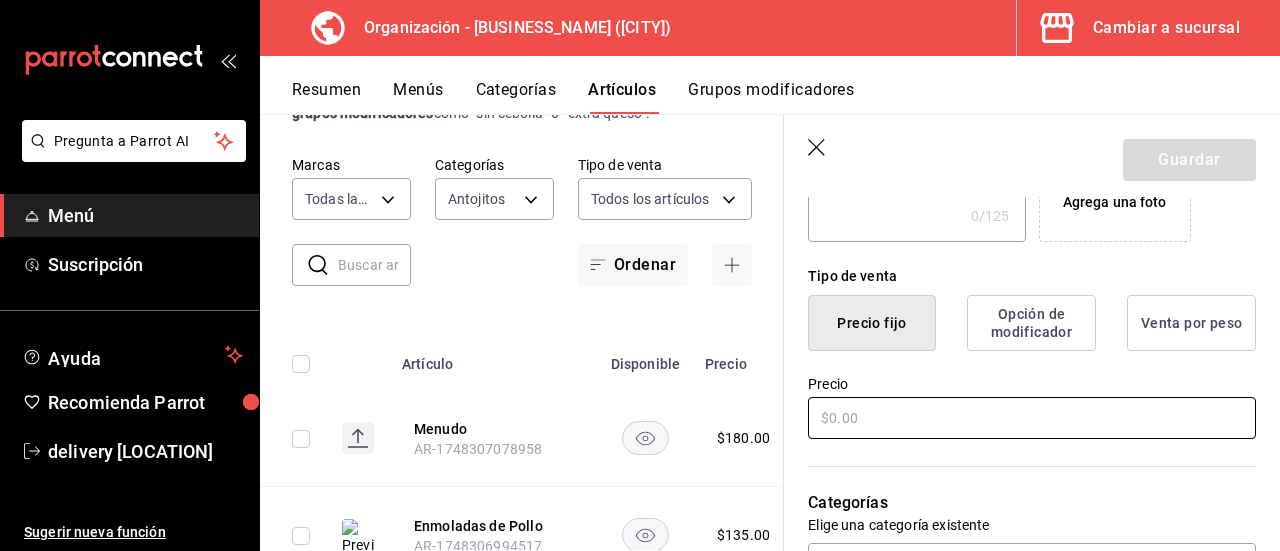type on "Menudo Rojo" 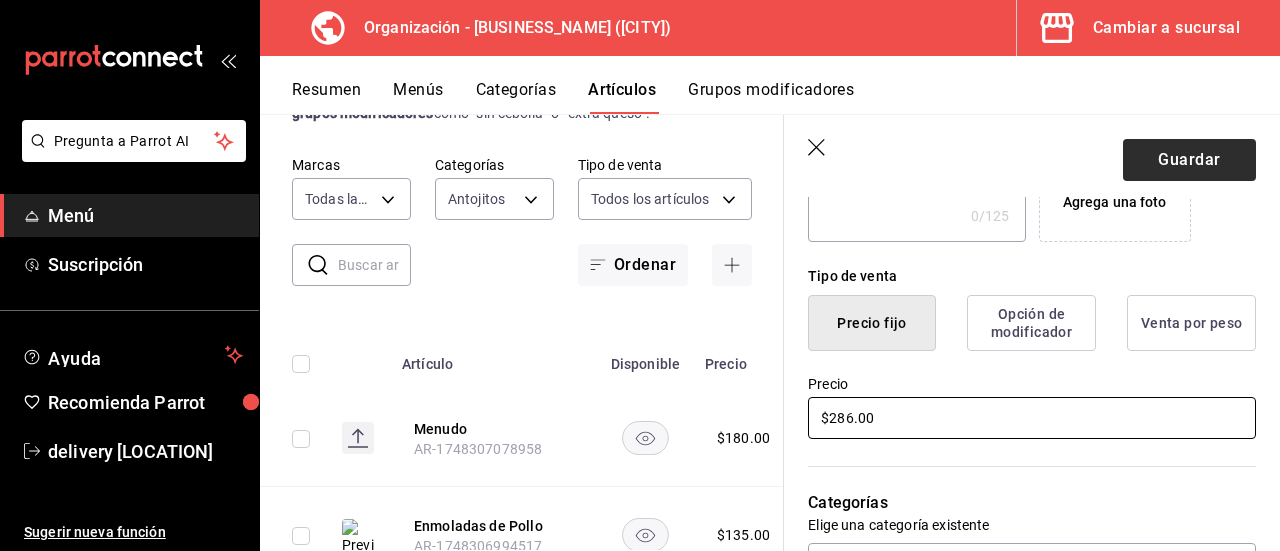 type on "$286.00" 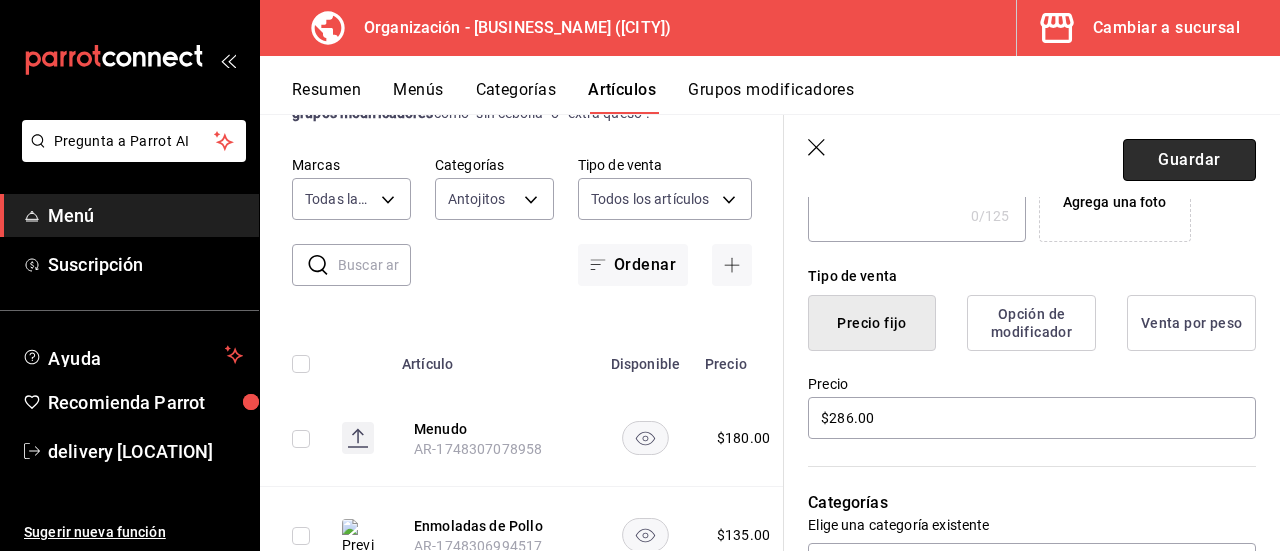 click on "Guardar" at bounding box center [1189, 160] 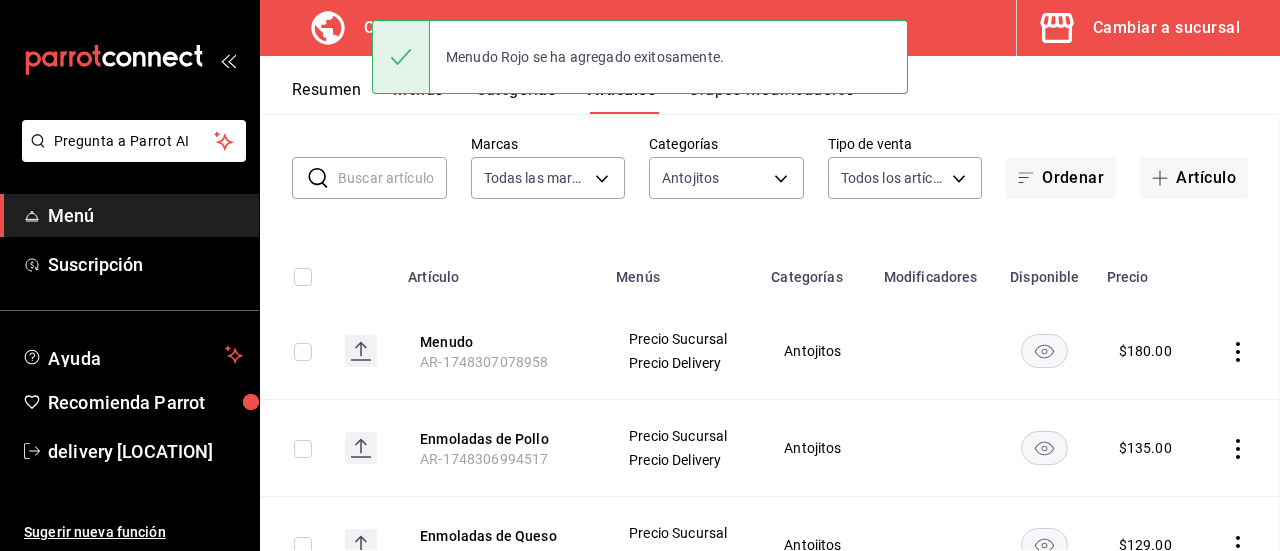 scroll, scrollTop: 52, scrollLeft: 0, axis: vertical 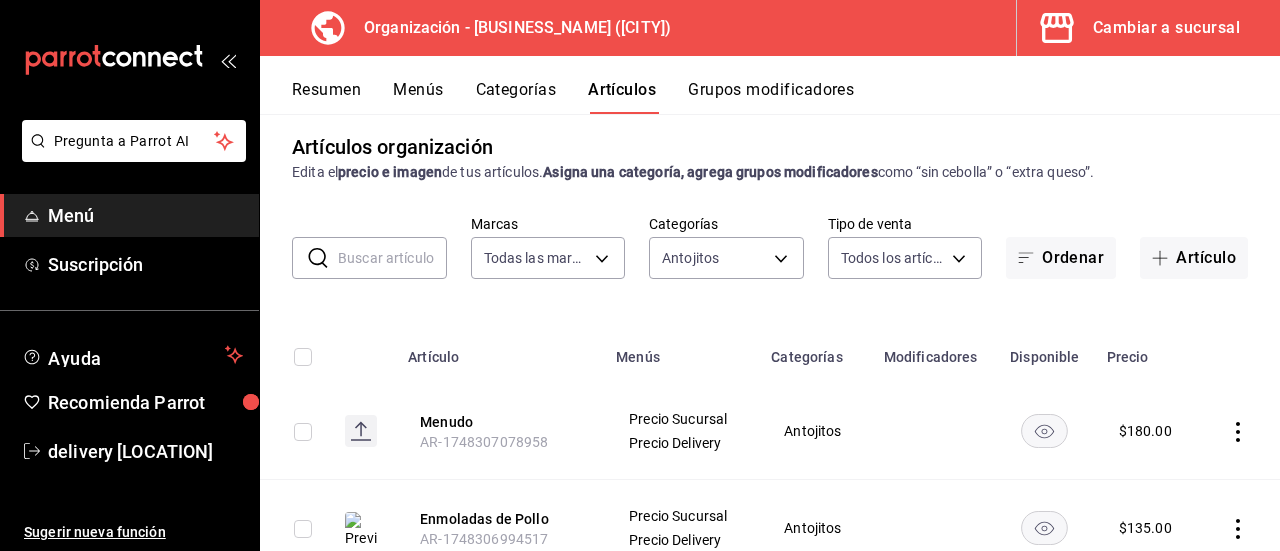 click on "Resumen" at bounding box center (326, 97) 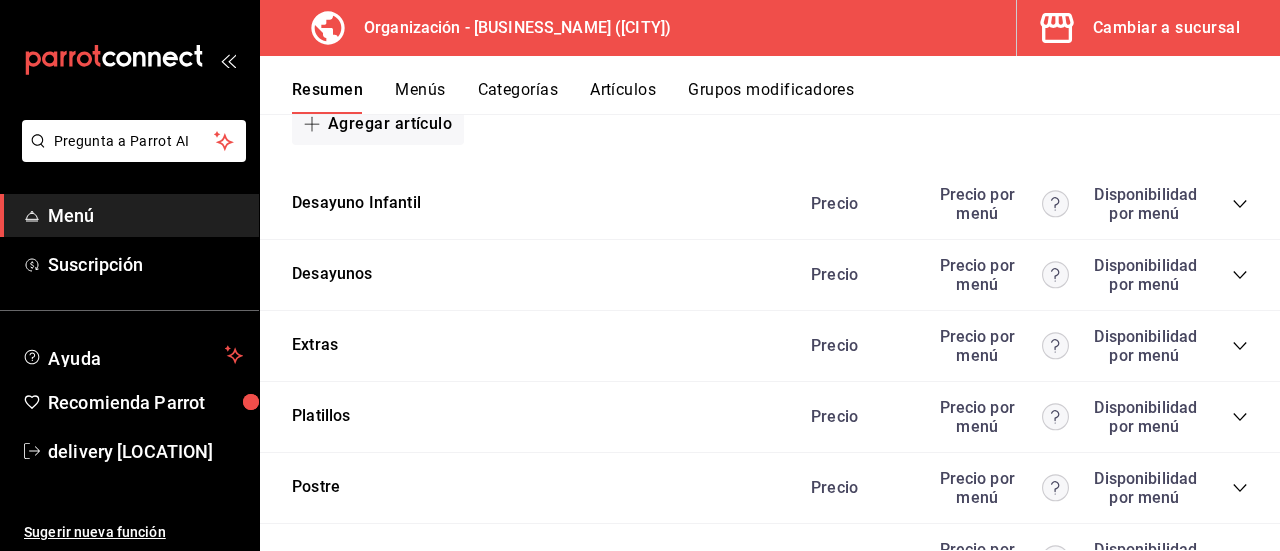 scroll, scrollTop: 3716, scrollLeft: 0, axis: vertical 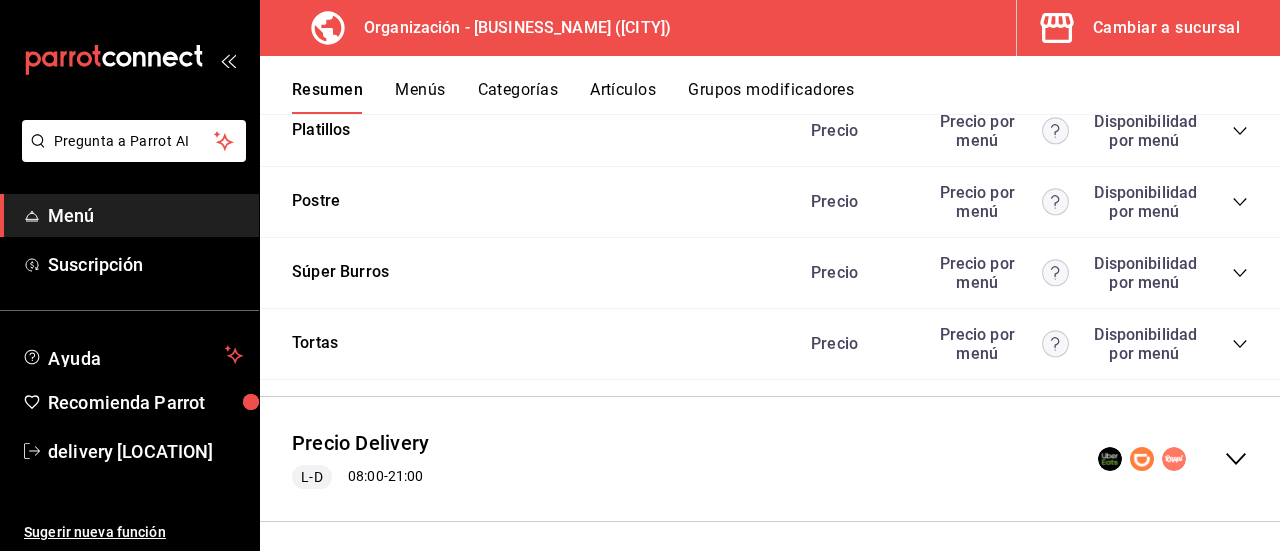 click 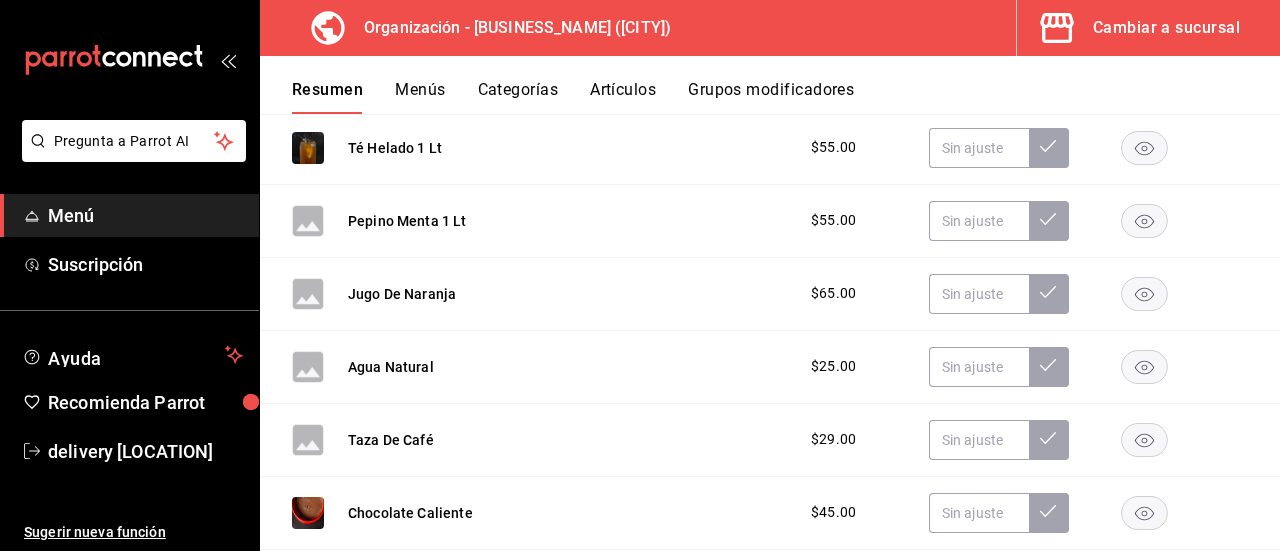 scroll, scrollTop: 2742, scrollLeft: 0, axis: vertical 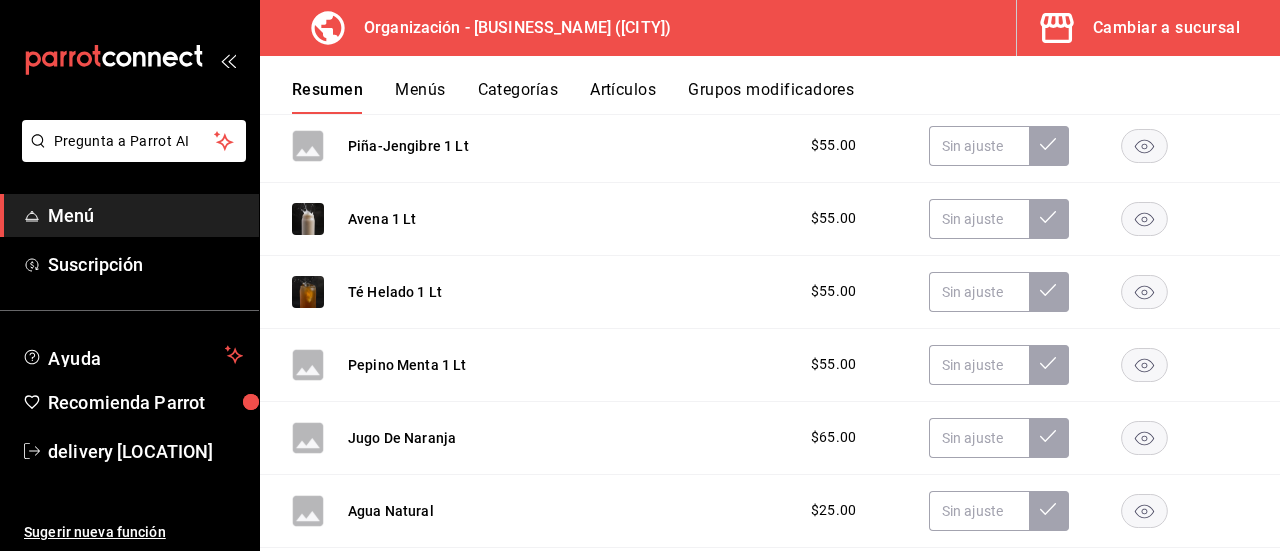 click on "Artículos" at bounding box center [623, 97] 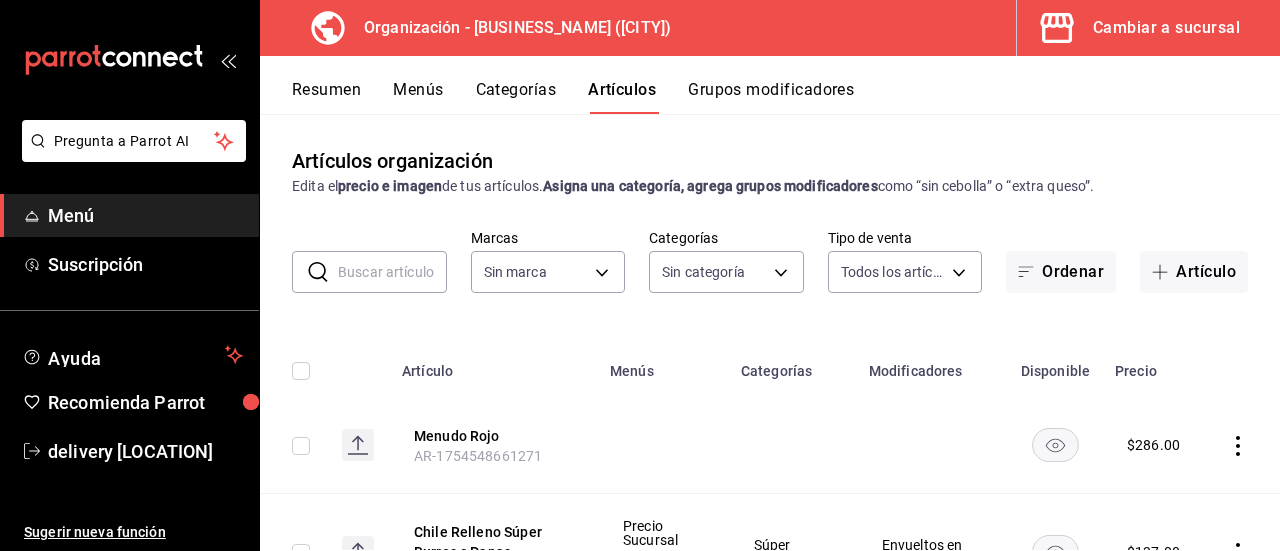 type on "71a957b8-f98a-4b28-affd-9df87362fa5d" 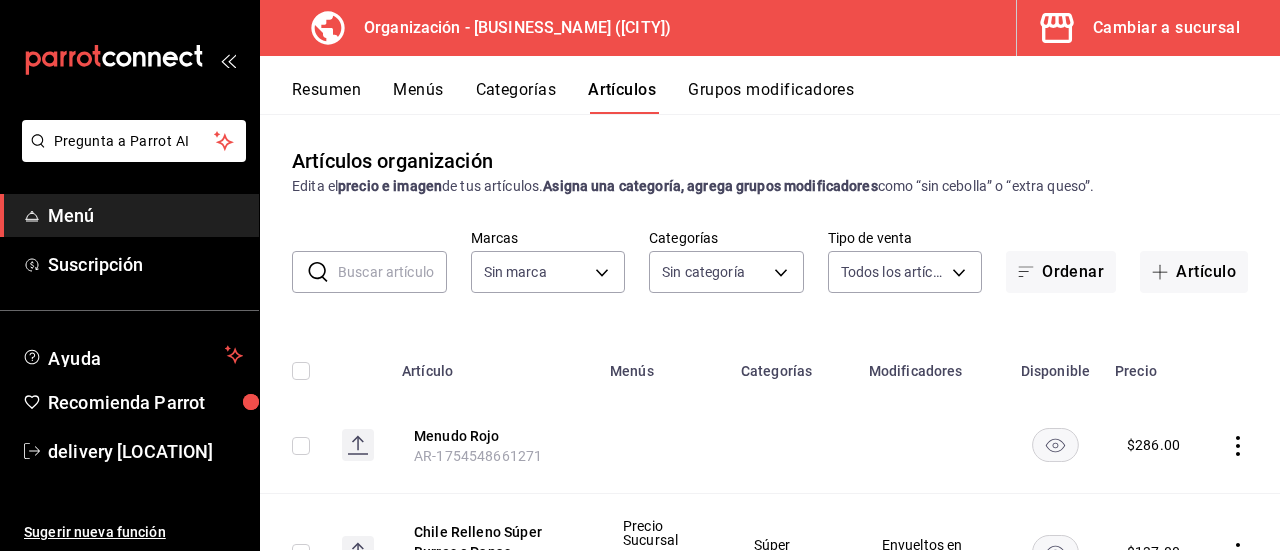 type on "04ac169b-da6c-4b3e-bf2e-eb8a702c35e2,9e5fddf8-11f6-4952-8022-81827ce69fc8,57e056d3-284f-4853-b4ee-718177168628,e06f678c-da92-4d84-adbe-38ac4706c66e,fa63b4c5-fd4d-4ea7-84ef-1adda1d5ba7a,6786ec92-97f0-490c-b469-2699cbce22fc,ccd5b0d4-7c52-42b8-9857-8e53f199f506,3fa30df0-758a-4b8f-9fe3-68f53245e791,8040578e-501c-45e4-94f6-0757fe79b544" 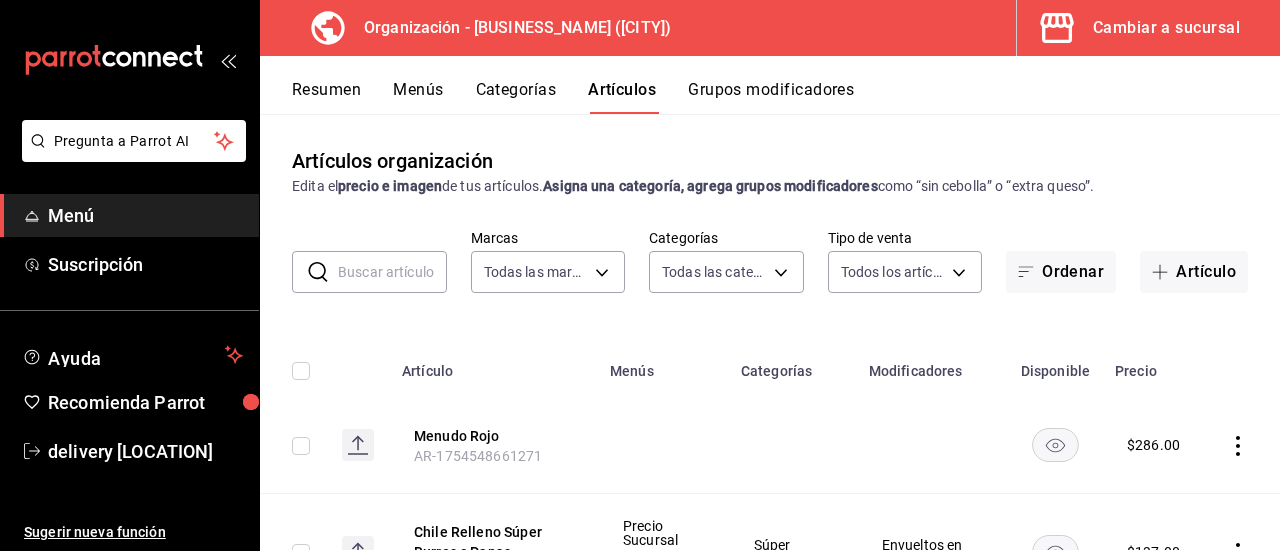 click 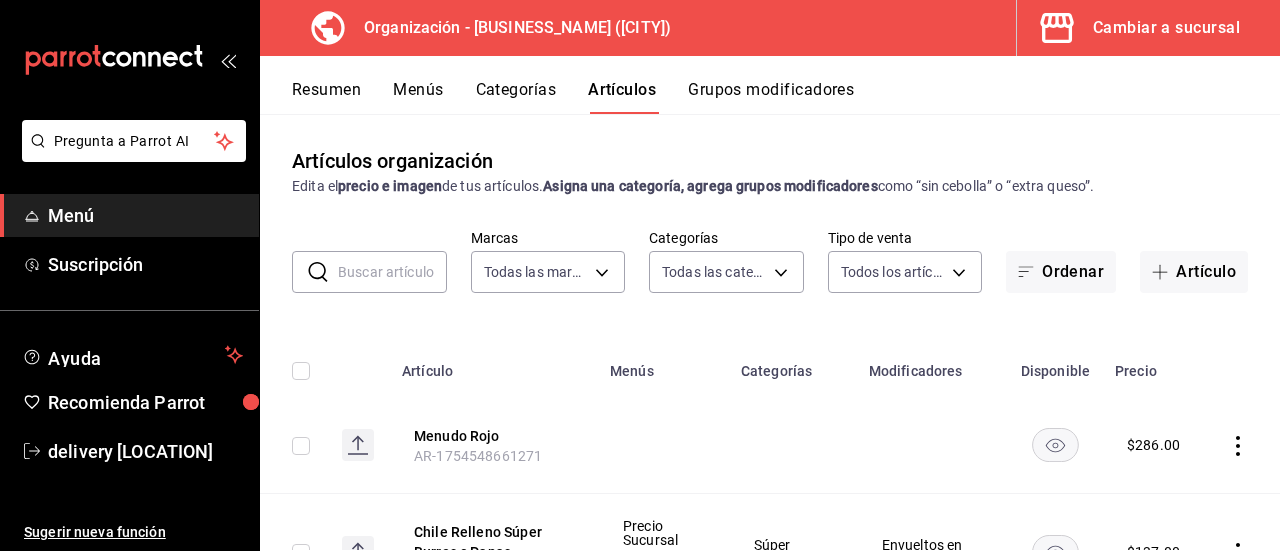 click 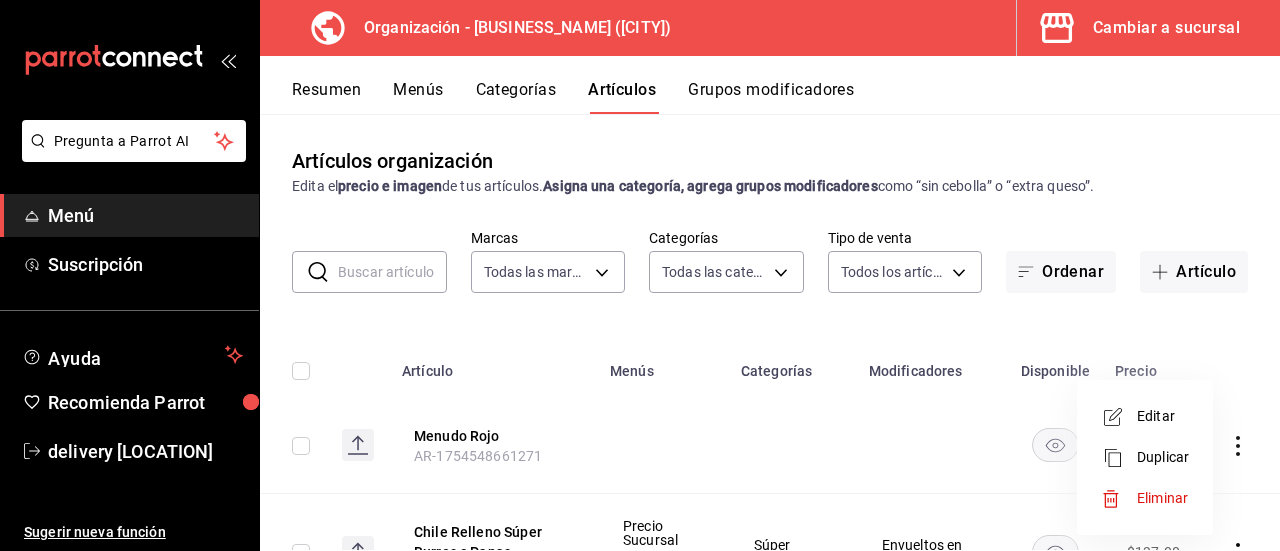 click at bounding box center [640, 275] 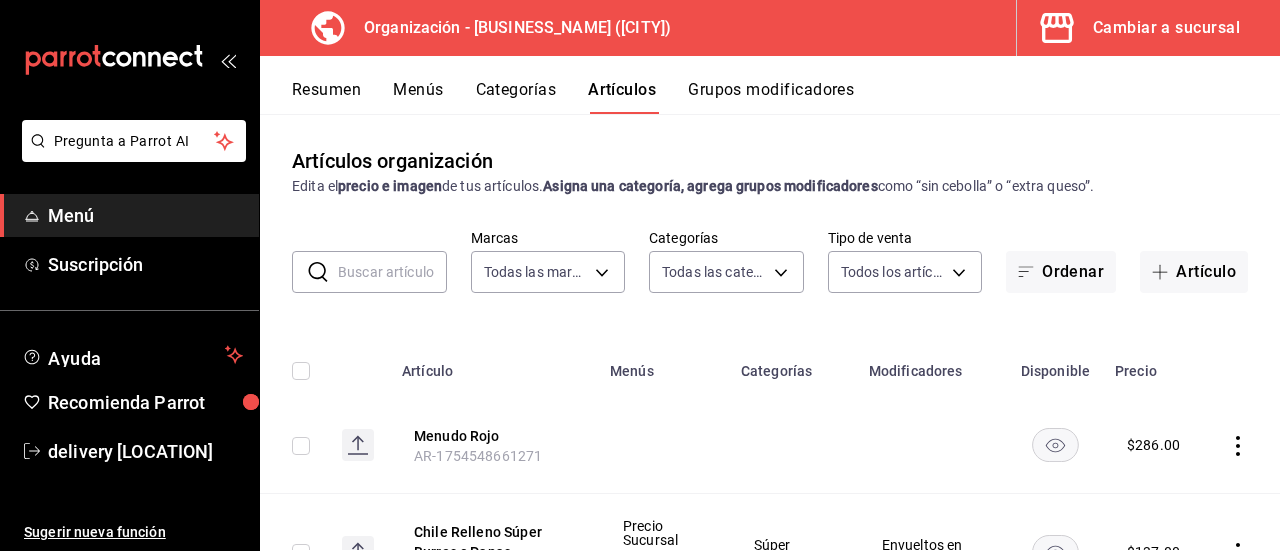 click on "Menús" at bounding box center (418, 97) 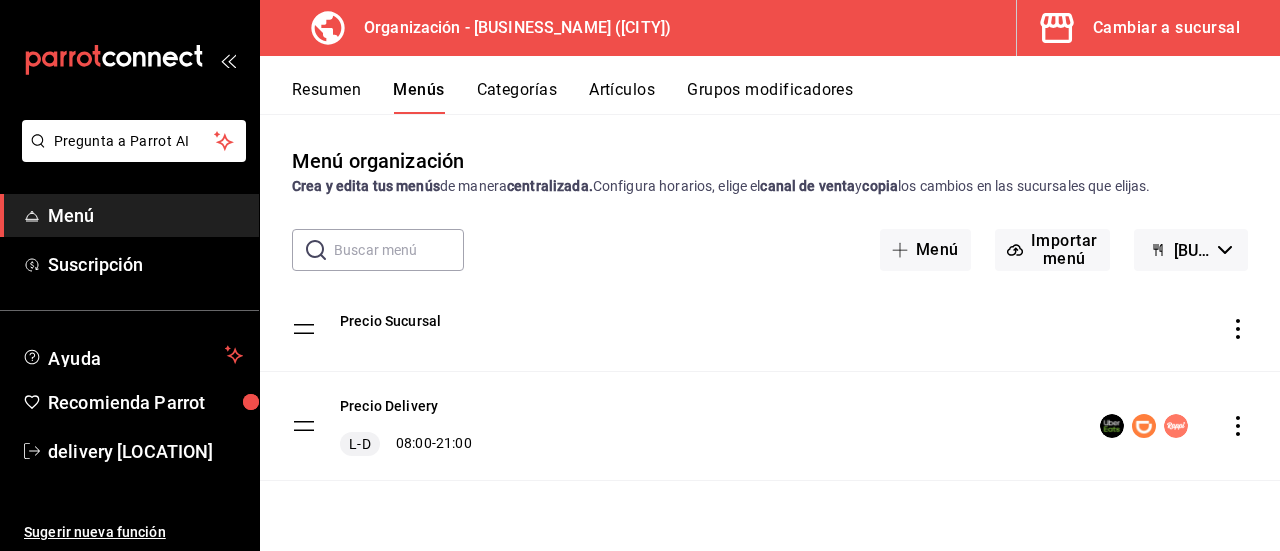click 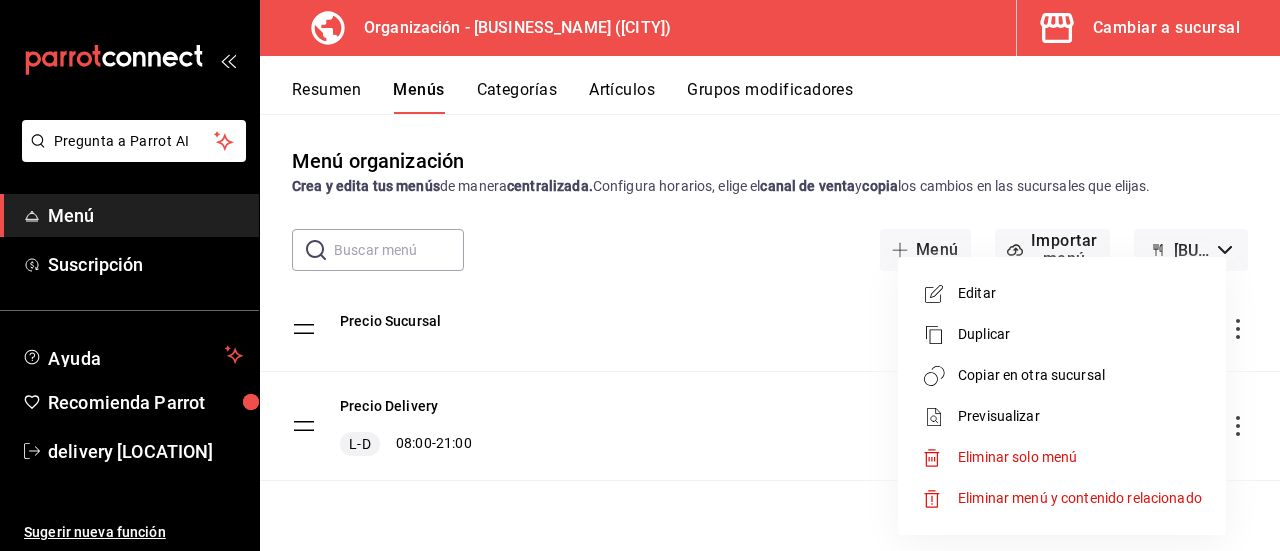 click at bounding box center (640, 275) 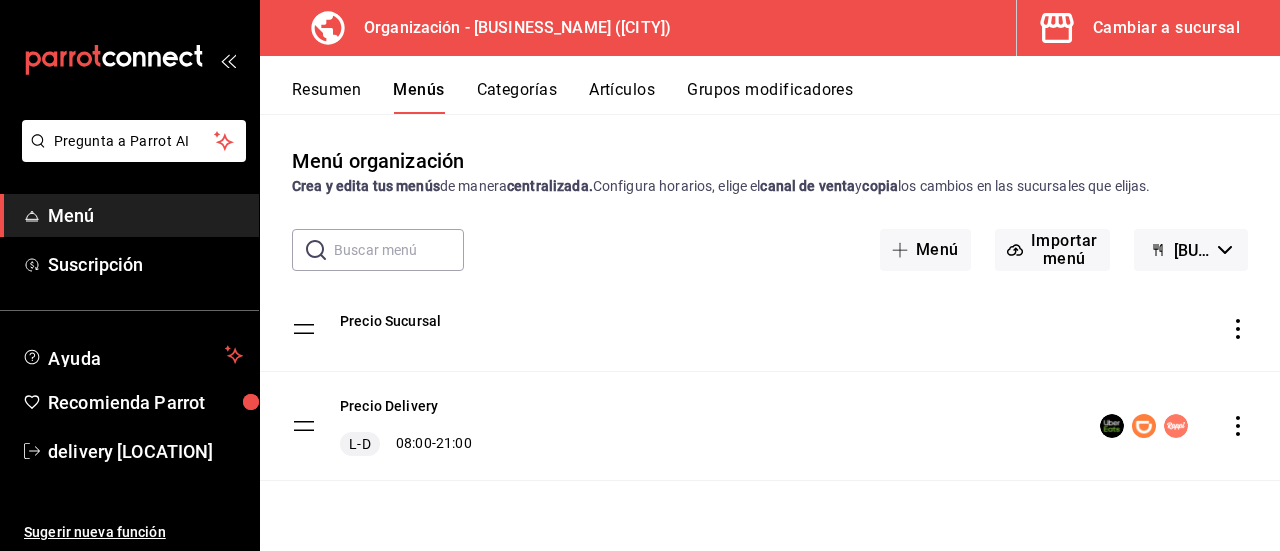 click on "Artículos" at bounding box center (622, 97) 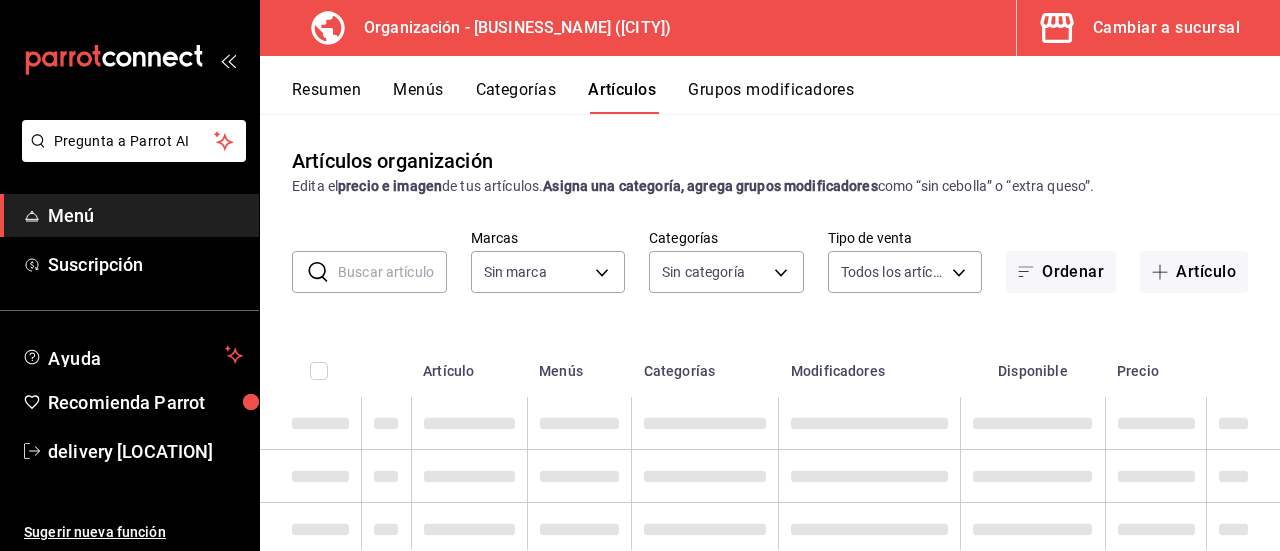 type on "71a957b8-f98a-4b28-affd-9df87362fa5d" 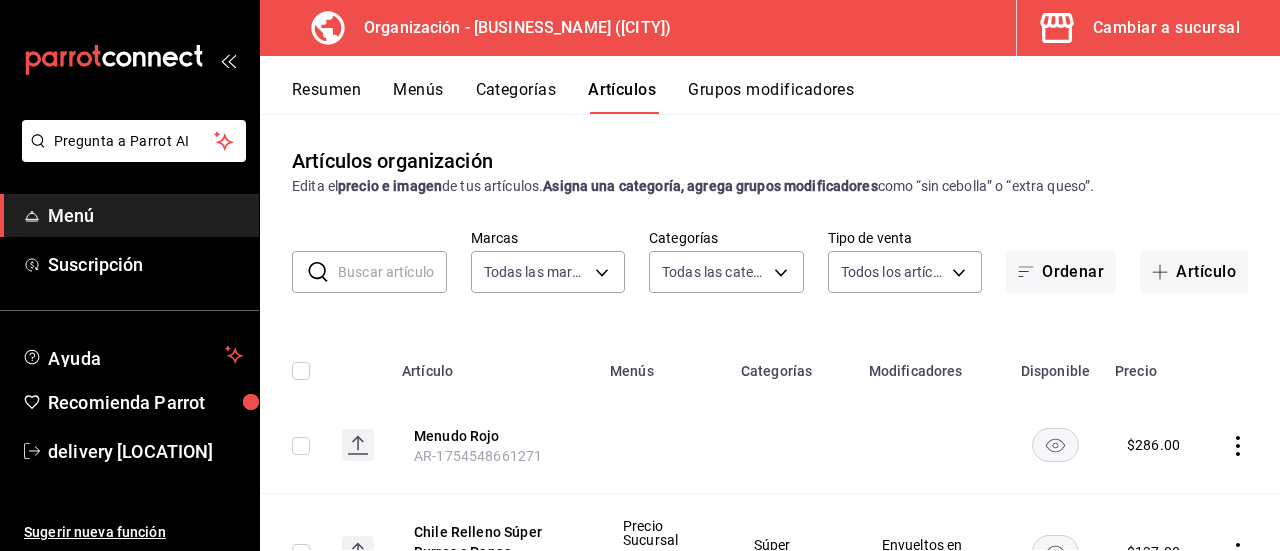 type on "04ac169b-da6c-4b3e-bf2e-eb8a702c35e2,9e5fddf8-11f6-4952-8022-81827ce69fc8,57e056d3-284f-4853-b4ee-718177168628,e06f678c-da92-4d84-adbe-38ac4706c66e,fa63b4c5-fd4d-4ea7-84ef-1adda1d5ba7a,6786ec92-97f0-490c-b469-2699cbce22fc,ccd5b0d4-7c52-42b8-9857-8e53f199f506,3fa30df0-758a-4b8f-9fe3-68f53245e791,8040578e-501c-45e4-94f6-0757fe79b544" 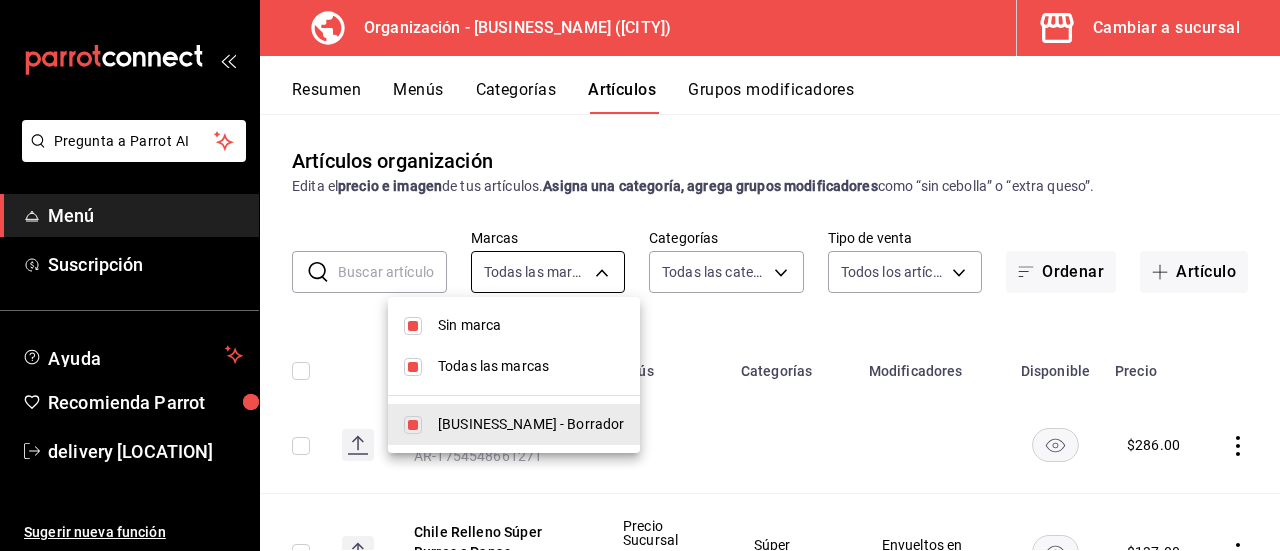 click on "Pregunta a Parrot AI Menú   Suscripción   Ayuda Recomienda Parrot   delivery [LOCATION]   Sugerir nueva función   Organización - [BUSINESS_NAME] ([CITY]) Cambiar a sucursal Resumen Menús Categorías Artículos Grupos modificadores Artículos organización Edita el  precio e imagen  de tus artículos.  Asigna una categoría, agrega grupos modificadores  como “sin cebolla” o “extra queso”. ​ ​ Marcas Todas las marcas, Sin marca [UUID] Categorías Todas las categorías, Sin categoría [UUID],[UUID],[UUID],[UUID],[UUID],[UUID],[UUID],[UUID],[UUID] Tipo de venta Todos los artículos ALL Ordenar Artículo Artículo Menús Categorías Modificadores Disponible Precio Menudo Rojo $ 286.00 $ $ $" at bounding box center [640, 275] 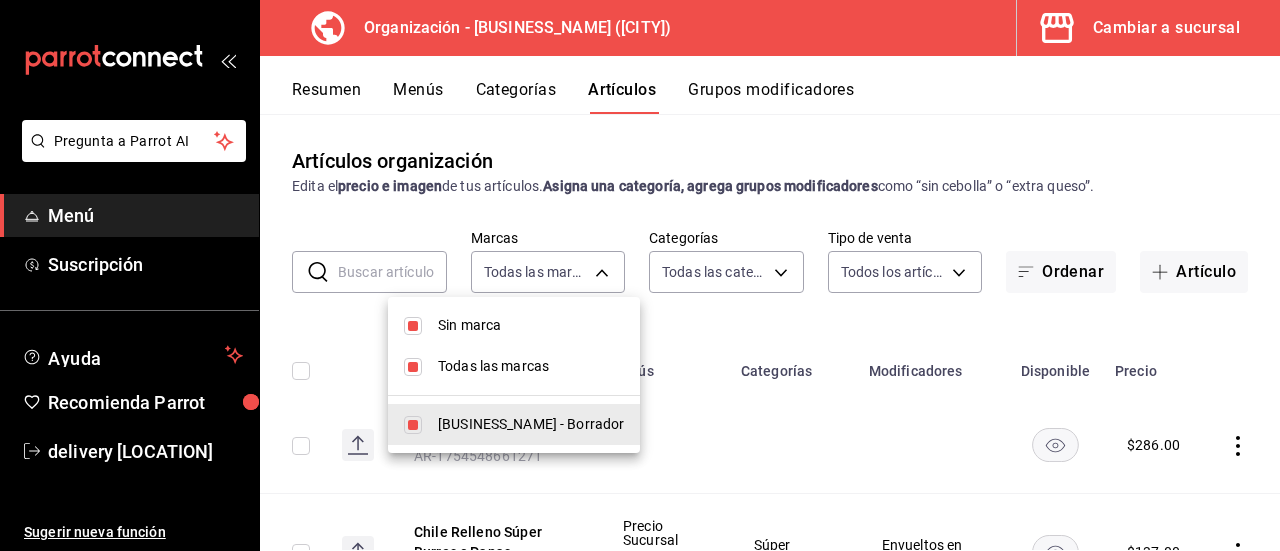 click at bounding box center [640, 275] 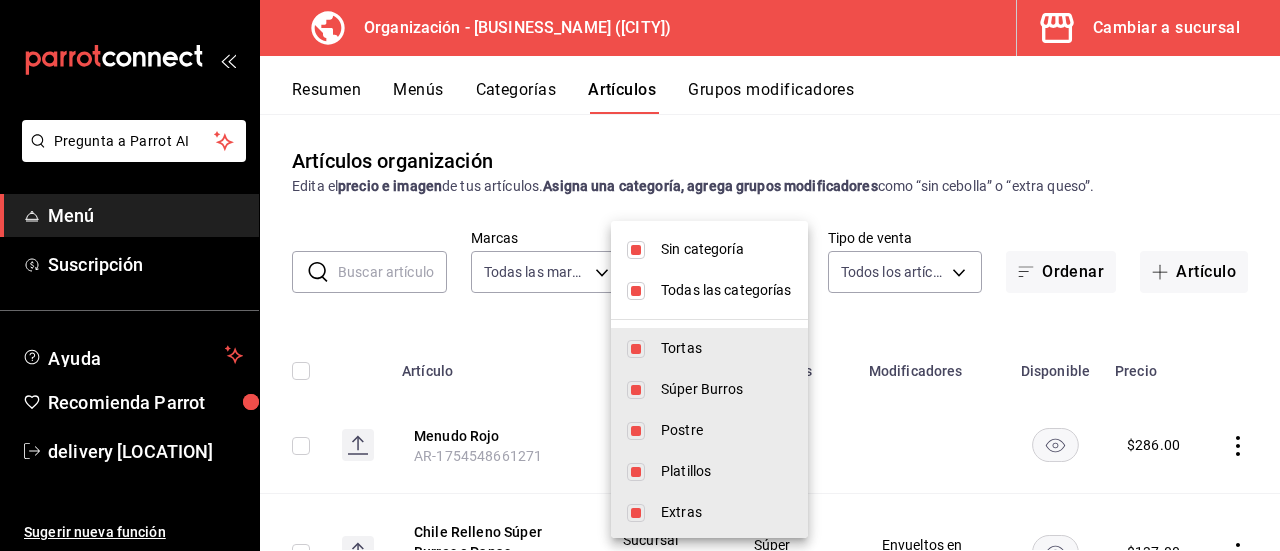 click on "Pregunta a Parrot AI Menú   Suscripción   Ayuda Recomienda Parrot   delivery [LOCATION]   Sugerir nueva función   Organización - [BUSINESS_NAME] ([CITY]) Cambiar a sucursal Resumen Menús Categorías Artículos Grupos modificadores Artículos organización Edita el  precio e imagen  de tus artículos.  Asigna una categoría, agrega grupos modificadores  como “sin cebolla” o “extra queso”. ​ ​ Marcas Todas las marcas, Sin marca [UUID] Categorías Todas las categorías, Sin categoría [UUID],[UUID],[UUID],[UUID],[UUID],[UUID],[UUID],[UUID],[UUID] Tipo de venta Todos los artículos ALL Ordenar Artículo Artículo Menús Categorías Modificadores Disponible Precio Menudo Rojo $ 286.00 $ $ $" at bounding box center [640, 275] 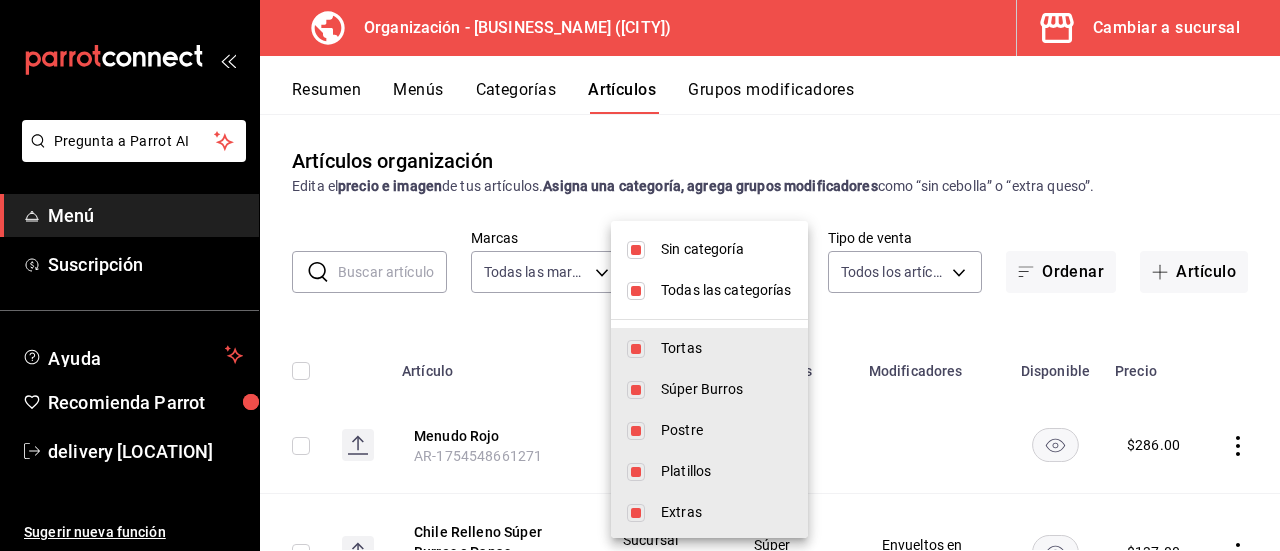 click at bounding box center [640, 275] 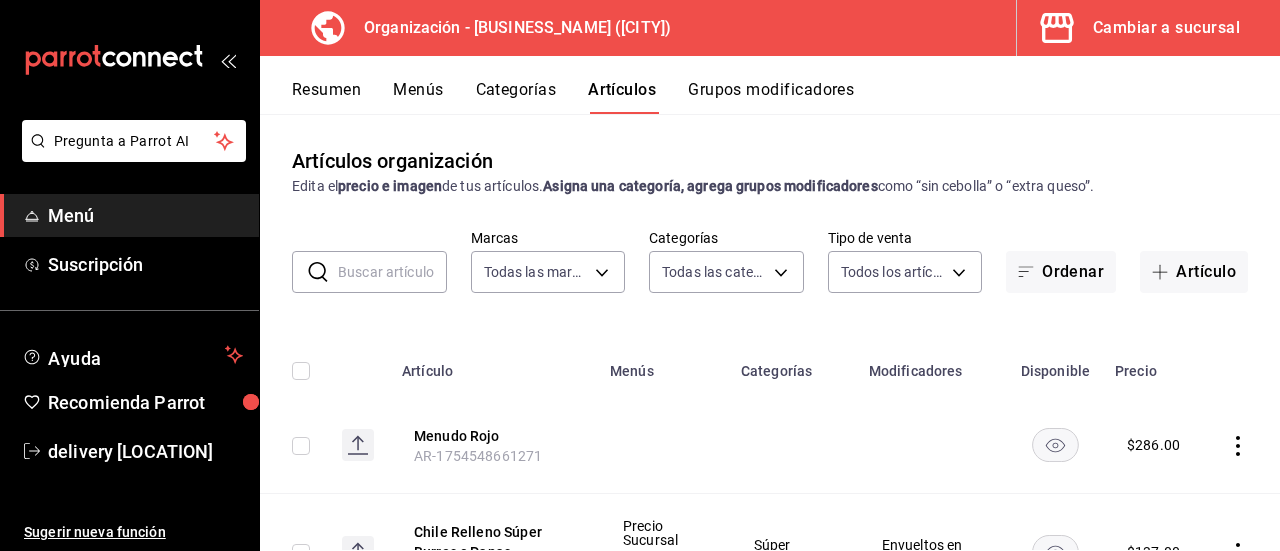 click at bounding box center [301, 446] 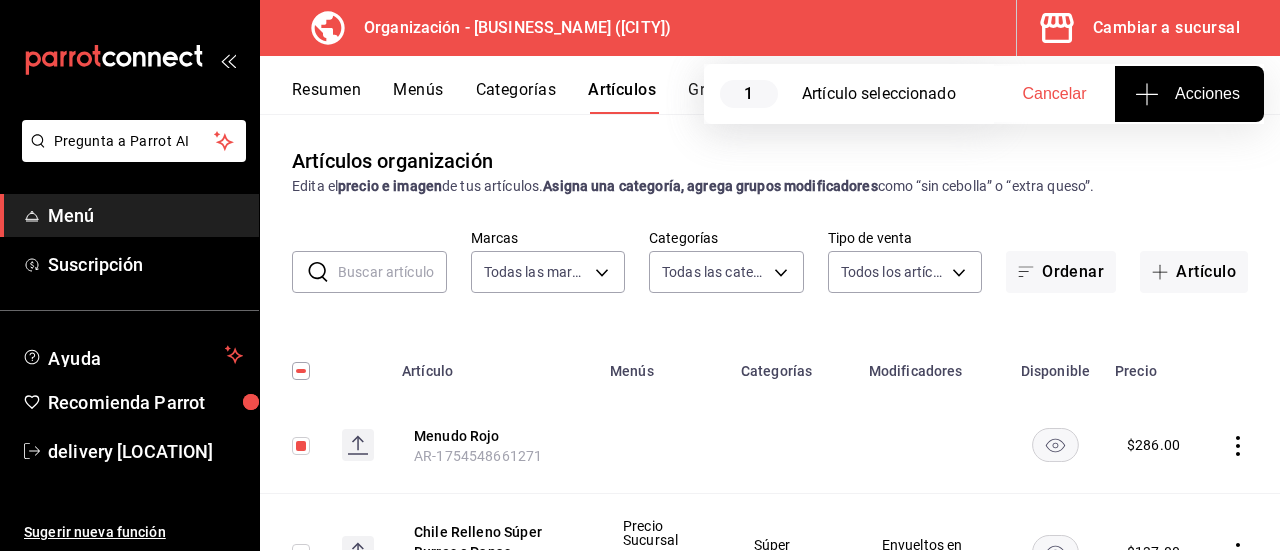 click 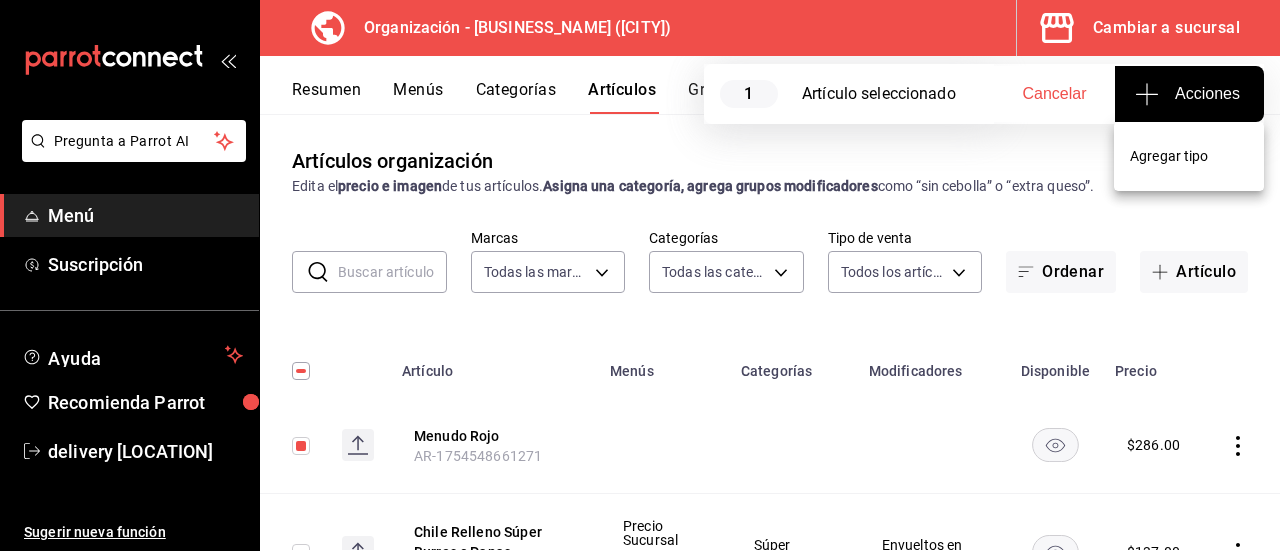 click at bounding box center (640, 275) 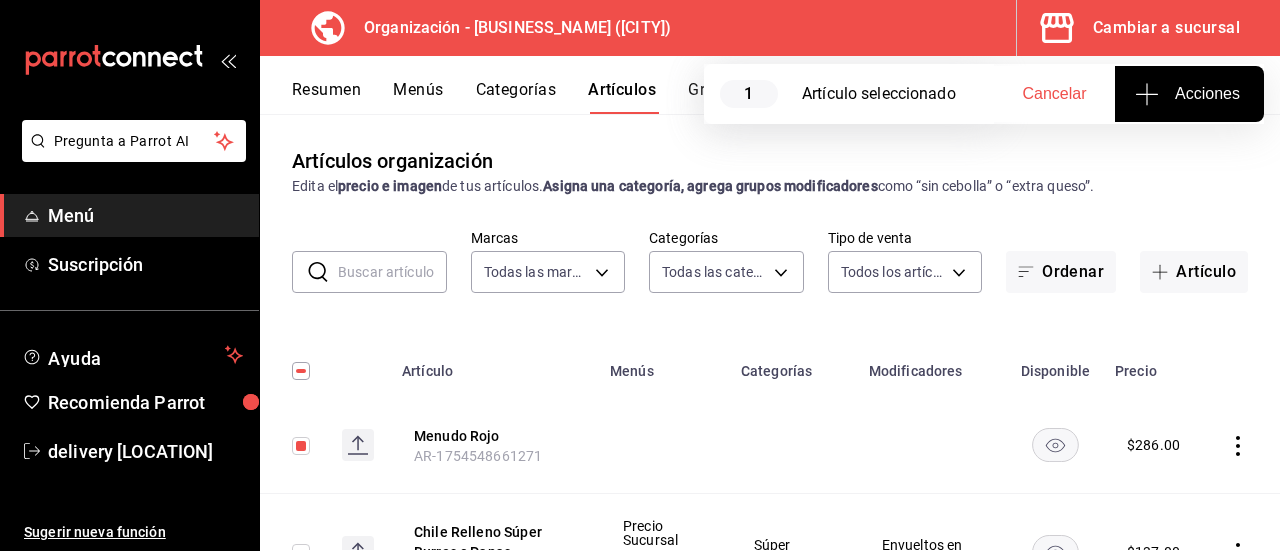 click on "Cancelar" at bounding box center [1055, 94] 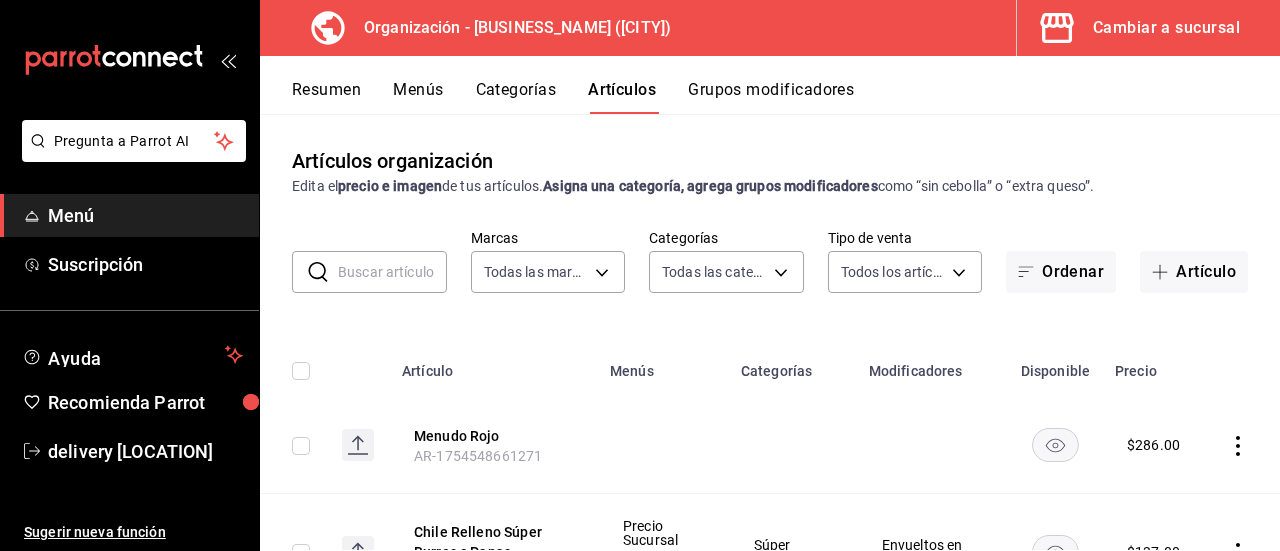 click 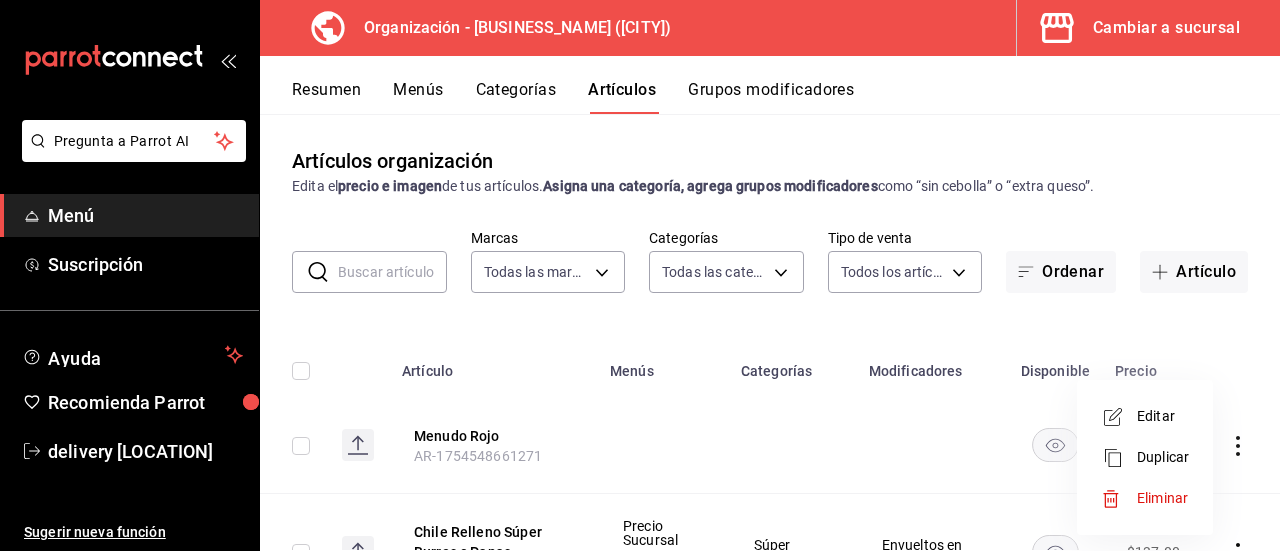 click at bounding box center [640, 275] 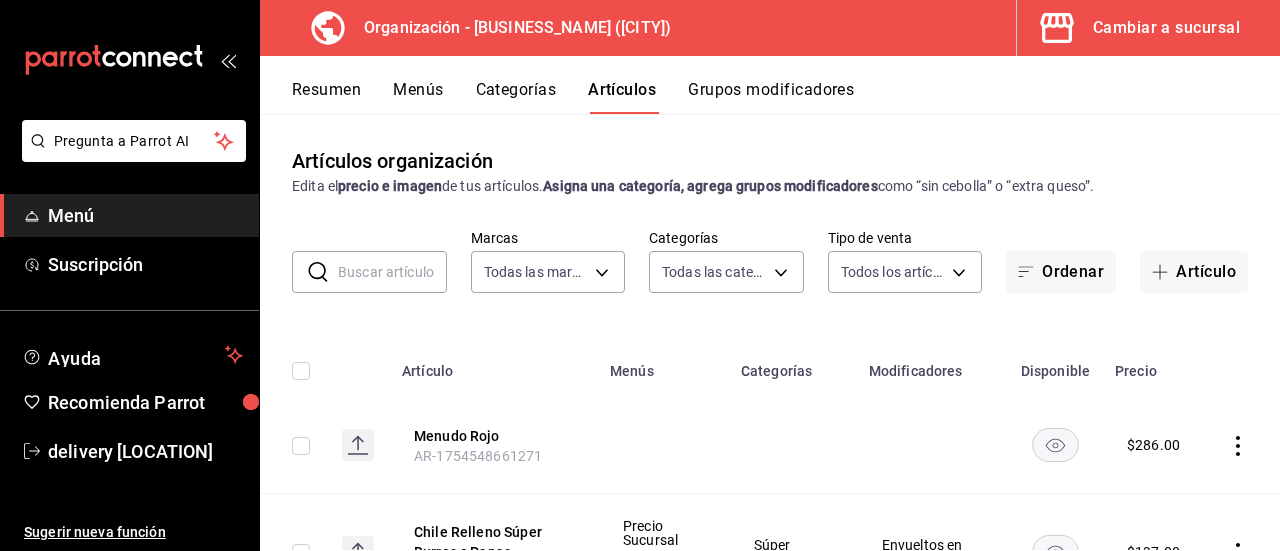 click on "Menús" at bounding box center [418, 97] 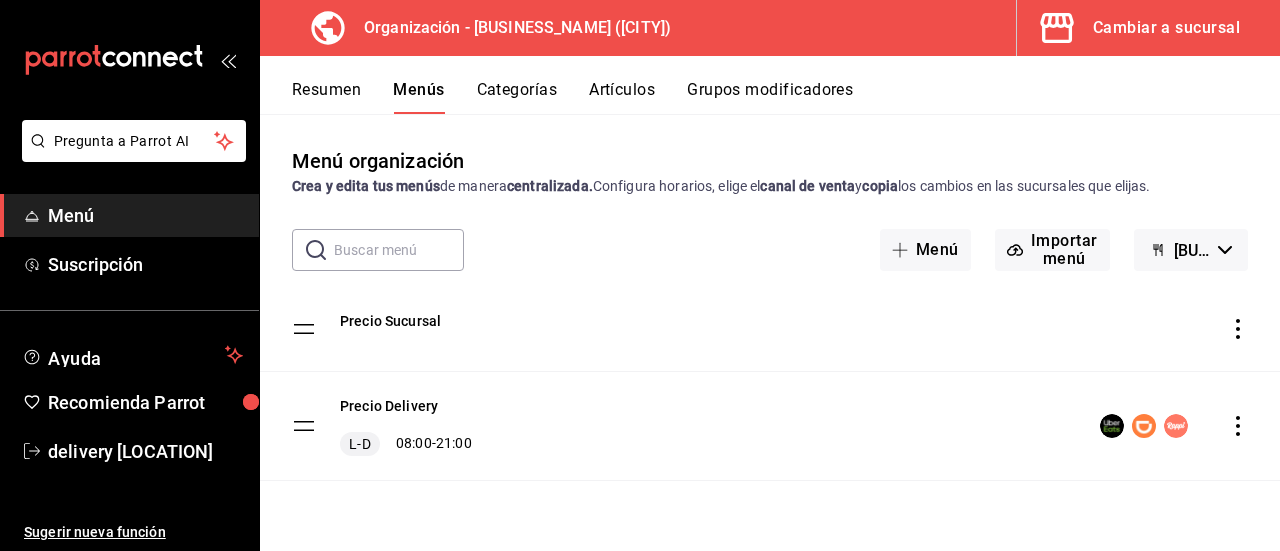 click 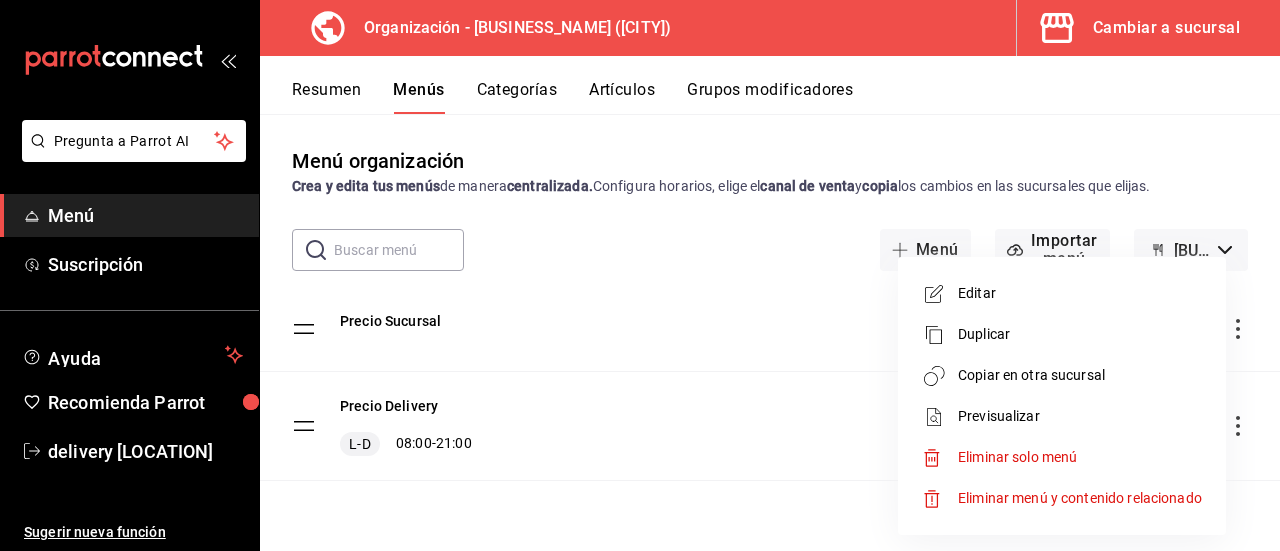 click on "Copiar en otra sucursal" at bounding box center [1080, 375] 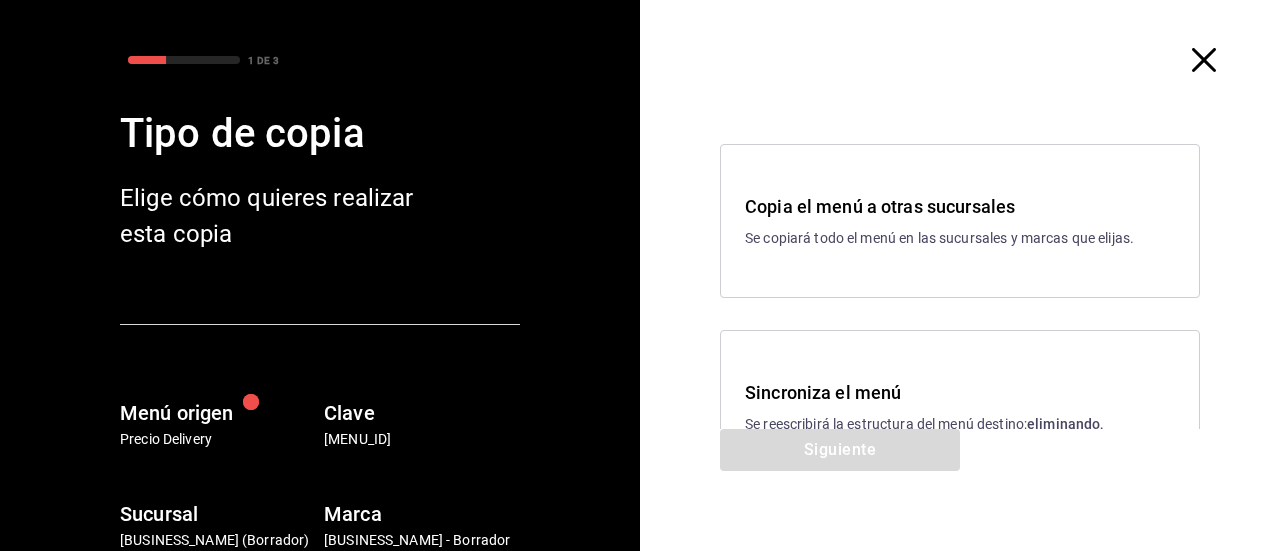 click on "Sincroniza el menú" at bounding box center (960, 392) 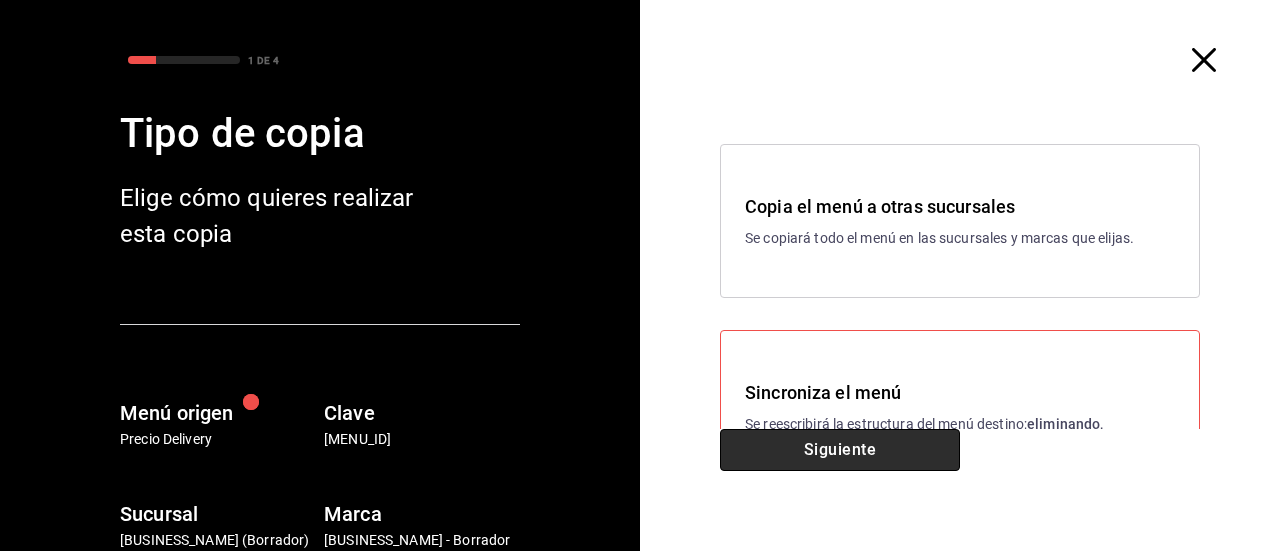 click on "Siguiente" at bounding box center [840, 450] 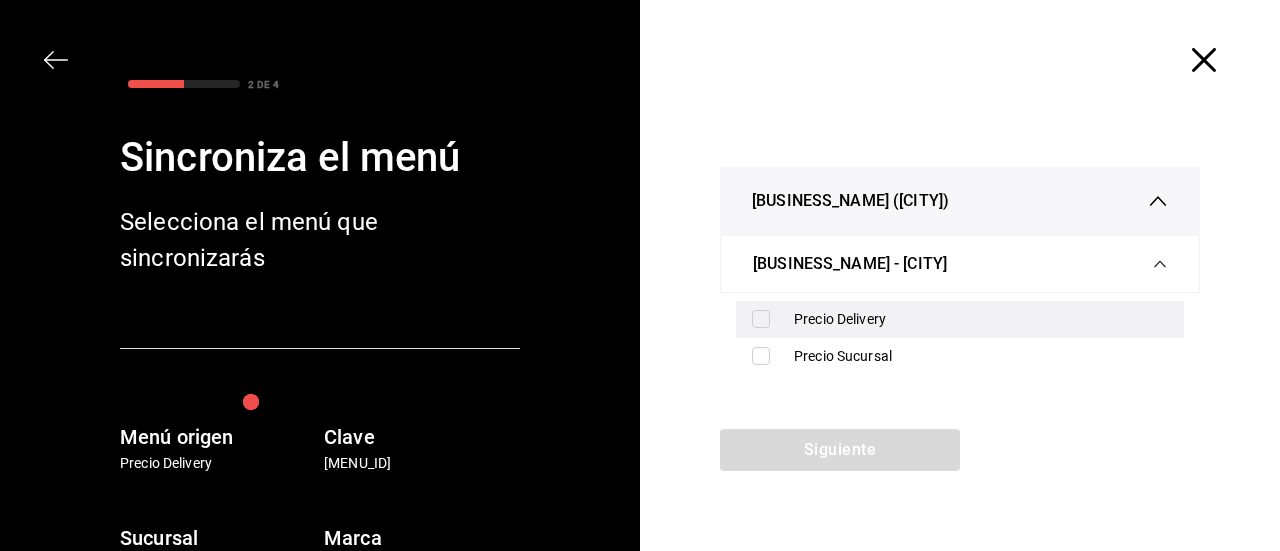click on "Precio Delivery" at bounding box center (981, 319) 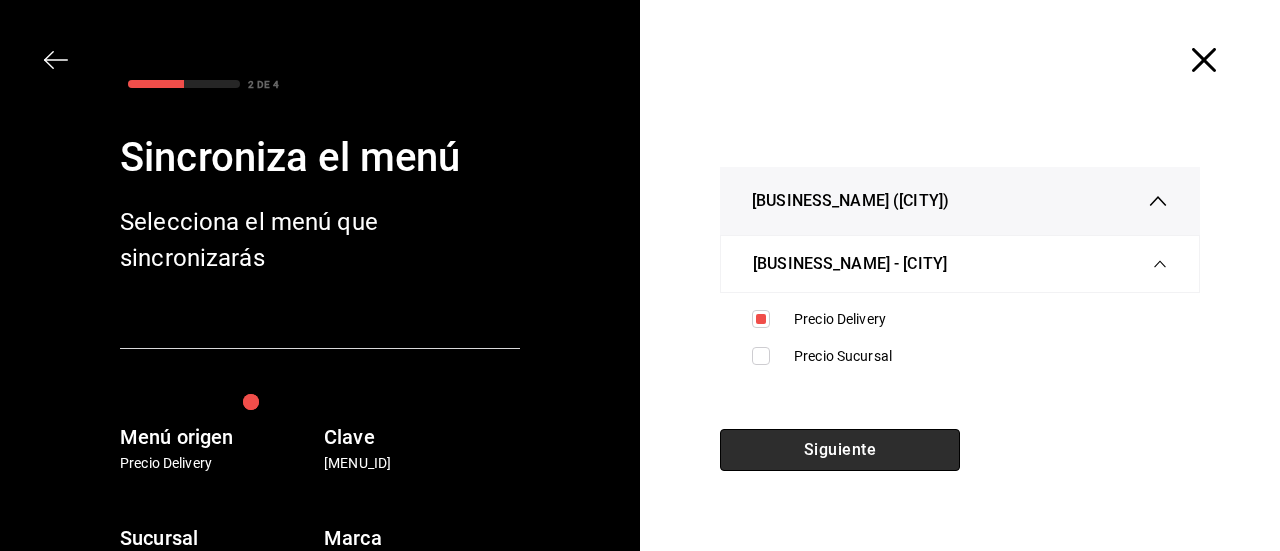 click on "Siguiente" at bounding box center (840, 450) 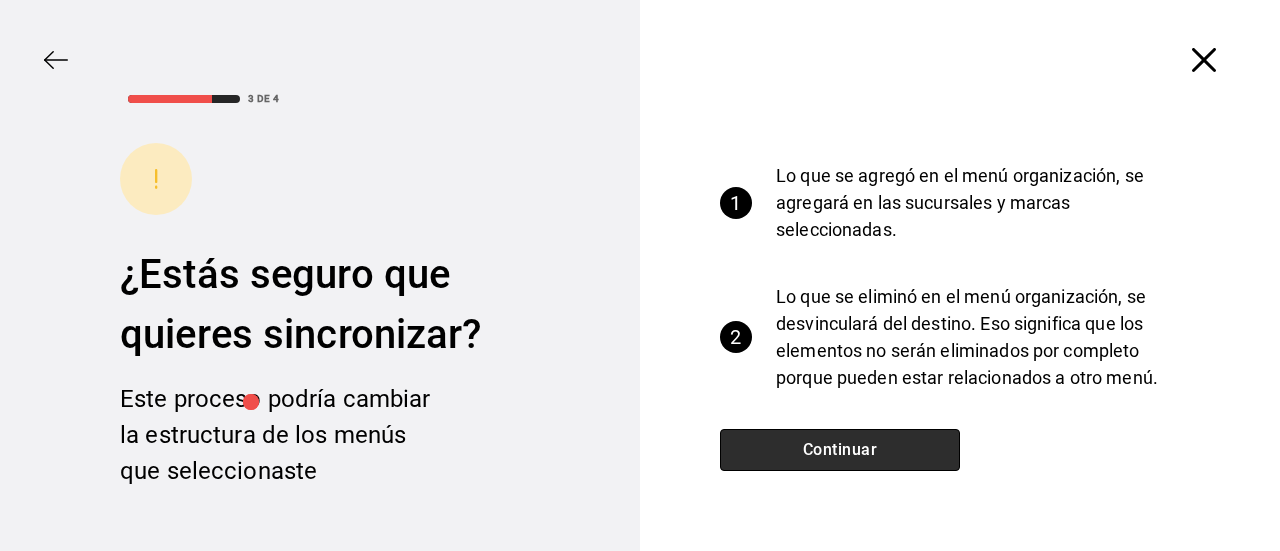 click on "Continuar" at bounding box center (840, 450) 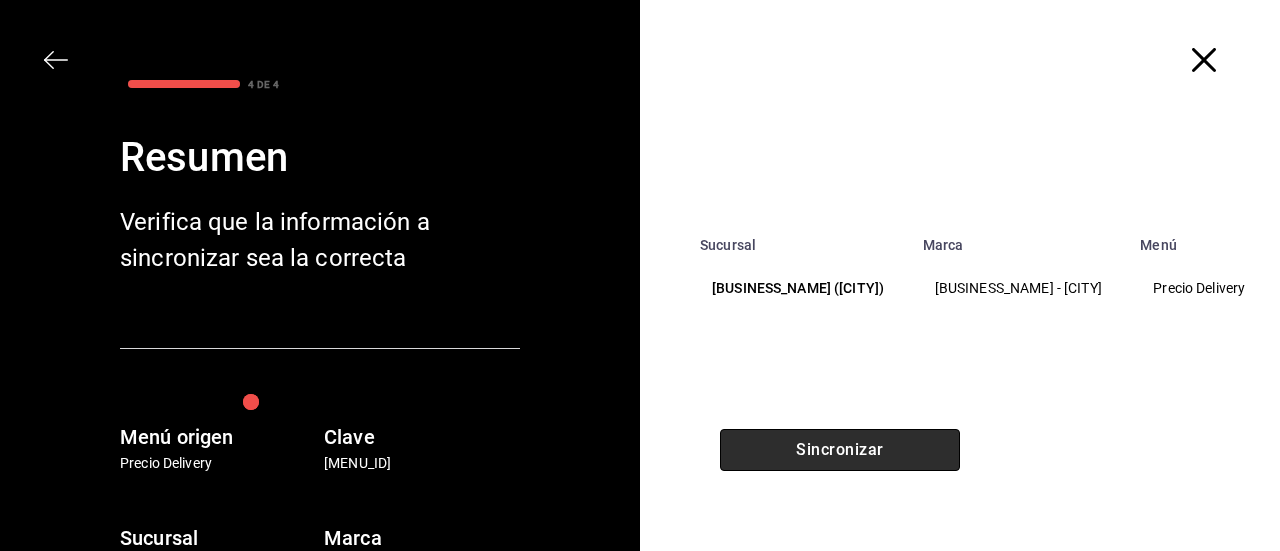 click on "Sincronizar" at bounding box center (840, 450) 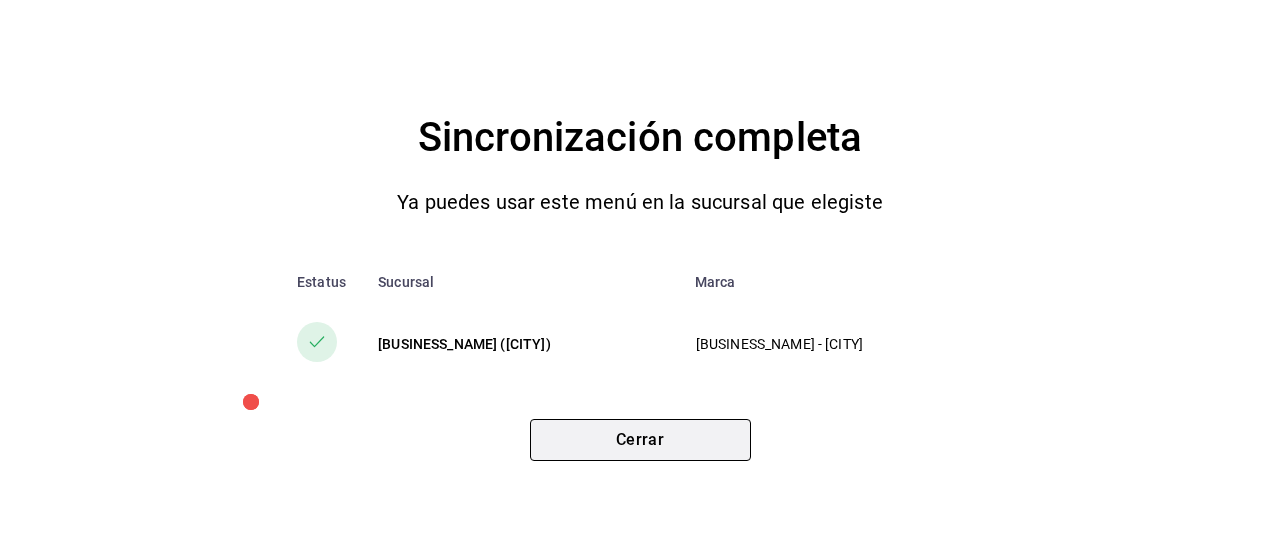 click on "Cerrar" at bounding box center (640, 440) 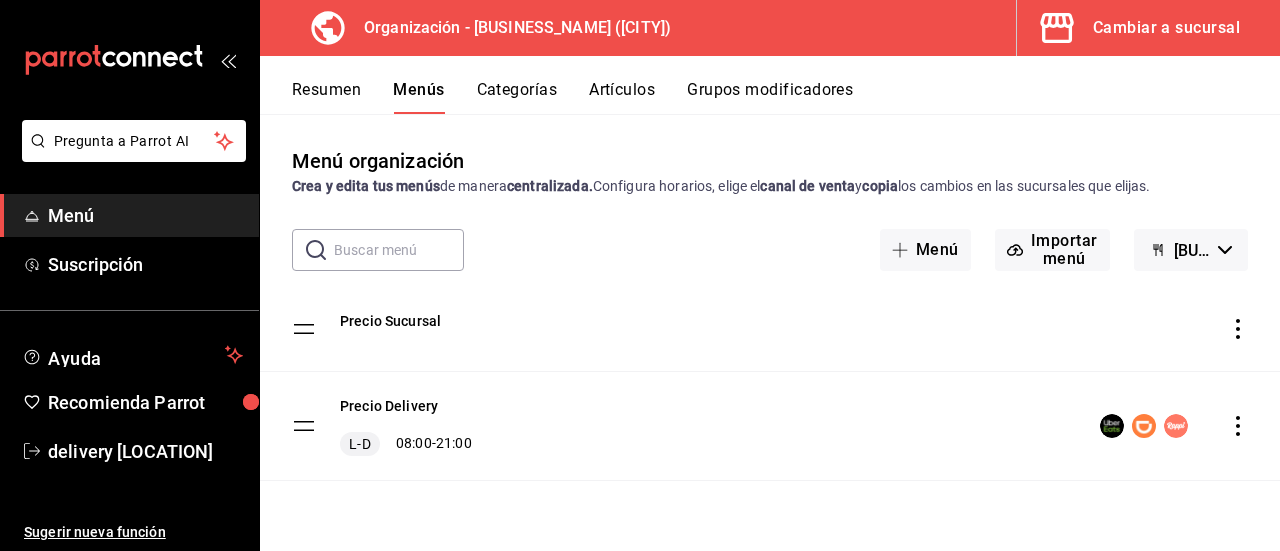 click on "Resumen" at bounding box center [326, 97] 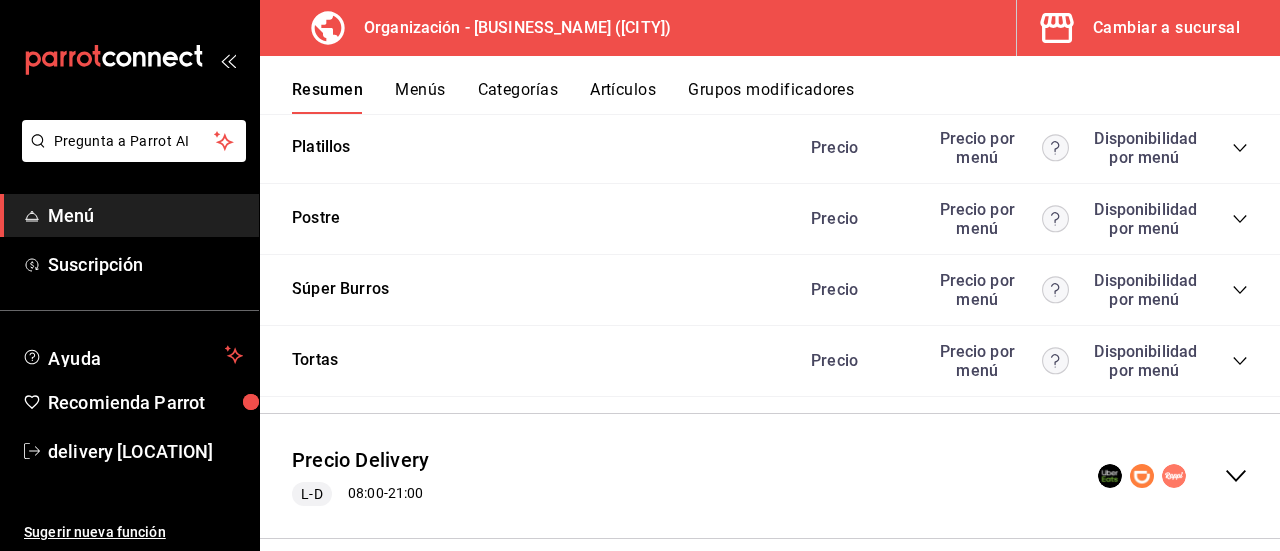 scroll, scrollTop: 3716, scrollLeft: 0, axis: vertical 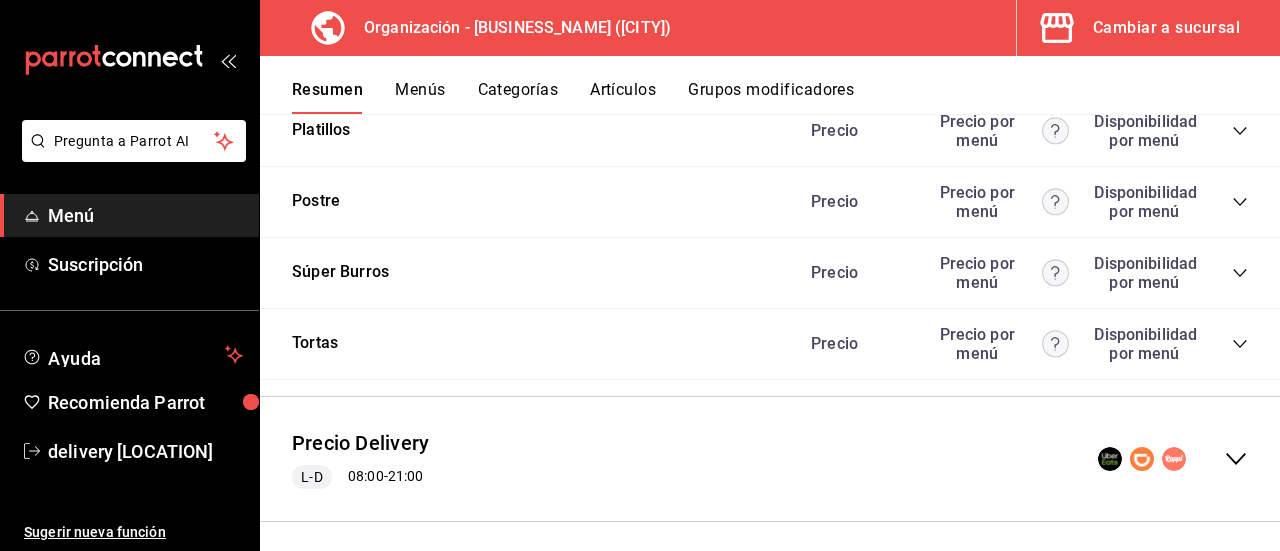 click 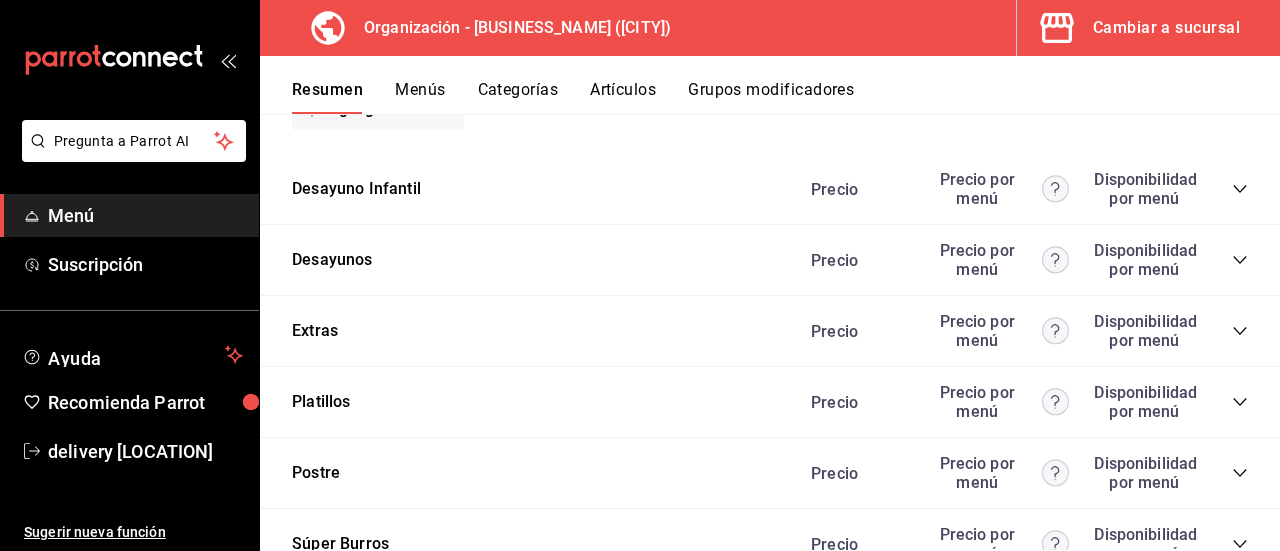 scroll, scrollTop: 7320, scrollLeft: 0, axis: vertical 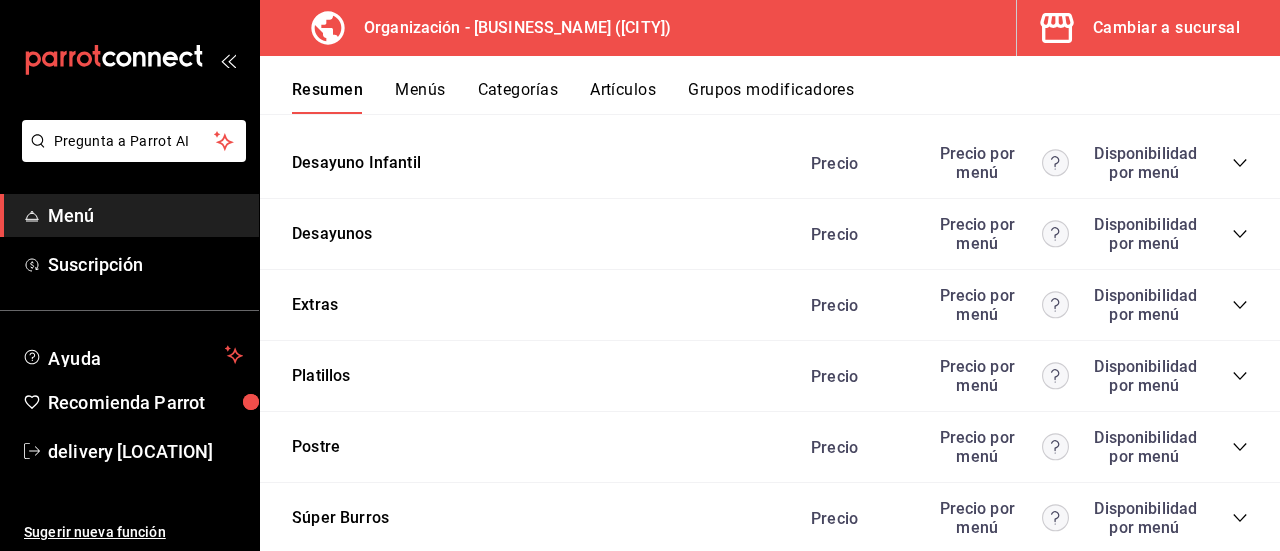 click 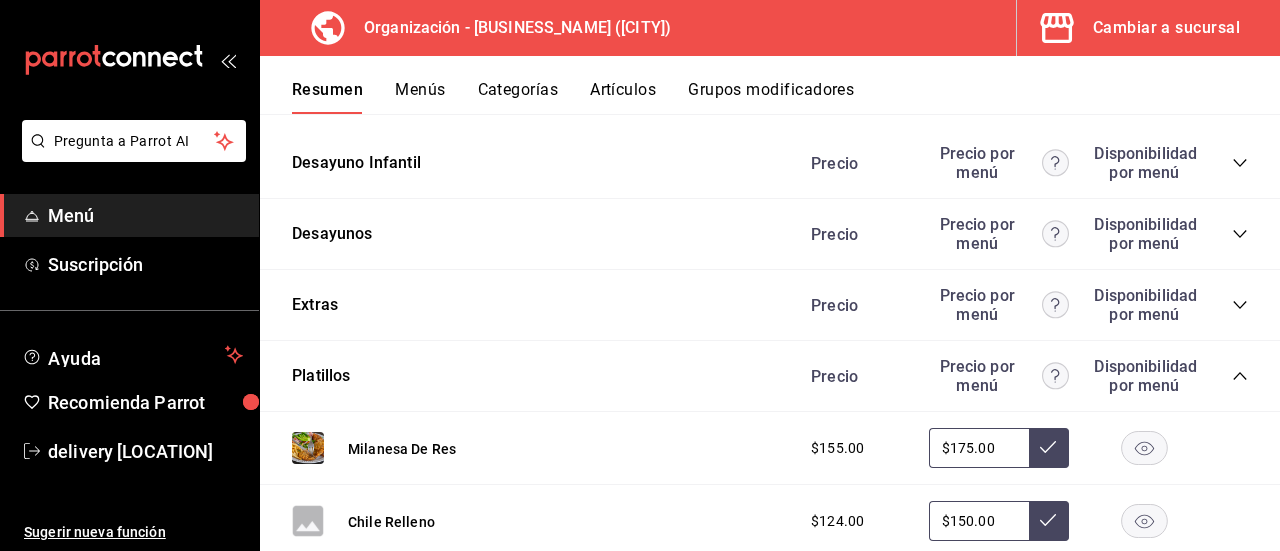 click 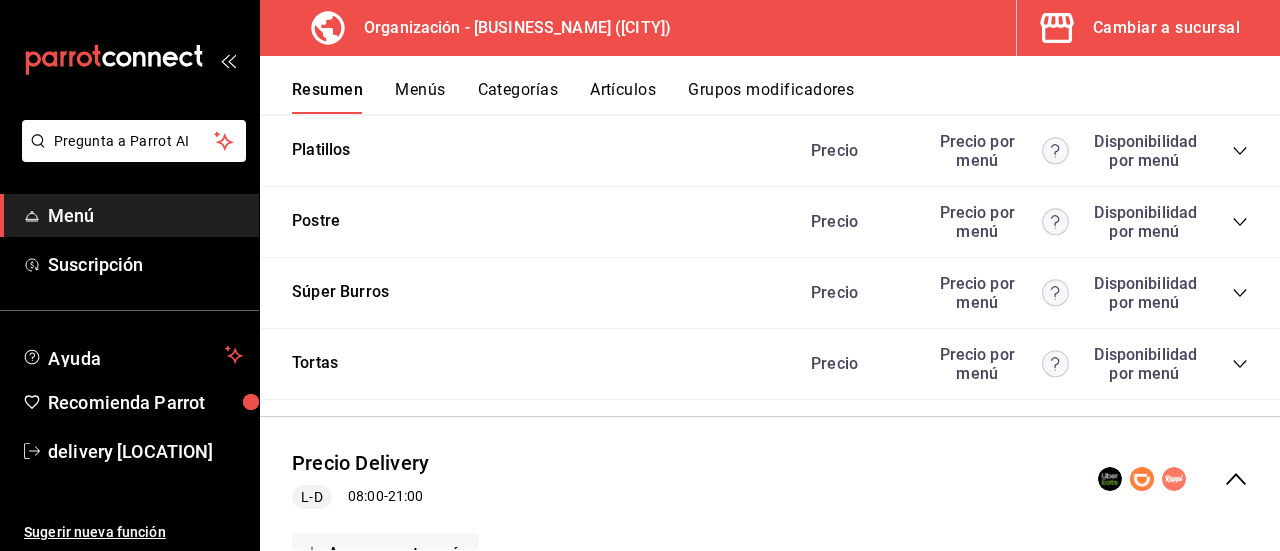 scroll, scrollTop: 3666, scrollLeft: 0, axis: vertical 